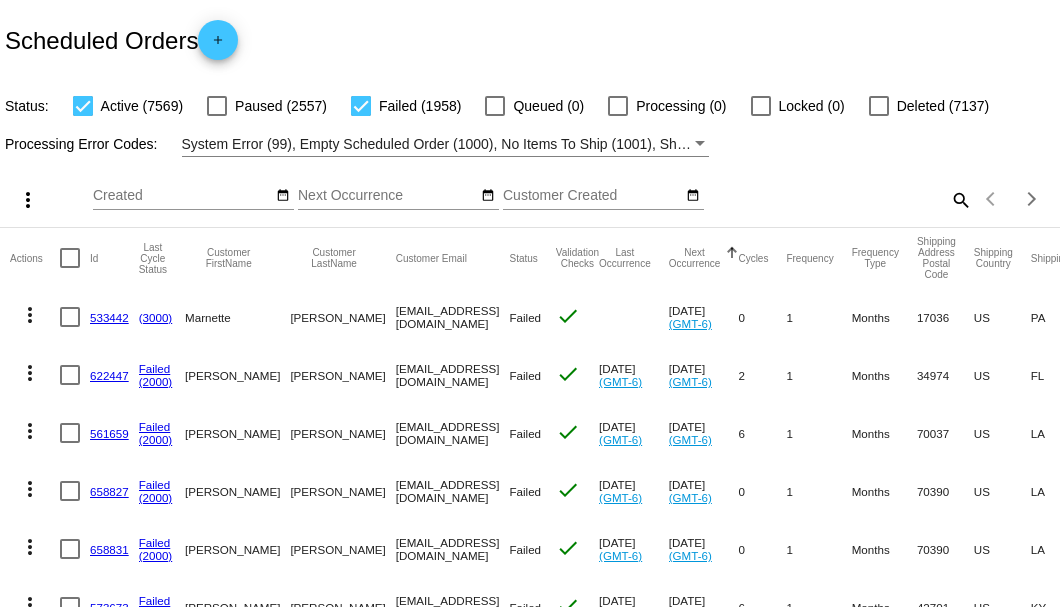 scroll, scrollTop: 0, scrollLeft: 0, axis: both 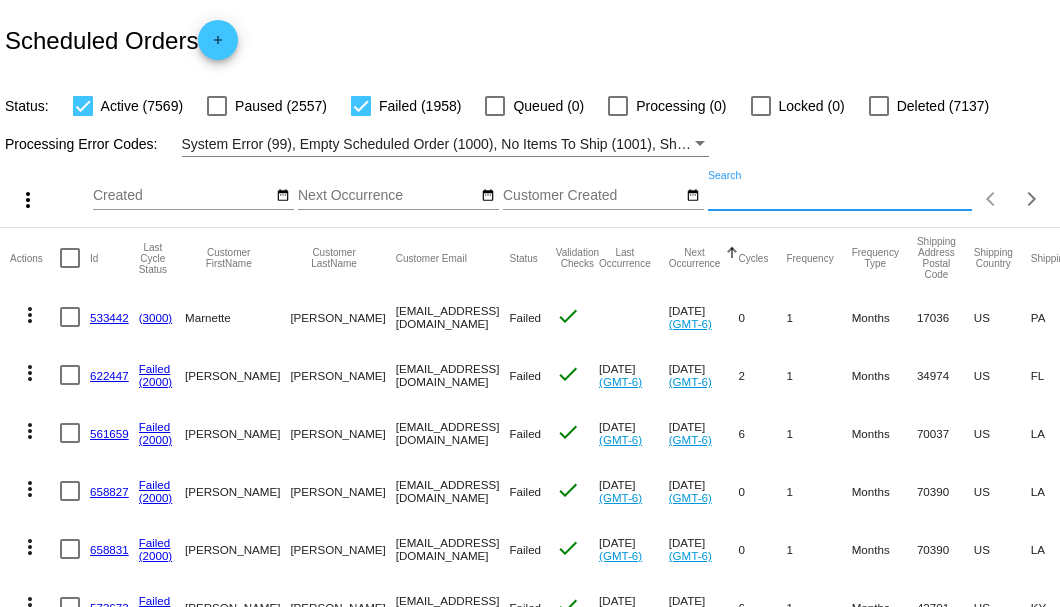 click on "Search" at bounding box center [840, 196] 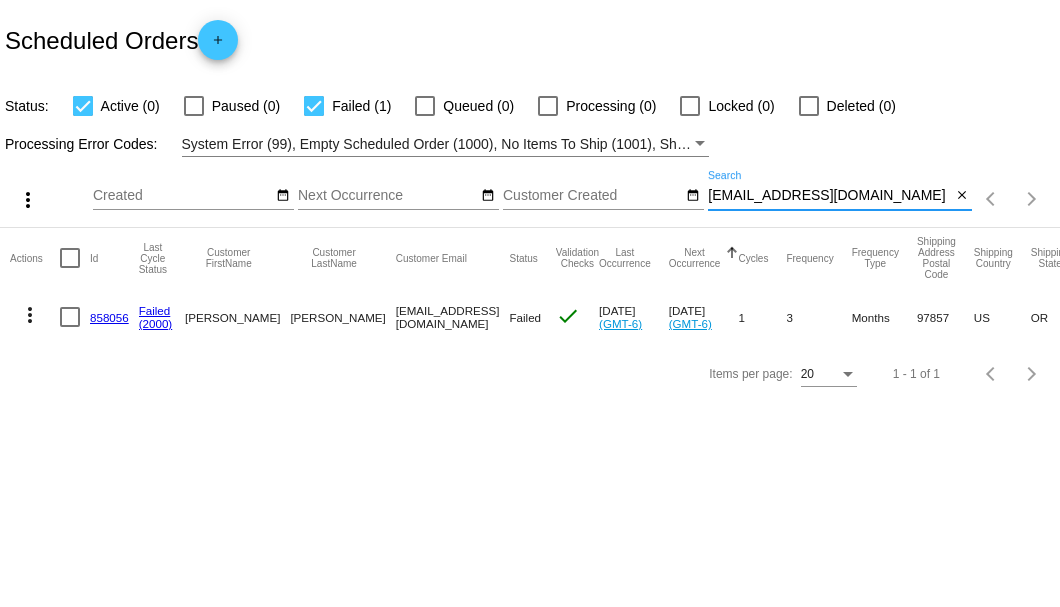 type on "rblavezzo@gmail.com" 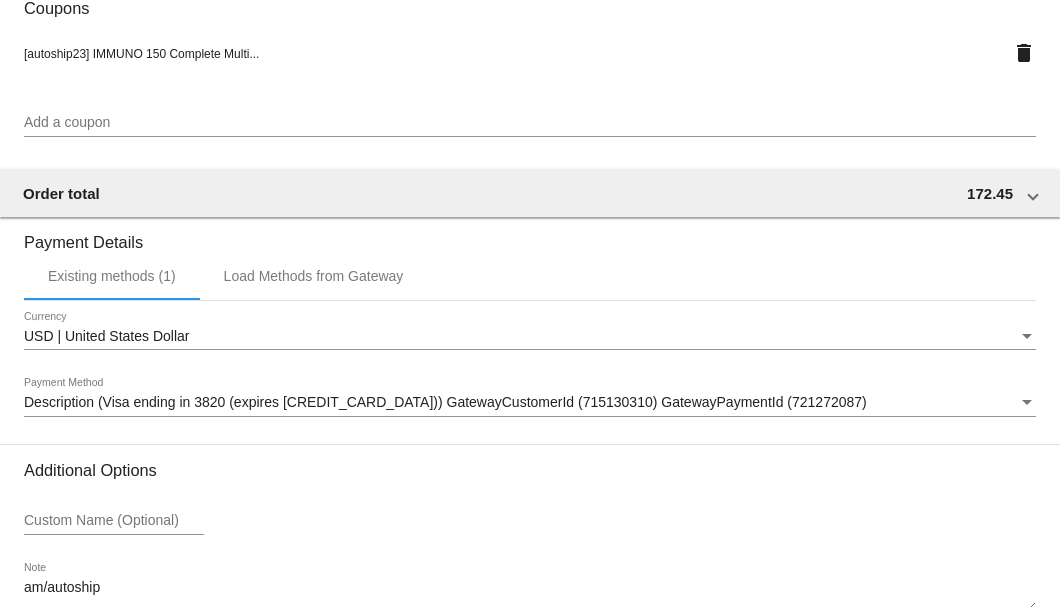 scroll, scrollTop: 1986, scrollLeft: 0, axis: vertical 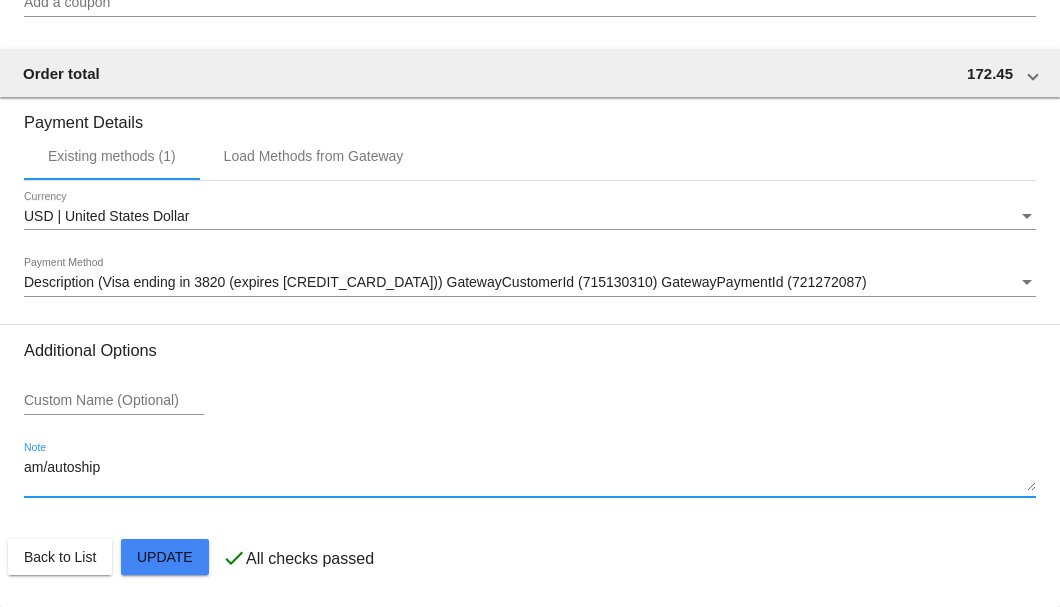 drag, startPoint x: 134, startPoint y: 476, endPoint x: 21, endPoint y: 477, distance: 113.004425 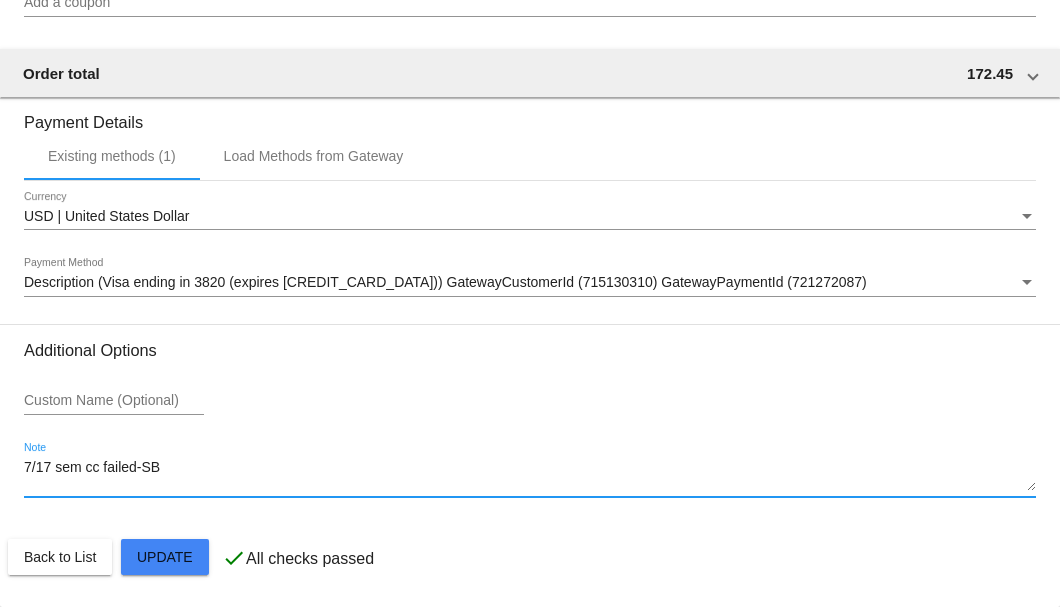 click on "Customer
6272894: Thomas Lavezzo
rblavezzo@gmail.com
Customer Shipping
Enter Shipping Address Select A Saved Address (0)
Thomas
Shipping First Name
Lavezzo
Shipping Last Name
US | USA
Shipping Country
68237 Warnock Rd #623
Shipping Street 1
Shipping Street 2
Lostine
Shipping City
OR | Oregon
Shipping State
97857
Shipping Postcode
Scheduled Order Details
Frequency:
Every 3 months
Failed
Status
3" 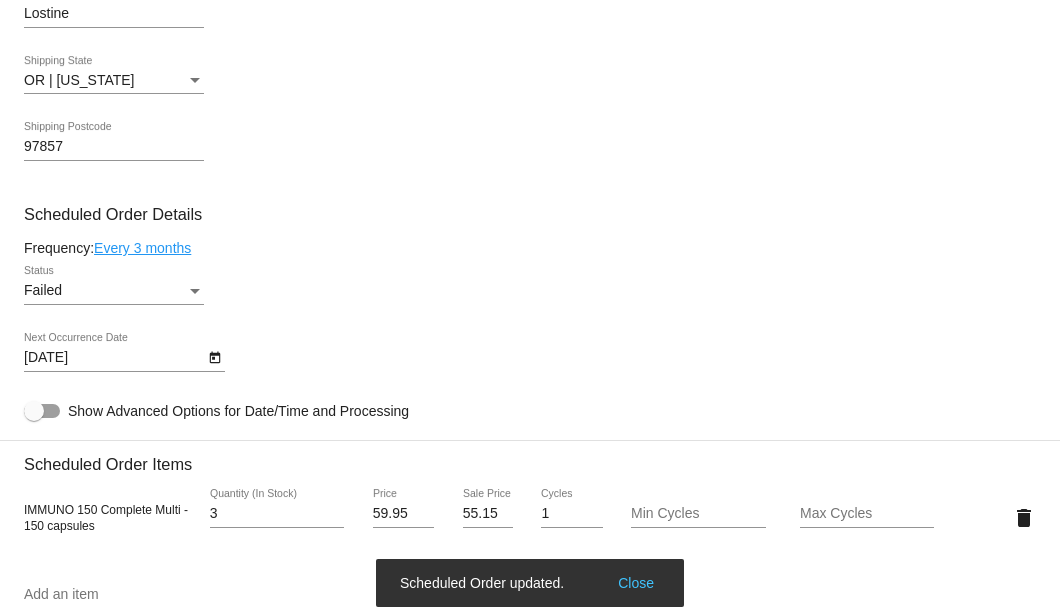 scroll, scrollTop: 853, scrollLeft: 0, axis: vertical 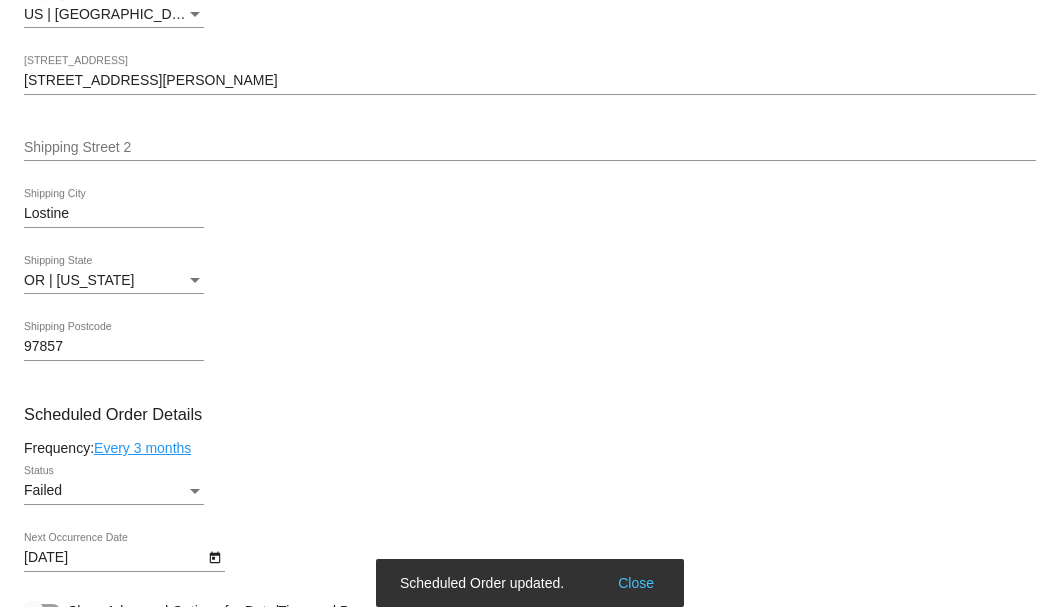 type on "7/17 sem cc failed-SB" 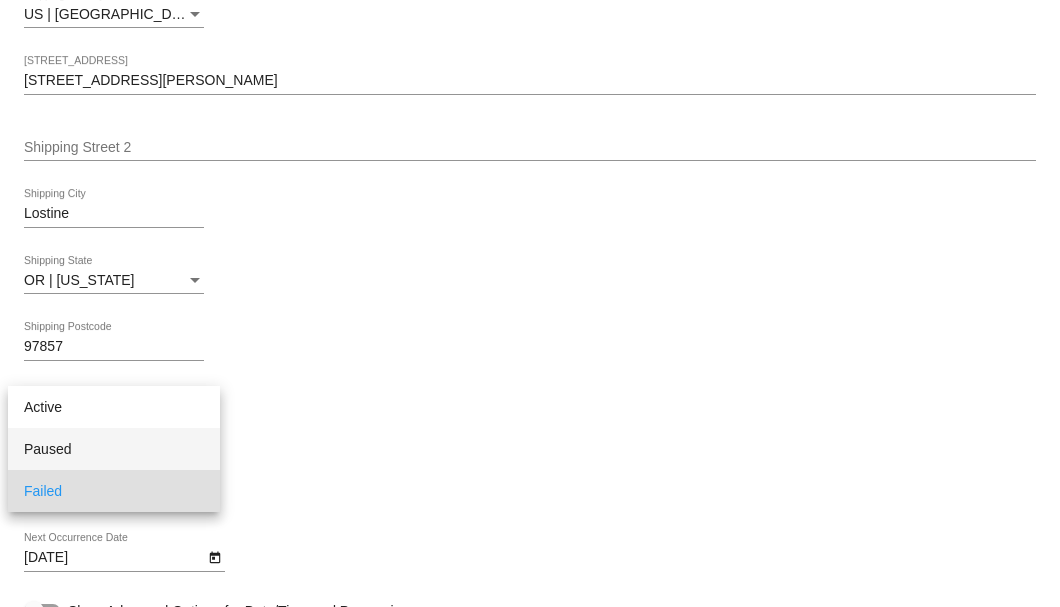 click on "Paused" at bounding box center [114, 449] 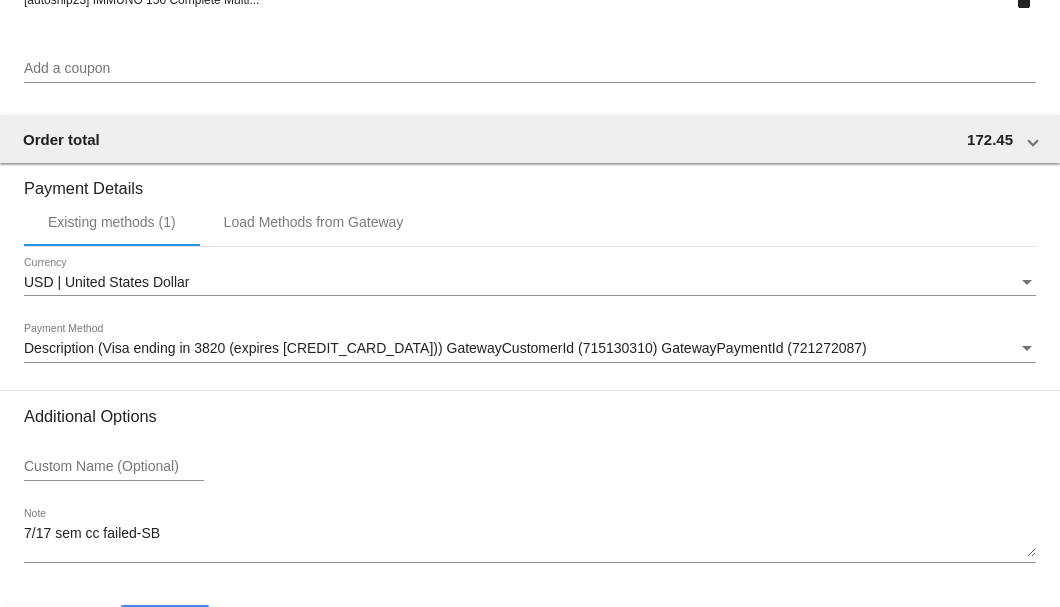 scroll, scrollTop: 1986, scrollLeft: 0, axis: vertical 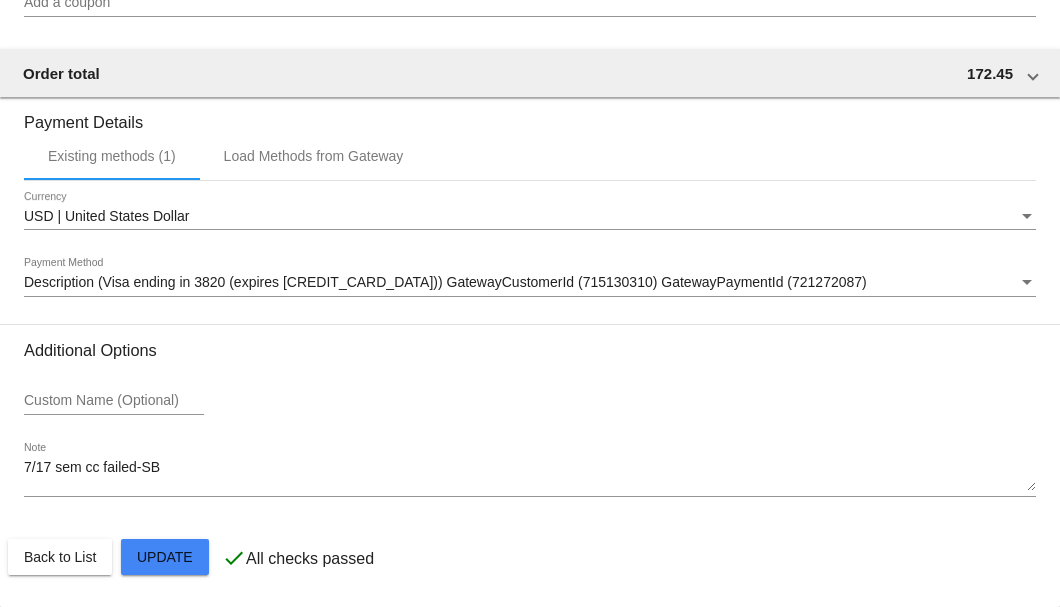 click on "Customer
6272894: Thomas Lavezzo
rblavezzo@gmail.com
Customer Shipping
Enter Shipping Address Select A Saved Address (0)
Thomas
Shipping First Name
Lavezzo
Shipping Last Name
US | USA
Shipping Country
68237 Warnock Rd #623
Shipping Street 1
Shipping Street 2
Lostine
Shipping City
OR | Oregon
Shipping State
97857
Shipping Postcode
Scheduled Order Details
Frequency:
Every 3 months
Paused
Status
3" 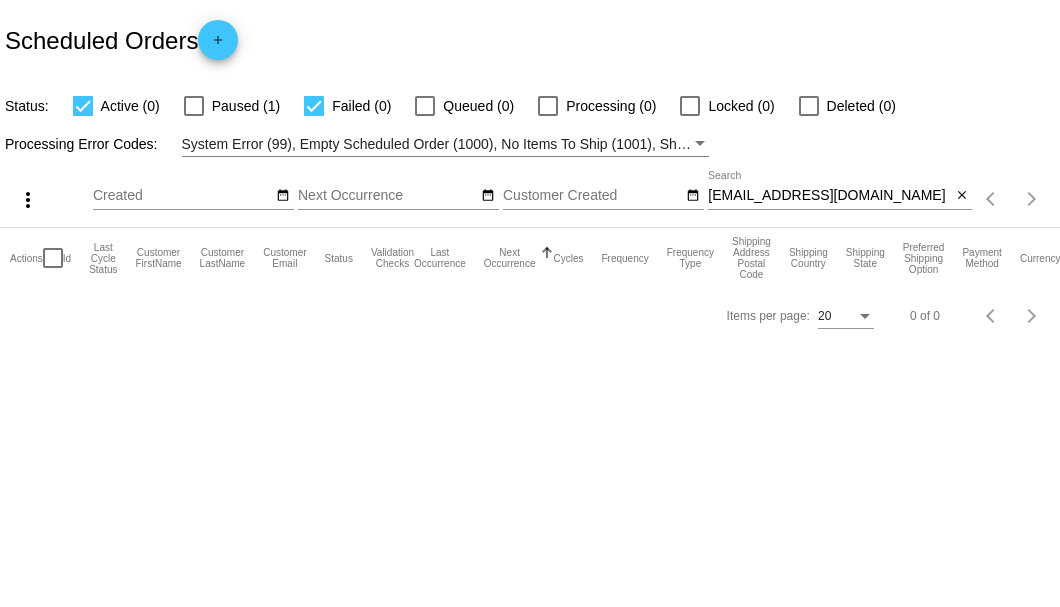 scroll, scrollTop: 0, scrollLeft: 0, axis: both 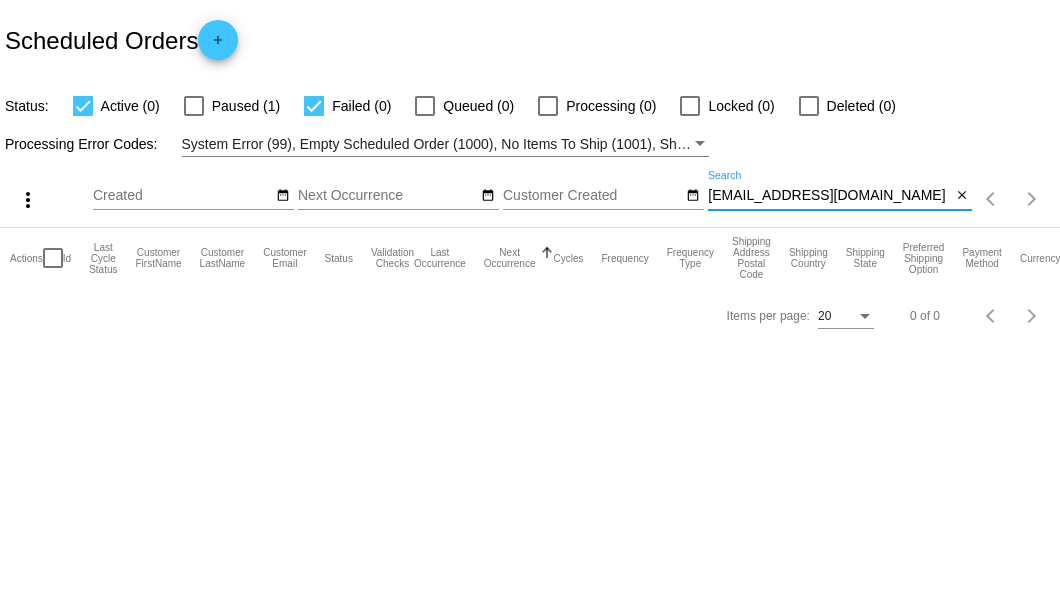 drag, startPoint x: 894, startPoint y: 192, endPoint x: 708, endPoint y: 196, distance: 186.043 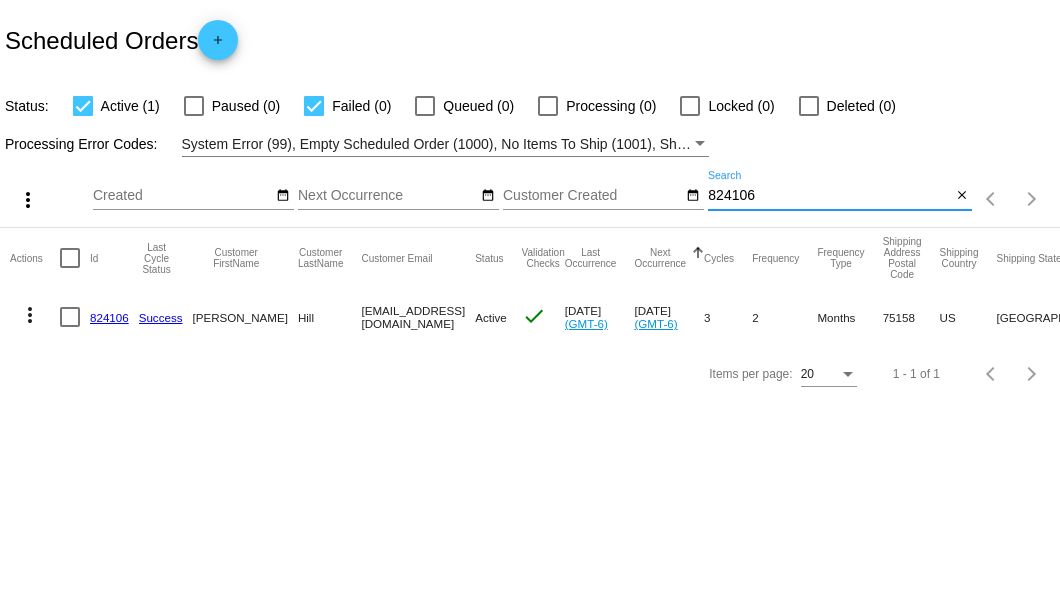 type on "824106" 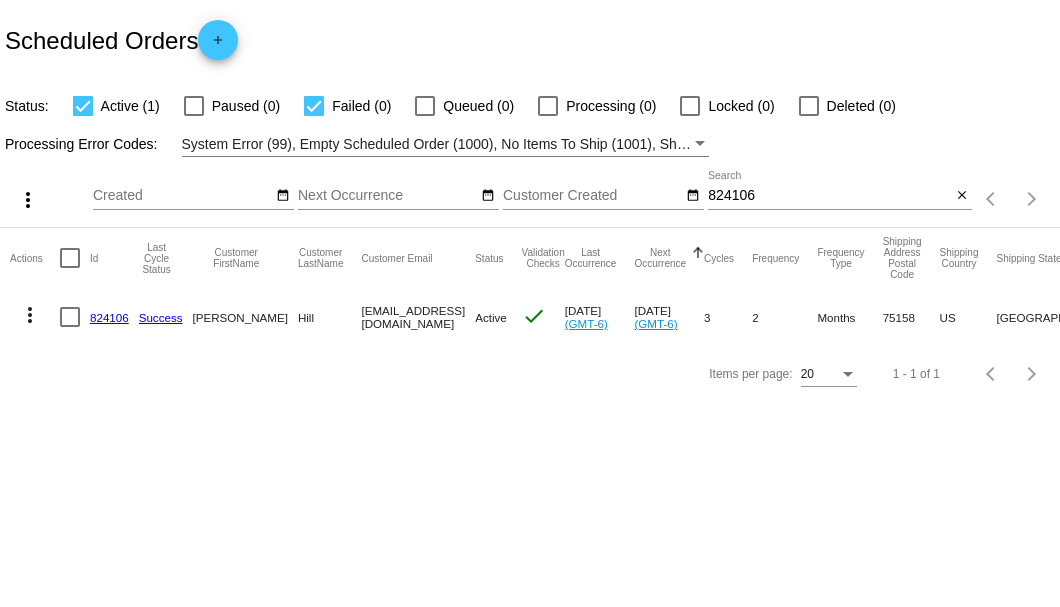 click on "824106" 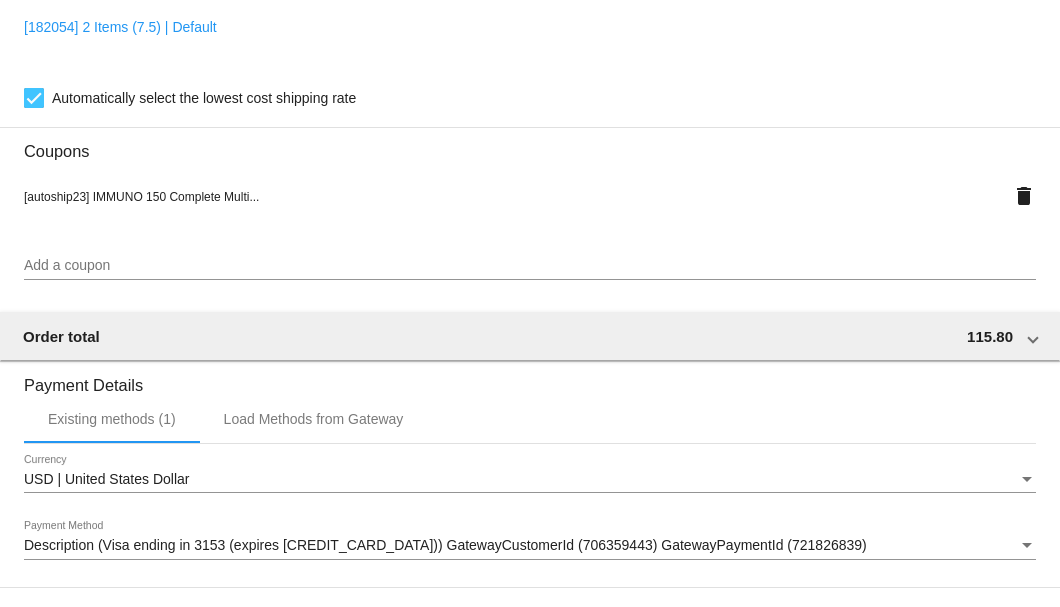 scroll, scrollTop: 1930, scrollLeft: 0, axis: vertical 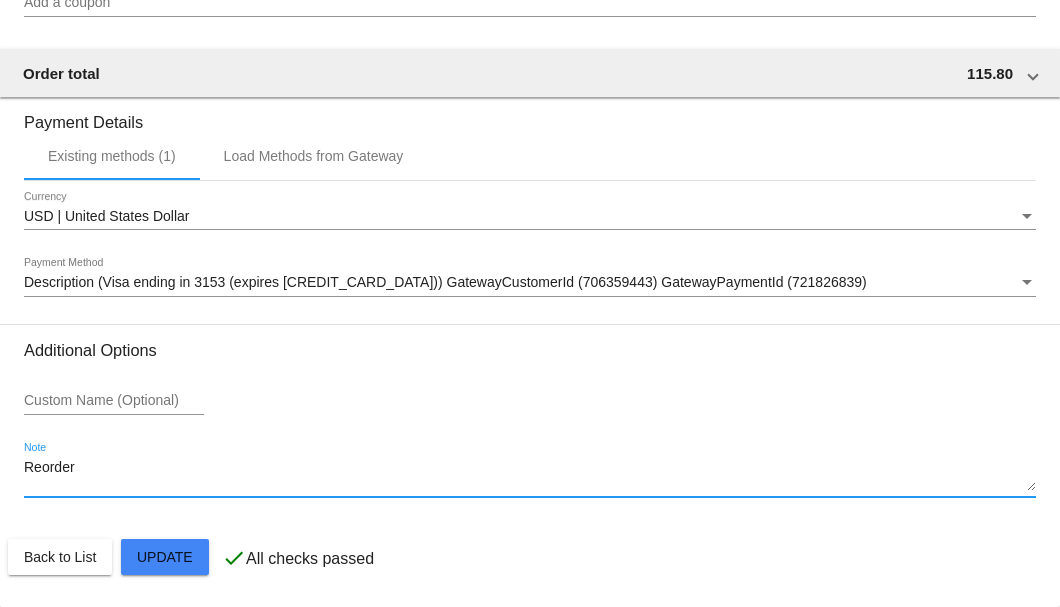 drag, startPoint x: 108, startPoint y: 482, endPoint x: 16, endPoint y: 468, distance: 93.05912 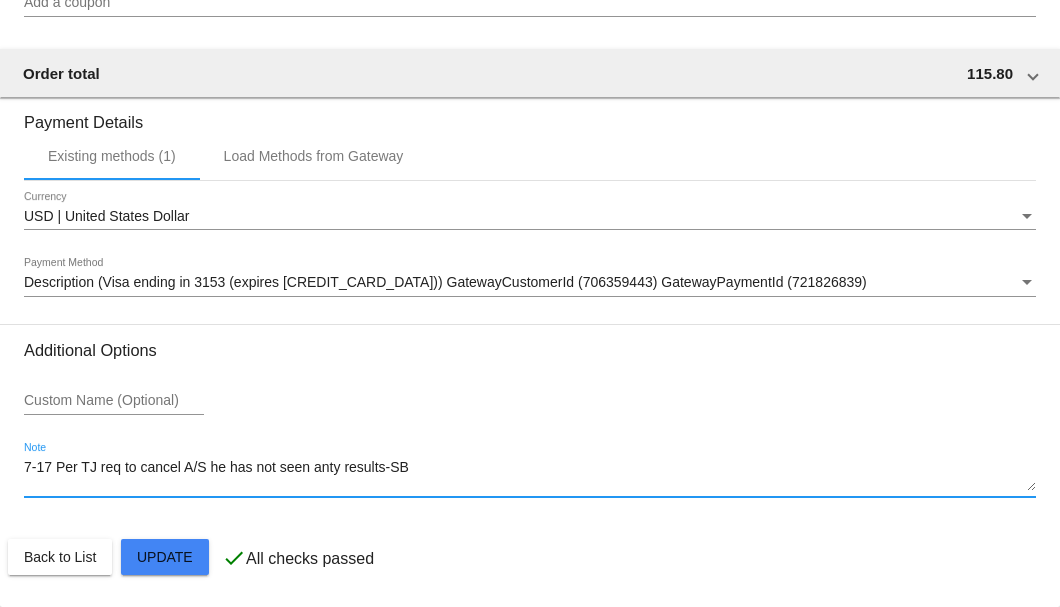 click on "Customer
5743061: Ron Hill
rkhill1@peoplepc.com
Customer Shipping
Enter Shipping Address Select A Saved Address (0)
Ron
Shipping First Name
Hill
Shipping Last Name
US | USA
Shipping Country
10491 County Road 4038
Shipping Street 1
Shipping Street 2
Scurry
Shipping City
TX | Texas
Shipping State
75158
Shipping Postcode
Scheduled Order Details
Frequency:
Every 2 months
Active
Status
2" 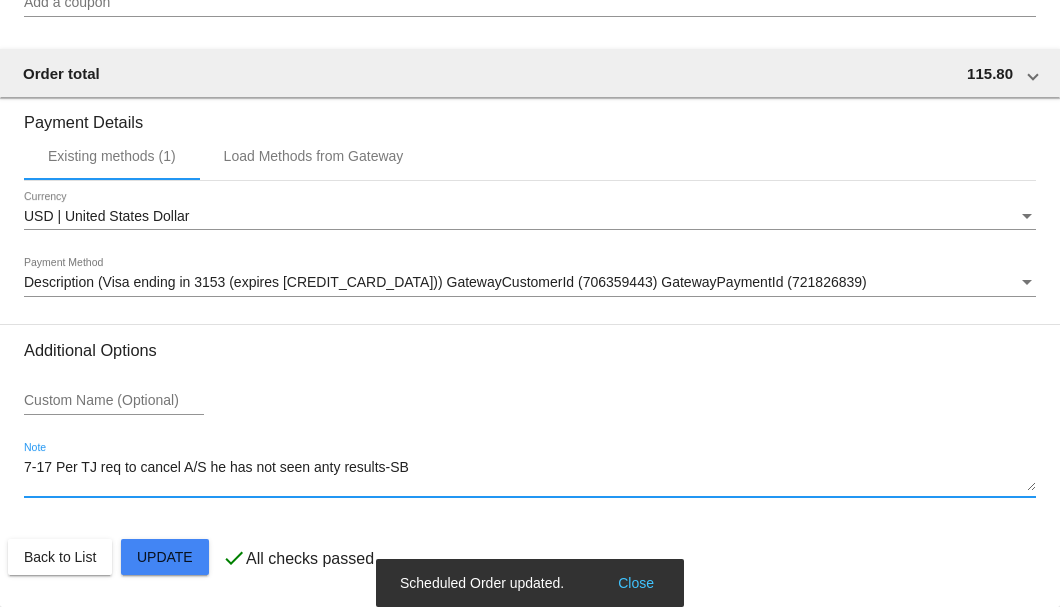 click on "7-17 Per TJ req to cancel A/S he has not seen anty results-SB" at bounding box center [530, 476] 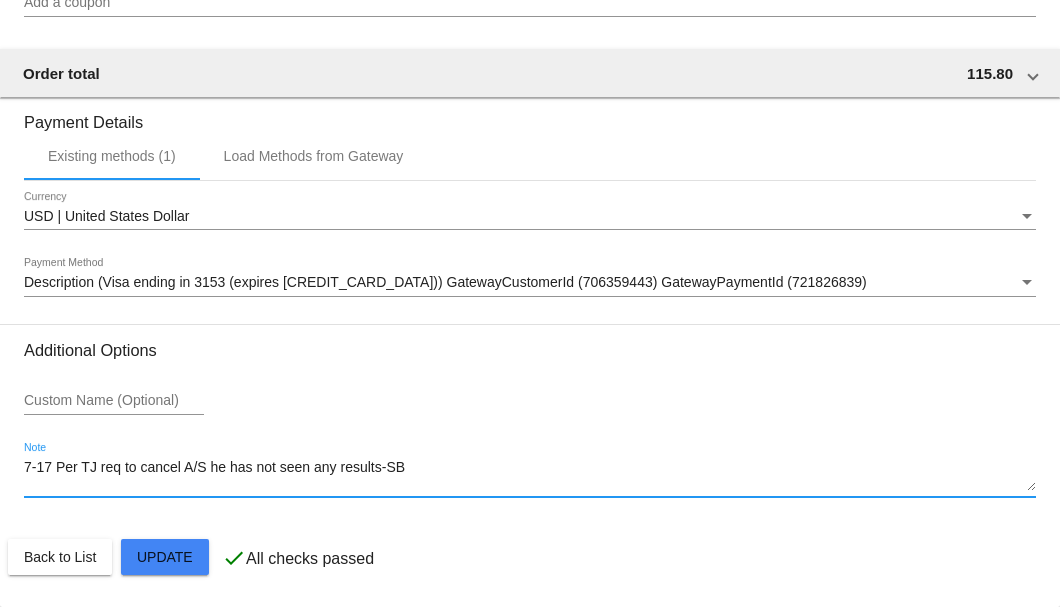 click on "Customer
5743061: Ron Hill
rkhill1@peoplepc.com
Customer Shipping
Enter Shipping Address Select A Saved Address (0)
Ron
Shipping First Name
Hill
Shipping Last Name
US | USA
Shipping Country
10491 County Road 4038
Shipping Street 1
Shipping Street 2
Scurry
Shipping City
TX | Texas
Shipping State
75158
Shipping Postcode
Scheduled Order Details
Frequency:
Every 2 months
Active
Status
2" 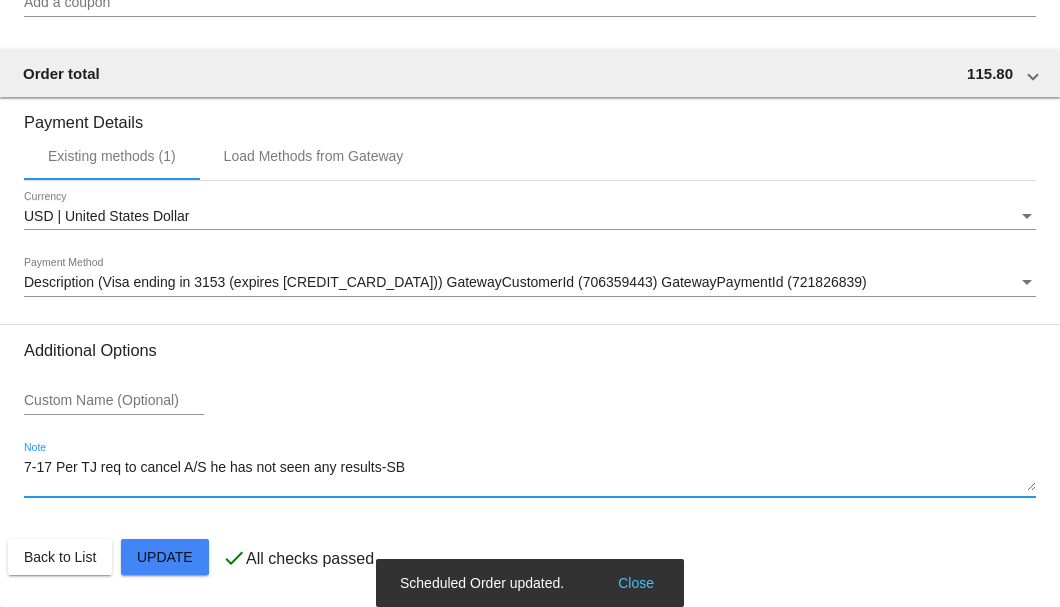 type on "7-17 Per TJ req to cancel A/S he has not seen any results-SB" 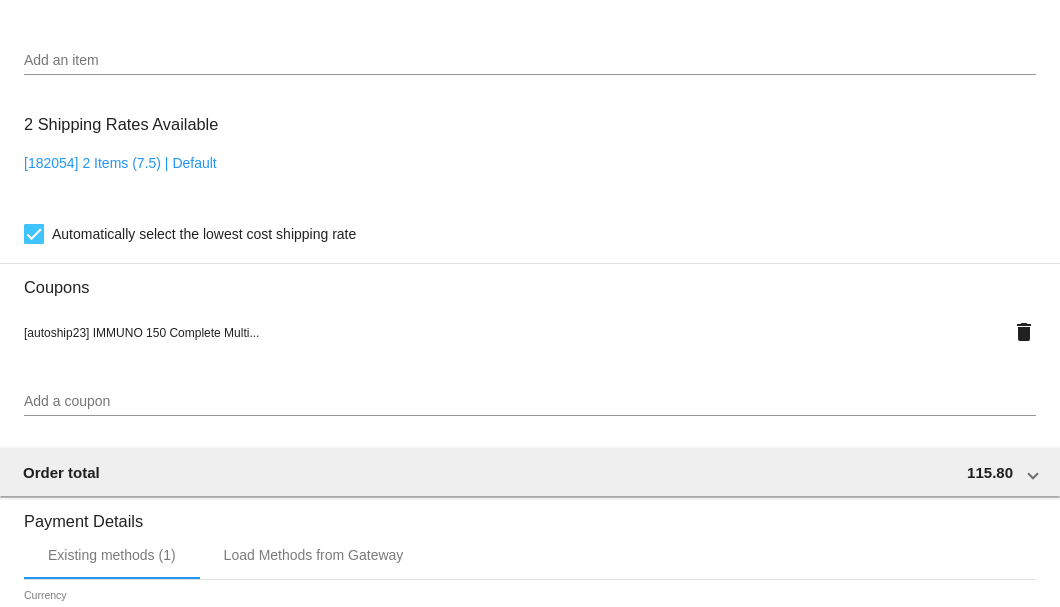 scroll, scrollTop: 1330, scrollLeft: 0, axis: vertical 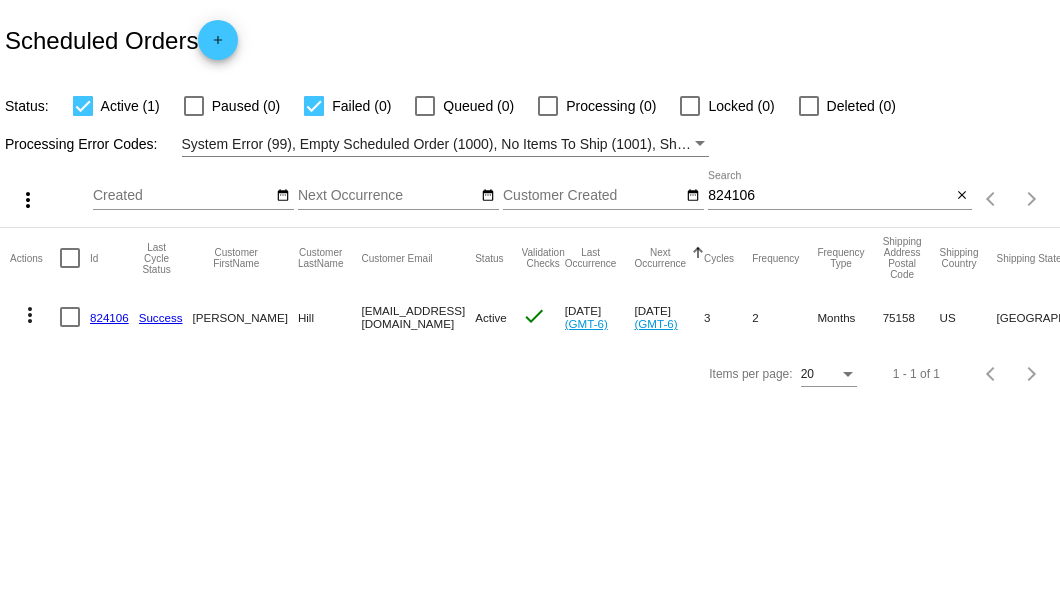 drag, startPoint x: 320, startPoint y: 312, endPoint x: 438, endPoint y: 312, distance: 118 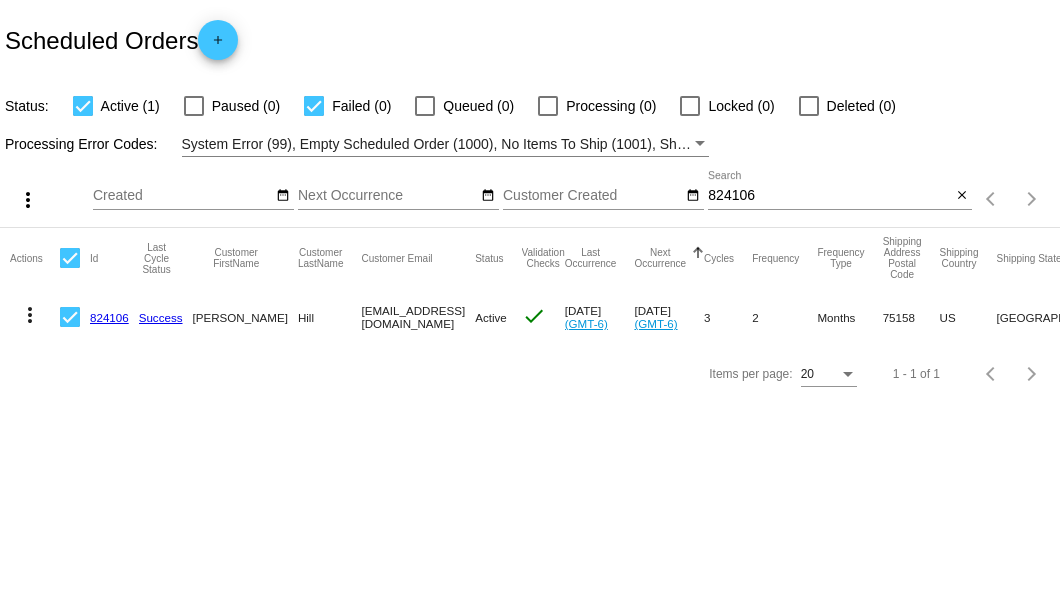 click on "more_vert" 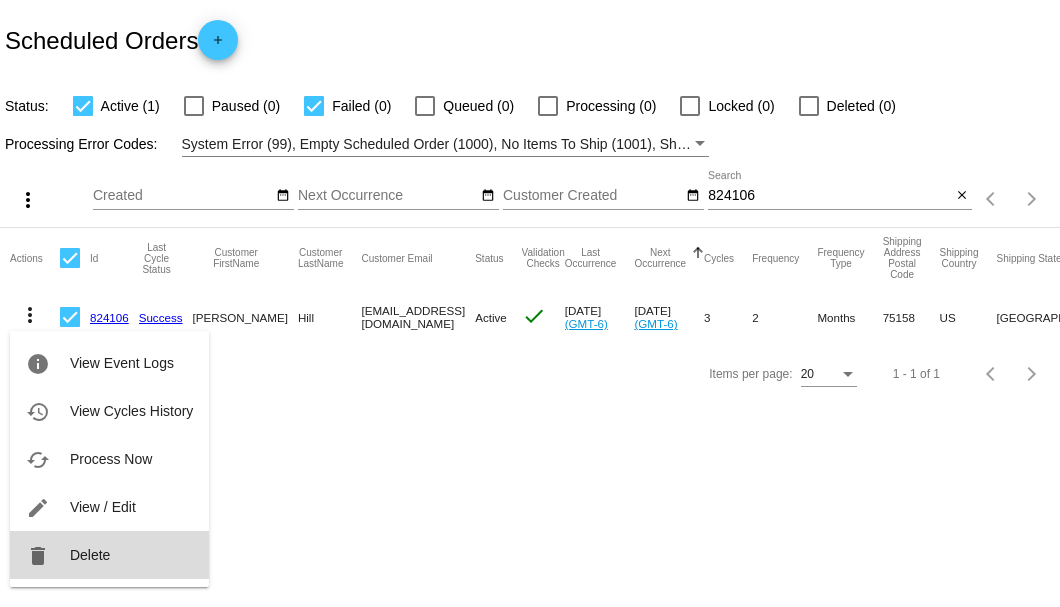click on "delete
Delete" at bounding box center [109, 555] 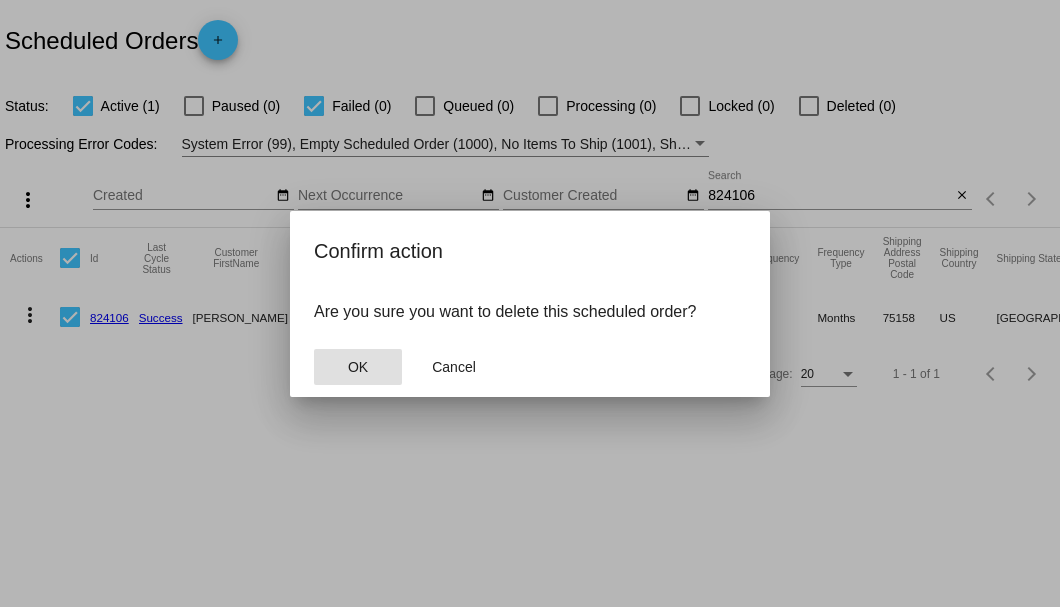 click on "OK" 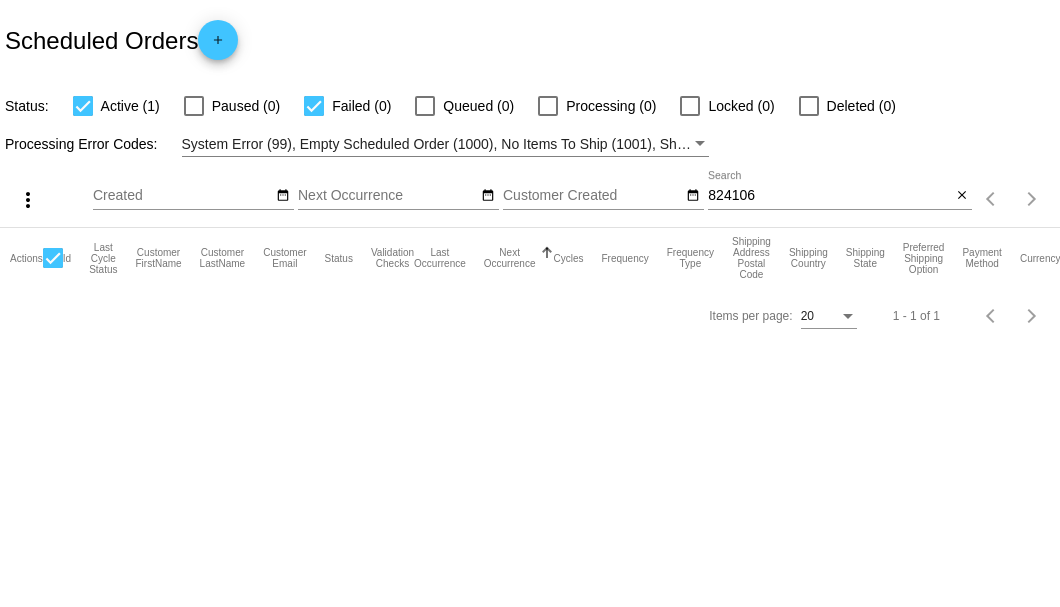 click on "824106
Search" 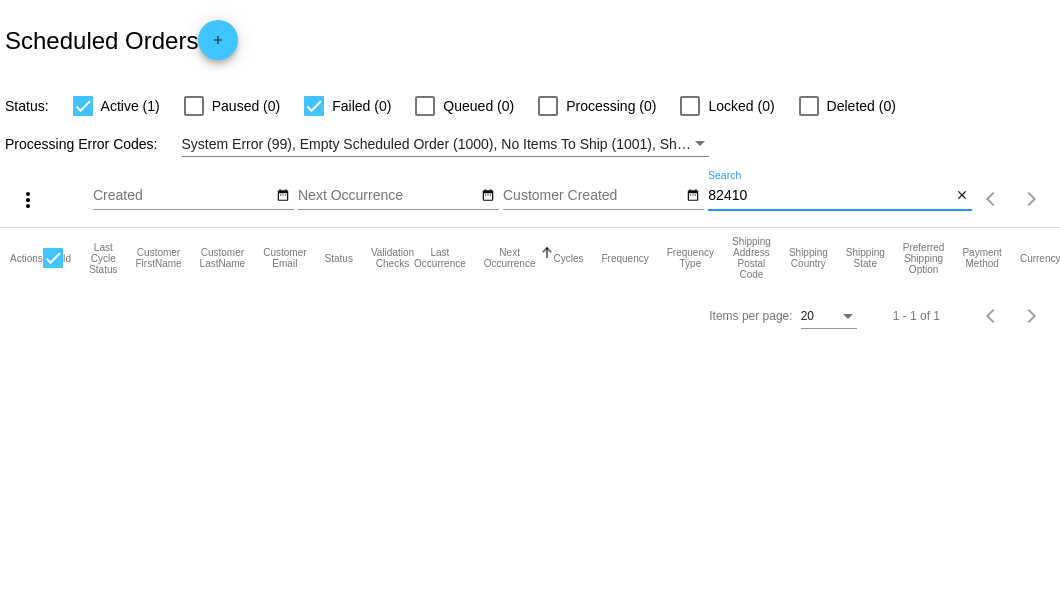 type on "824106" 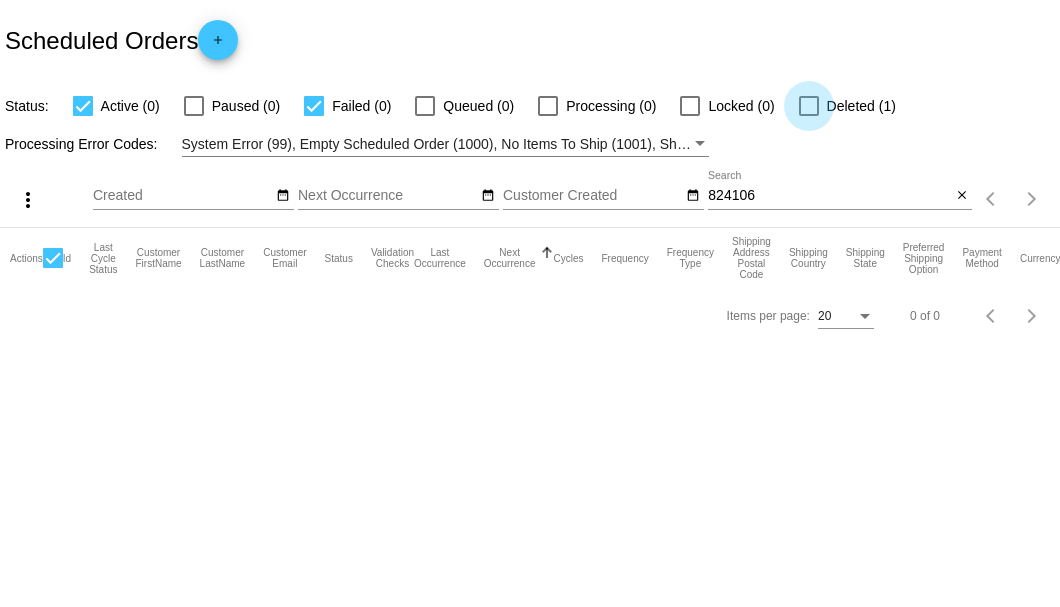 click at bounding box center (809, 106) 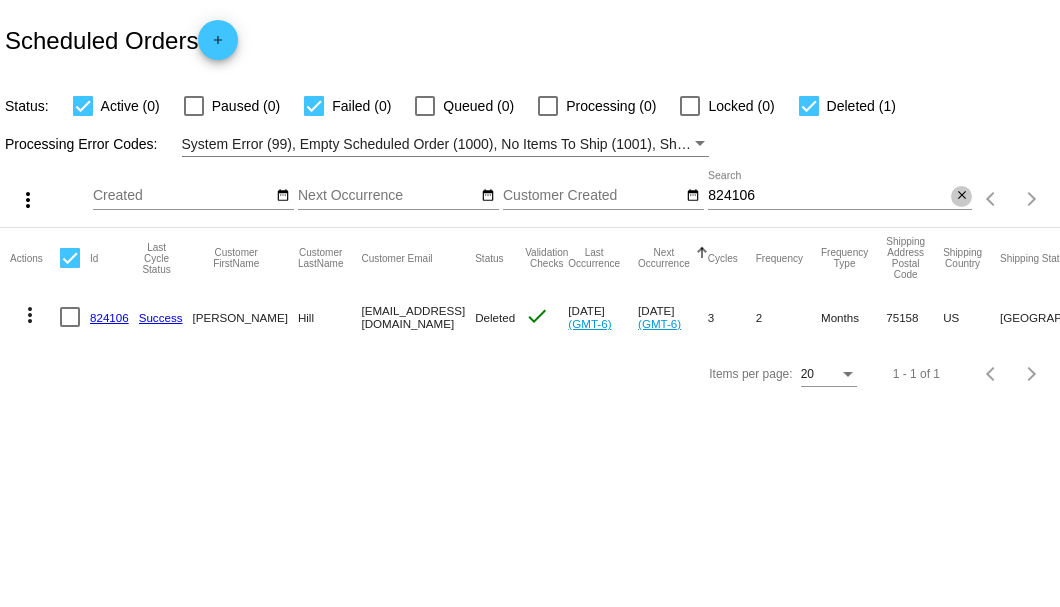 click on "close" 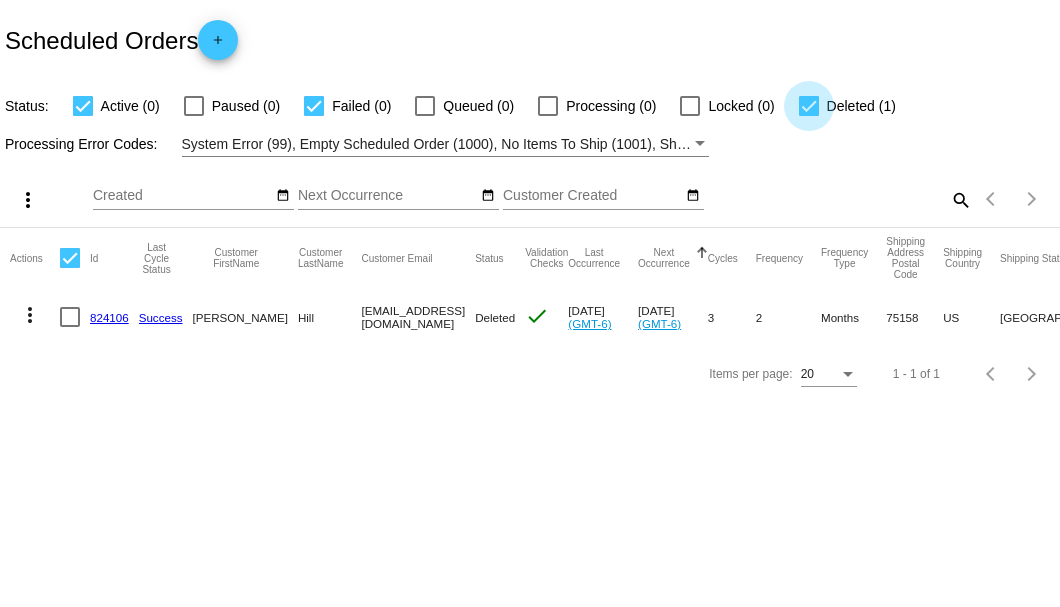 click on "Scheduled Orders
add
Status:
Active (0)
Paused (0)
Failed (0)
Queued (0)
Processing
(0)
Locked (0)
Deleted (1)
Processing Error Codes:
System Error (99), Empty Scheduled Order (1000), No Items To Ship (1001), Shipping Rate Not Found (1002), Payment Integration Not Found (1003), No Payment Method (1004), Payment Failed (2000), Payment Gateway Communication Failure (2001), Client Order Creation Failure (3000), Client Order Update Failure (3001), Client Order Invalid (3002)
more_vert
Su Mo Tu" 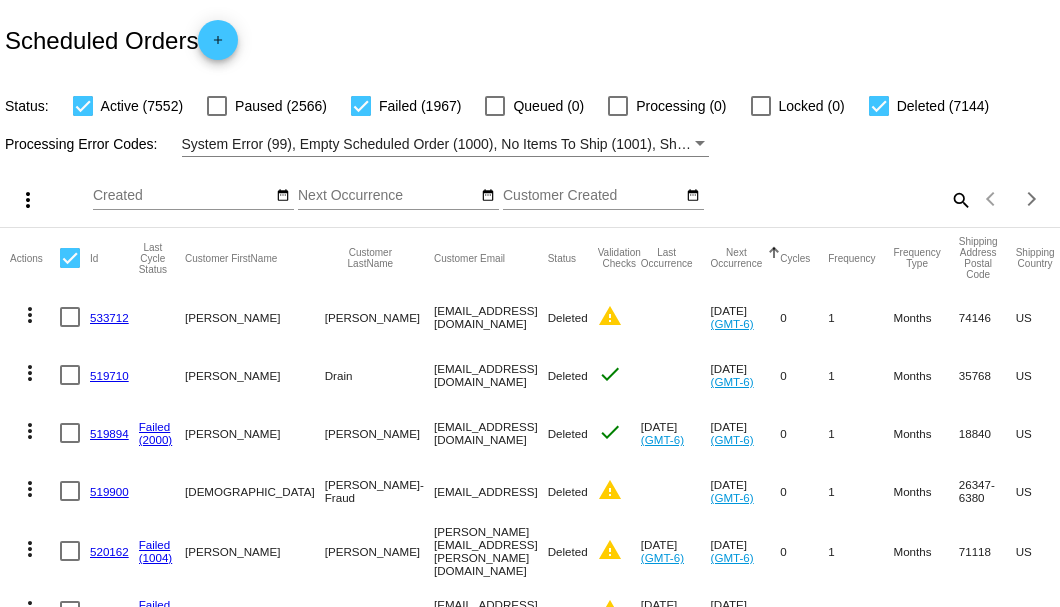 click on "search" 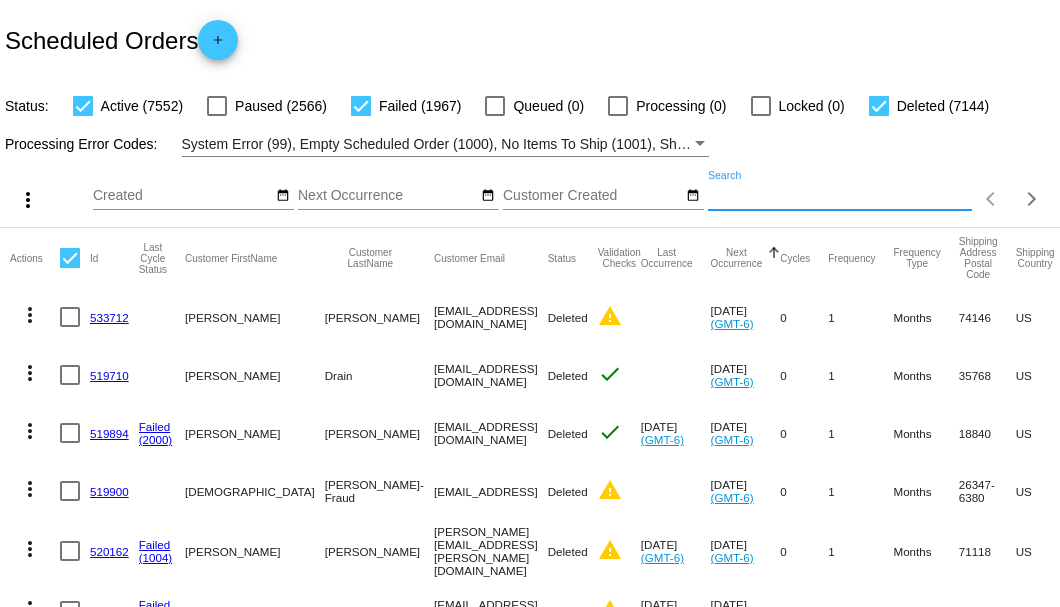 click on "Search" at bounding box center [840, 196] 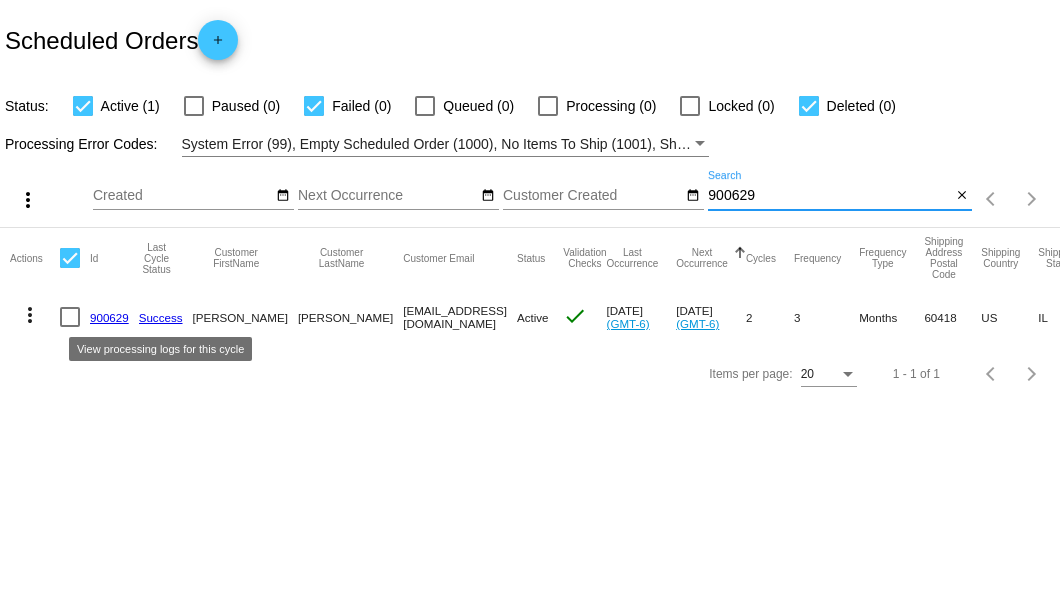 type on "900629" 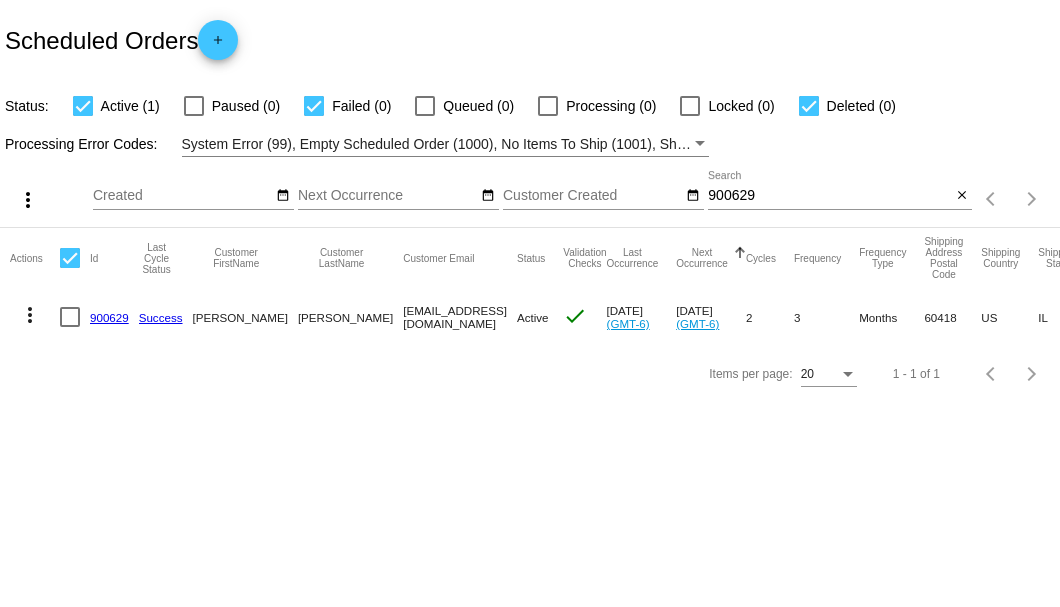 click on "900629" 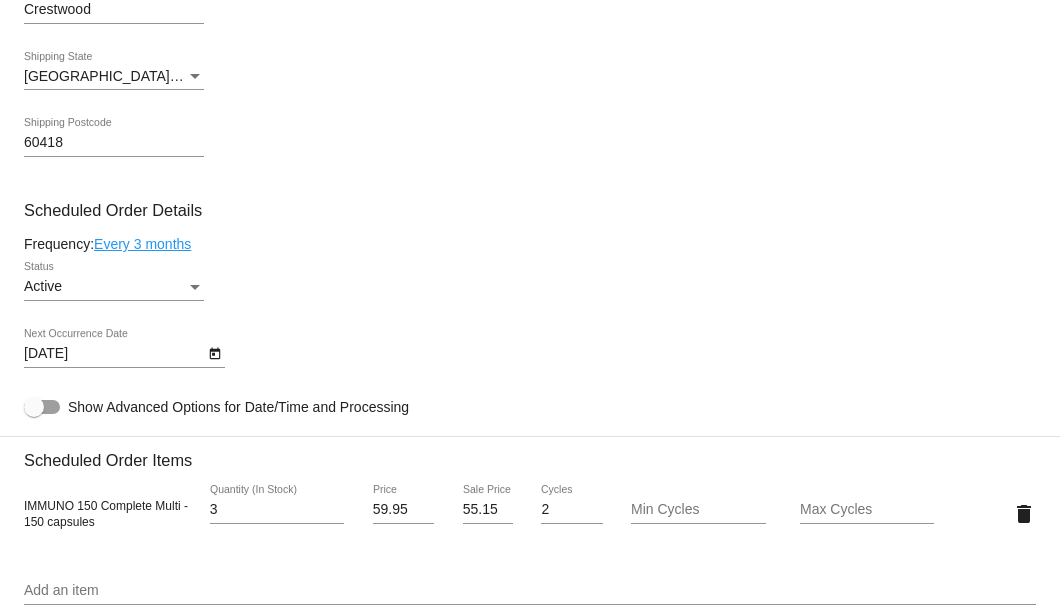 scroll, scrollTop: 1133, scrollLeft: 0, axis: vertical 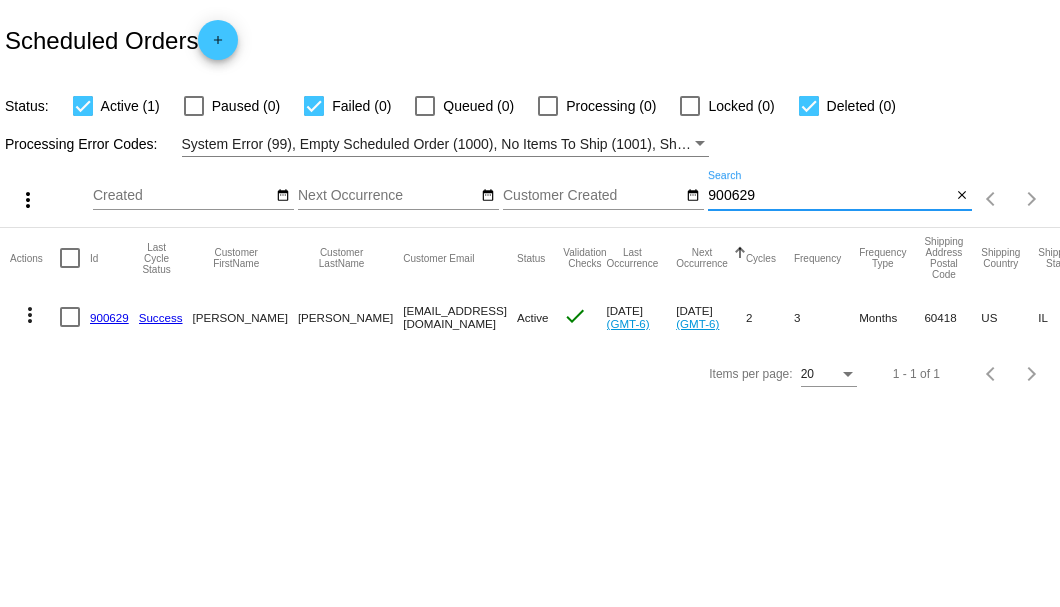 click on "900629" at bounding box center [829, 196] 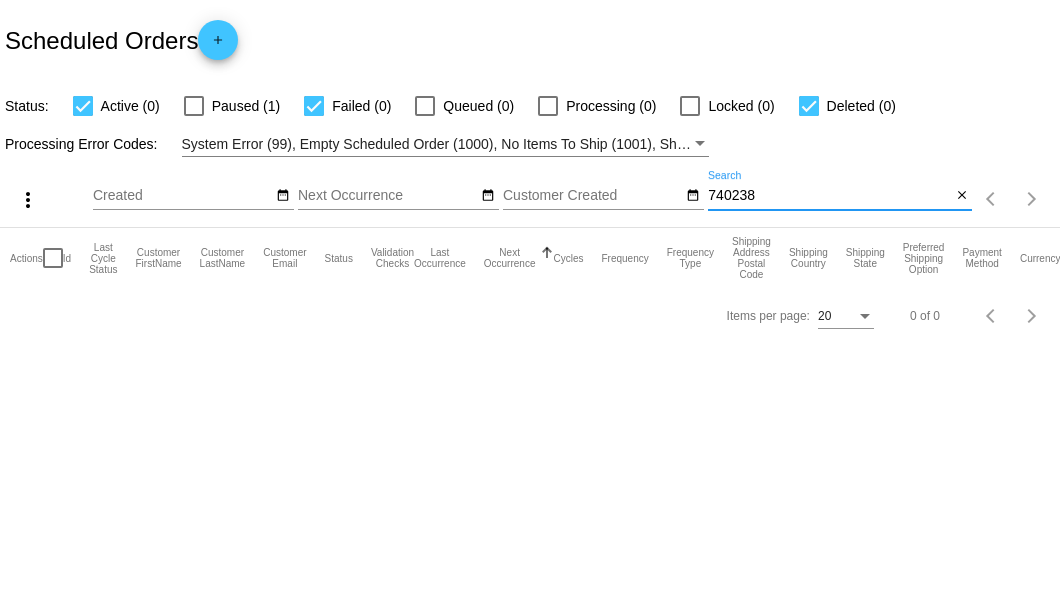 type on "740238" 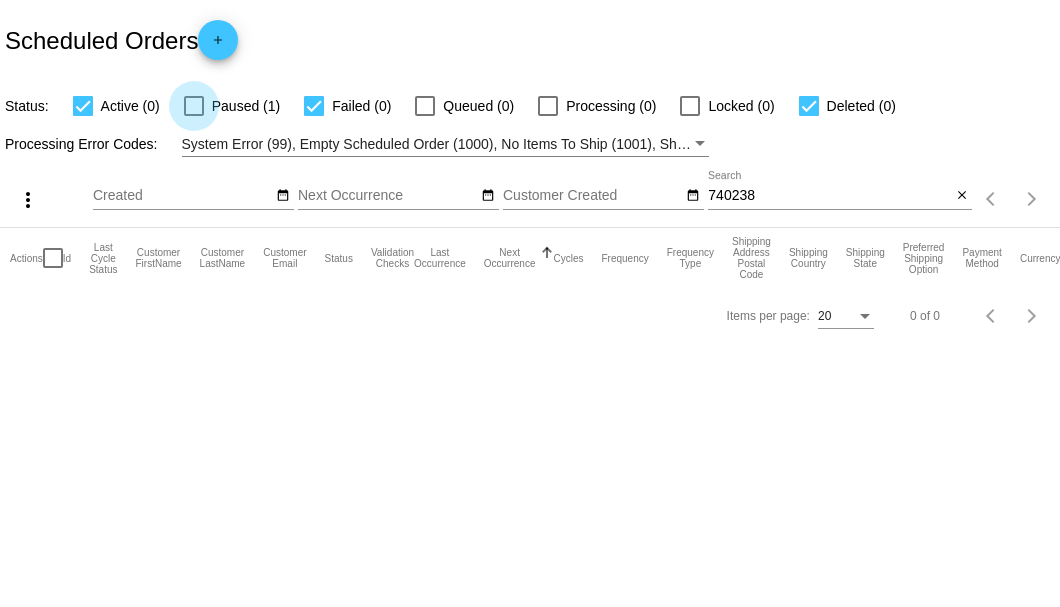 click at bounding box center [194, 106] 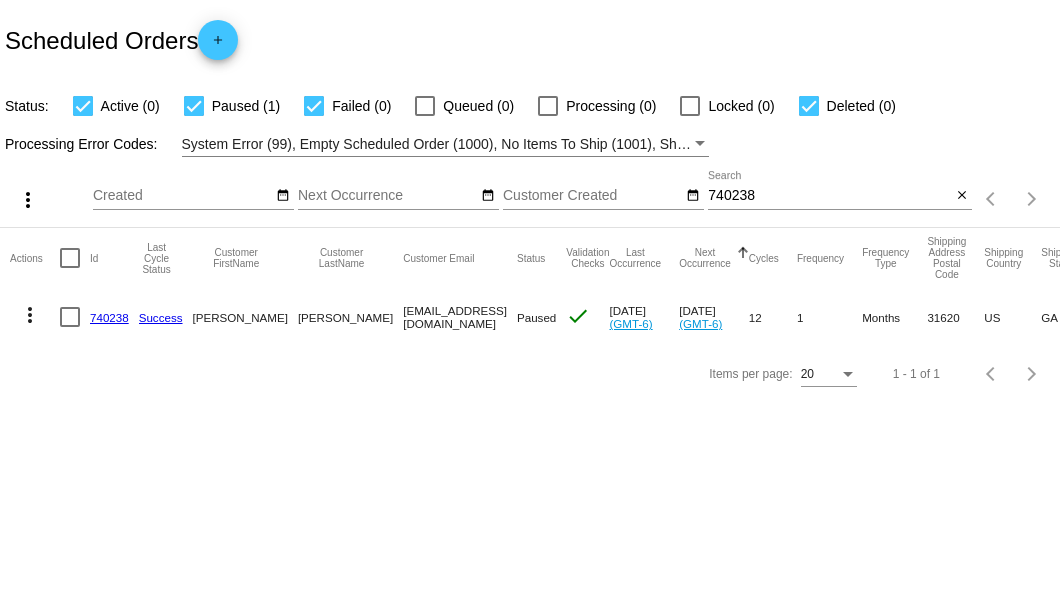 click on "740238" 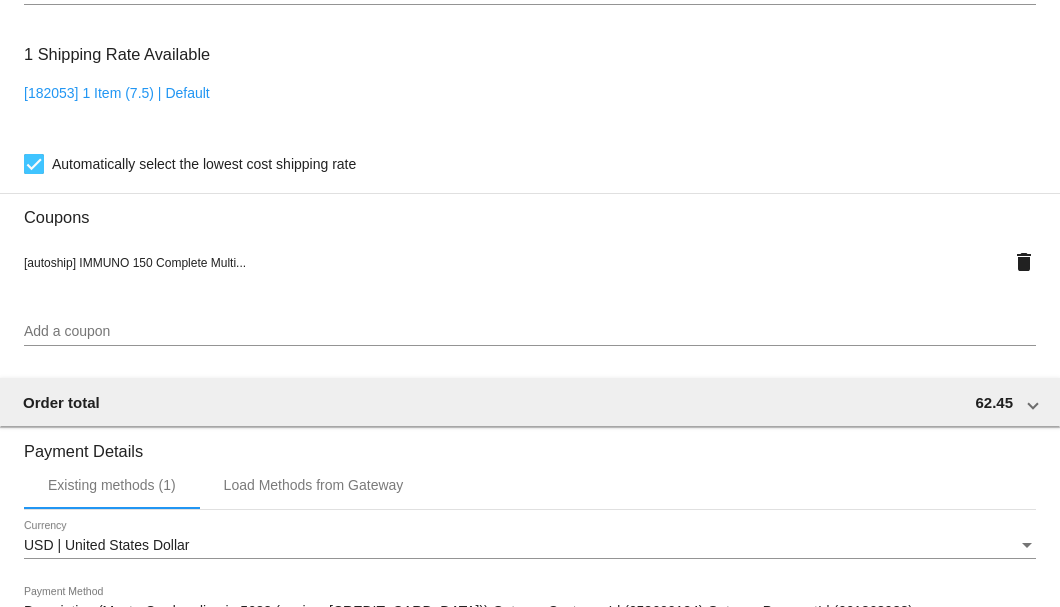 scroll, scrollTop: 1930, scrollLeft: 0, axis: vertical 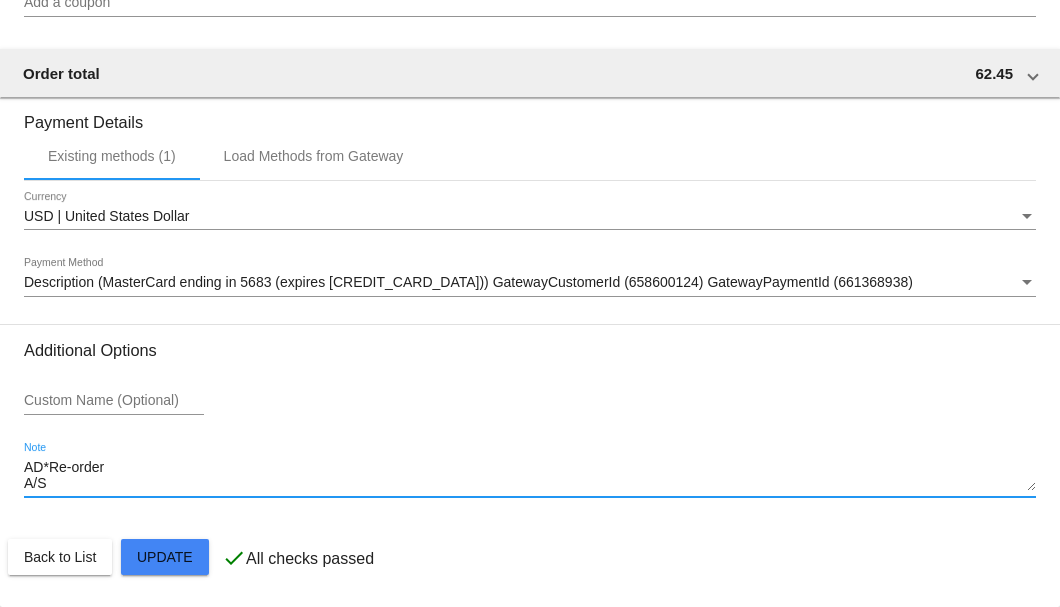 drag, startPoint x: 134, startPoint y: 479, endPoint x: 24, endPoint y: 476, distance: 110.0409 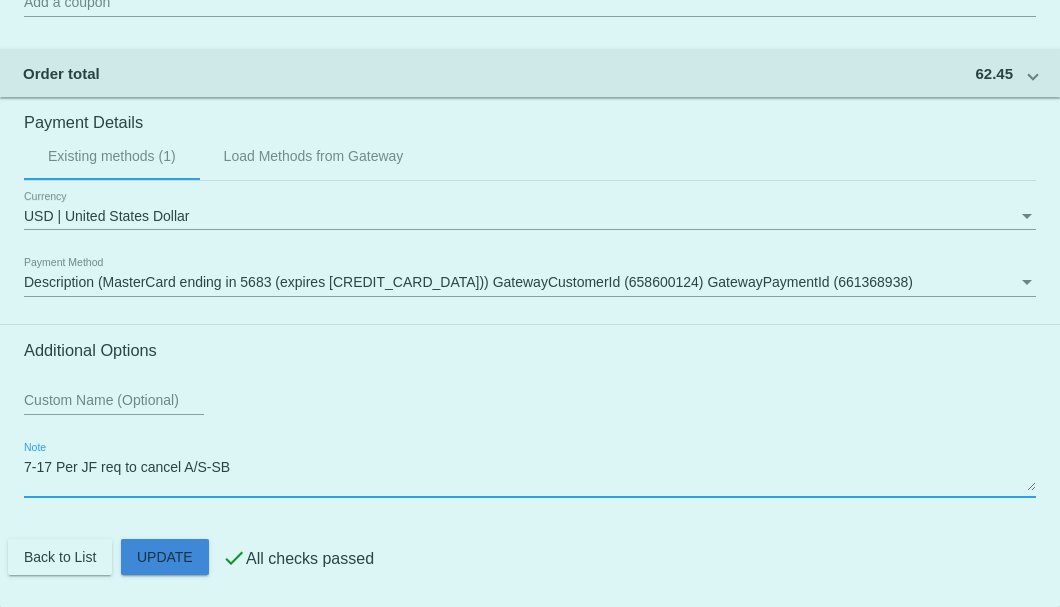 click on "Customer
4270266: [PERSON_NAME]
[EMAIL_ADDRESS][DOMAIN_NAME]
Customer Shipping
Enter Shipping Address Select A Saved Address (0)
[PERSON_NAME]
Shipping First Name
[PERSON_NAME]
Shipping Last Name
[GEOGRAPHIC_DATA] | [GEOGRAPHIC_DATA]
Shipping Country
[STREET_ADDRESS]
[STREET_ADDRESS]
[GEOGRAPHIC_DATA]
[GEOGRAPHIC_DATA] | [US_STATE]
Shipping State
31620
Shipping Postcode
Scheduled Order Details
Frequency:
Every 1 months
Paused
Status
1" 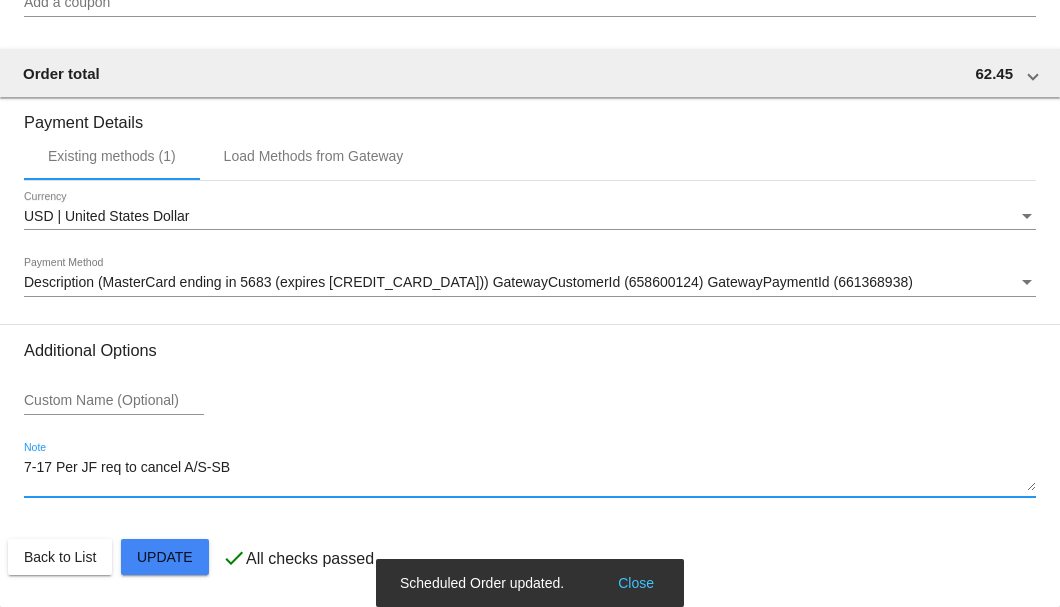 type on "7-17 Per JF req to cancel A/S-SB" 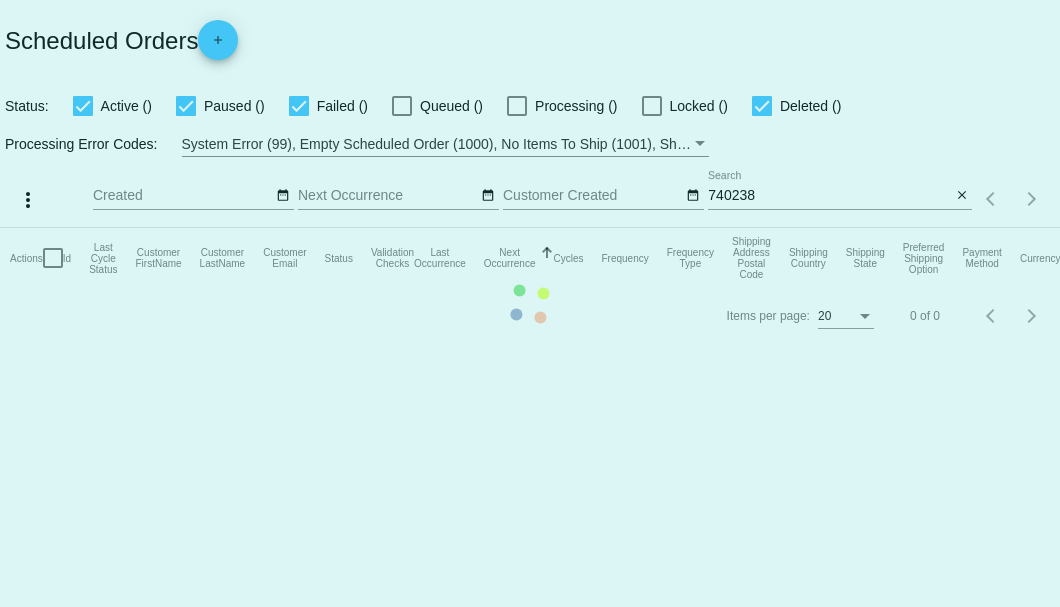 scroll, scrollTop: 0, scrollLeft: 0, axis: both 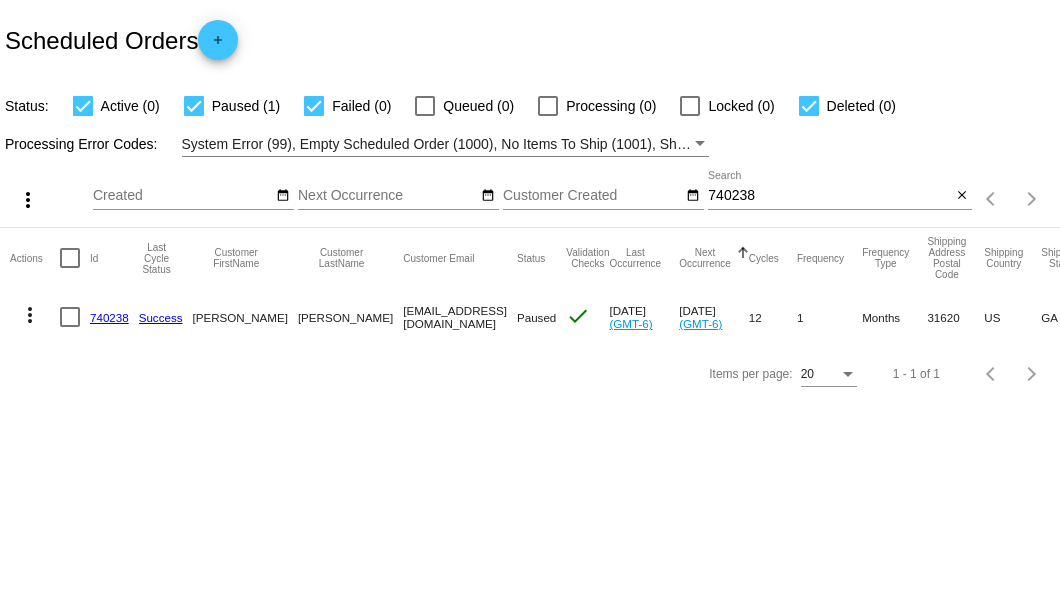 drag, startPoint x: 520, startPoint y: 315, endPoint x: 322, endPoint y: 310, distance: 198.06313 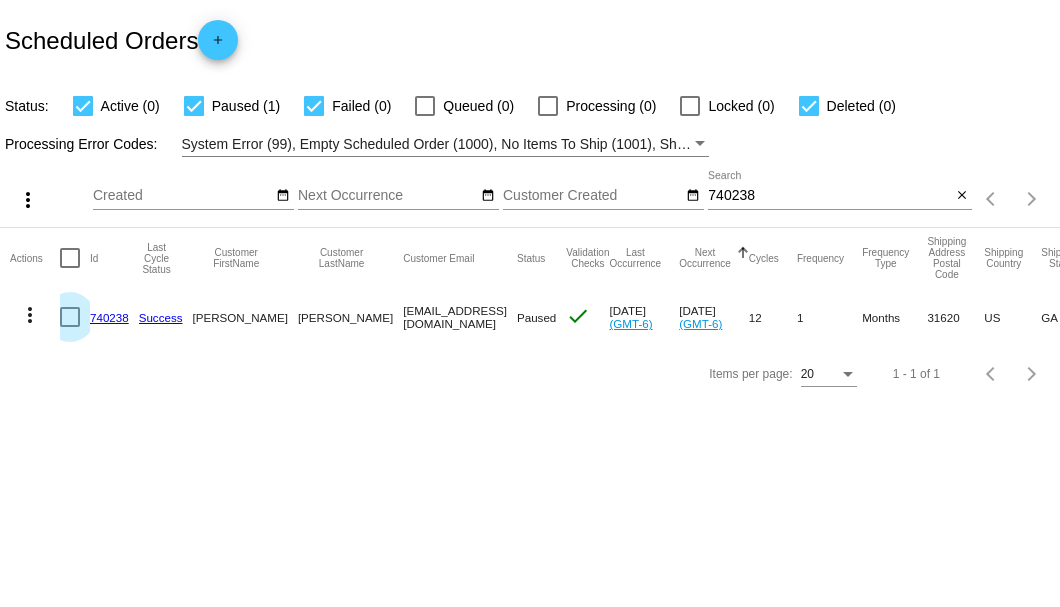 click at bounding box center (70, 317) 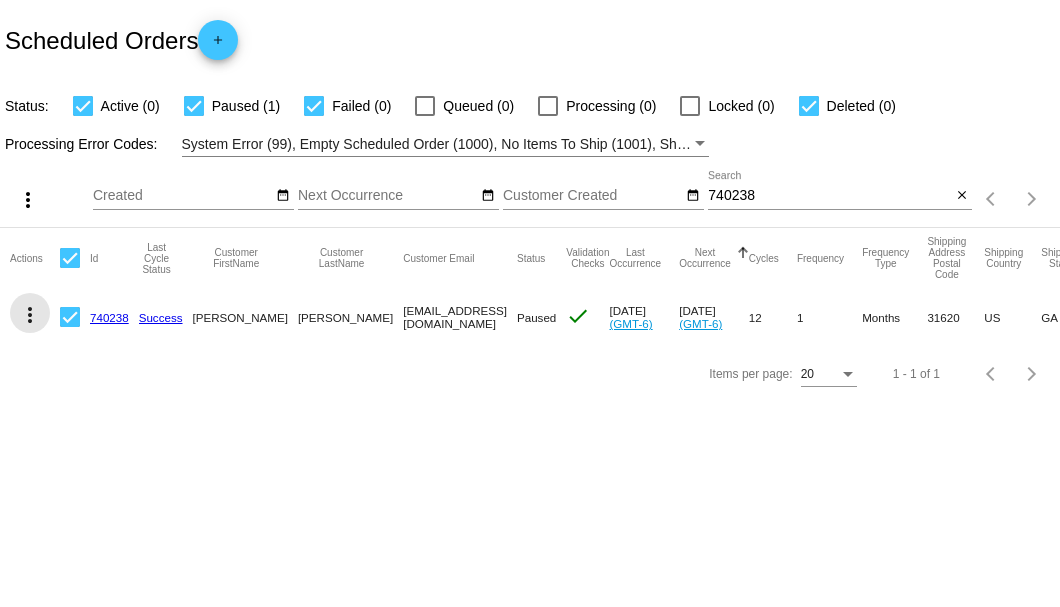click on "more_vert" 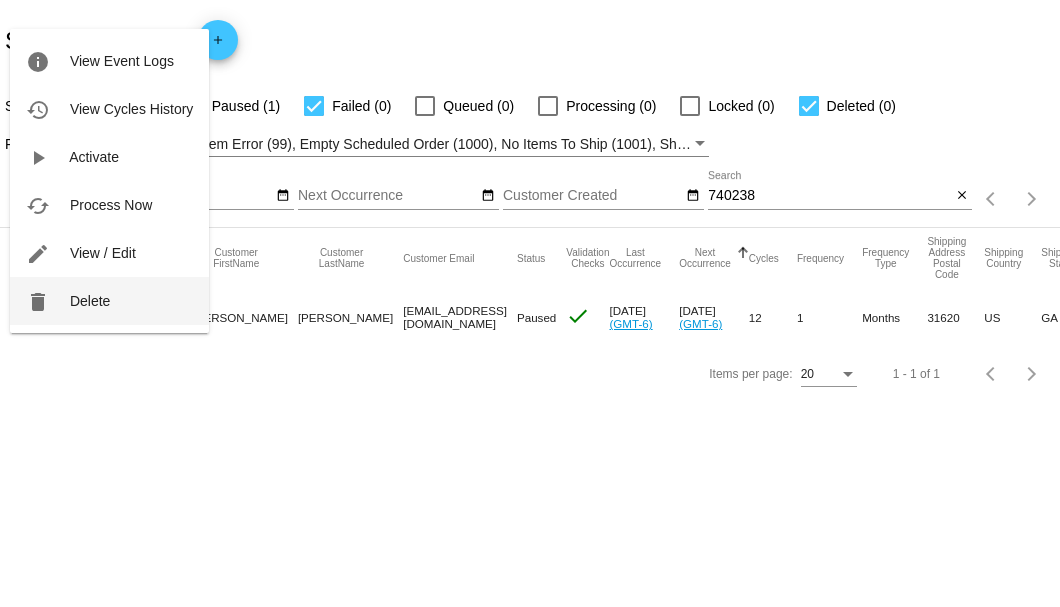 click on "delete
Delete" at bounding box center [109, 301] 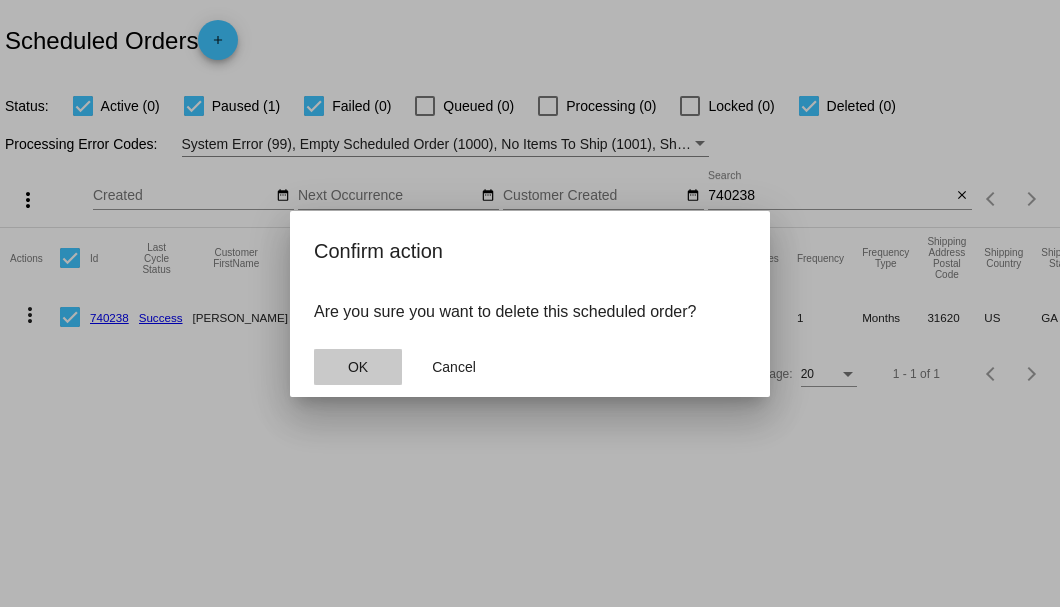 click on "OK" 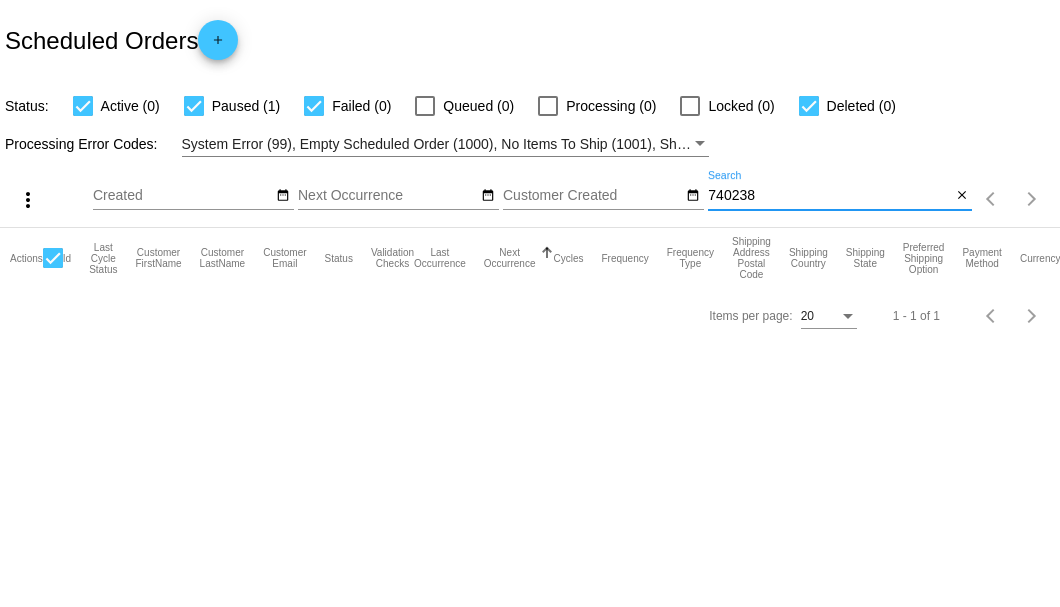 click on "740238" at bounding box center [829, 196] 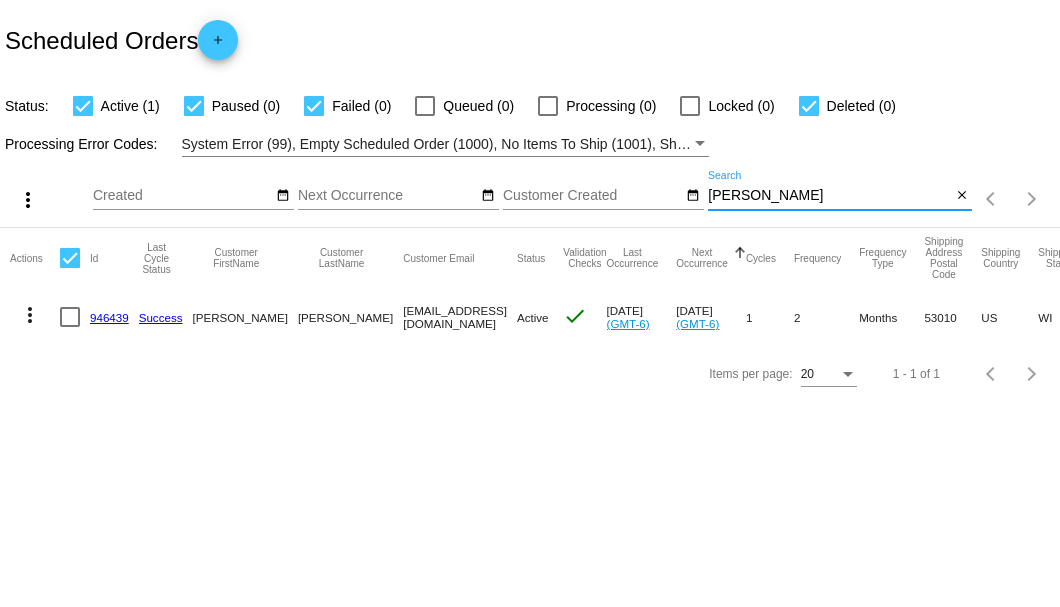 type on "[PERSON_NAME]" 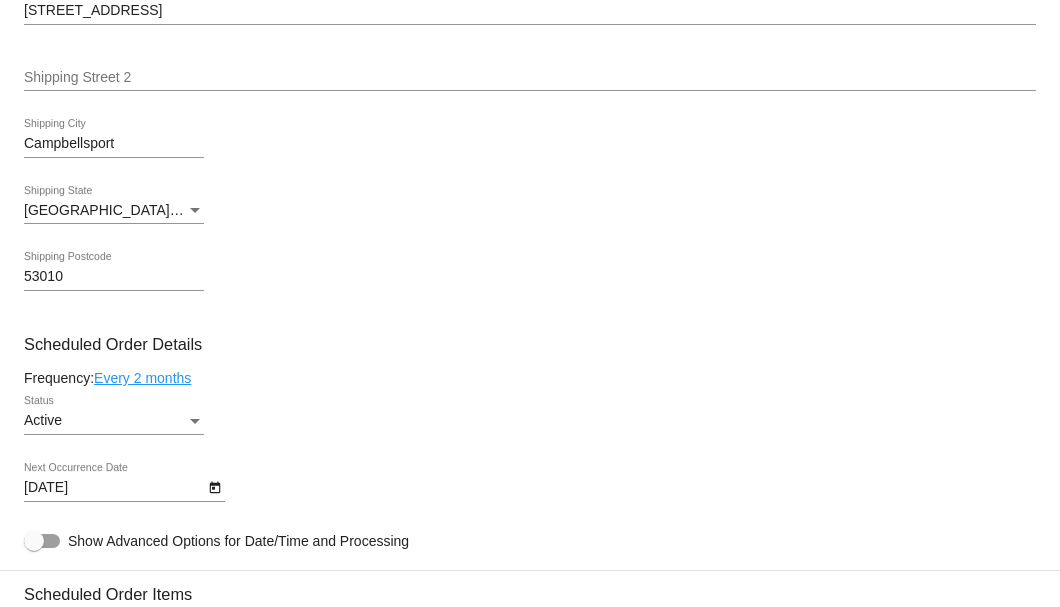 scroll, scrollTop: 1066, scrollLeft: 0, axis: vertical 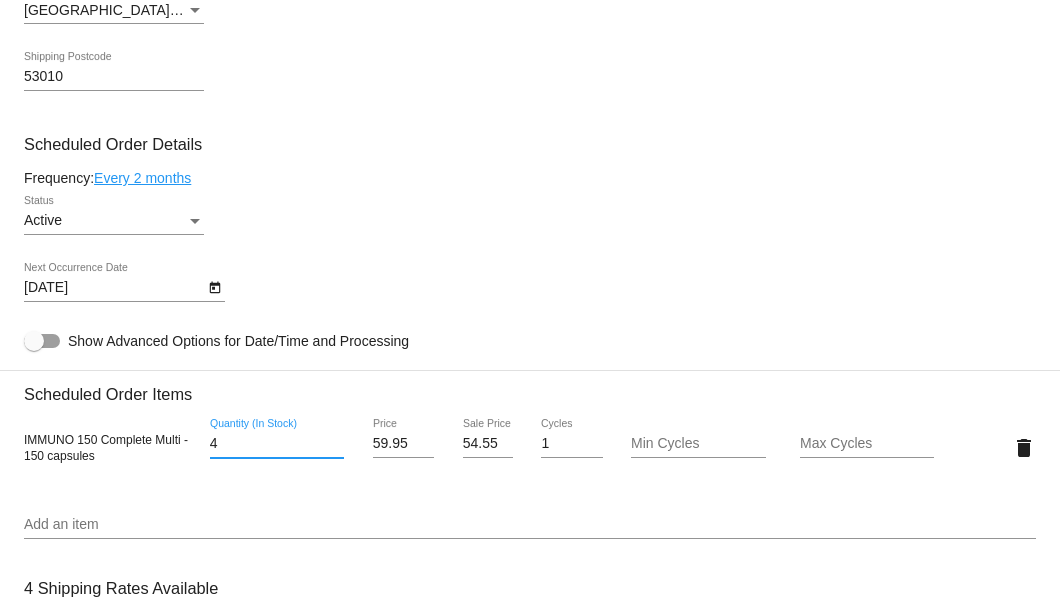 click on "4" at bounding box center (277, 444) 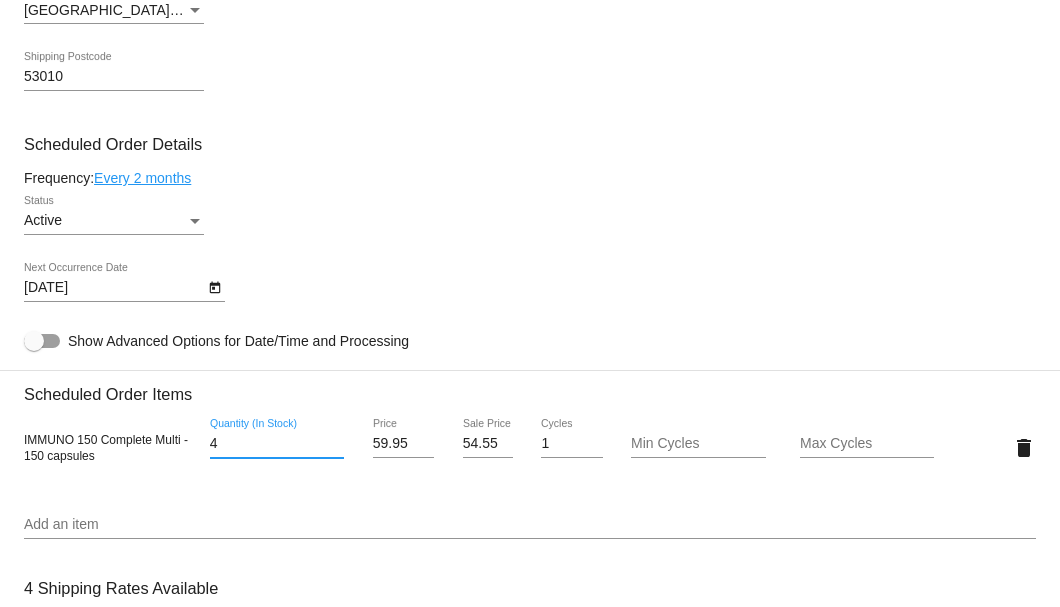 type on "1" 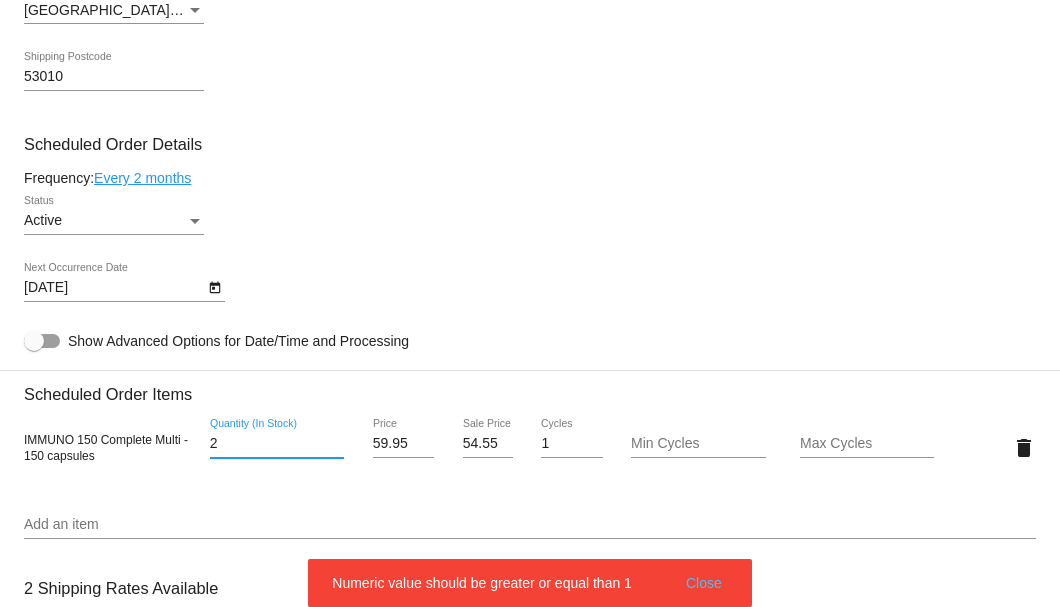 type on "2" 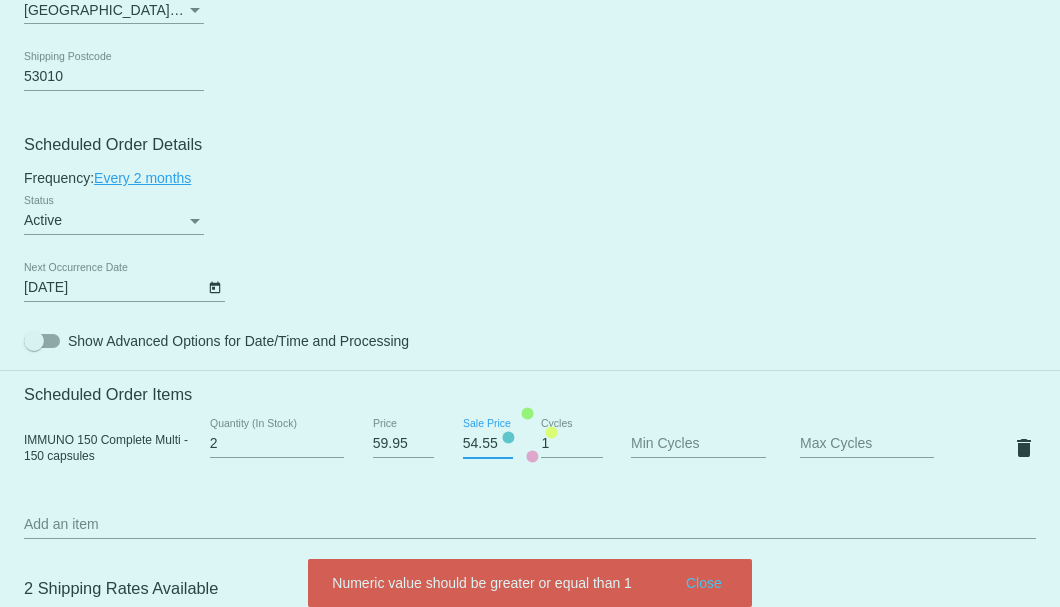 click on "Customer
6763816: Debra Helsel
rockanddeb76@gmail.com
Customer Shipping
Enter Shipping Address Select A Saved Address (0)
Debra
Shipping First Name
Helsel
Shipping Last Name
US | USA
Shipping Country
N2049 State Rd 67
Shipping Street 1
Shipping Street 2
Campbellsport
Shipping City
WI | Wisconsin
Shipping State
53010
Shipping Postcode
Scheduled Order Details
Frequency:
Every 2 months
Active
Status" 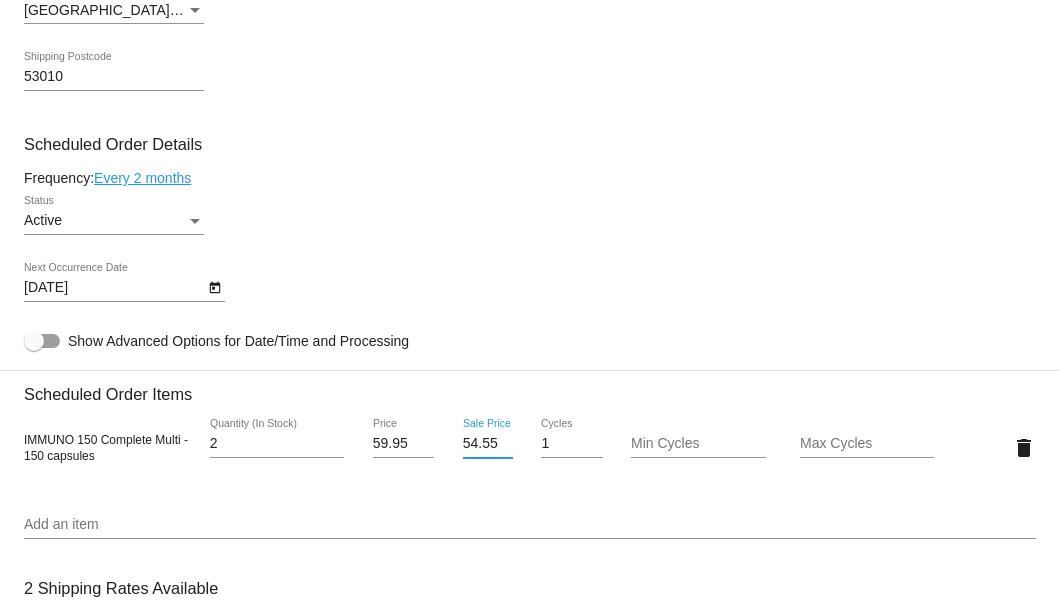 scroll, scrollTop: 0, scrollLeft: 1, axis: horizontal 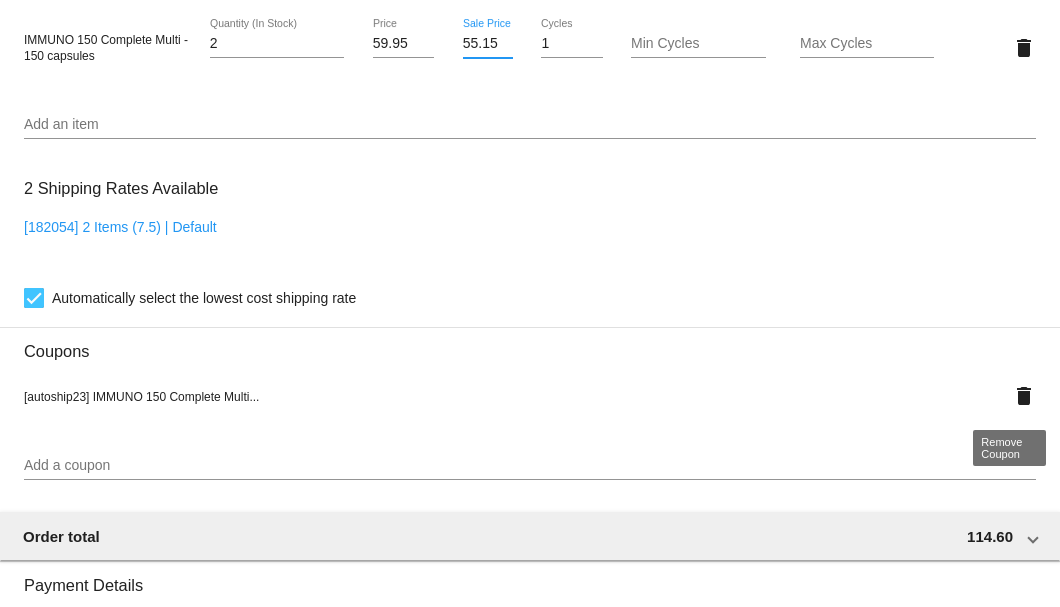 type on "55.15" 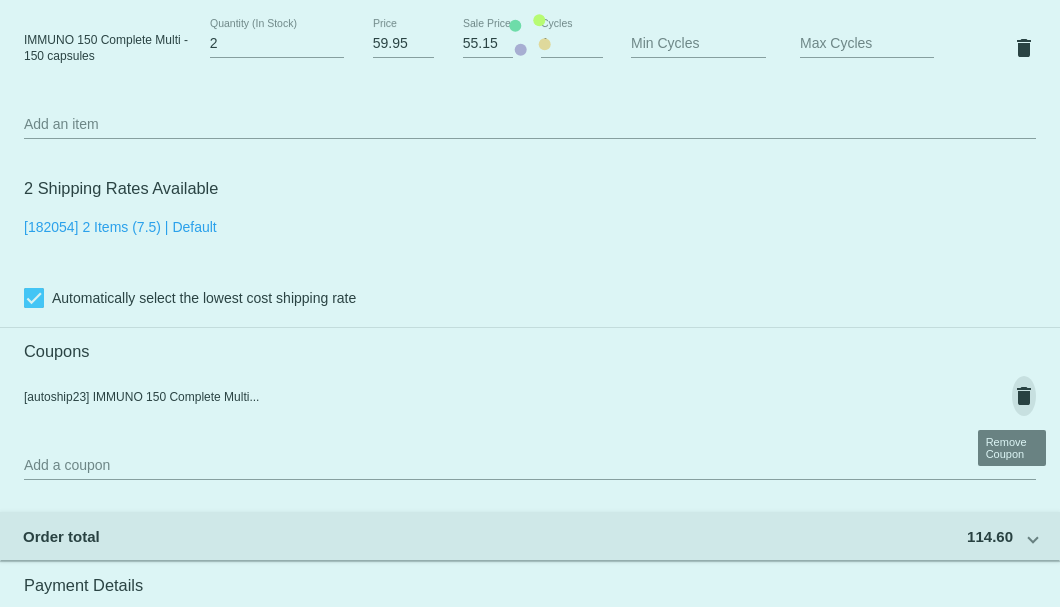 click on "Customer
6763816: Debra Helsel
rockanddeb76@gmail.com
Customer Shipping
Enter Shipping Address Select A Saved Address (0)
Debra
Shipping First Name
Helsel
Shipping Last Name
US | USA
Shipping Country
N2049 State Rd 67
Shipping Street 1
Shipping Street 2
Campbellsport
Shipping City
WI | Wisconsin
Shipping State
53010
Shipping Postcode
Scheduled Order Details
Frequency:
Every 2 months
Active
Status" 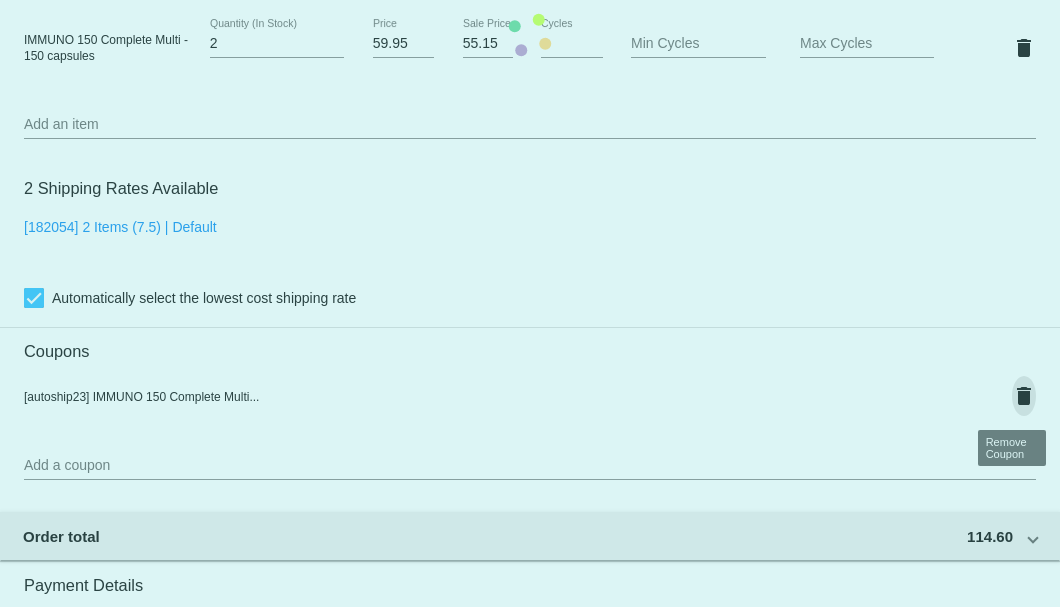 scroll, scrollTop: 0, scrollLeft: 0, axis: both 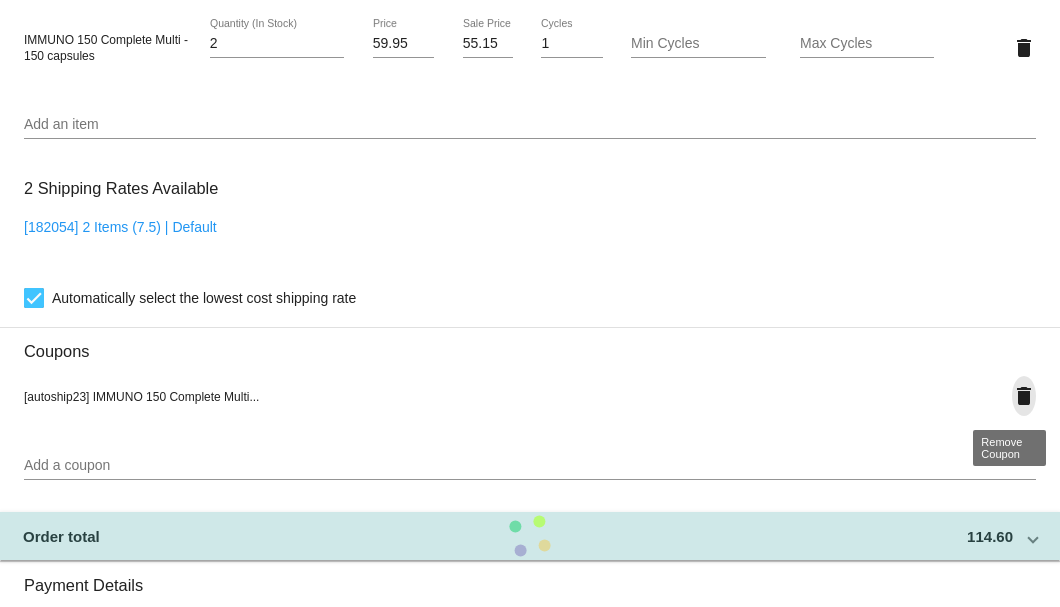 click on "delete" 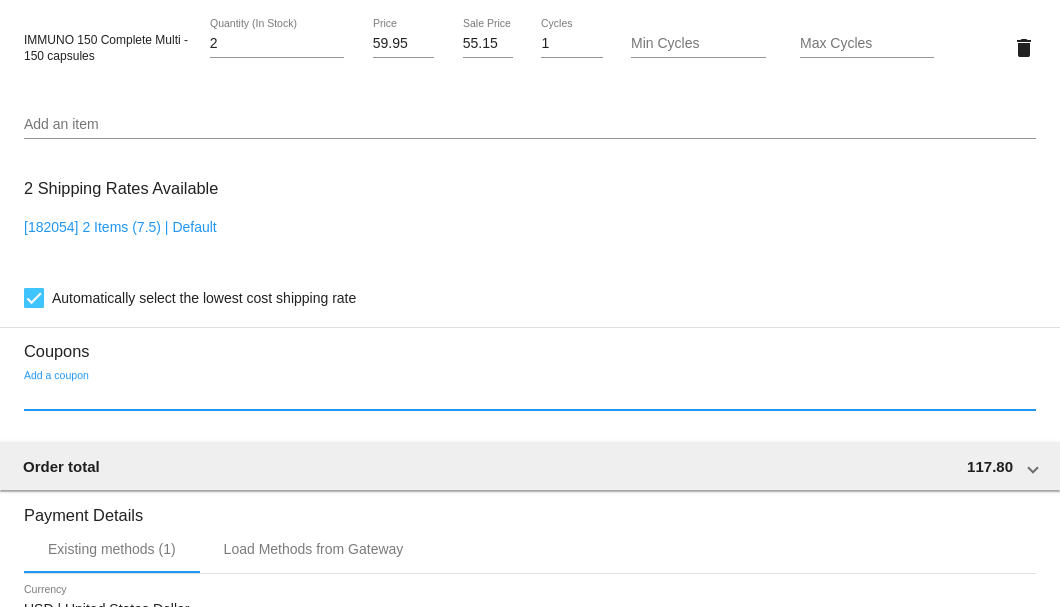 click on "Add a coupon" at bounding box center [530, 396] 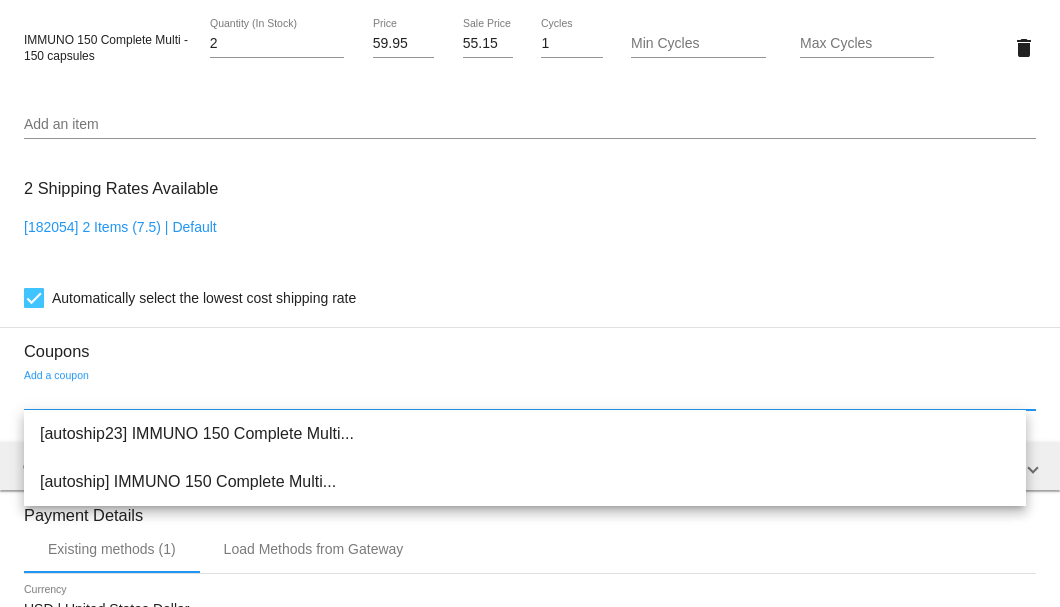 click on "Add a coupon" at bounding box center (530, 396) 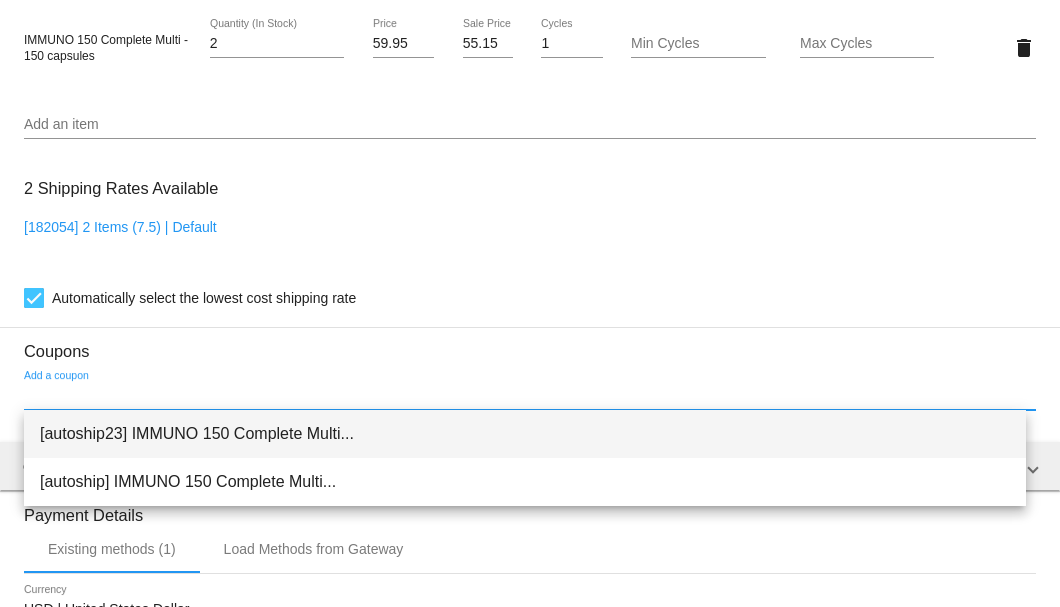 click on "[autoship23] IMMUNO 150 Complete Multi..." at bounding box center [525, 434] 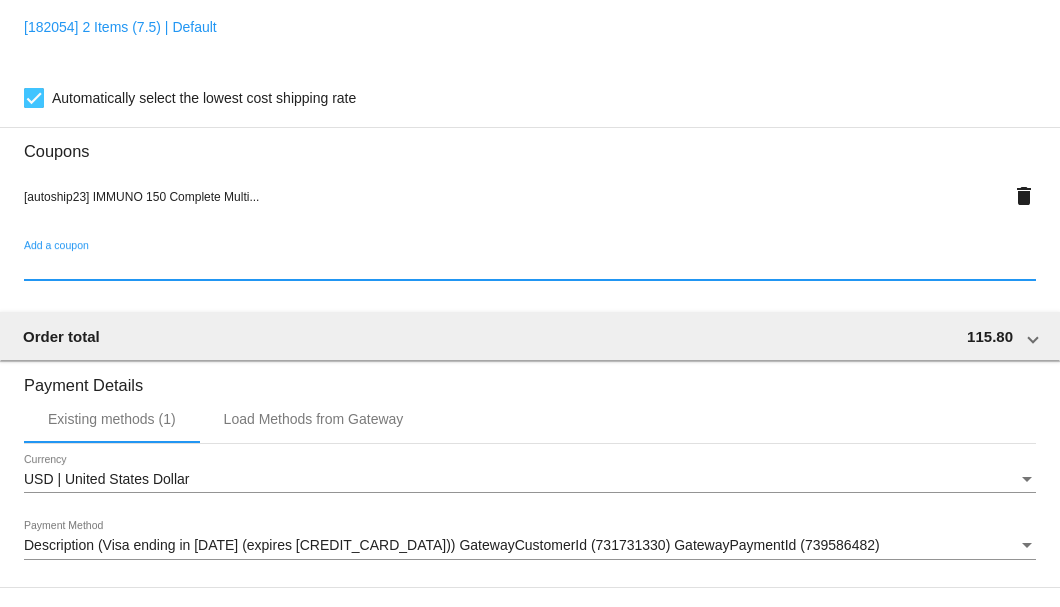 scroll, scrollTop: 1930, scrollLeft: 0, axis: vertical 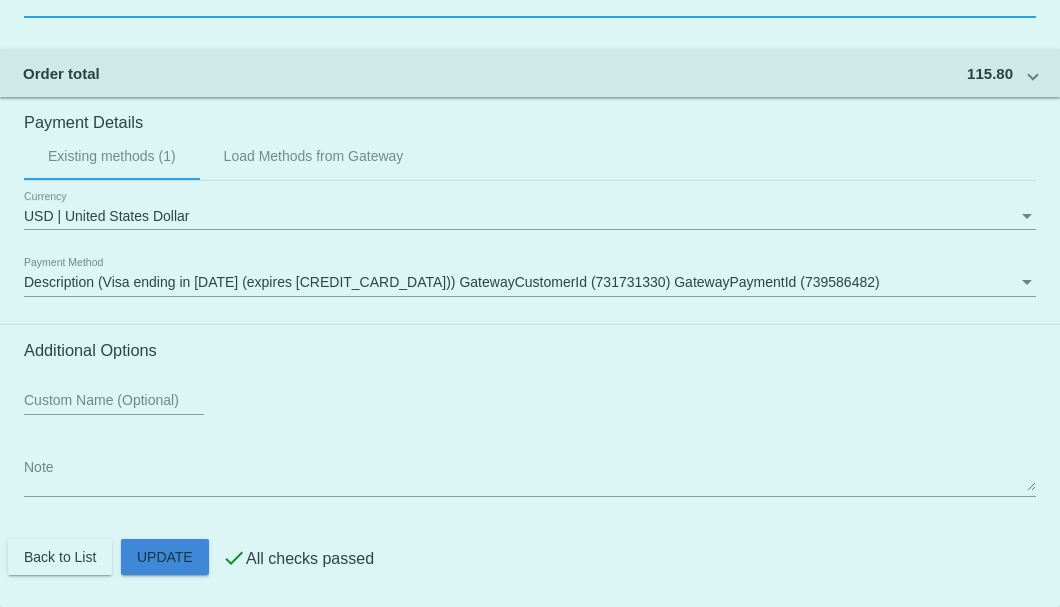 click on "Customer
6763816: Debra Helsel
rockanddeb76@gmail.com
Customer Shipping
Enter Shipping Address Select A Saved Address (0)
Debra
Shipping First Name
Helsel
Shipping Last Name
US | USA
Shipping Country
N2049 State Rd 67
Shipping Street 1
Shipping Street 2
Campbellsport
Shipping City
WI | Wisconsin
Shipping State
53010
Shipping Postcode
Scheduled Order Details
Frequency:
Every 2 months
Active
Status" 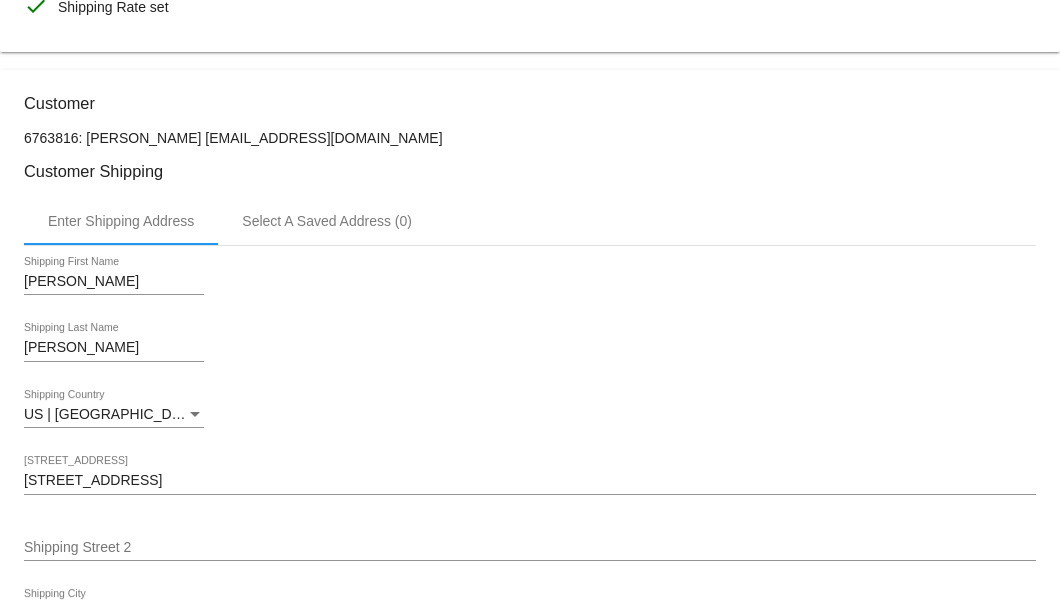 scroll, scrollTop: 196, scrollLeft: 0, axis: vertical 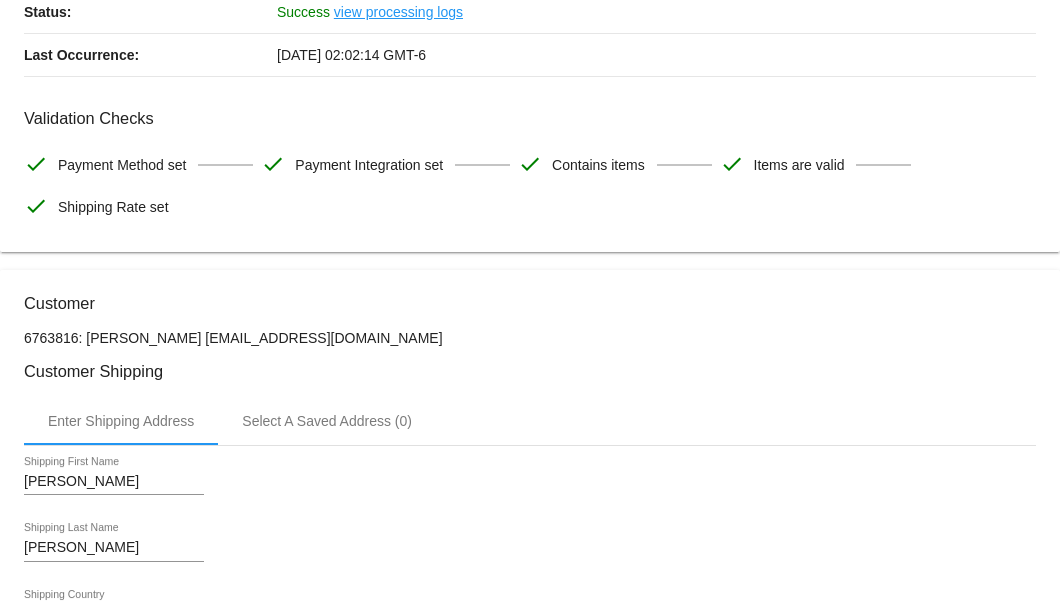 drag, startPoint x: 338, startPoint y: 334, endPoint x: 173, endPoint y: 331, distance: 165.02727 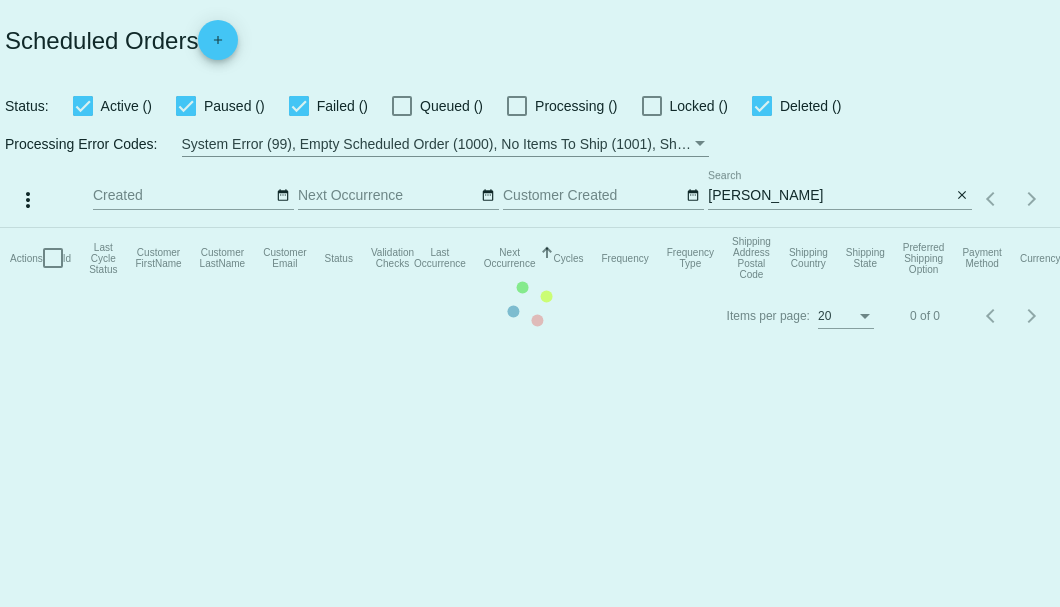 scroll, scrollTop: 0, scrollLeft: 0, axis: both 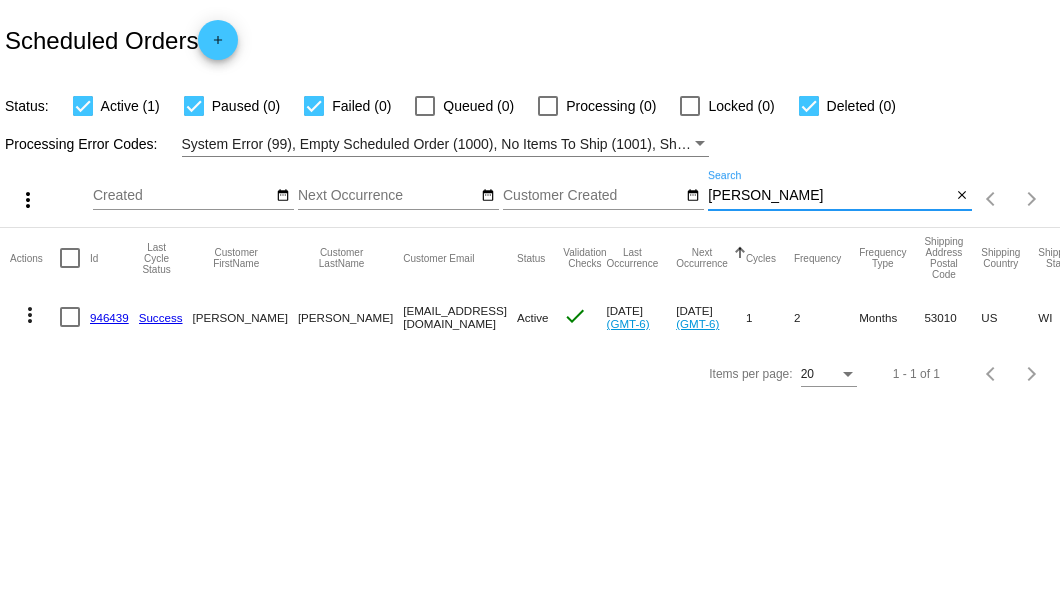 drag, startPoint x: 768, startPoint y: 199, endPoint x: 706, endPoint y: 199, distance: 62 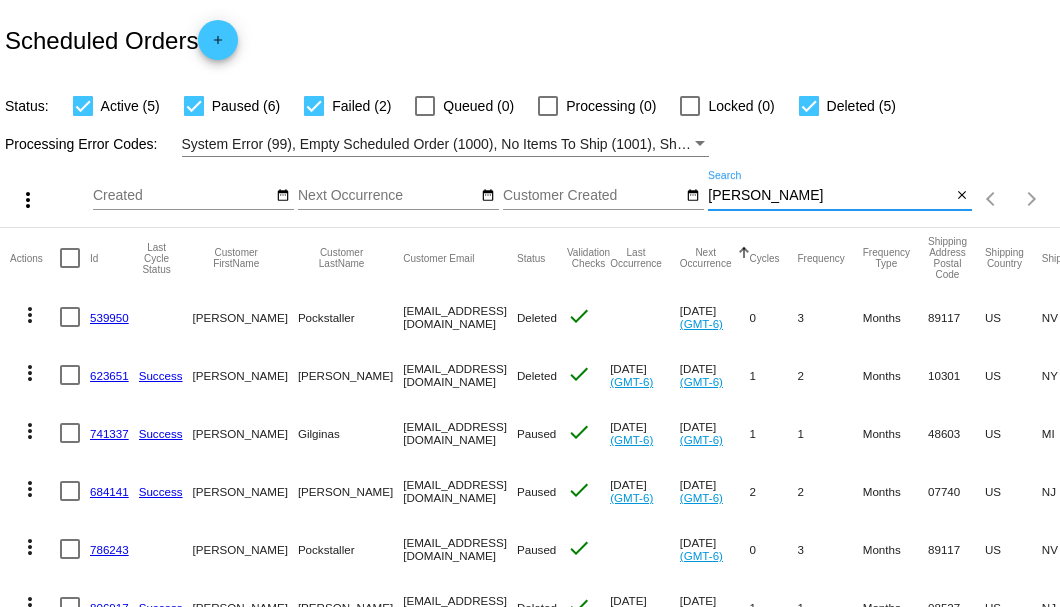 click on "Gina" at bounding box center (829, 196) 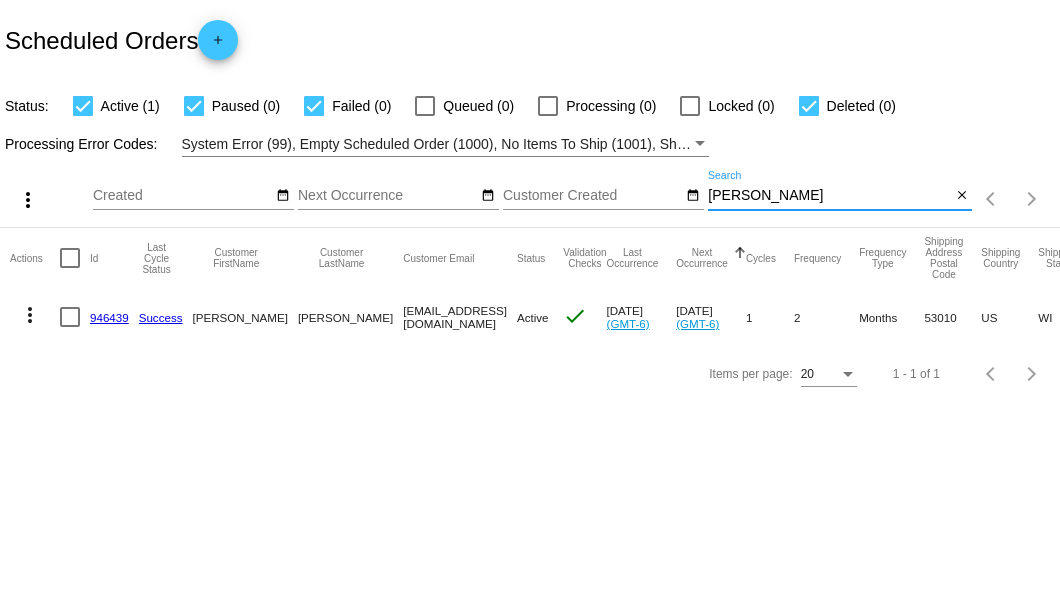type on "helsel" 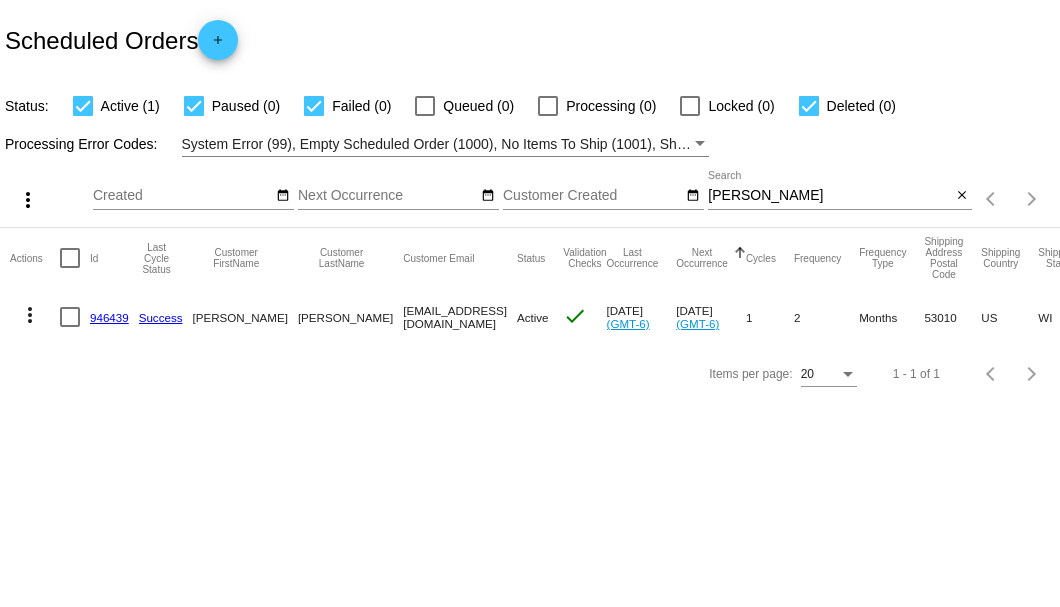 drag, startPoint x: 370, startPoint y: 356, endPoint x: 464, endPoint y: 360, distance: 94.08507 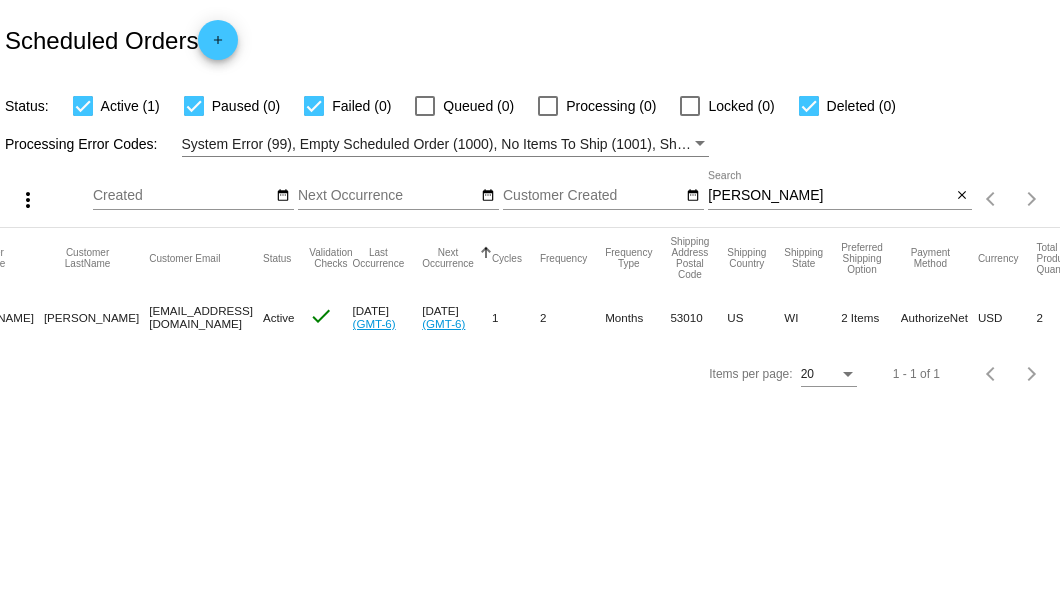 scroll, scrollTop: 0, scrollLeft: 0, axis: both 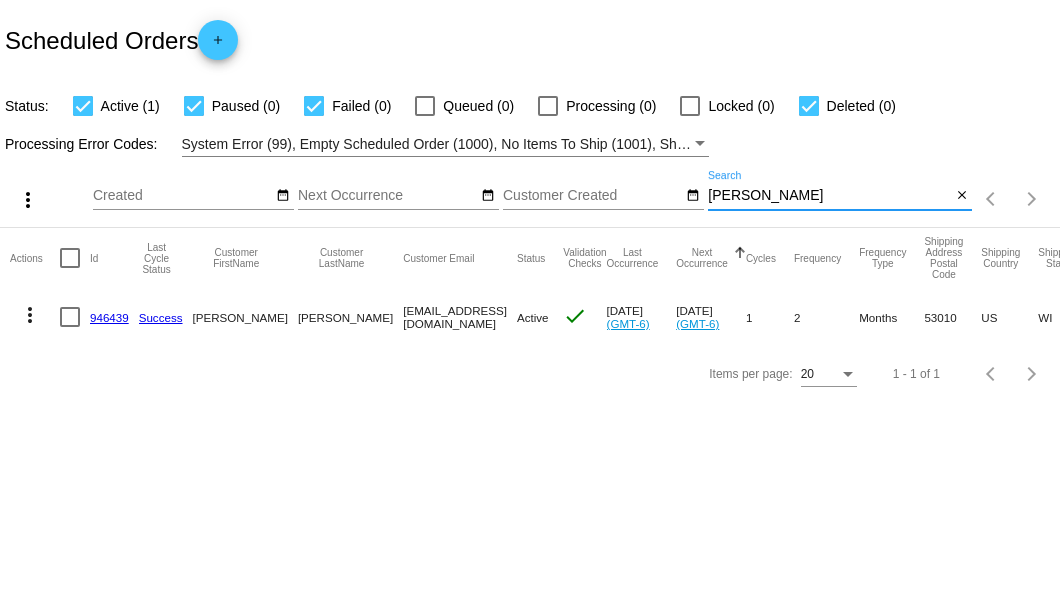 click on "[PERSON_NAME]" at bounding box center (829, 196) 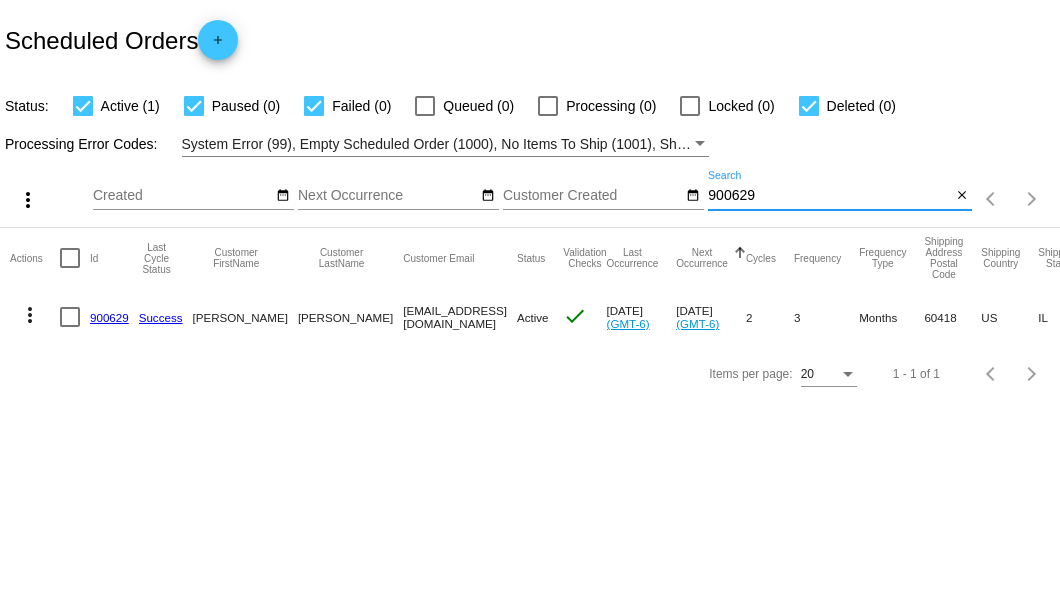 type on "900629" 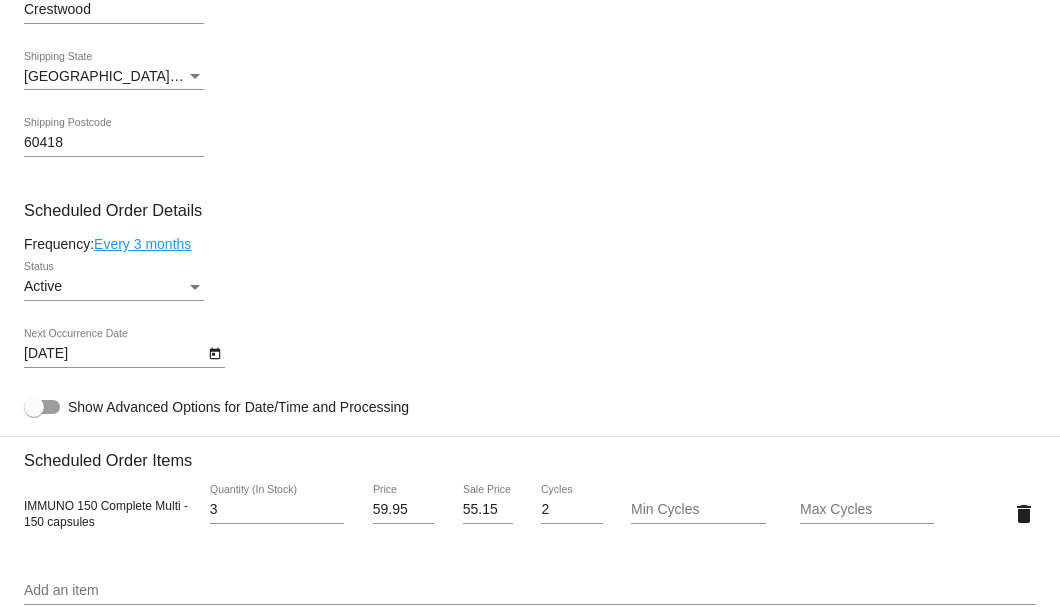 scroll, scrollTop: 1266, scrollLeft: 0, axis: vertical 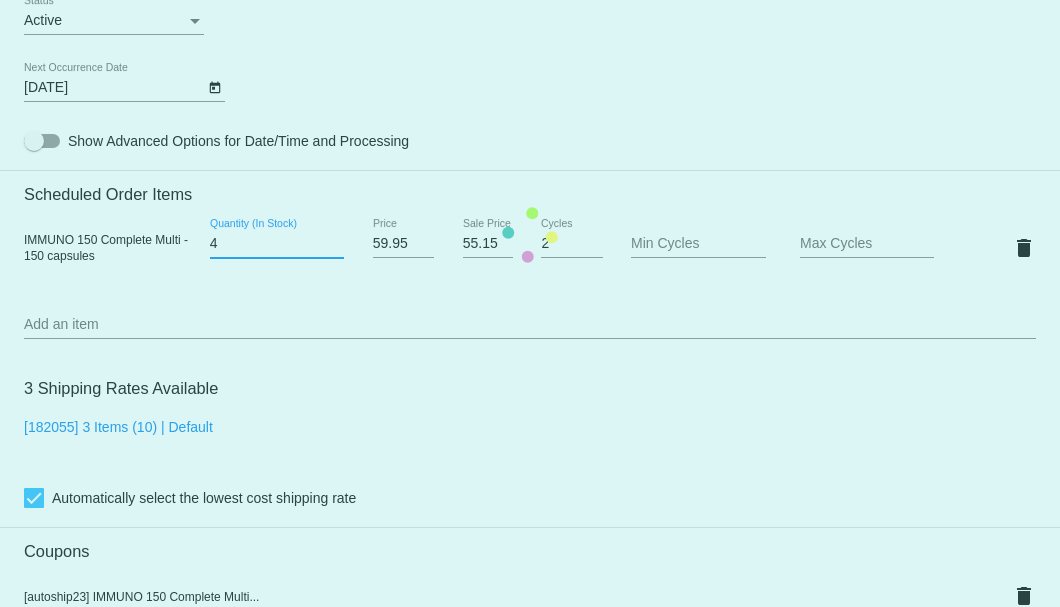 type on "4" 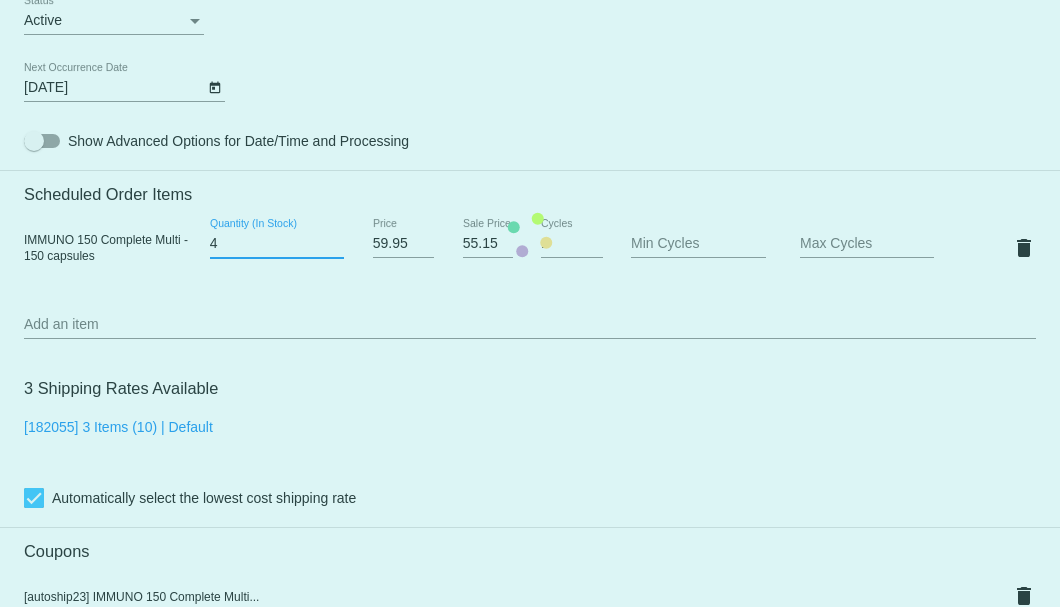 click on "4" at bounding box center (277, 244) 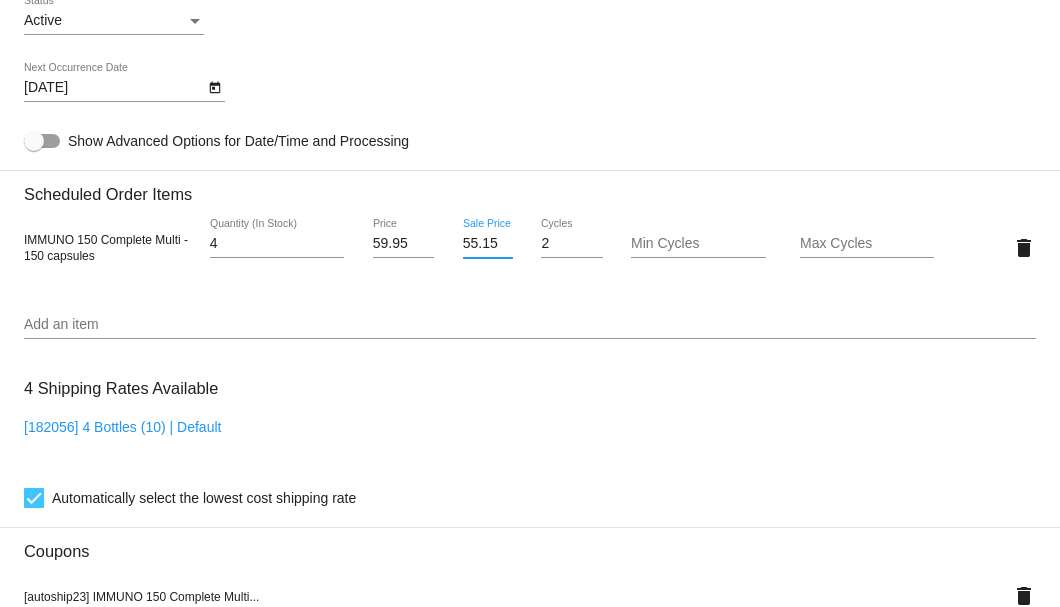 scroll, scrollTop: 0, scrollLeft: 1, axis: horizontal 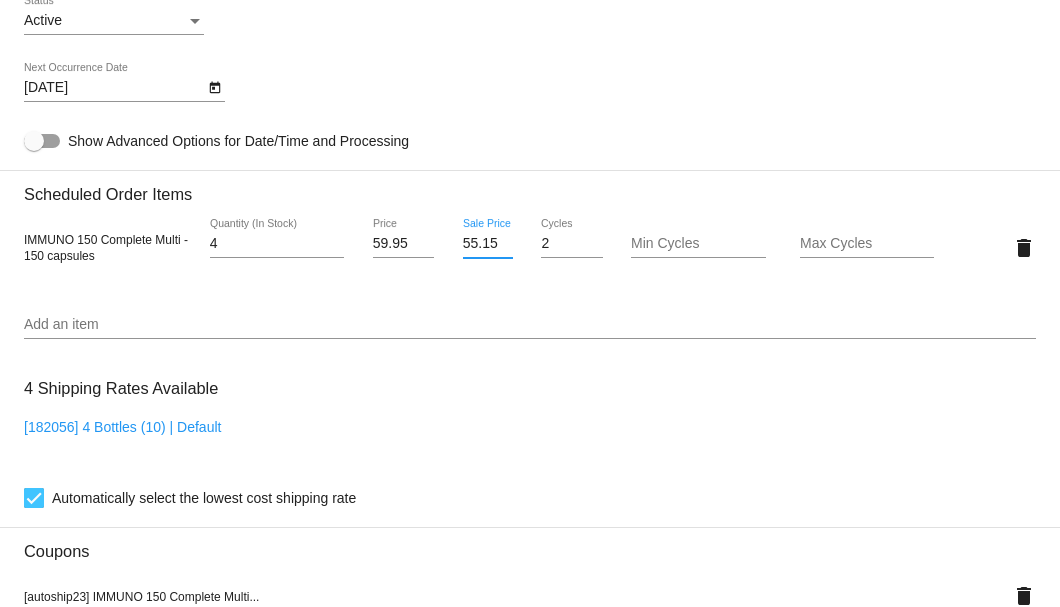 drag, startPoint x: 461, startPoint y: 245, endPoint x: 497, endPoint y: 246, distance: 36.013885 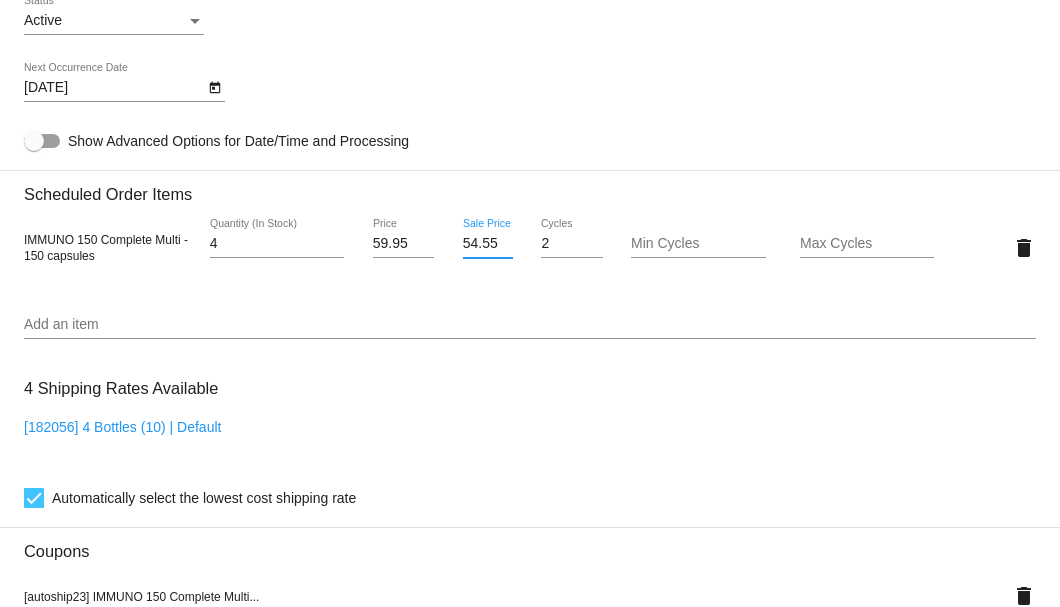 scroll, scrollTop: 0, scrollLeft: 0, axis: both 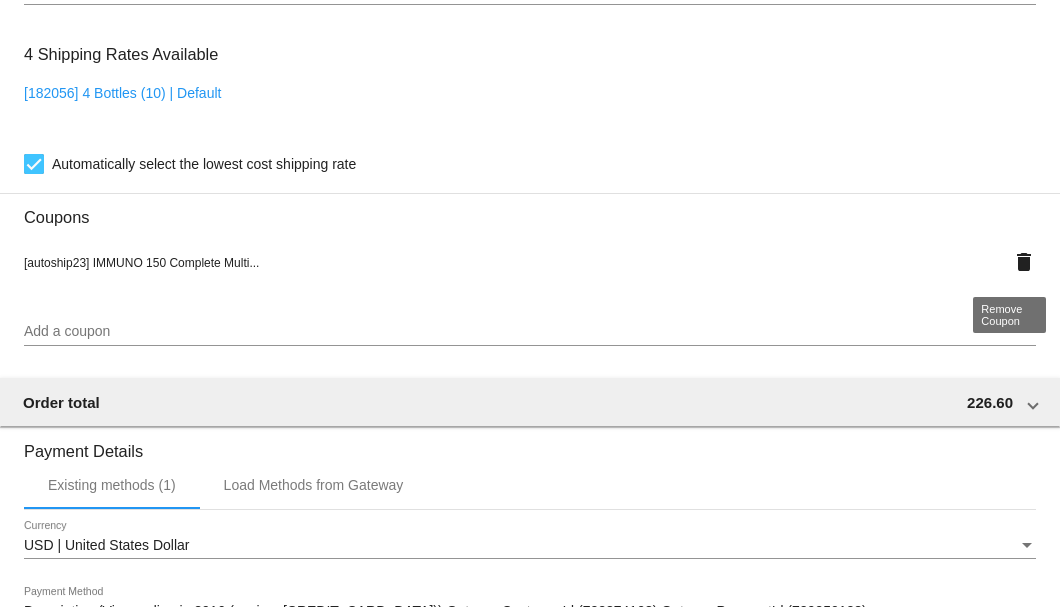 type on "54.55" 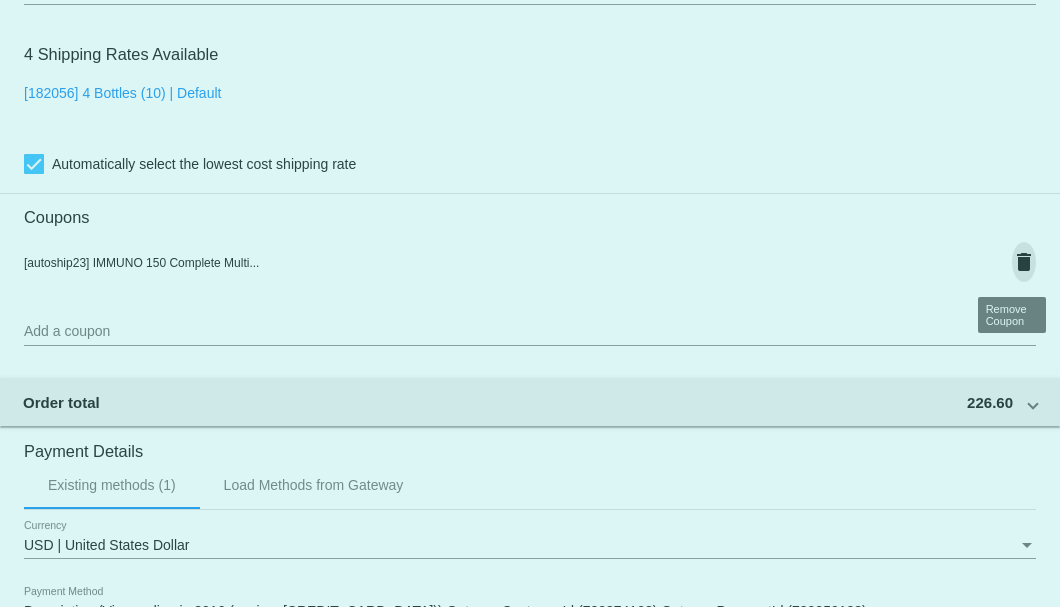 scroll, scrollTop: 0, scrollLeft: 0, axis: both 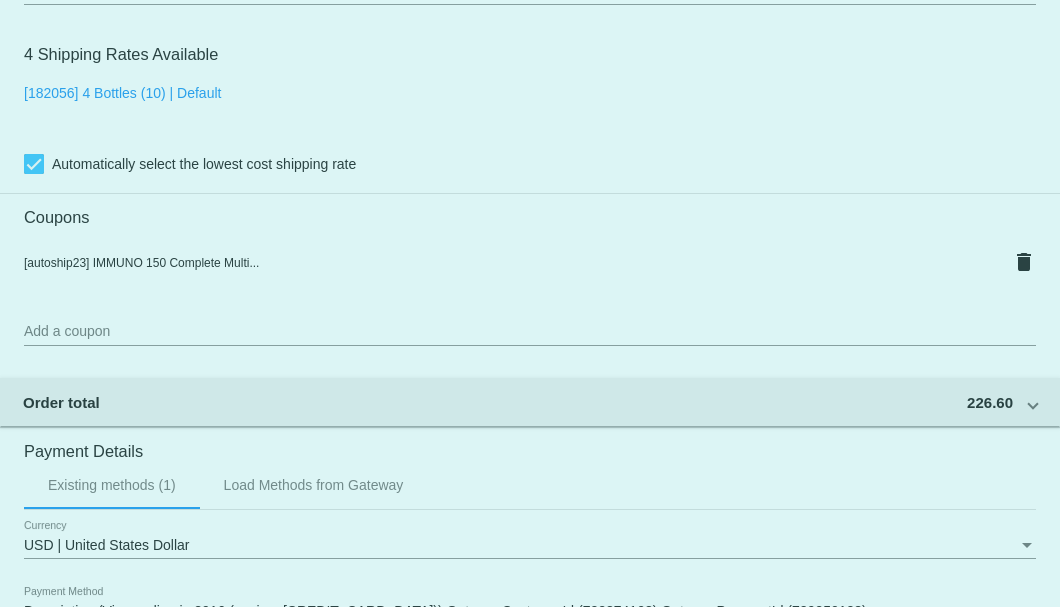 click on "Customer
6450423: Diane Mikula
eugenewmikula@gmail.com
Customer Shipping
Enter Shipping Address Select A Saved Address (0)
Diane
Shipping First Name
Mikula
Shipping Last Name
US | USA
Shipping Country
5219 James Lane
Shipping Street 1
Unit #1601
Shipping Street 2
Crestwood
Shipping City
IL | Illinois
Shipping State
60418
Shipping Postcode
Scheduled Order Details
Frequency:
Every 3 months
Active
Status 4" 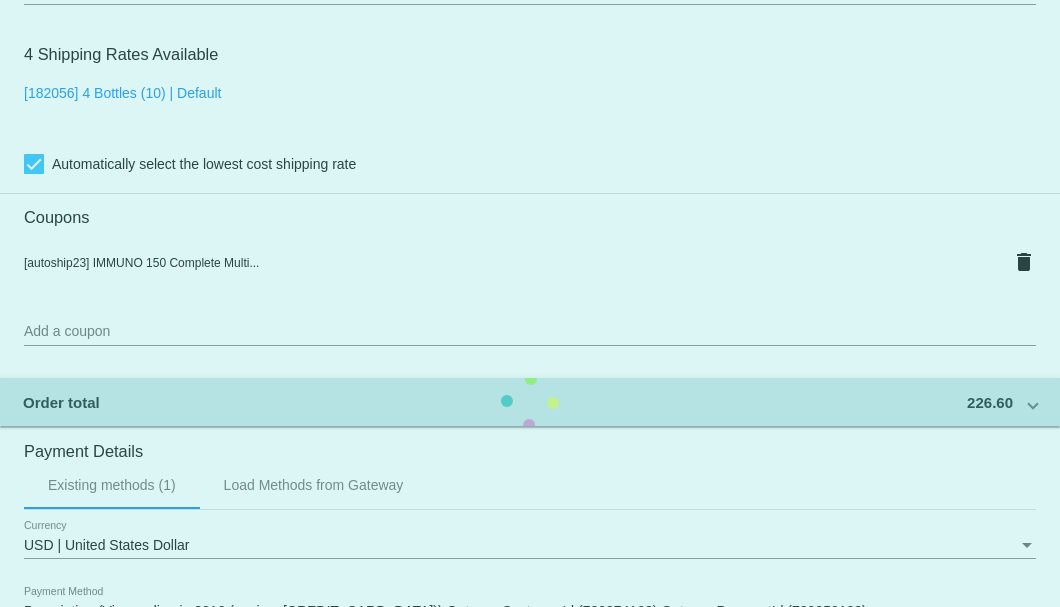 click on "Customer
6450423: Diane Mikula
eugenewmikula@gmail.com
Customer Shipping
Enter Shipping Address Select A Saved Address (0)
Diane
Shipping First Name
Mikula
Shipping Last Name
US | USA
Shipping Country
5219 James Lane
Shipping Street 1
Unit #1601
Shipping Street 2
Crestwood
Shipping City
IL | Illinois
Shipping State
60418
Shipping Postcode
Scheduled Order Details
Frequency:
Every 3 months
Active
Status 4" 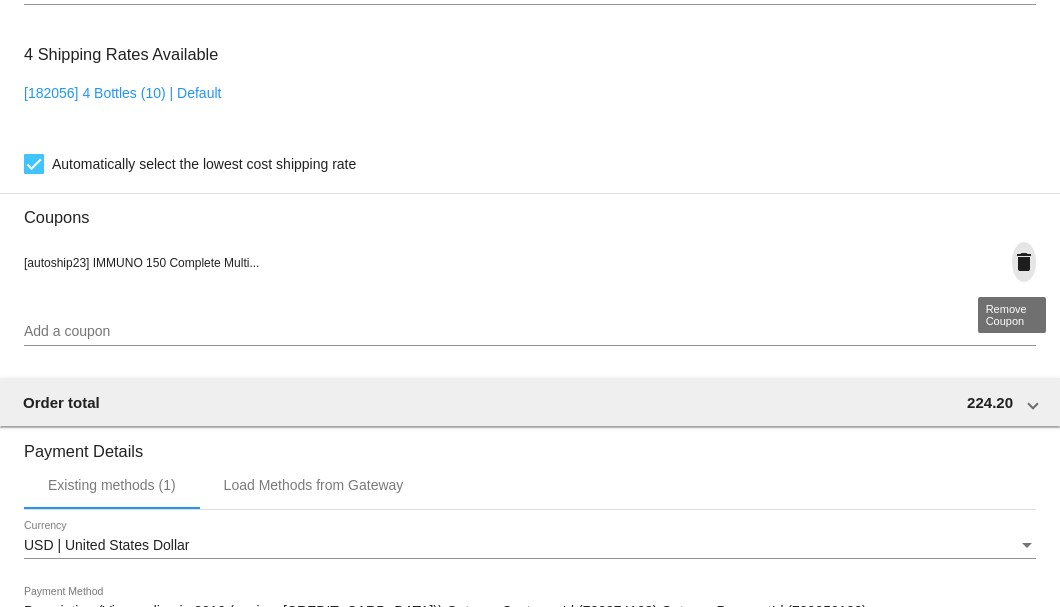click on "delete" 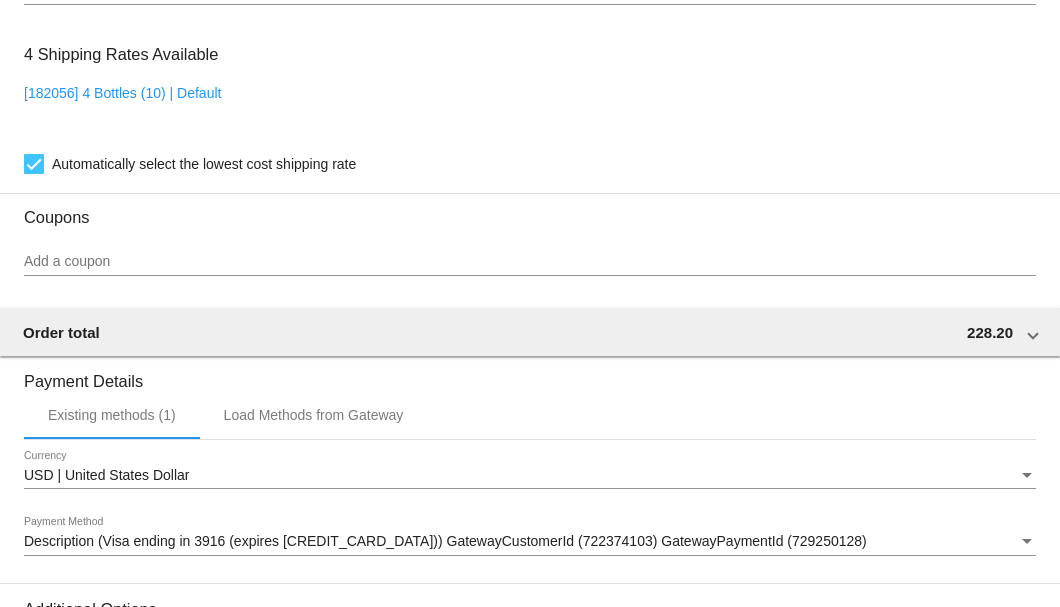 scroll, scrollTop: 1860, scrollLeft: 0, axis: vertical 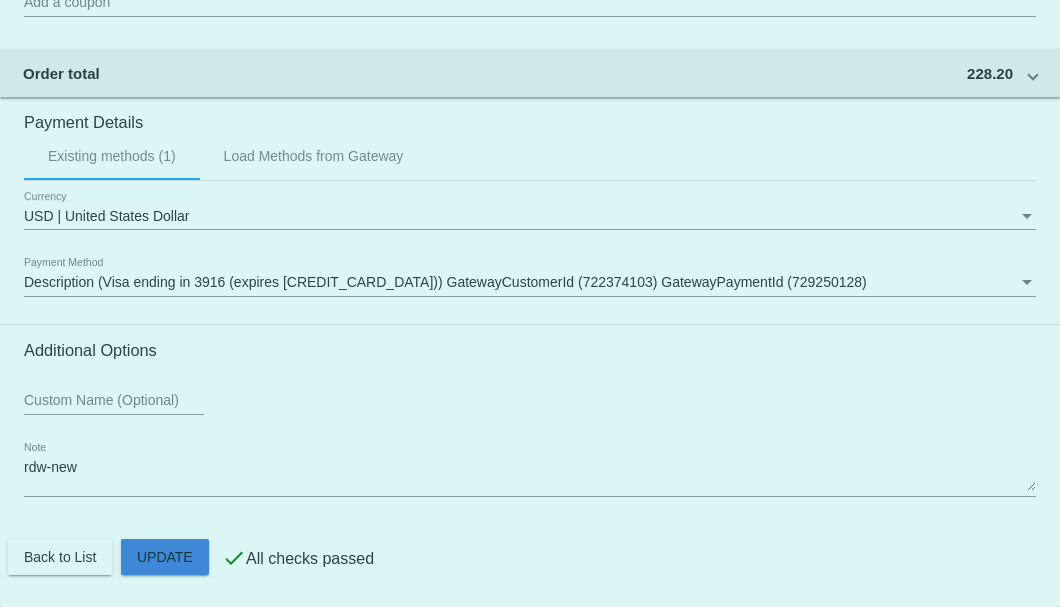 click on "Customer
6450423: Diane Mikula
eugenewmikula@gmail.com
Customer Shipping
Enter Shipping Address Select A Saved Address (0)
Diane
Shipping First Name
Mikula
Shipping Last Name
US | USA
Shipping Country
5219 James Lane
Shipping Street 1
Unit #1601
Shipping Street 2
Crestwood
Shipping City
IL | Illinois
Shipping State
60418
Shipping Postcode
Scheduled Order Details
Frequency:
Every 3 months
Active
Status 4" 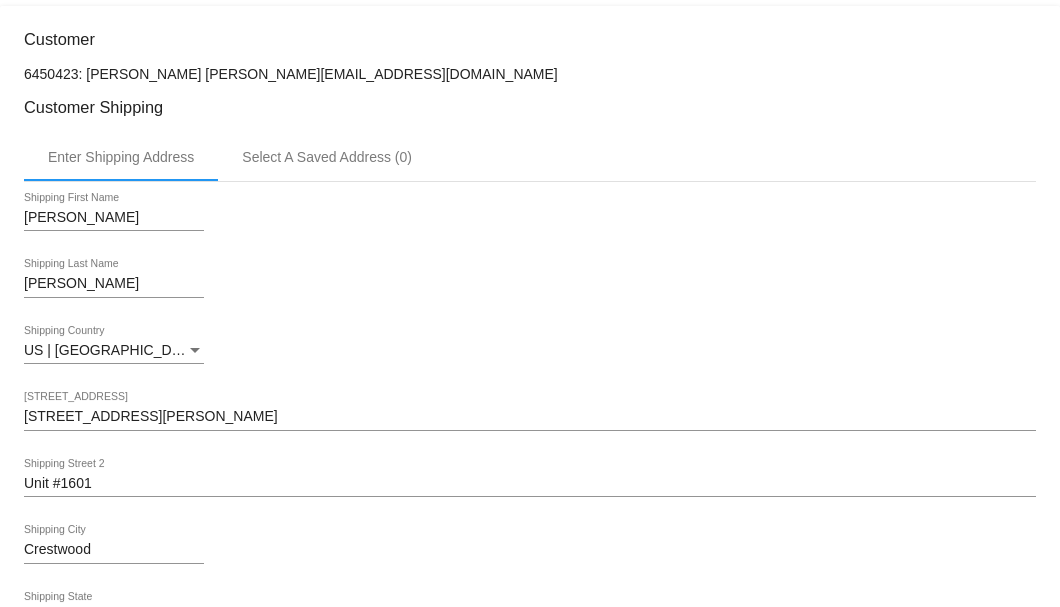 scroll, scrollTop: 193, scrollLeft: 0, axis: vertical 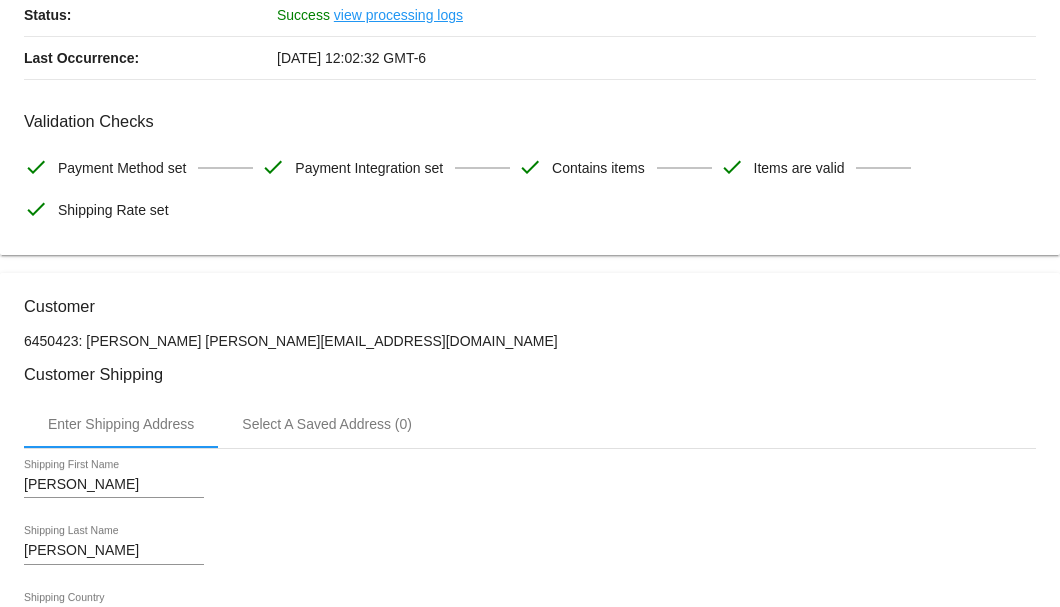 drag, startPoint x: 351, startPoint y: 336, endPoint x: 173, endPoint y: 339, distance: 178.02528 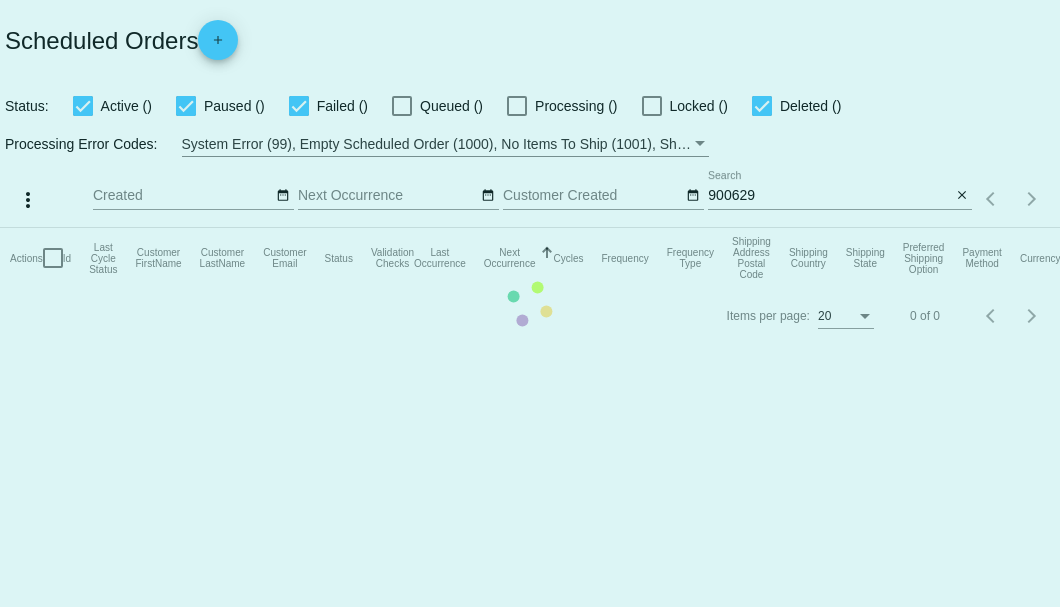 scroll, scrollTop: 0, scrollLeft: 0, axis: both 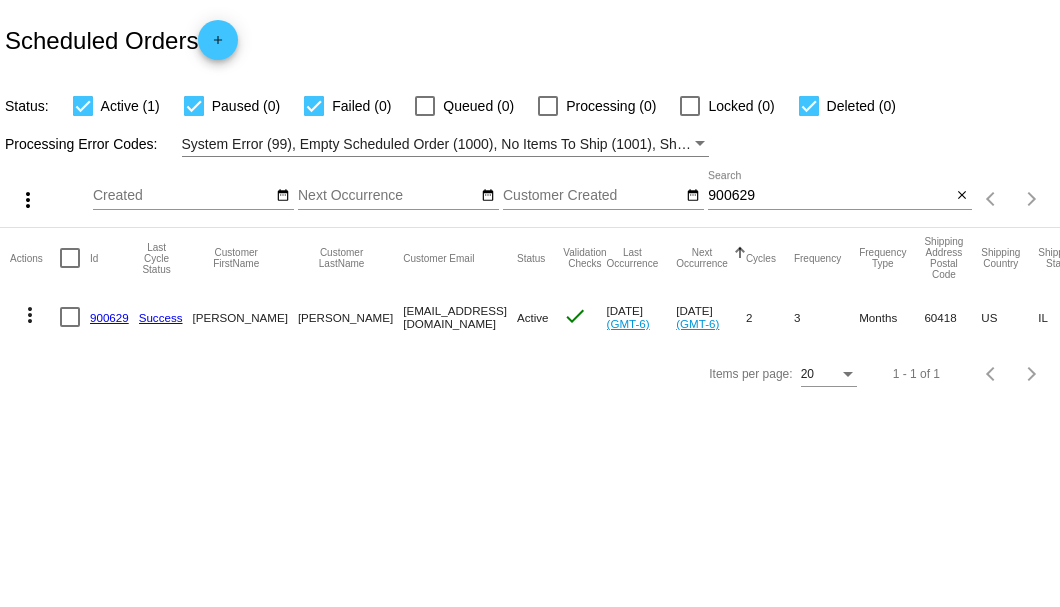 click on "900629
Search" 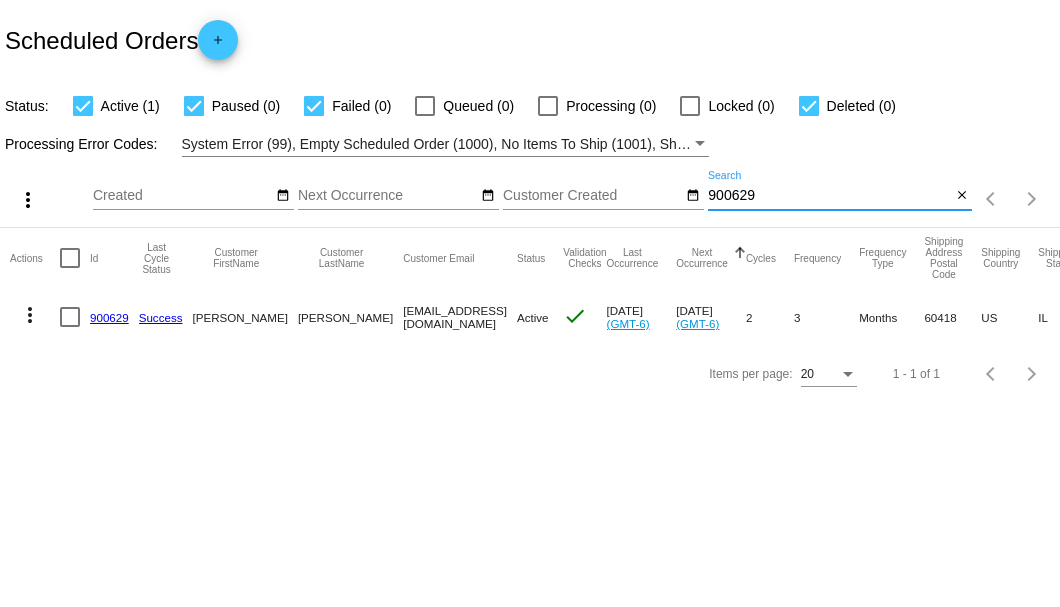 click on "900629" at bounding box center [829, 196] 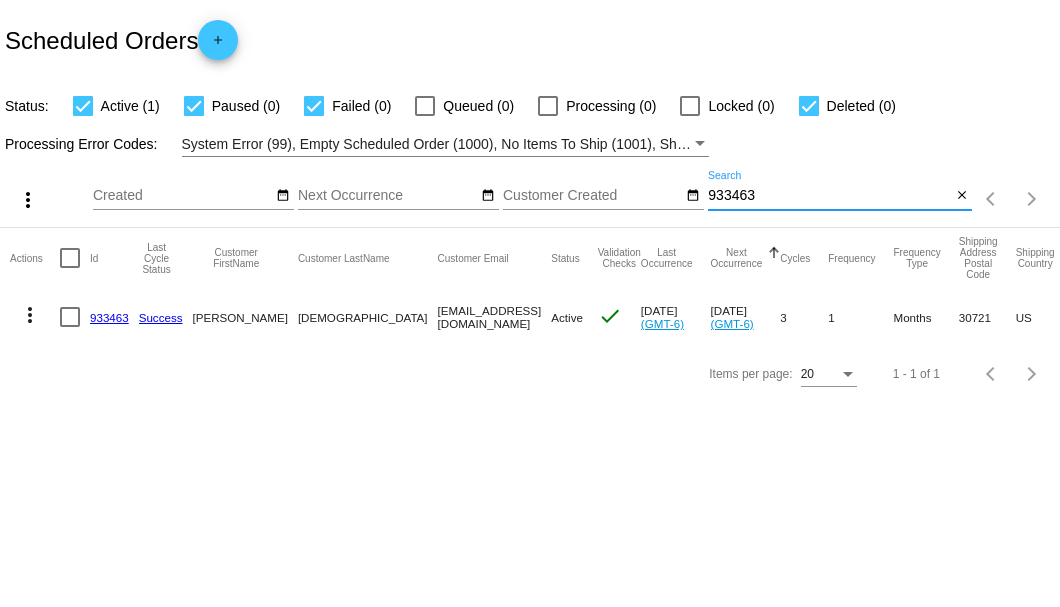 type on "933463" 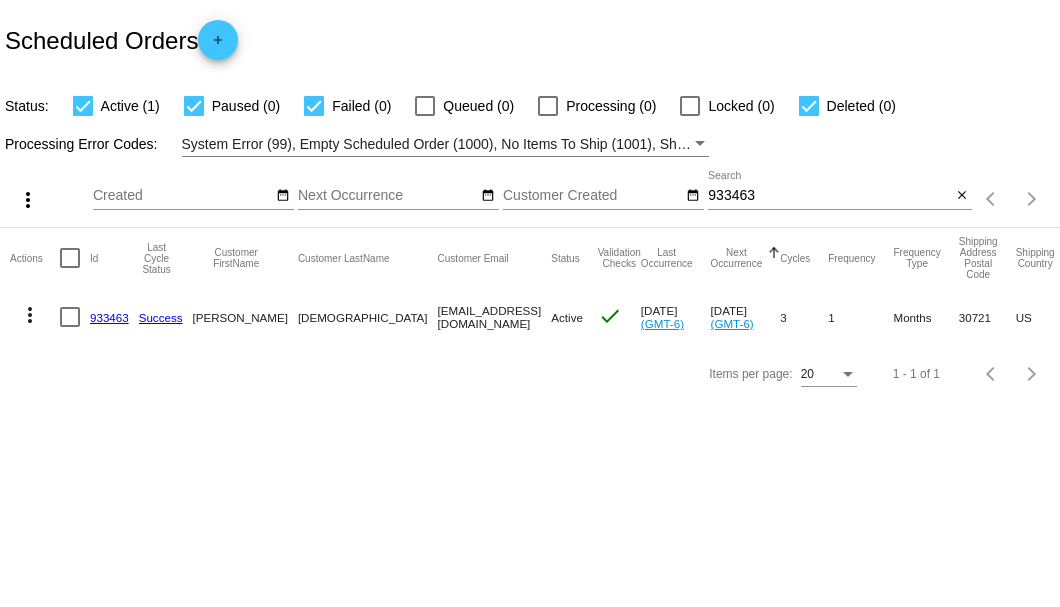 click on "933463" 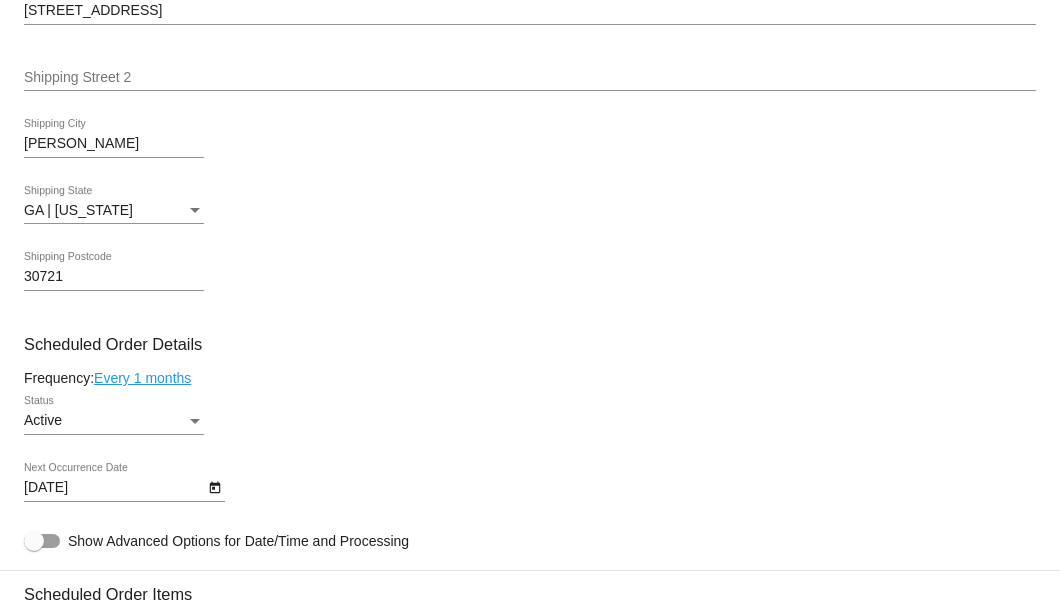 scroll, scrollTop: 666, scrollLeft: 0, axis: vertical 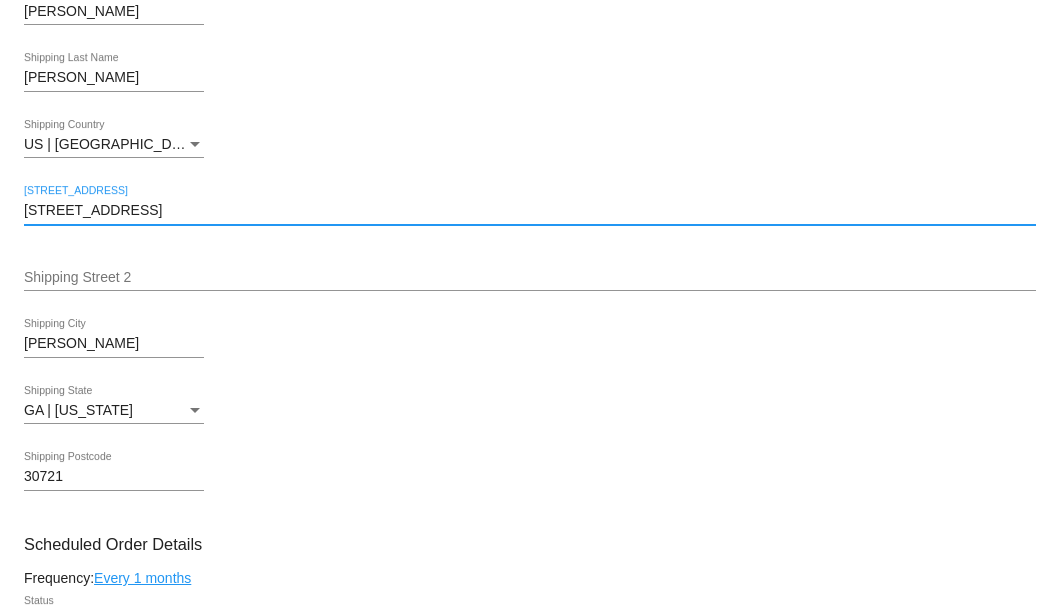 click on "[STREET_ADDRESS]" at bounding box center (530, 211) 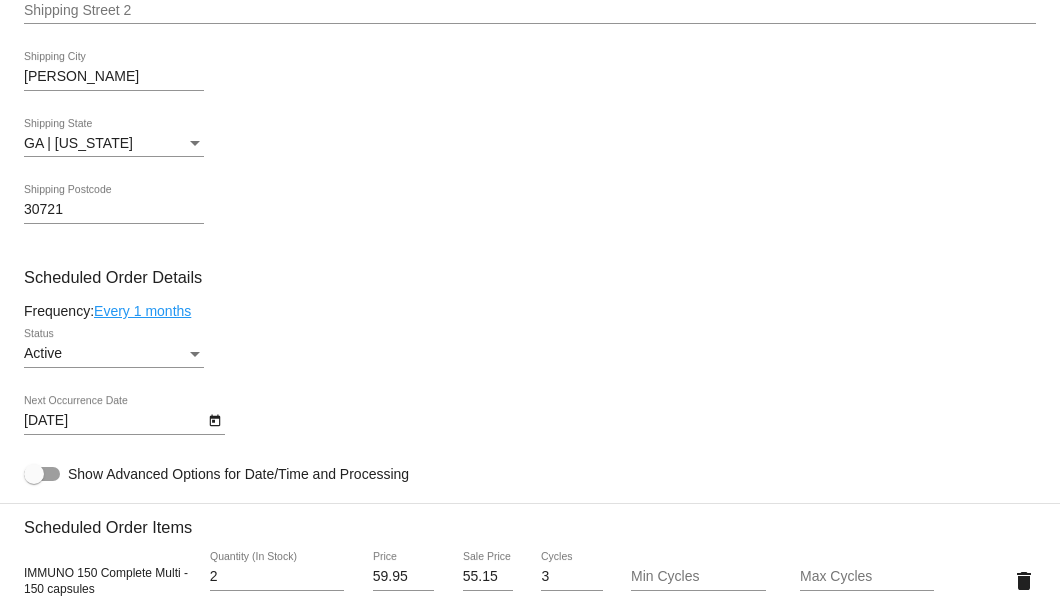 type on "[STREET_ADDRESS]" 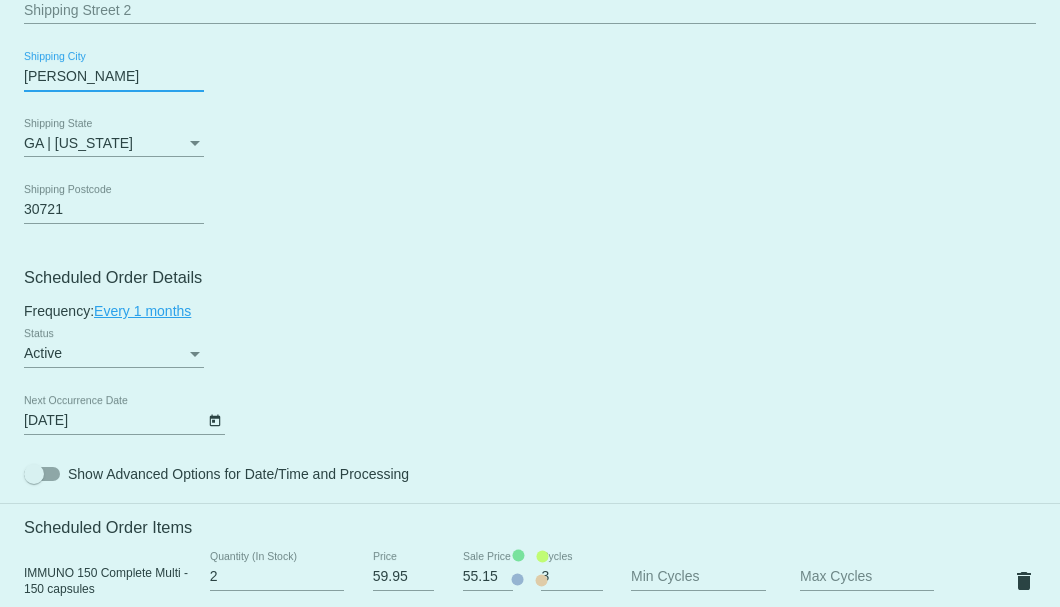 click on "Customer
6436009: [PERSON_NAME]
[EMAIL_ADDRESS][DOMAIN_NAME]
Customer Shipping
Enter Shipping Address Select A Saved Address (0)
[PERSON_NAME]
Shipping First Name
[PERSON_NAME]
Shipping Last Name
[GEOGRAPHIC_DATA] | [GEOGRAPHIC_DATA]
Shipping Country
[STREET_ADDRESS]
[STREET_ADDRESS]
[PERSON_NAME][GEOGRAPHIC_DATA]
[GEOGRAPHIC_DATA] | [US_STATE]
Shipping State
30721
Shipping Postcode
Scheduled Order Details
Frequency:
Every 1 months
Active
2 3" 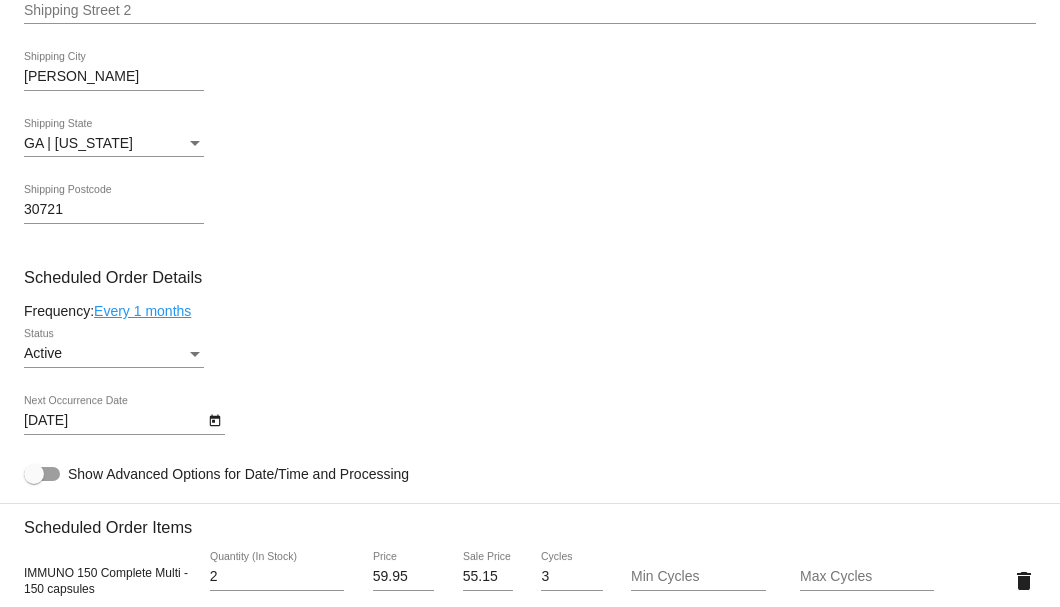click on "[PERSON_NAME]" at bounding box center (114, 77) 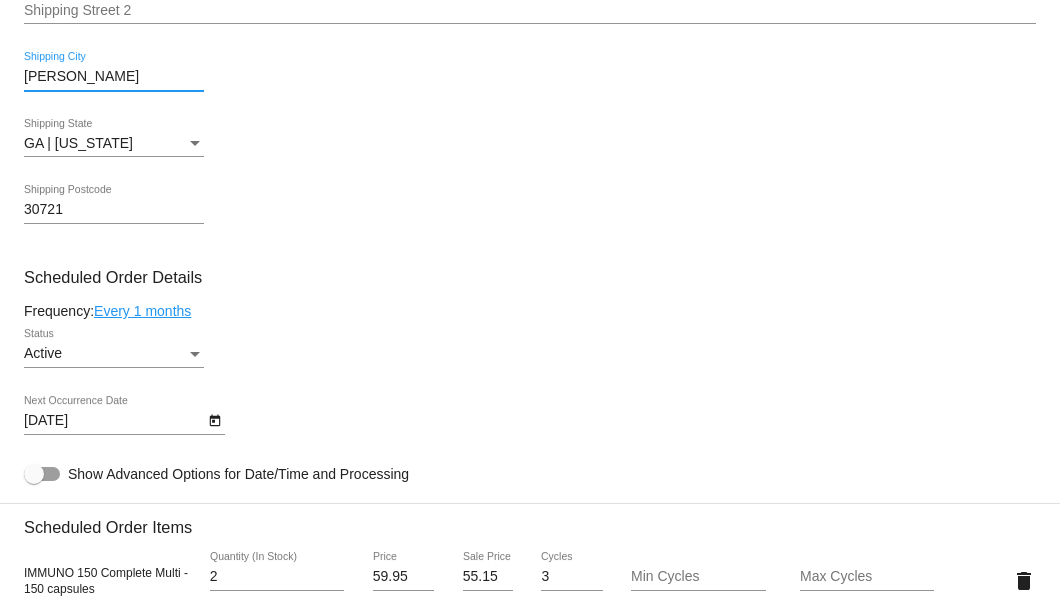 click on "[PERSON_NAME]" at bounding box center (114, 77) 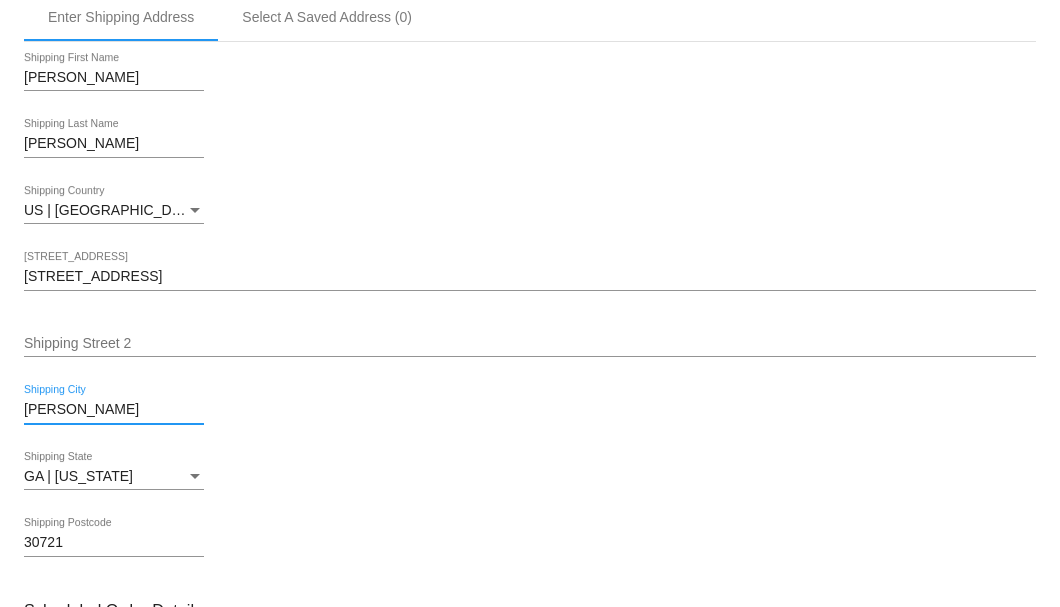 scroll, scrollTop: 400, scrollLeft: 0, axis: vertical 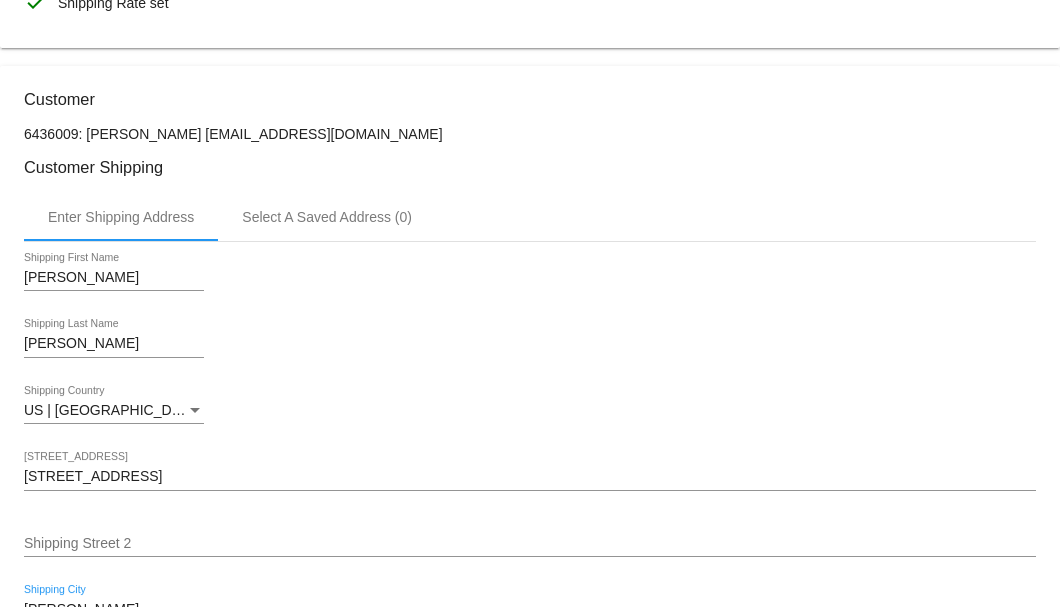 type on "Dalton" 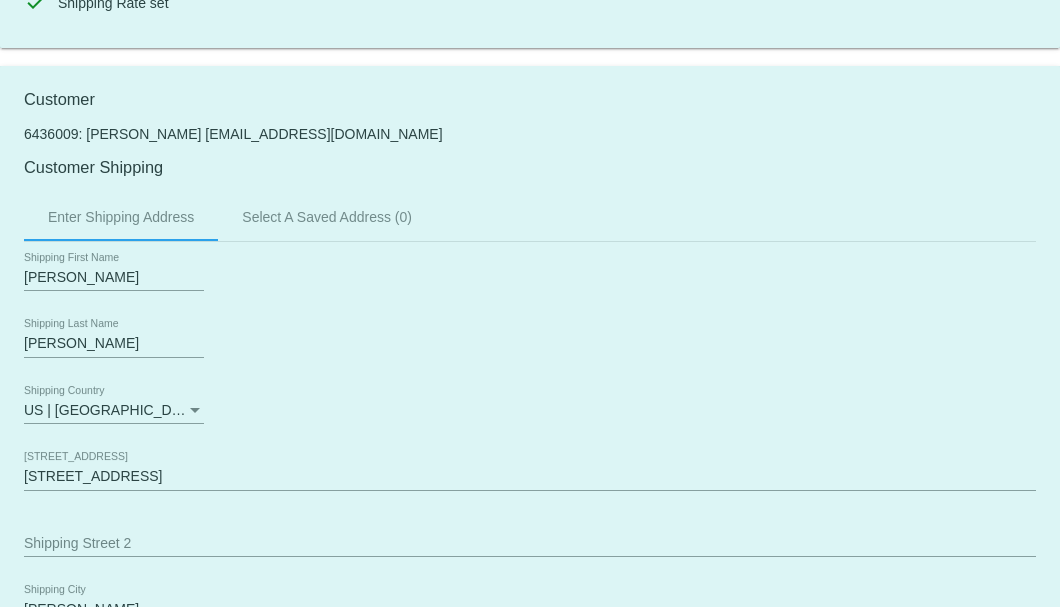 click on "Customer
6436009: GILBERT DeARMAS
7062784142@EXCEPTIONALPRODUCTS.ORG
Customer Shipping
Enter Shipping Address Select A Saved Address (0)
GILBERT
Shipping First Name
DeARMAS Jr
Shipping Last Name
US | USA
Shipping Country
237 Camden Way Unit 53
Shipping Street 1
Shipping Street 2
Dalton
Shipping City
GA | Georgia
Shipping State
30721
Shipping Postcode
Scheduled Order Details
Frequency:
Every 1 months
Active
2 3" 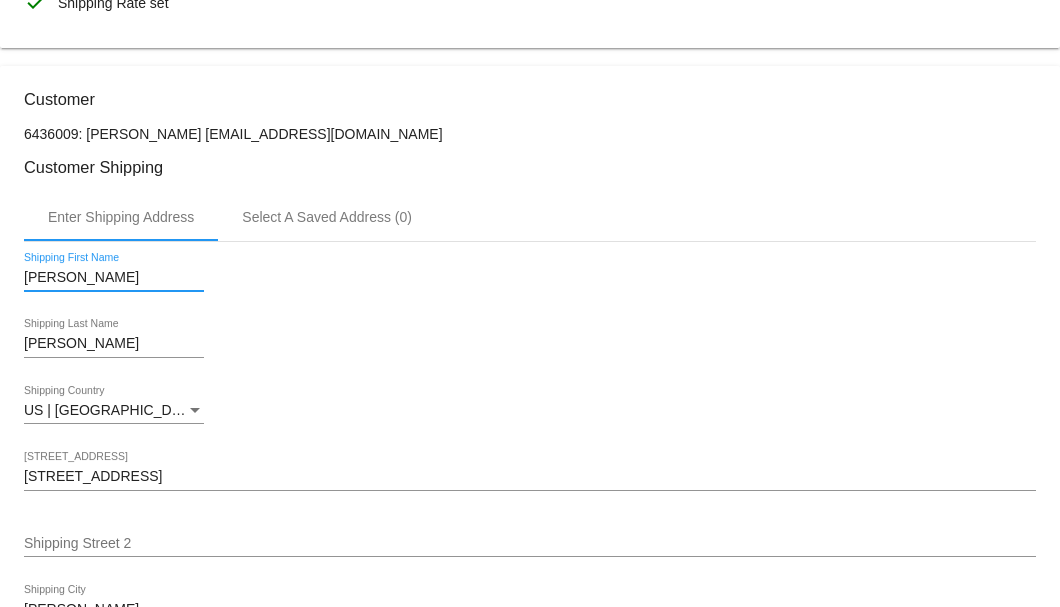 click on "GILBERT" at bounding box center [114, 278] 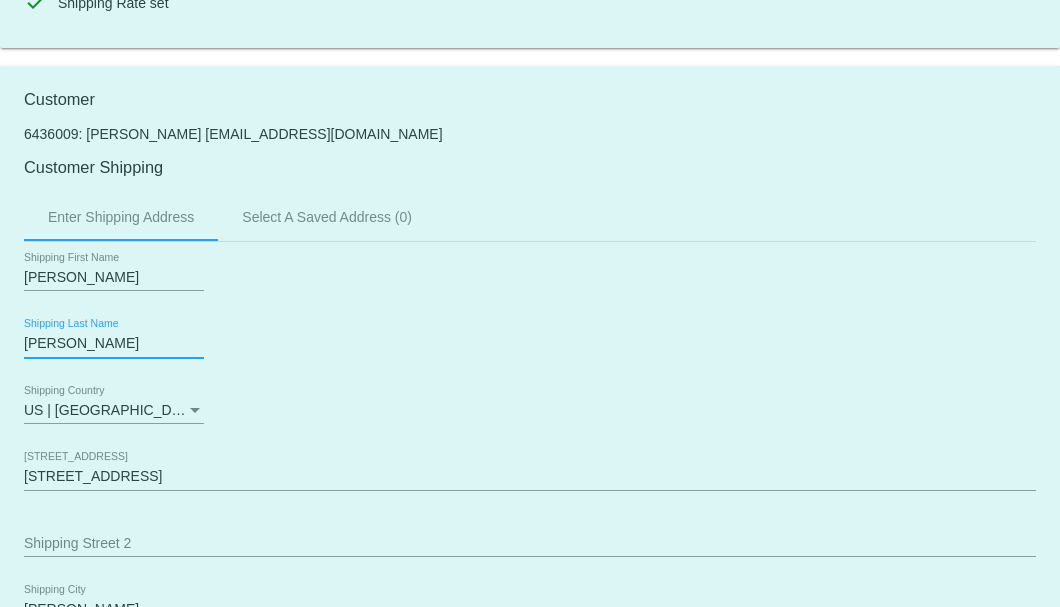 click on "Customer
6436009: GILBERT DeARMAS
7062784142@EXCEPTIONALPRODUCTS.ORG
Customer Shipping
Enter Shipping Address Select A Saved Address (0)
Gilbert
Shipping First Name
DeARMAS Jr
Shipping Last Name
US | USA
Shipping Country
237 Camden Way Unit 53
Shipping Street 1
Shipping Street 2
Dalton
Shipping City
GA | Georgia
Shipping State
30721
Shipping Postcode
Scheduled Order Details
Frequency:
Every 1 months
Active
2 3" 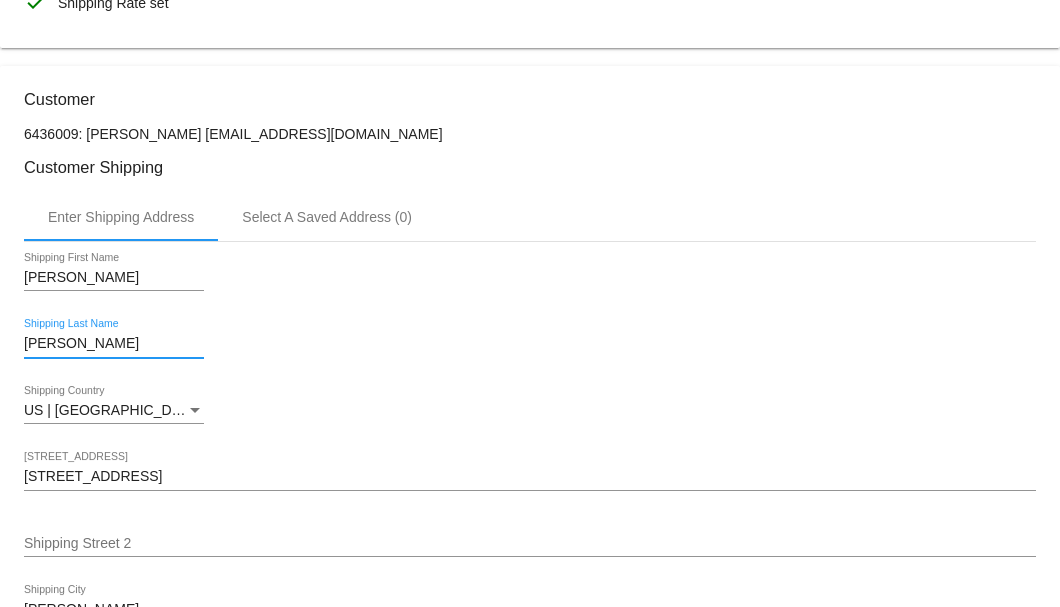 click on "DeaRMAS Jr" at bounding box center (114, 344) 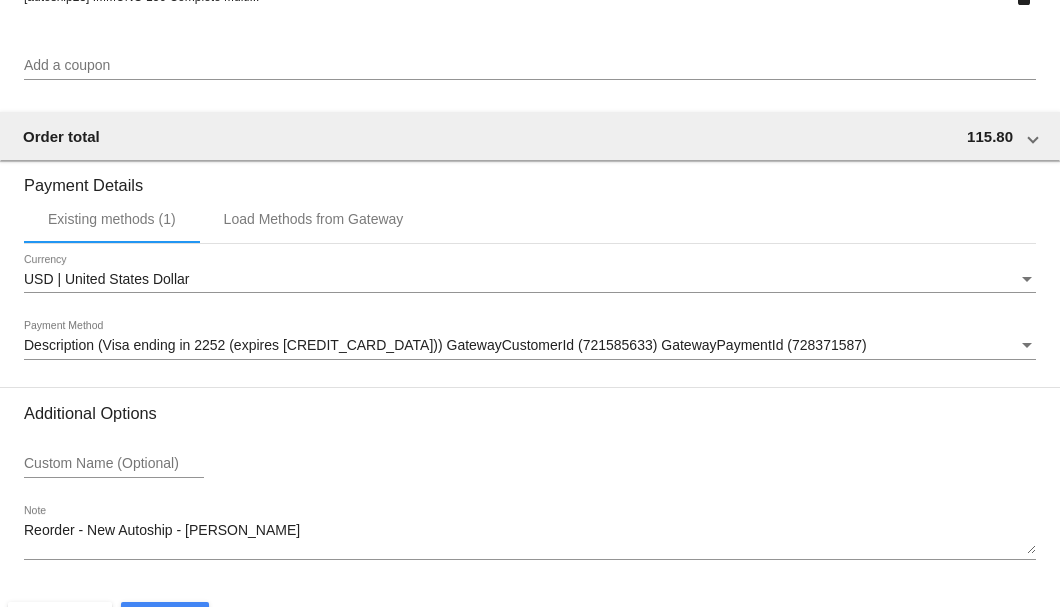 scroll, scrollTop: 1930, scrollLeft: 0, axis: vertical 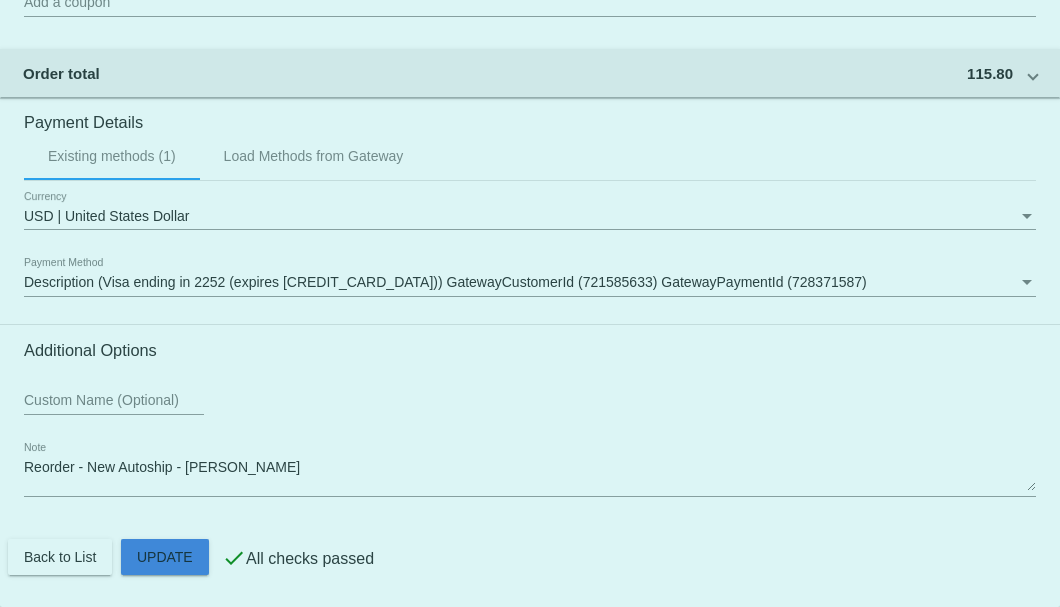click on "Customer
6436009: GILBERT DeARMAS
7062784142@EXCEPTIONALPRODUCTS.ORG
Customer Shipping
Enter Shipping Address Select A Saved Address (0)
Gilbert
Shipping First Name
Dearmas Jr
Shipping Last Name
US | USA
Shipping Country
237 Camden Way Unit 53
Shipping Street 1
Shipping Street 2
Dalton
Shipping City
GA | Georgia
Shipping State
30721
Shipping Postcode
Scheduled Order Details
Frequency:
Every 1 months
Active
2 3" 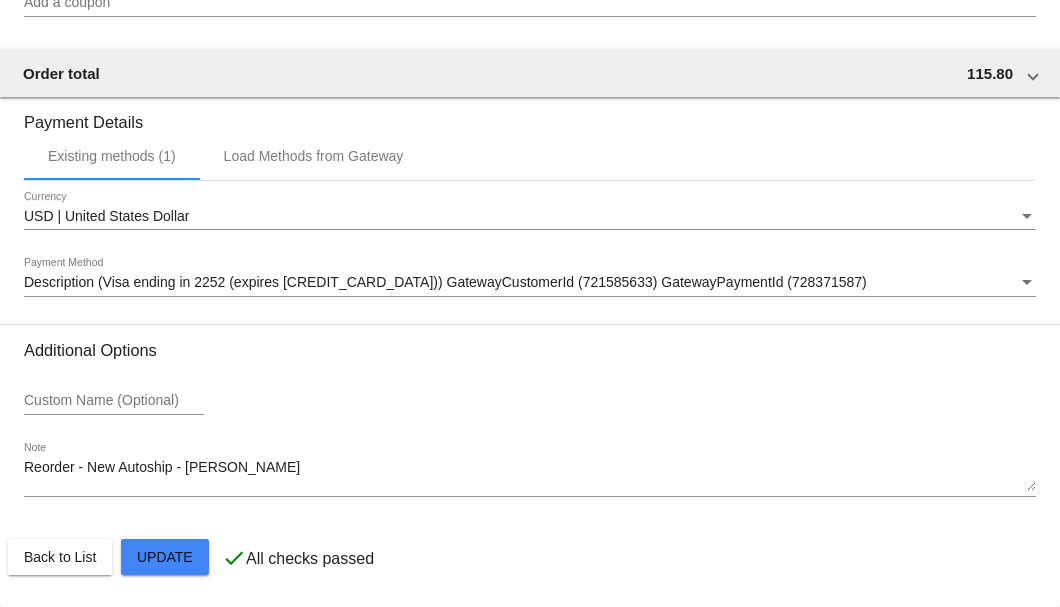 type on "Dearmas Jr" 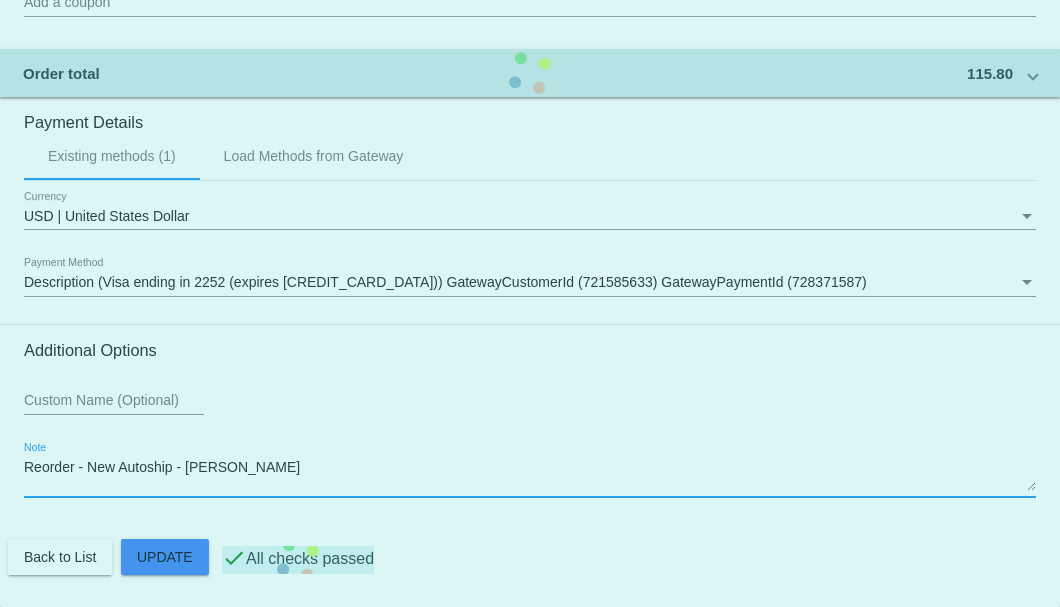 drag, startPoint x: 231, startPoint y: 469, endPoint x: 8, endPoint y: 470, distance: 223.00224 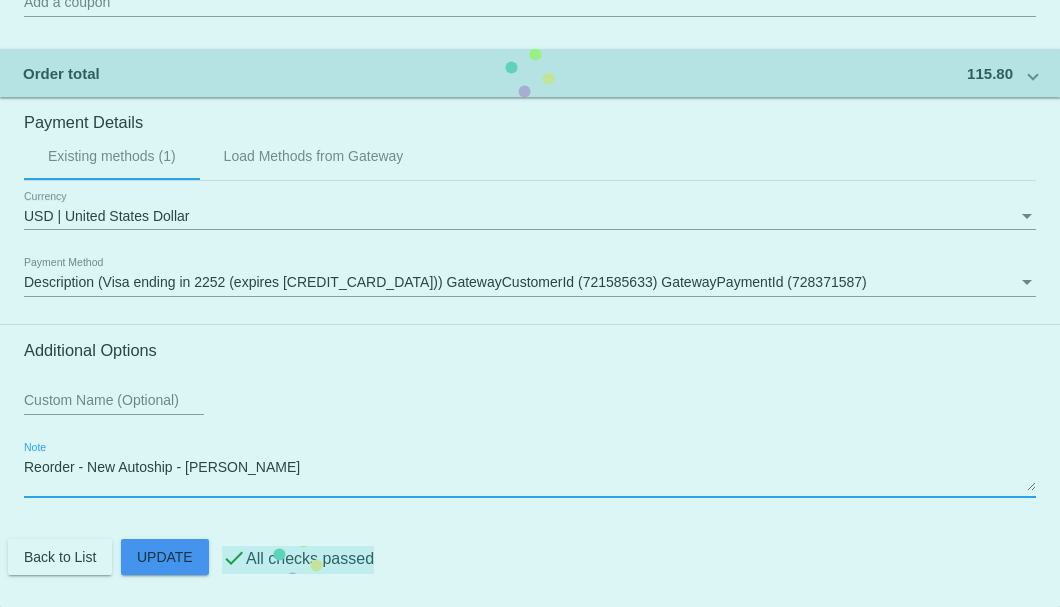 click on "Customer
6436009: GILBERT DeARMAS
7062784142@EXCEPTIONALPRODUCTS.ORG
Customer Shipping
Enter Shipping Address Select A Saved Address (0)
Gilbert
Shipping First Name
Dearmas Jr
Shipping Last Name
US | USA
Shipping Country
237 Camden Way Unit 53
Shipping Street 1
Shipping Street 2
Dalton
Shipping City
GA | Georgia
Shipping State
30721
Shipping Postcode
Scheduled Order Details
Frequency:
Every 1 months
Active
2 3" 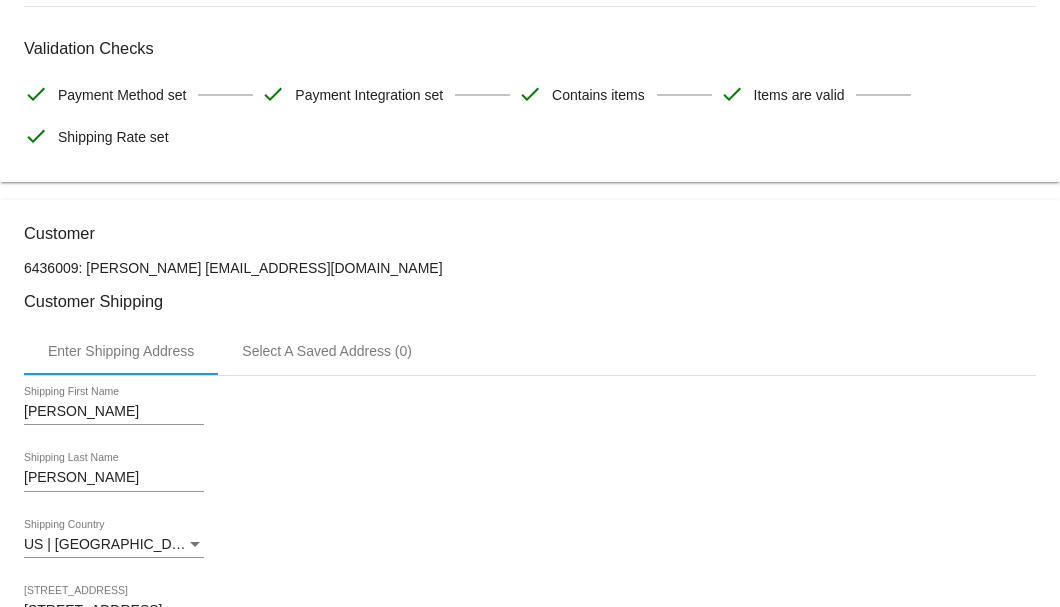 scroll, scrollTop: 466, scrollLeft: 0, axis: vertical 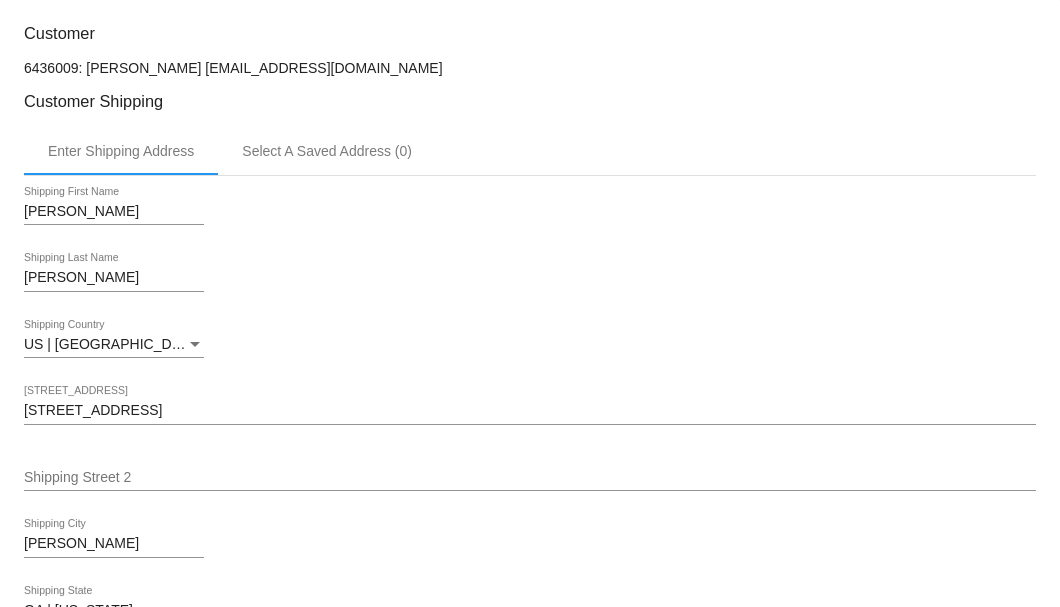 type on "7-17" 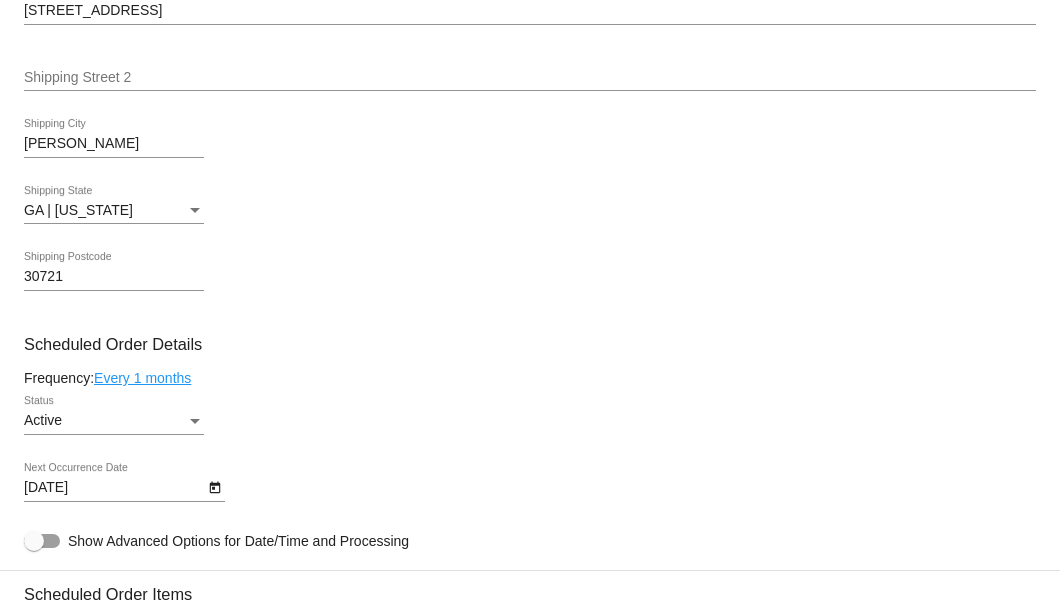 scroll, scrollTop: 933, scrollLeft: 0, axis: vertical 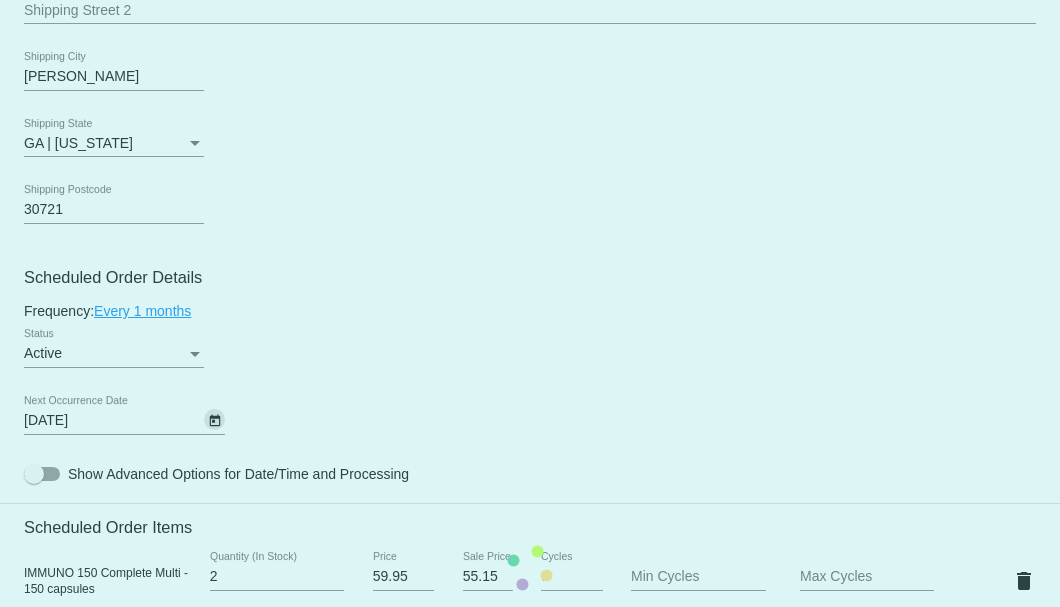 click on "Customer
6436009: GILBERT DeARMAS
7062784142@EXCEPTIONALPRODUCTS.ORG
Customer Shipping
Enter Shipping Address Select A Saved Address (0)
Gilbert
Shipping First Name
Dearmas Jr
Shipping Last Name
US | USA
Shipping Country
237 Camden Way Unit 53
Shipping Street 1
Shipping Street 2
Dalton
Shipping City
GA | Georgia
Shipping State
30721
Shipping Postcode
Scheduled Order Details
Frequency:
Every 1 months
Active
2 3" 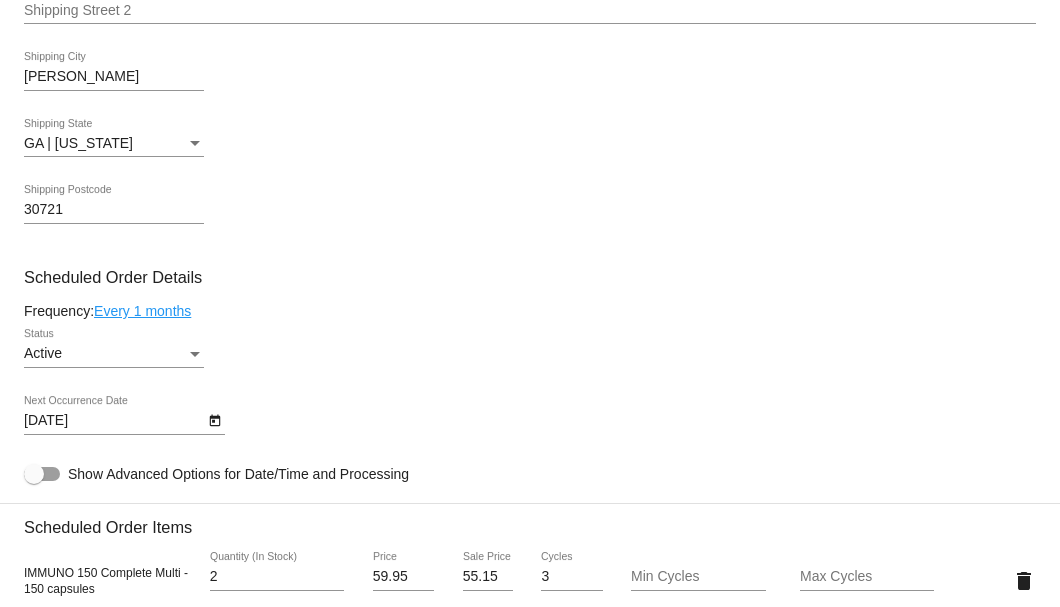click 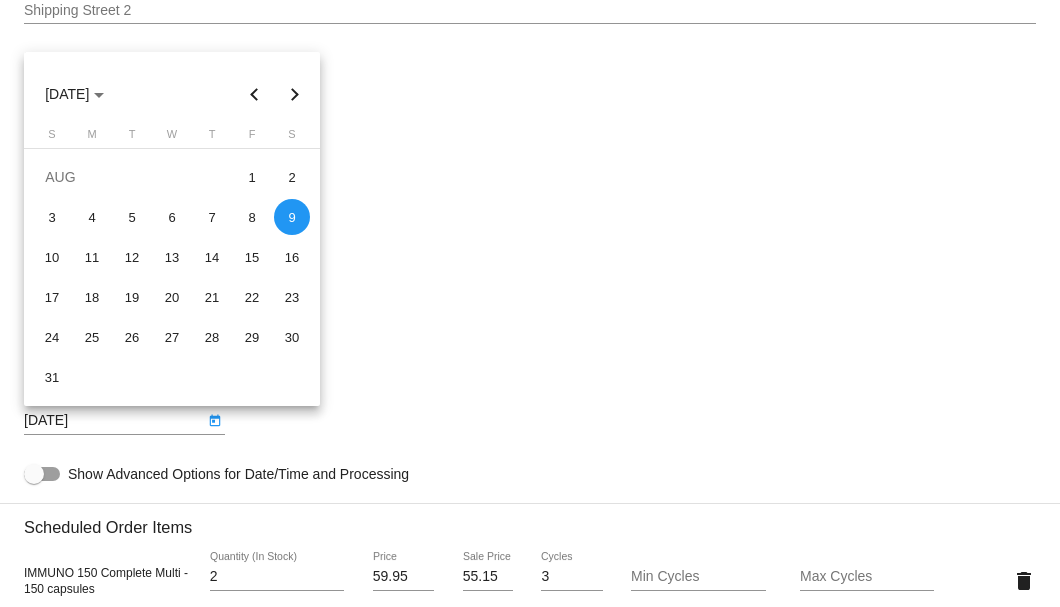 click at bounding box center [295, 94] 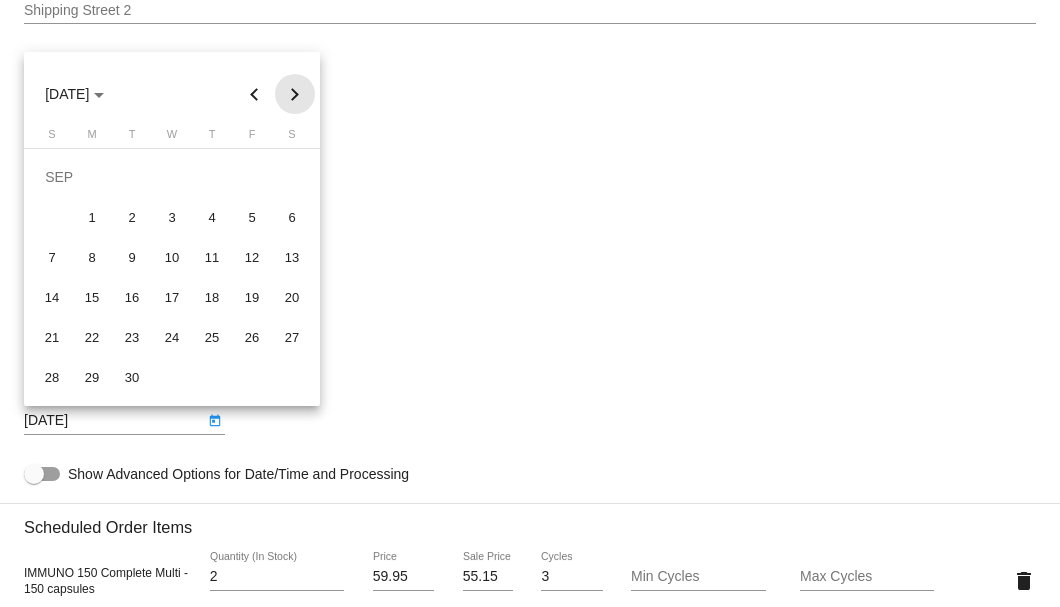 click at bounding box center [295, 94] 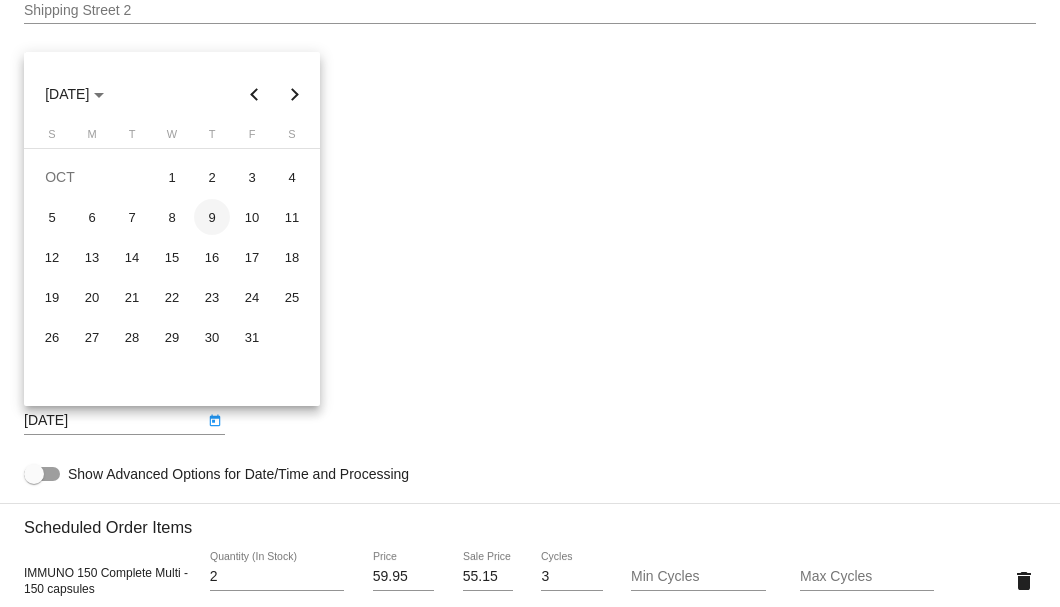 click on "9" at bounding box center (212, 217) 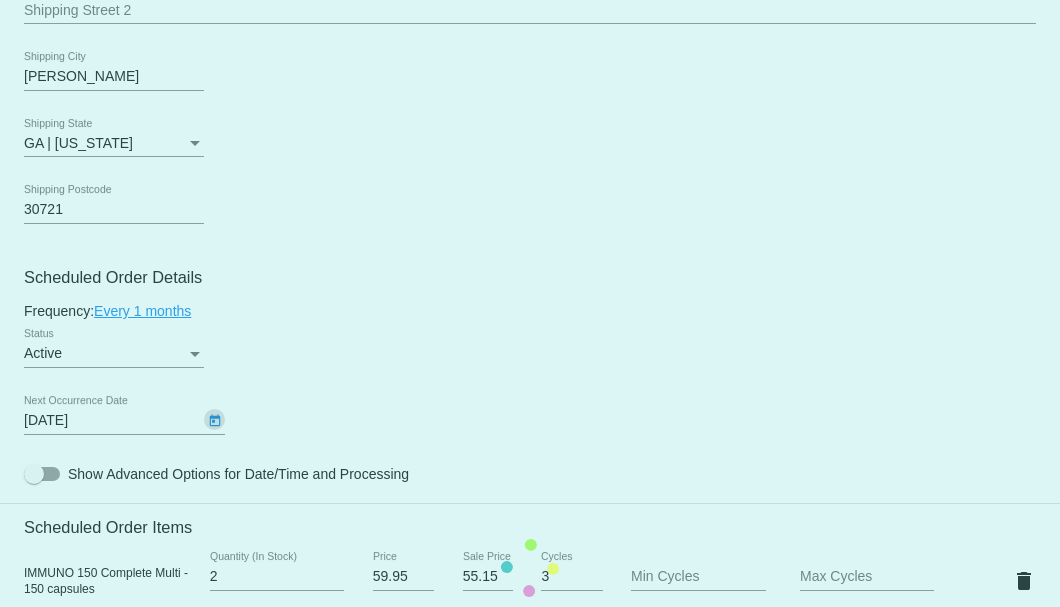 type on "10/9/2025" 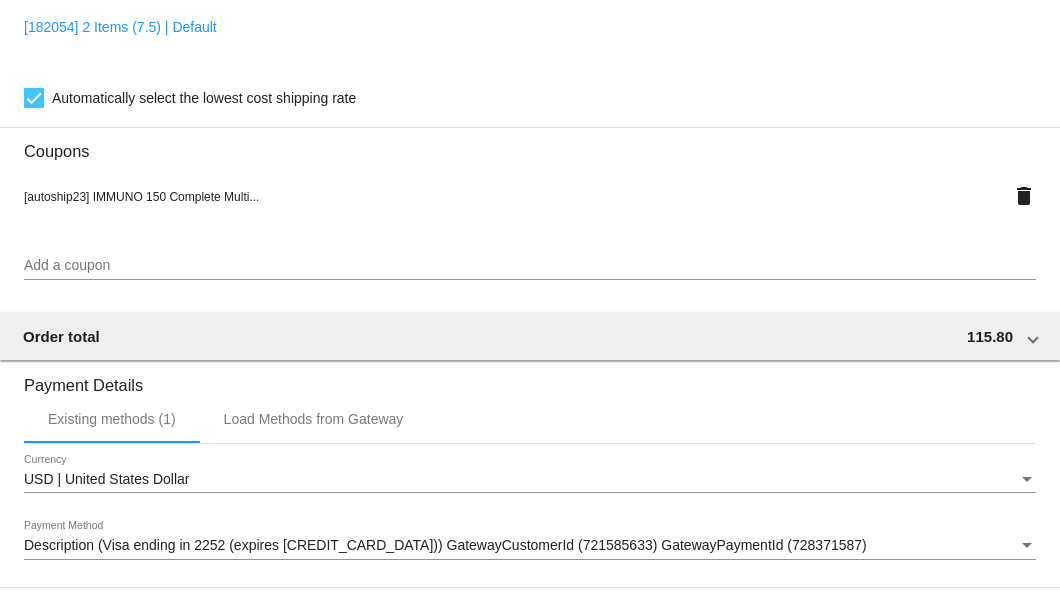 scroll, scrollTop: 1930, scrollLeft: 0, axis: vertical 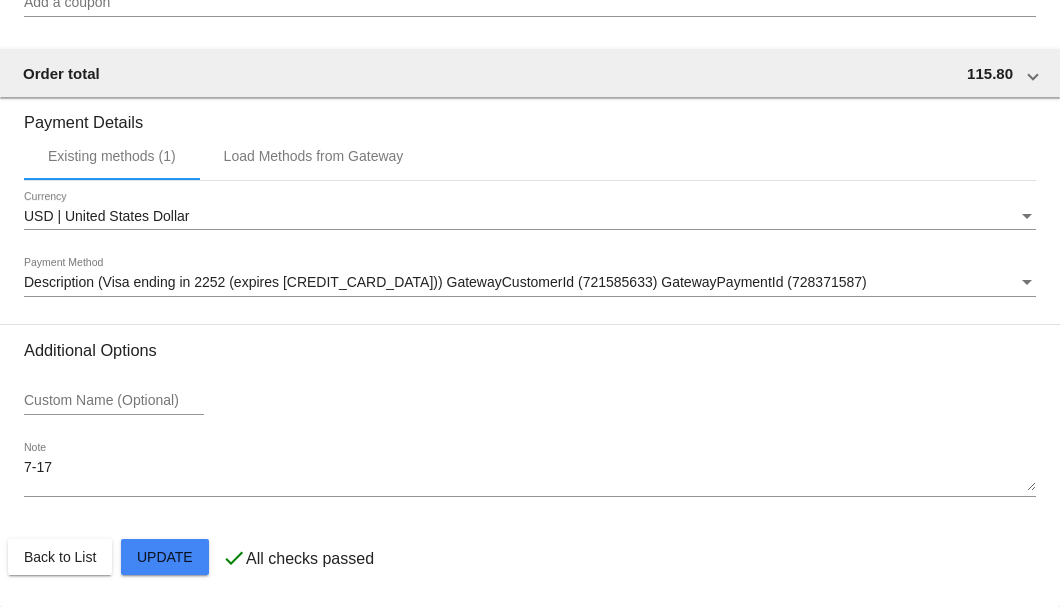 click on "7-17" at bounding box center (530, 476) 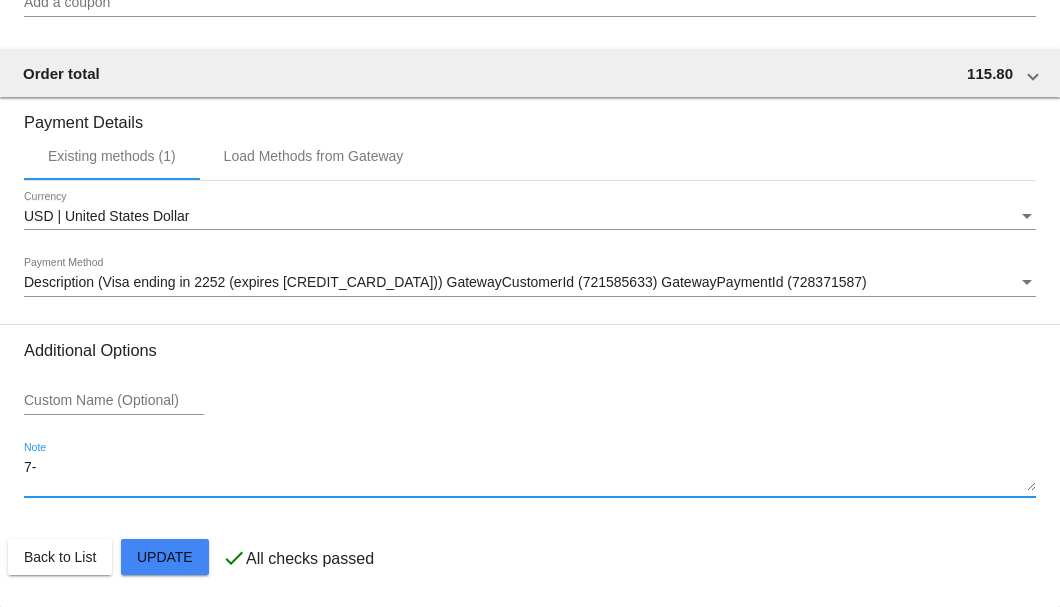 type on "7" 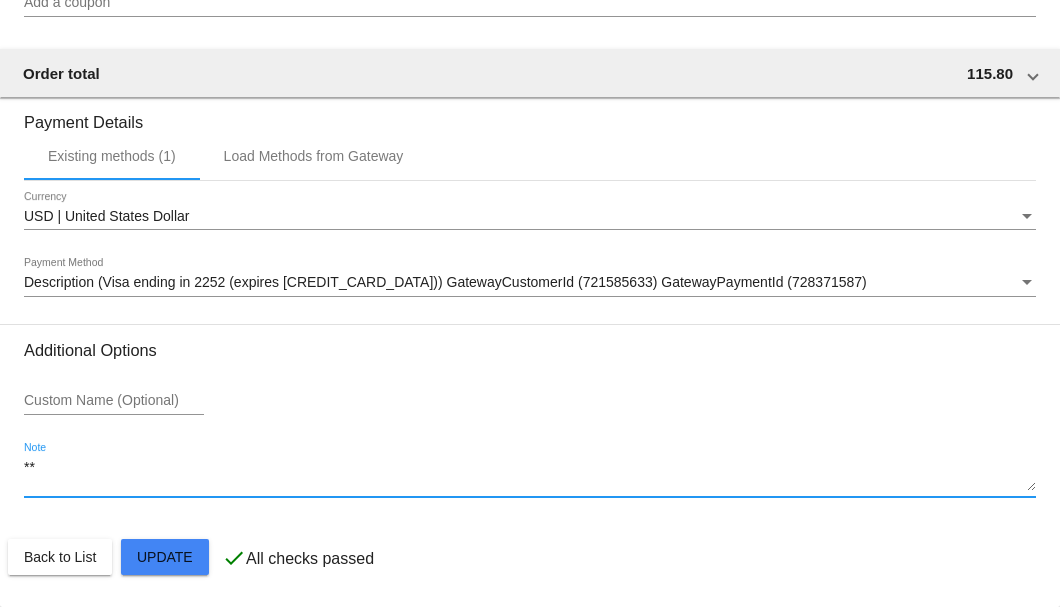 type on "*" 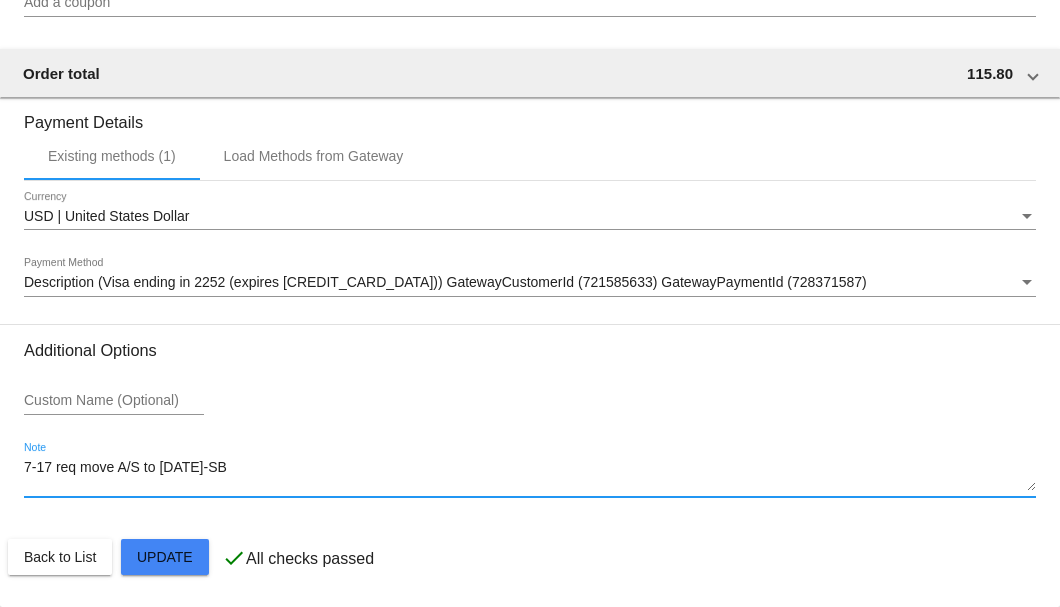 click on "Customer
6436009: GILBERT DeARMAS
7062784142@EXCEPTIONALPRODUCTS.ORG
Customer Shipping
Enter Shipping Address Select A Saved Address (0)
Gilbert
Shipping First Name
Dearmas Jr
Shipping Last Name
US | USA
Shipping Country
237 Camden Way Unit 53
Shipping Street 1
Shipping Street 2
Dalton
Shipping City
GA | Georgia
Shipping State
30721
Shipping Postcode
Scheduled Order Details
Frequency:
Every 1 months
Active
2 3" 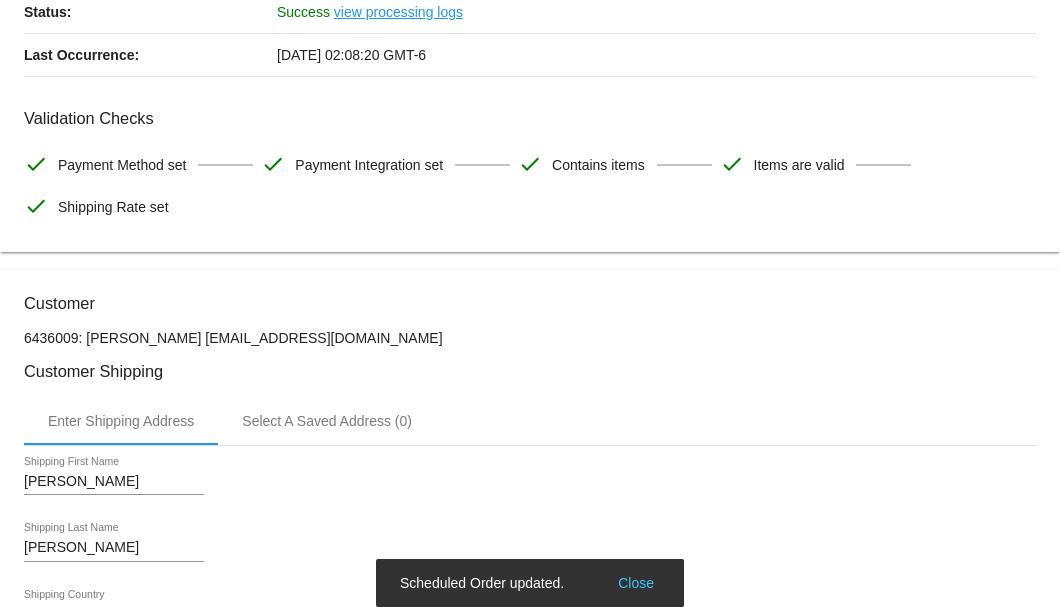 scroll, scrollTop: 0, scrollLeft: 0, axis: both 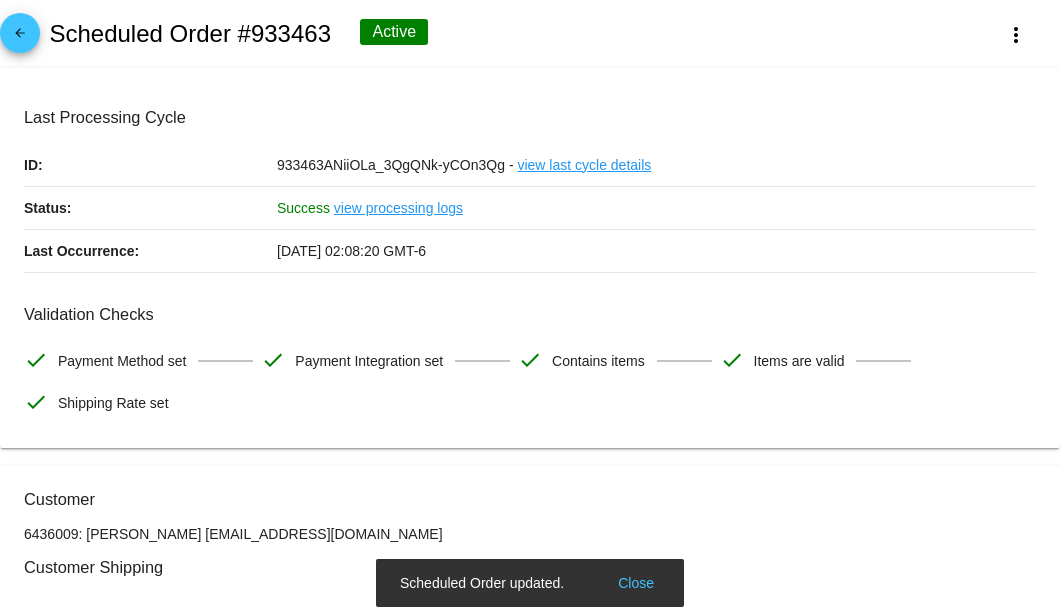type on "7-17 req move A/S to Oct 9th-SB" 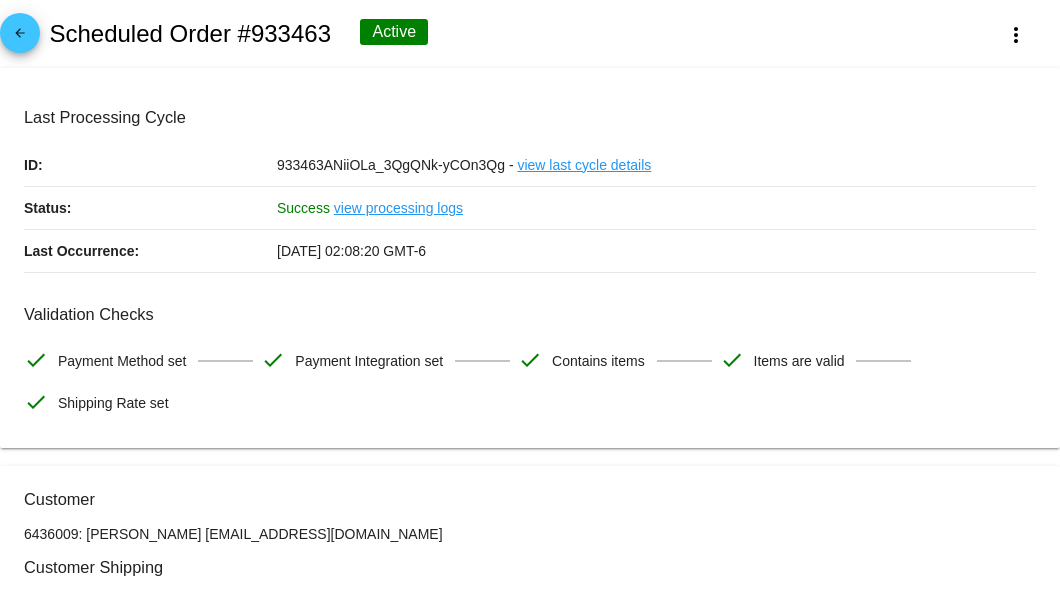 drag, startPoint x: 527, startPoint y: 523, endPoint x: 219, endPoint y: 534, distance: 308.19638 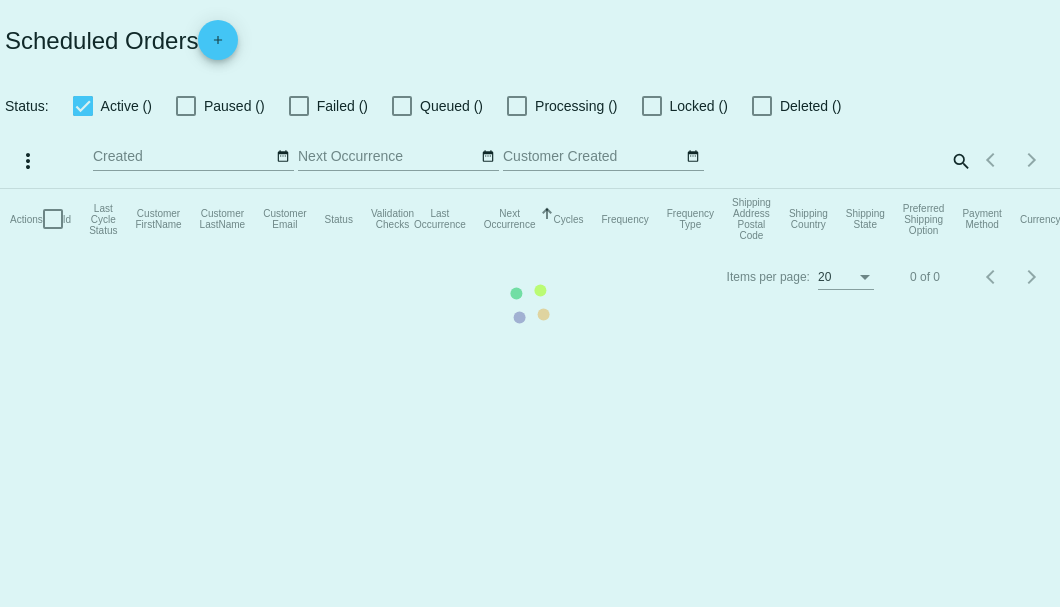 checkbox on "true" 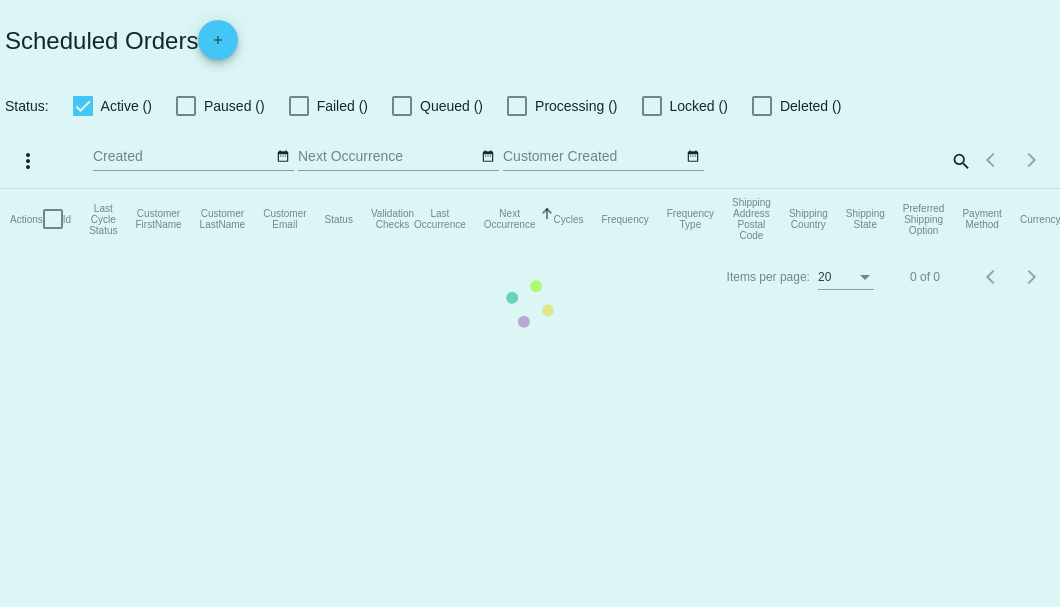 checkbox on "true" 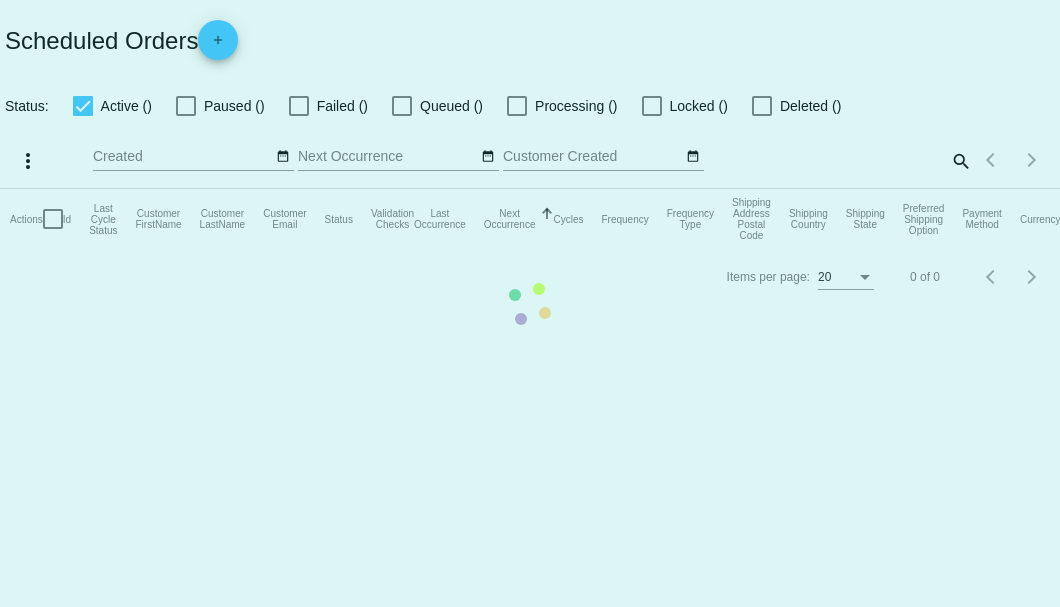 checkbox on "true" 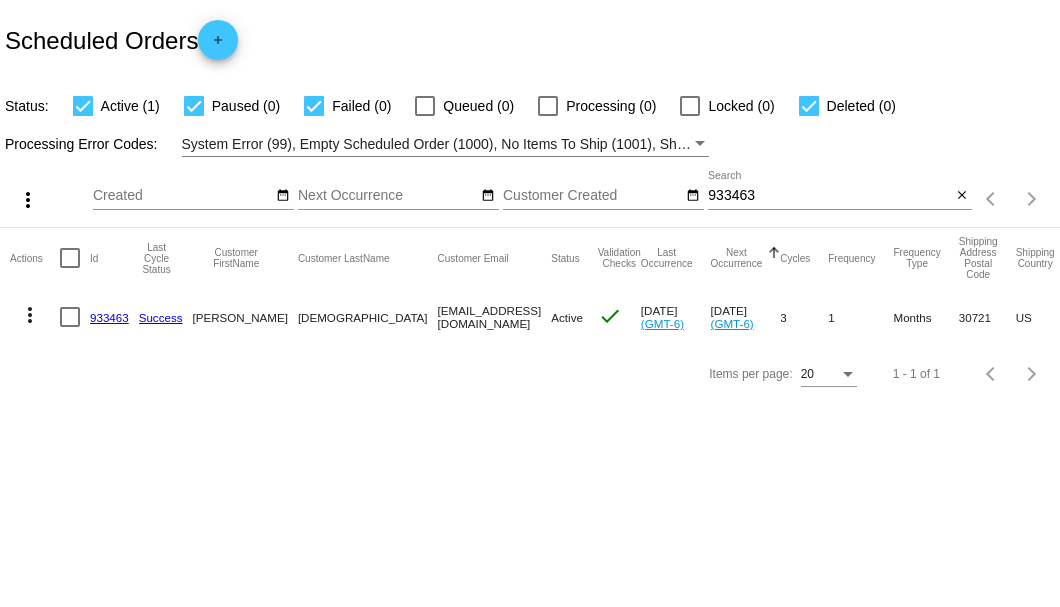 scroll, scrollTop: 0, scrollLeft: 0, axis: both 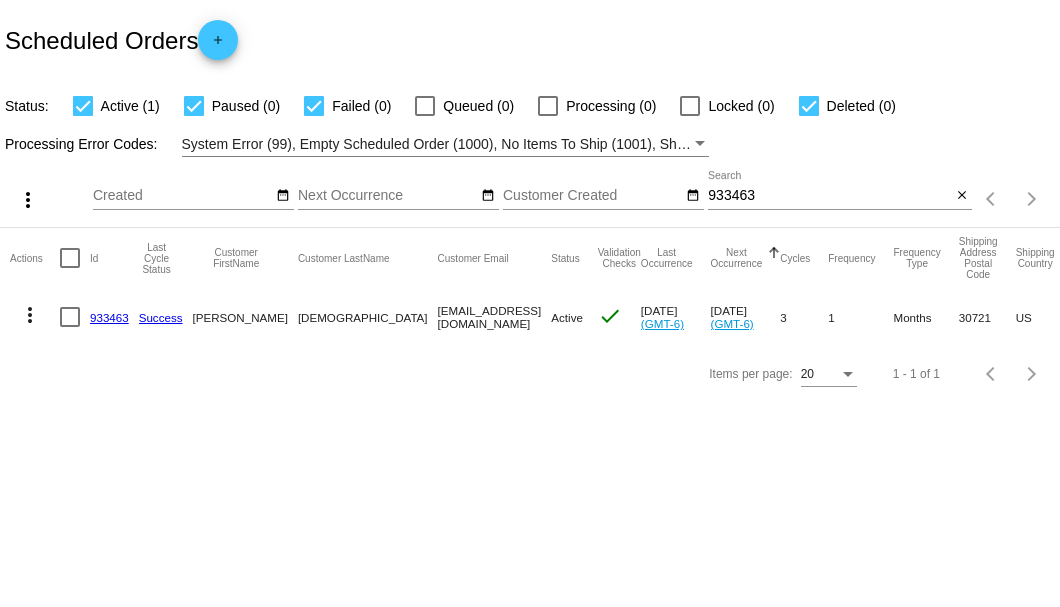 click on "933463" at bounding box center (829, 196) 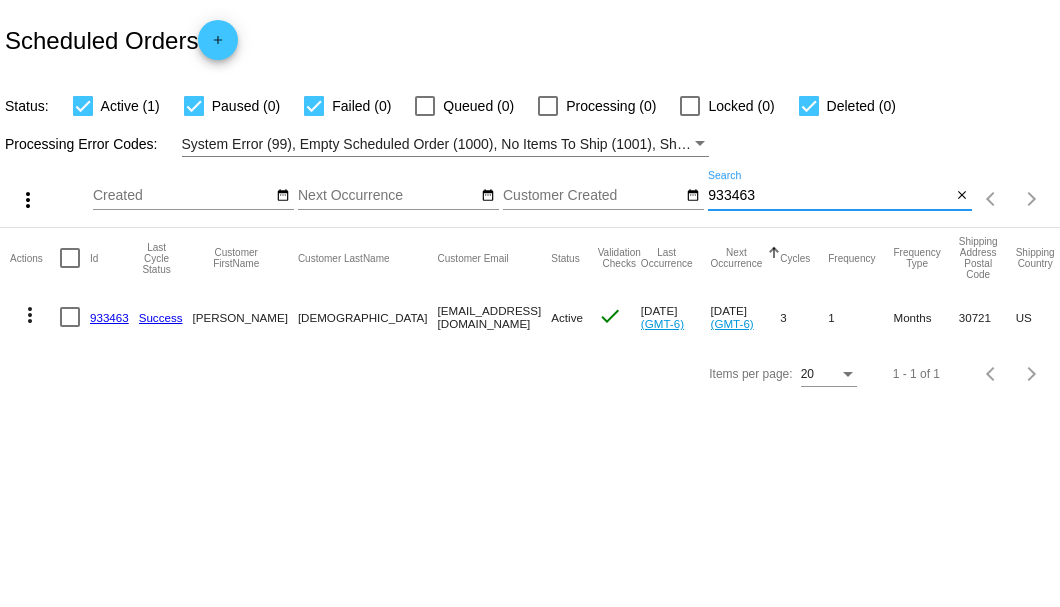 click on "933463" at bounding box center [829, 196] 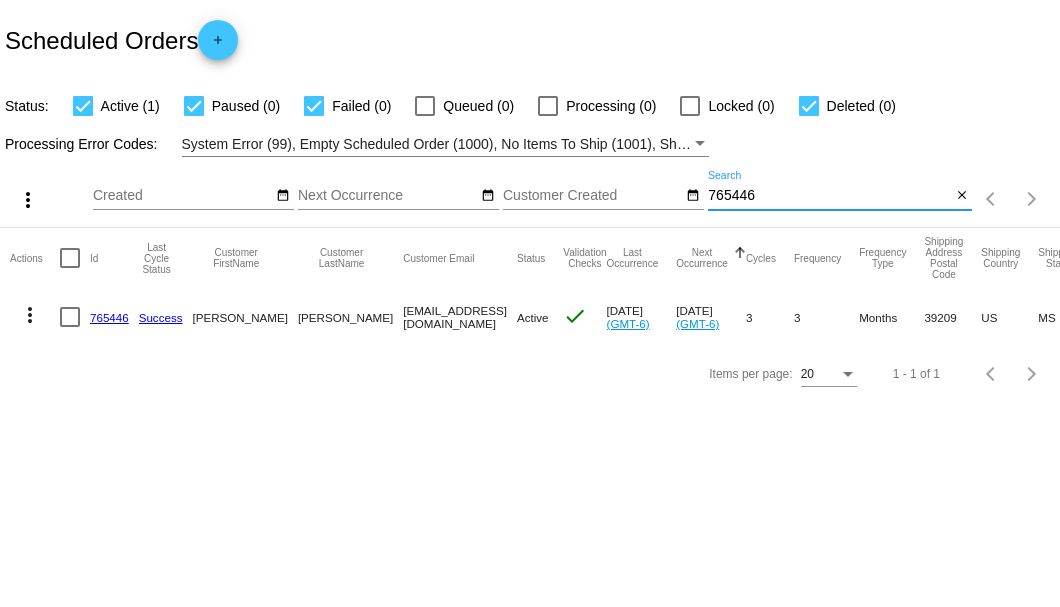 type on "765446" 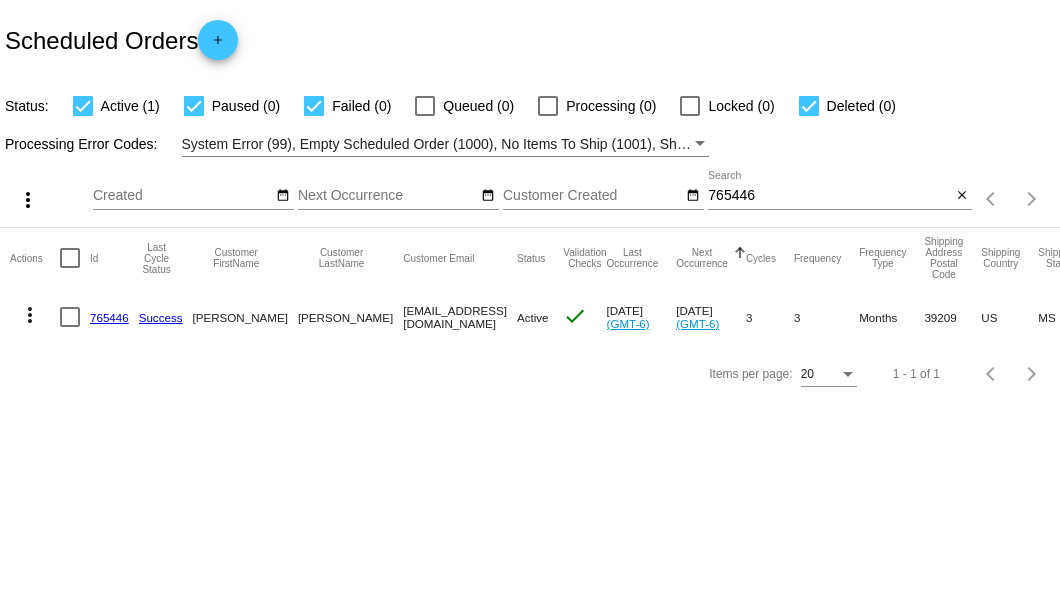 click on "765446" 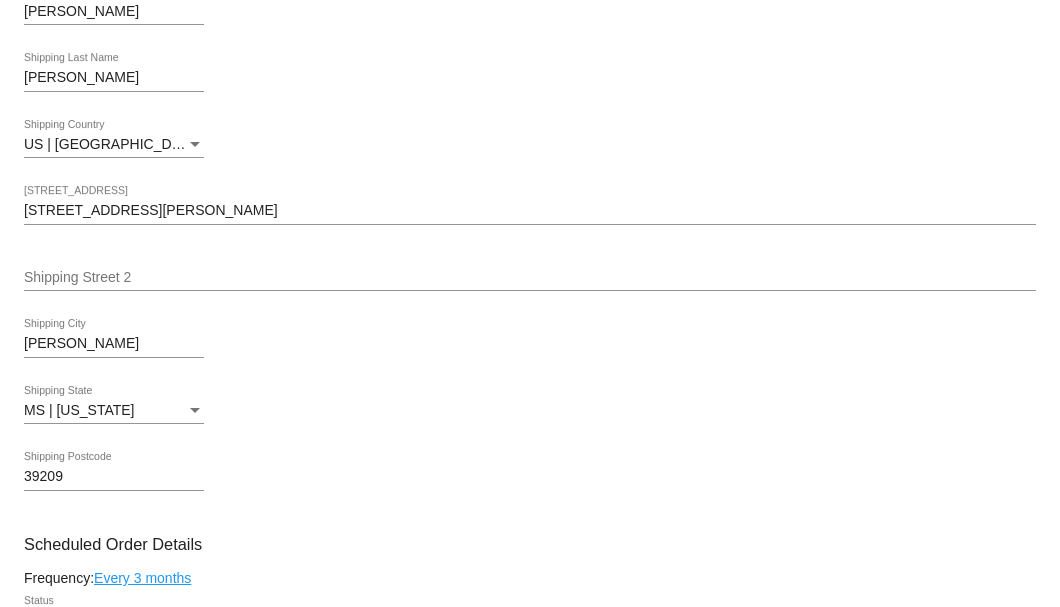scroll, scrollTop: 1000, scrollLeft: 0, axis: vertical 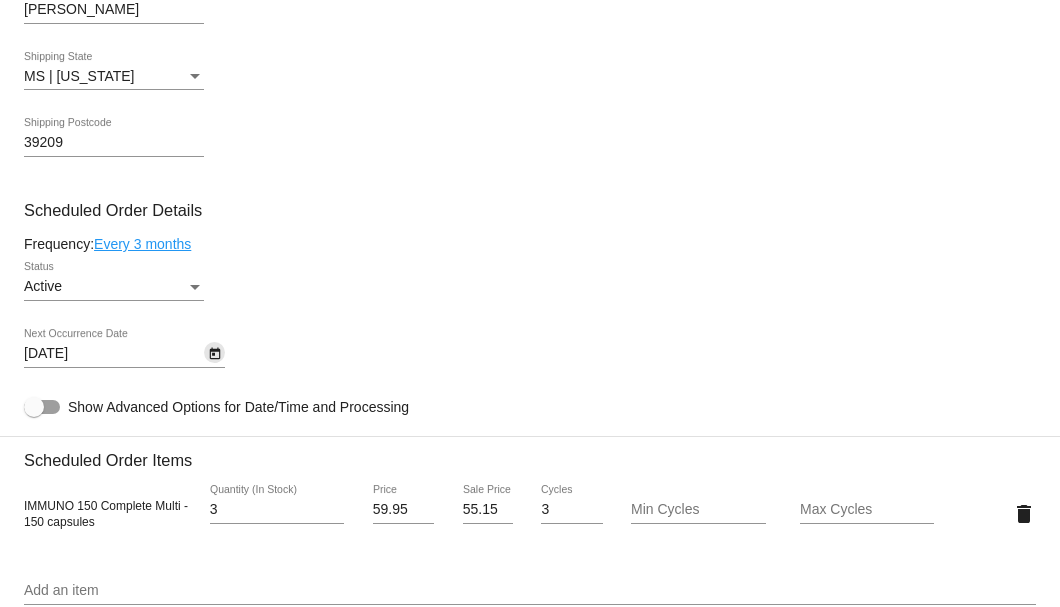 click 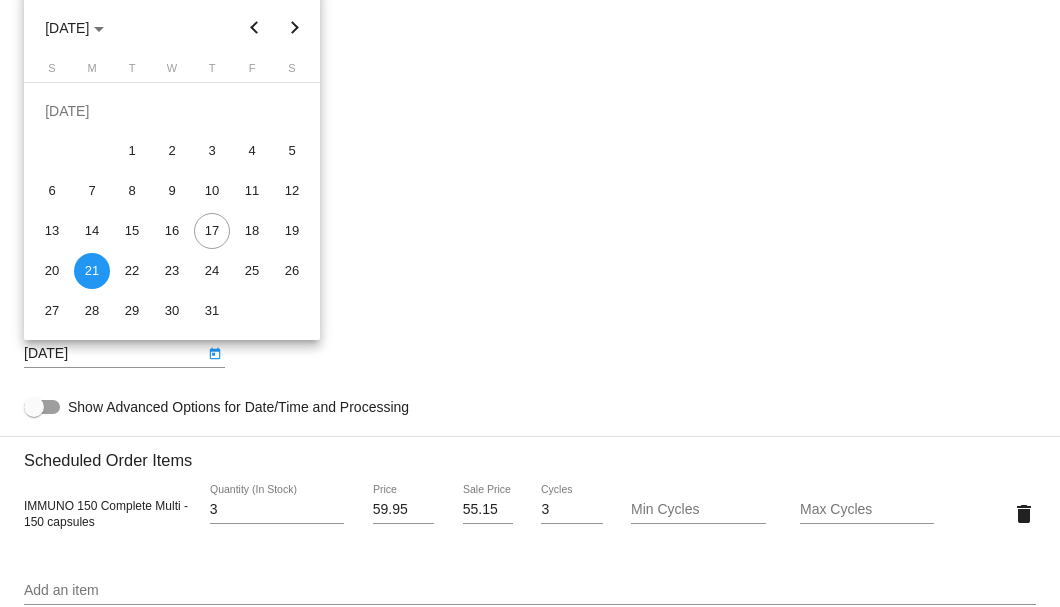 click at bounding box center (295, 28) 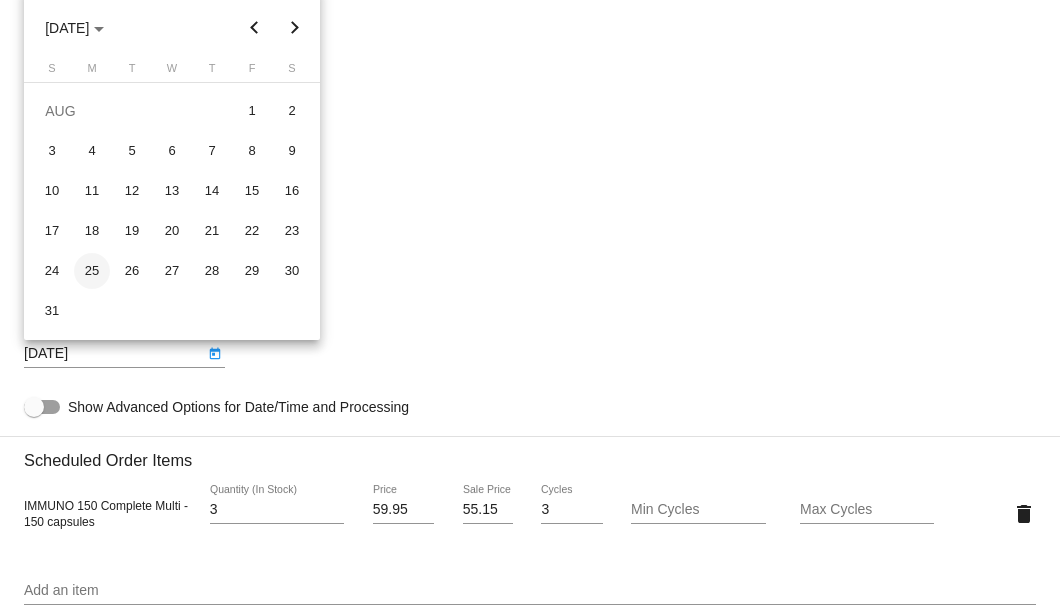 click on "25" at bounding box center (92, 271) 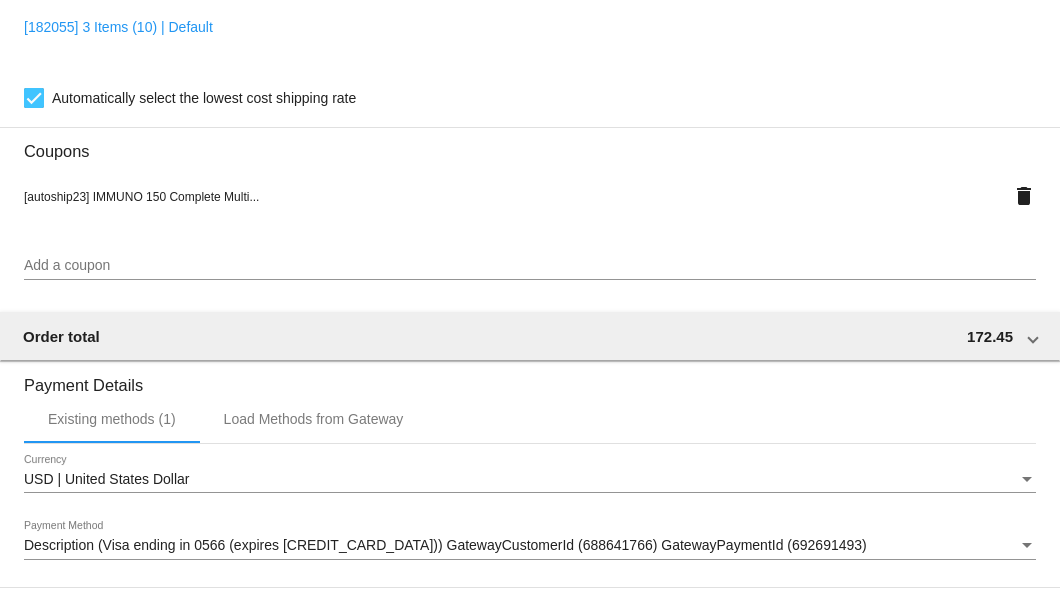scroll, scrollTop: 1930, scrollLeft: 0, axis: vertical 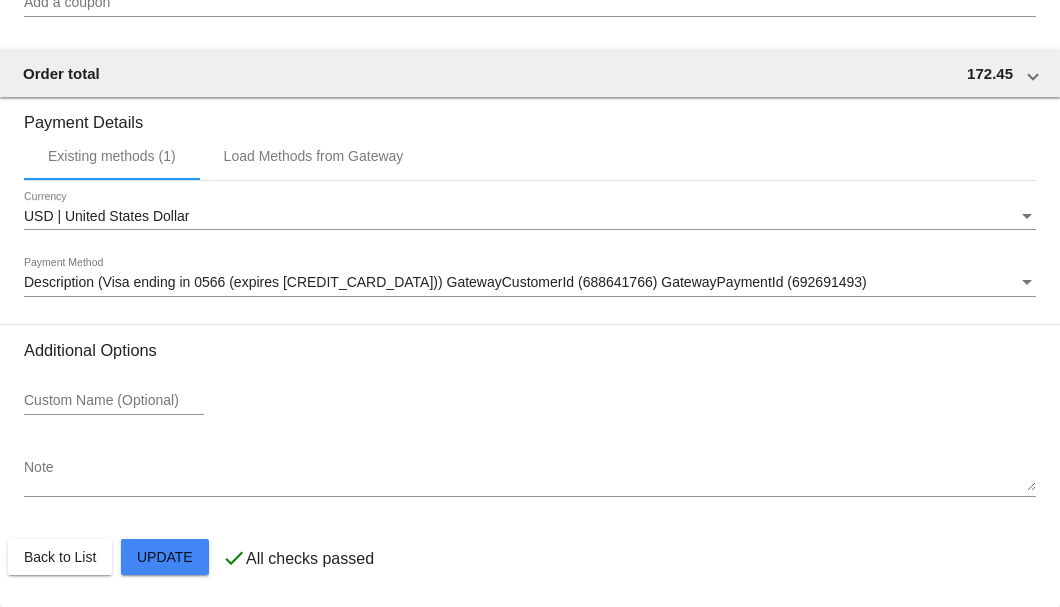 click on "Customer
5139438: Glenn Worley
glenworley@bellsouth.net
Customer Shipping
Enter Shipping Address Select A Saved Address (0)
Glenn
Shipping First Name
Worley
Shipping Last Name
US | USA
Shipping Country
2660 Maclean Rd.
Shipping Street 1
Shipping Street 2
Jackson
Shipping City
MS | Mississippi
Shipping State
39209
Shipping Postcode
Scheduled Order Details
Frequency:
Every 3 months
Active
Status
3" 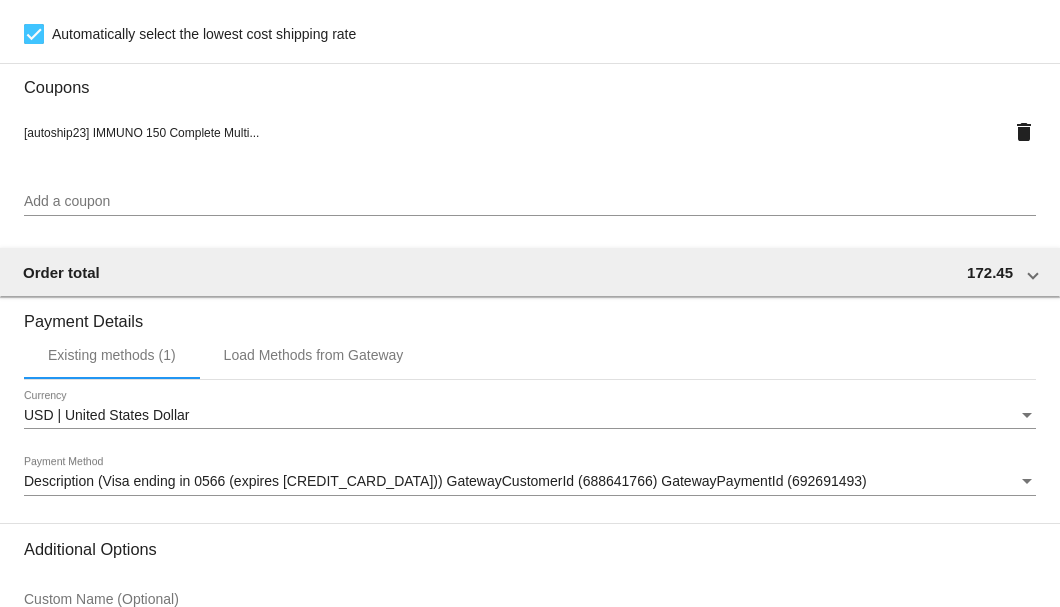 scroll, scrollTop: 1596, scrollLeft: 0, axis: vertical 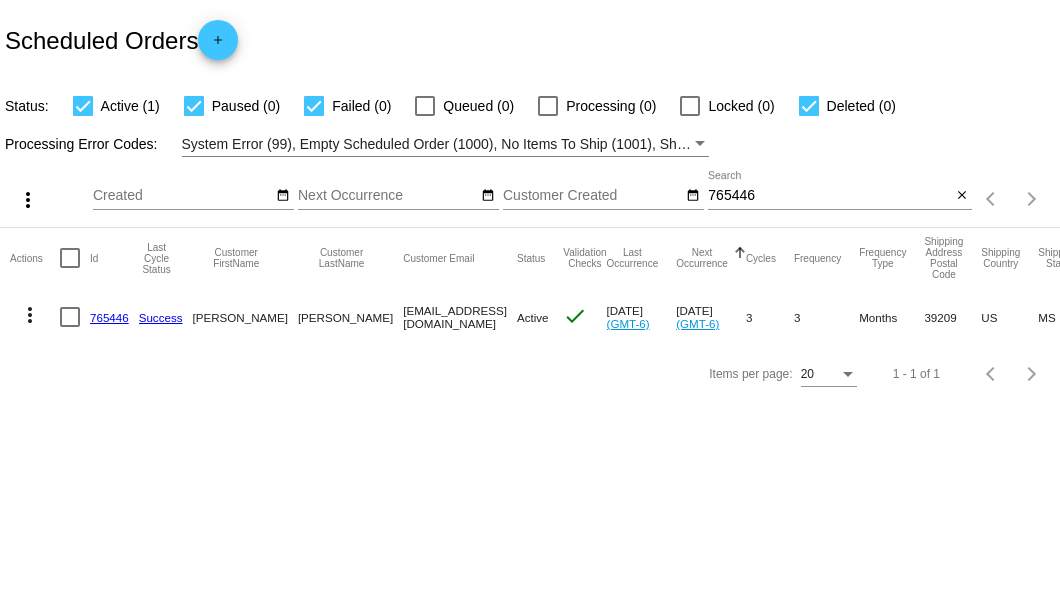 drag, startPoint x: 322, startPoint y: 320, endPoint x: 456, endPoint y: 320, distance: 134 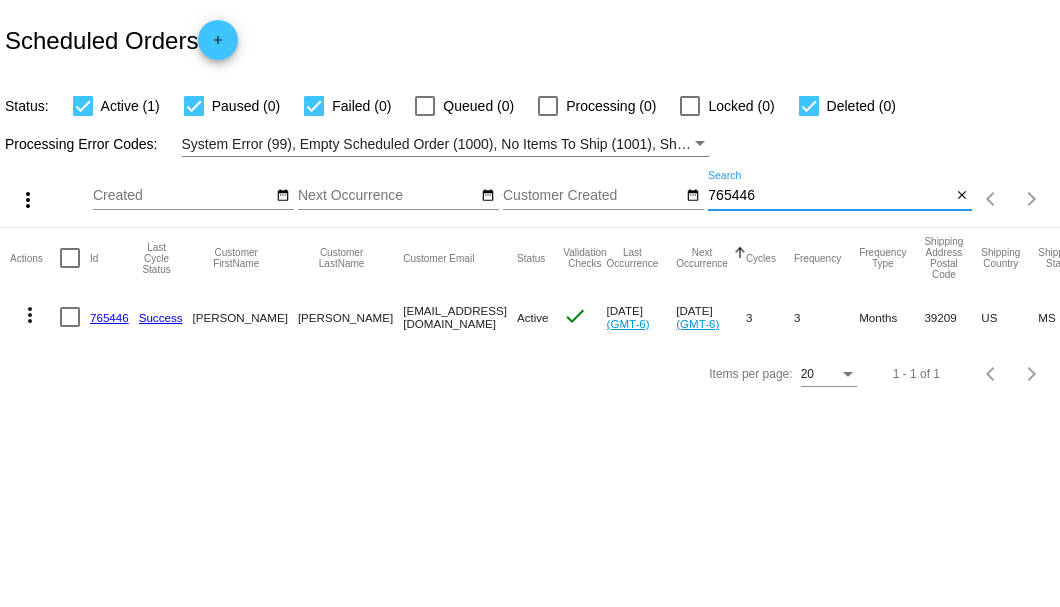 click on "765446" at bounding box center (829, 196) 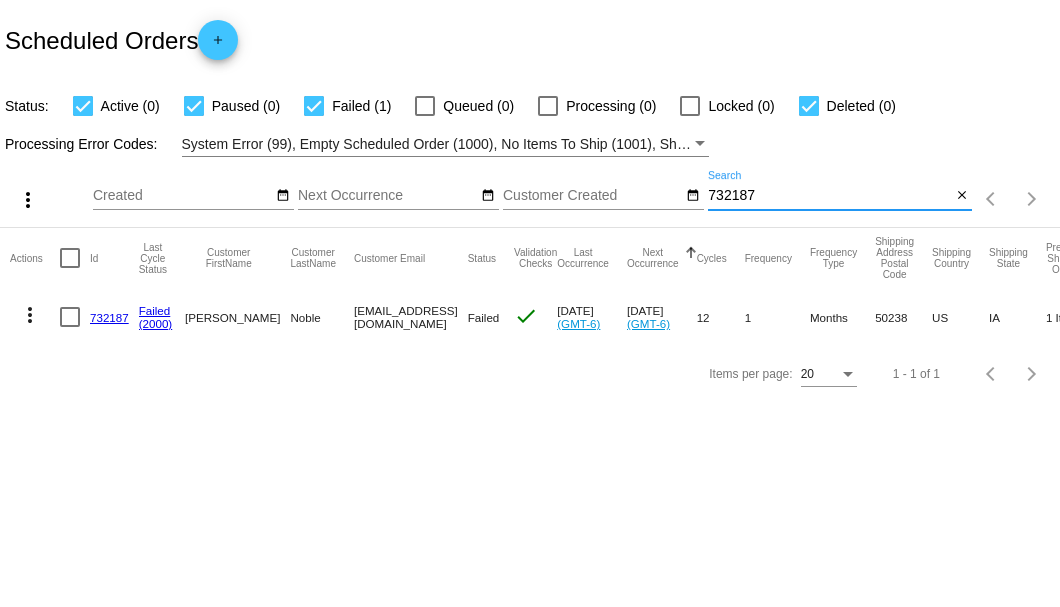 type on "732187" 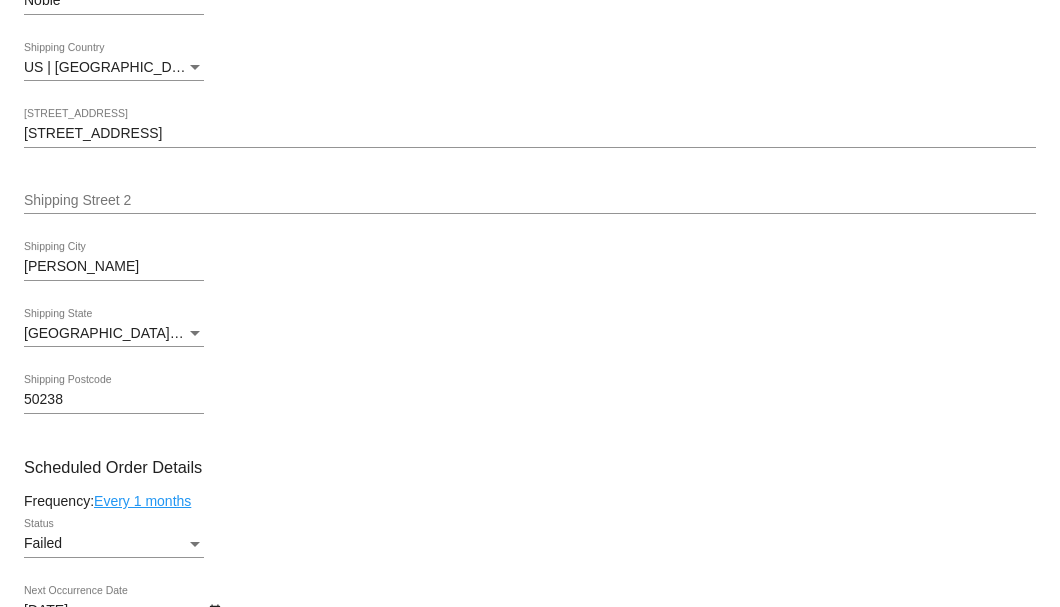 scroll, scrollTop: 1066, scrollLeft: 0, axis: vertical 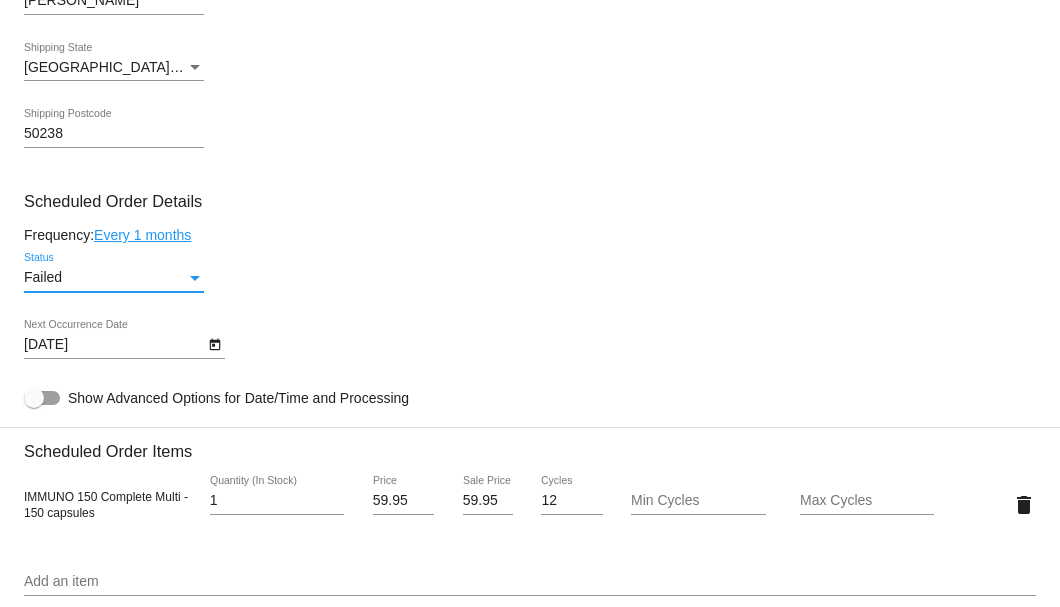 click on "Failed" at bounding box center [105, 278] 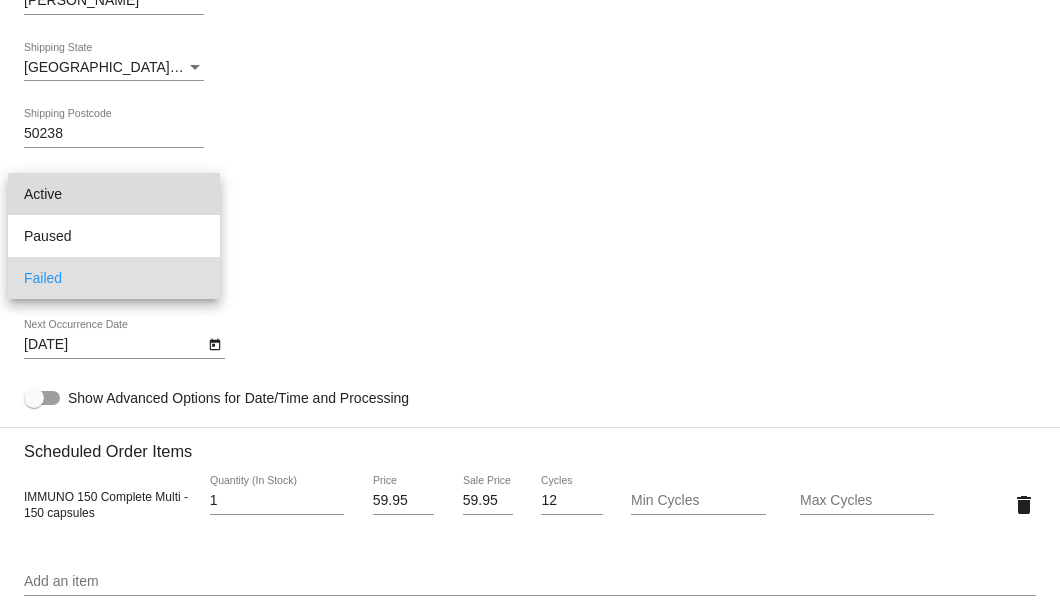 click on "Active" at bounding box center (114, 194) 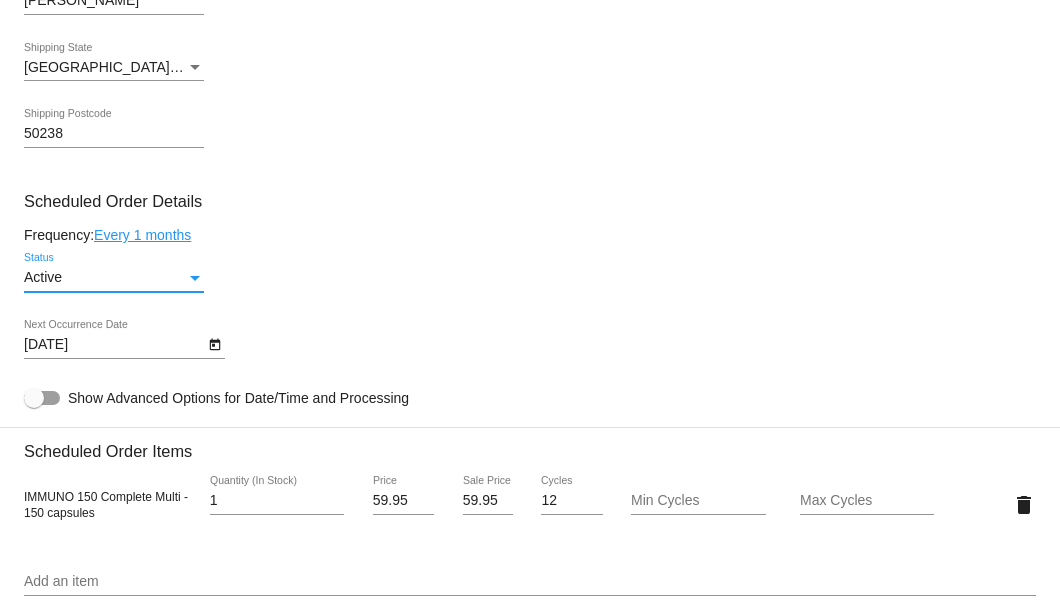 click on "Active" at bounding box center [105, 278] 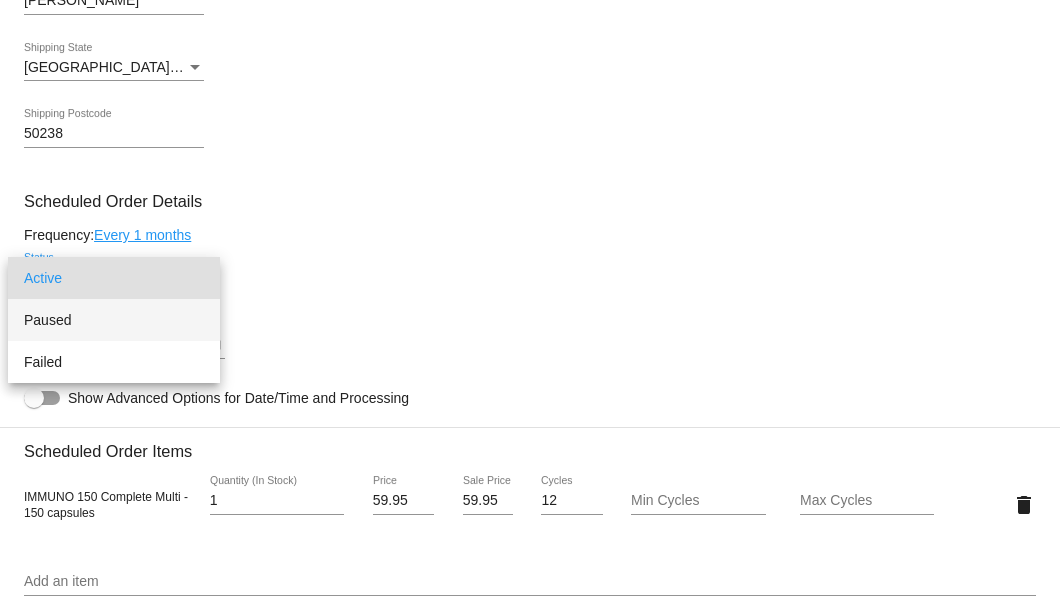 click on "Paused" at bounding box center [114, 320] 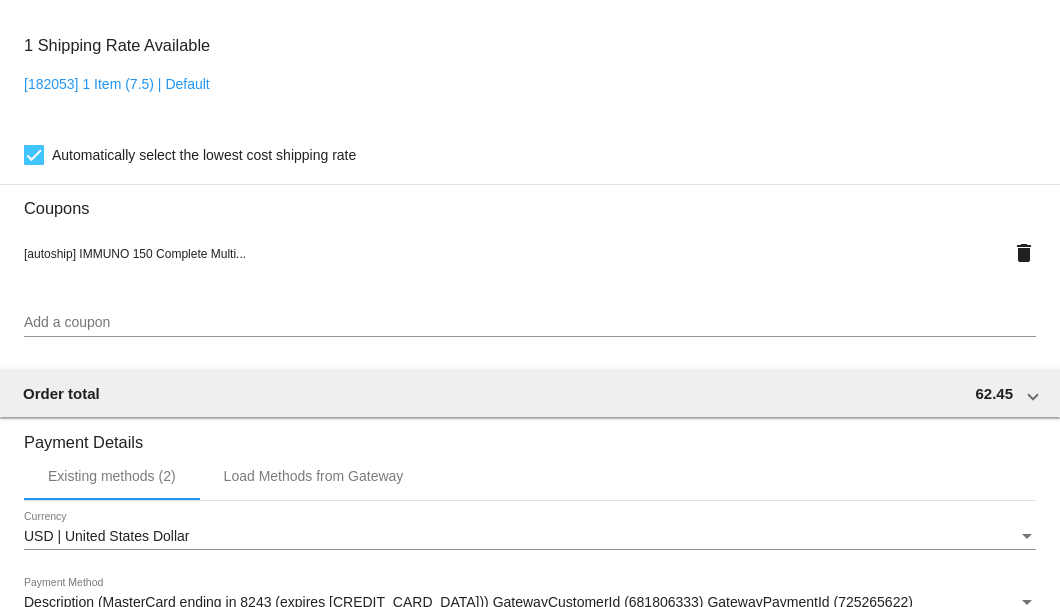 scroll, scrollTop: 1866, scrollLeft: 0, axis: vertical 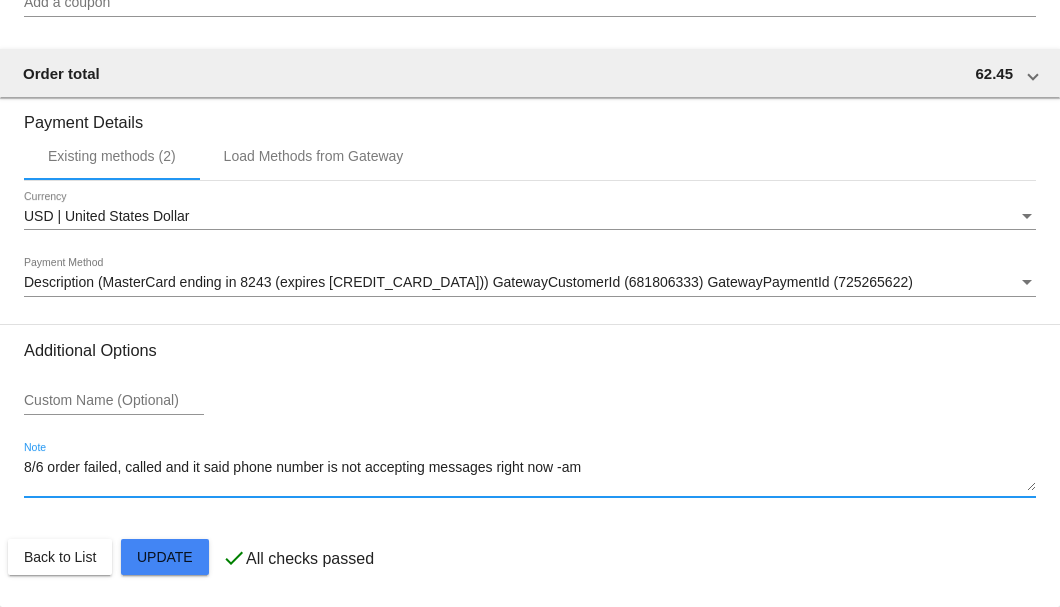 drag, startPoint x: 589, startPoint y: 470, endPoint x: -20, endPoint y: 466, distance: 609.0131 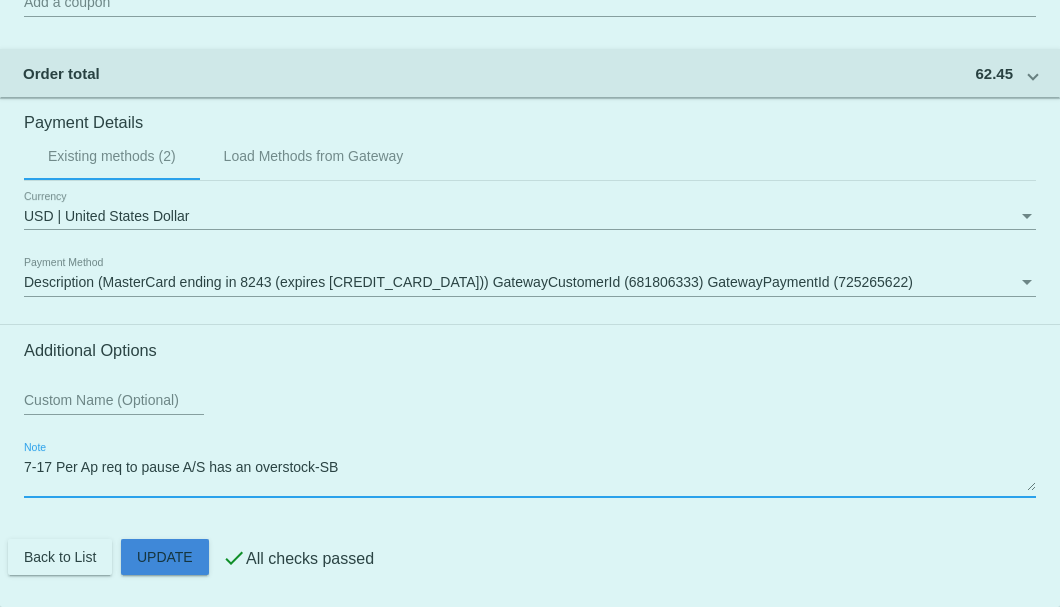 click on "Customer
4978773: James Noble
6412036161@ExceptionalHealthProducts.com
Customer Shipping
Enter Shipping Address Select A Saved Address (0)
James
Shipping First Name
Noble
Shipping Last Name
US | USA
Shipping Country
42280 300 Avenue
Shipping Street 1
Shipping Street 2
Russel
Shipping City
IA | Iowa
Shipping State
50238
Shipping Postcode
Scheduled Order Details
Frequency:
Every 1 months
Paused
Status 1" 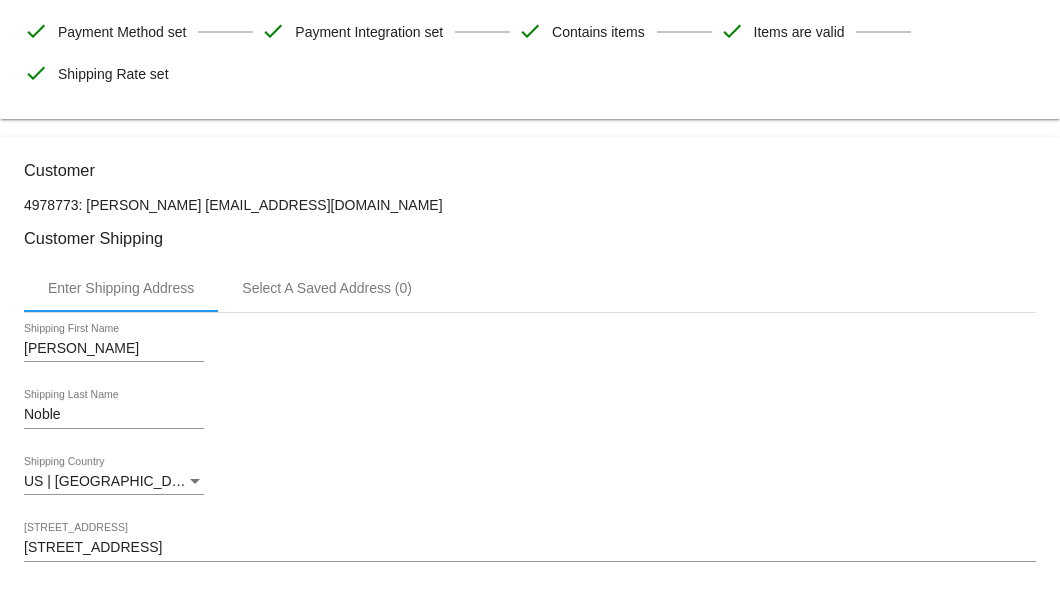 scroll, scrollTop: 186, scrollLeft: 0, axis: vertical 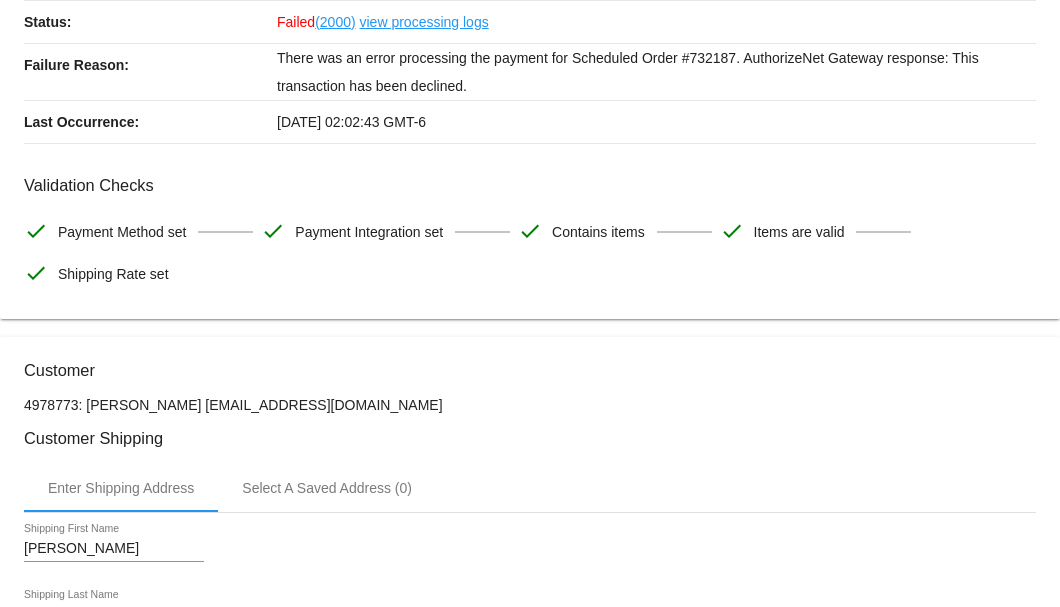 type on "7-17 Per Ap req to pause A/S has an overstock-SB" 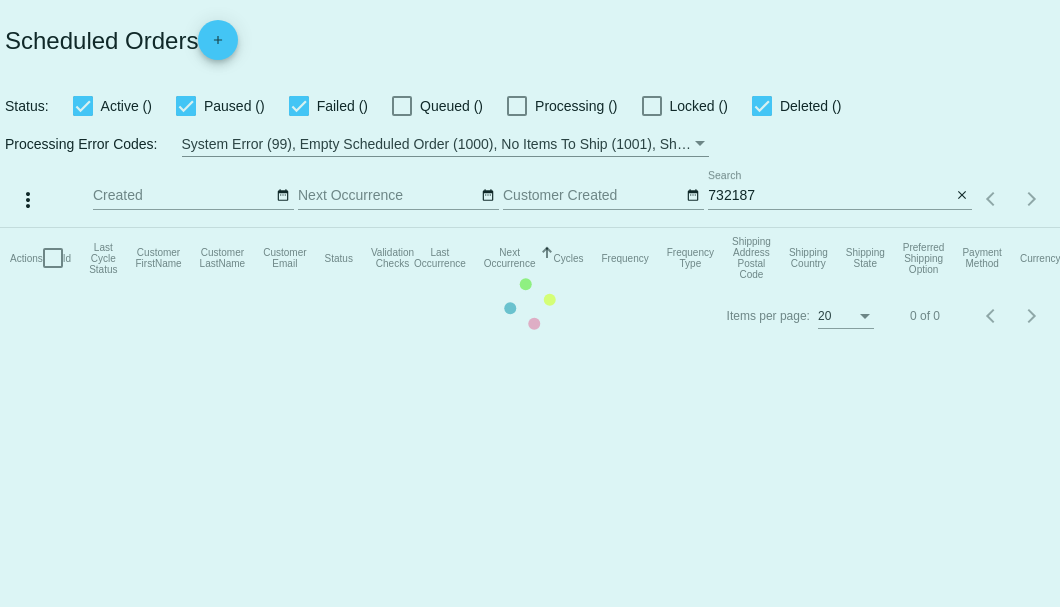 scroll, scrollTop: 0, scrollLeft: 0, axis: both 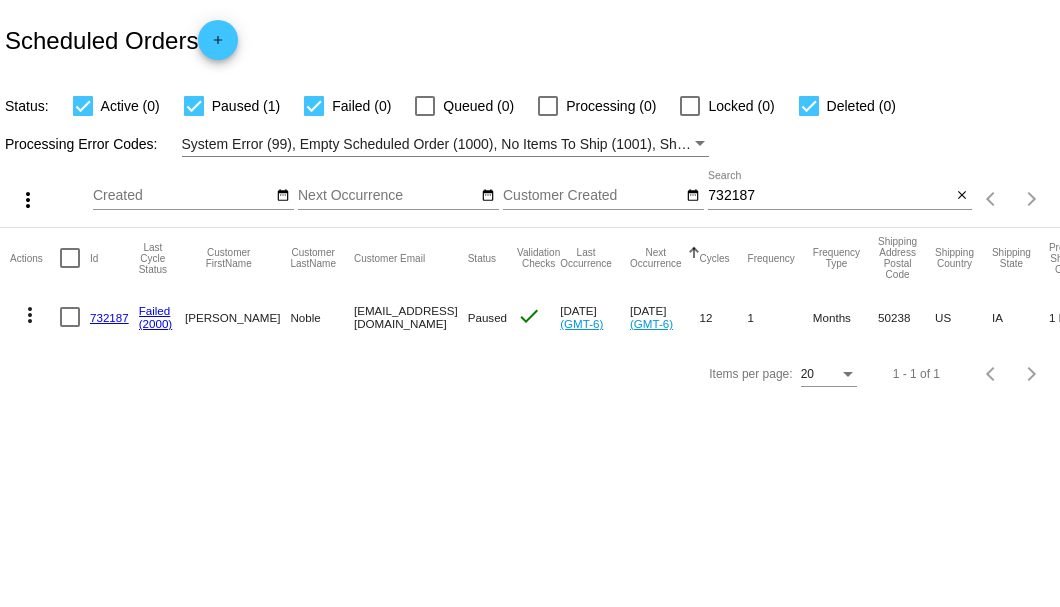 drag, startPoint x: 308, startPoint y: 314, endPoint x: 556, endPoint y: 308, distance: 248.07257 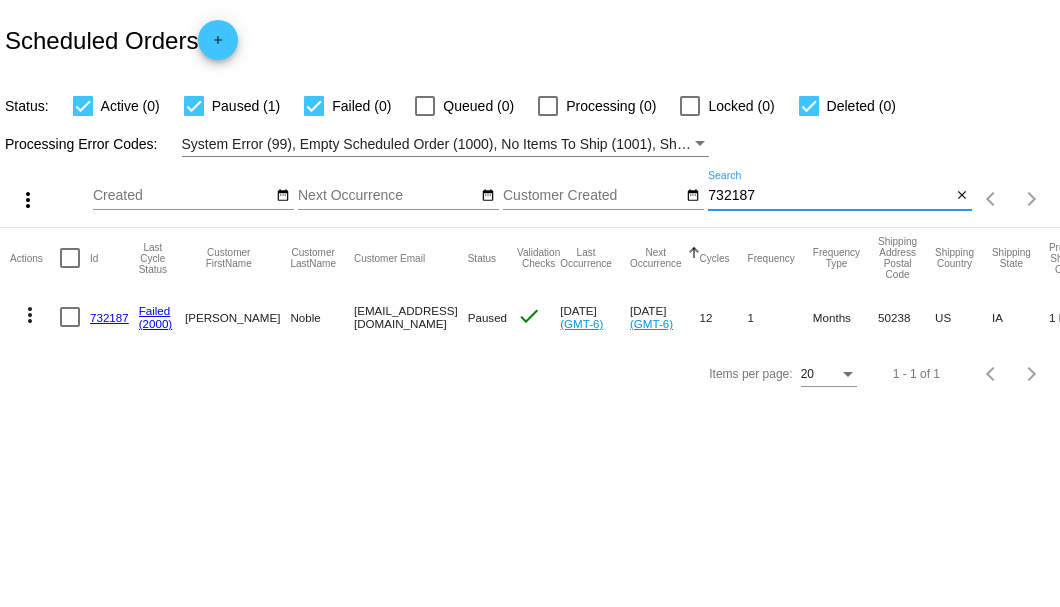 click on "732187" at bounding box center (829, 196) 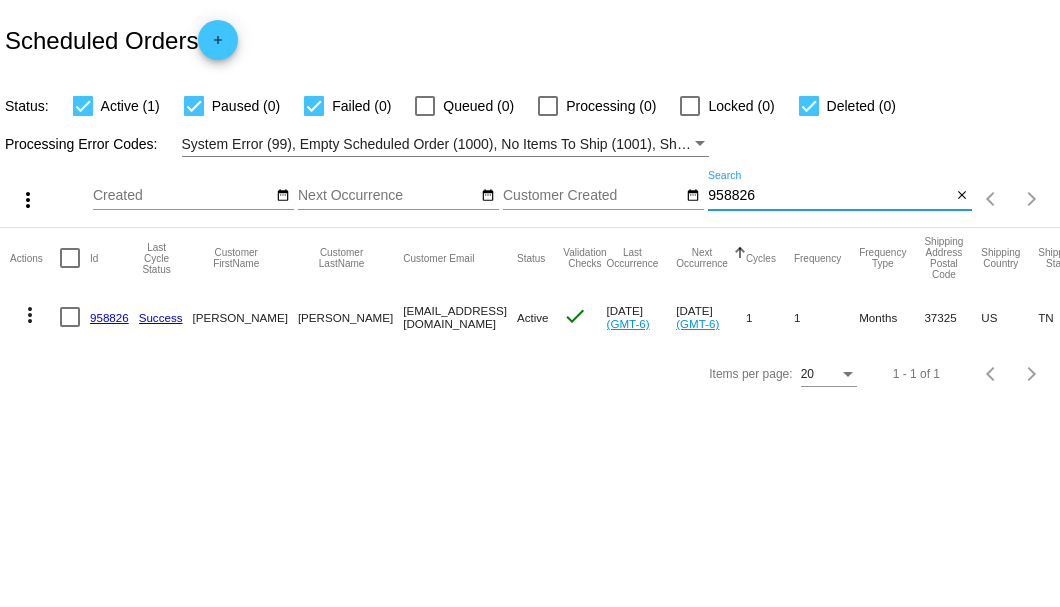 type on "958826" 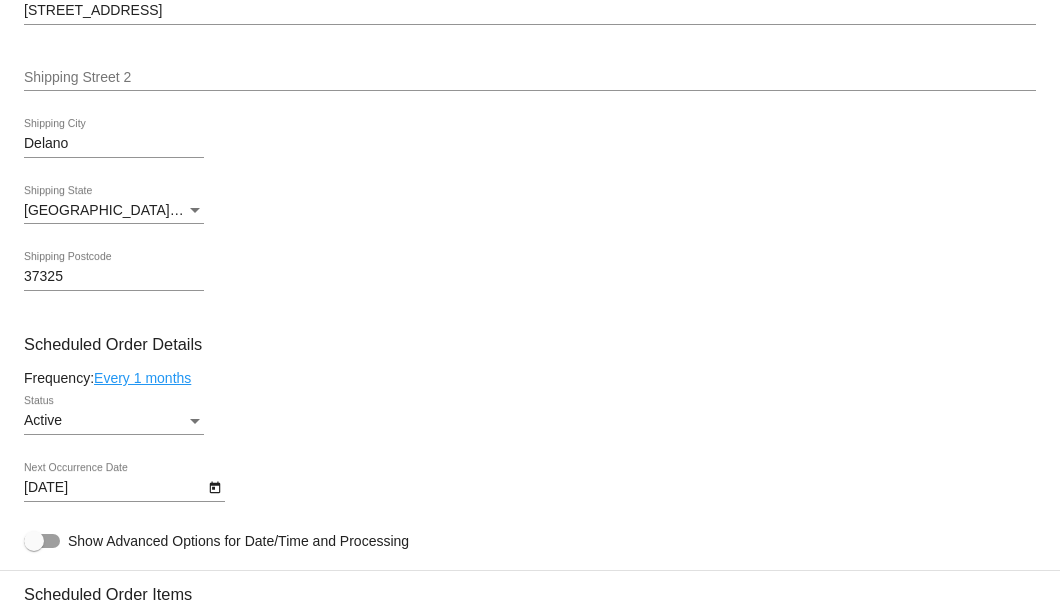 scroll, scrollTop: 1133, scrollLeft: 0, axis: vertical 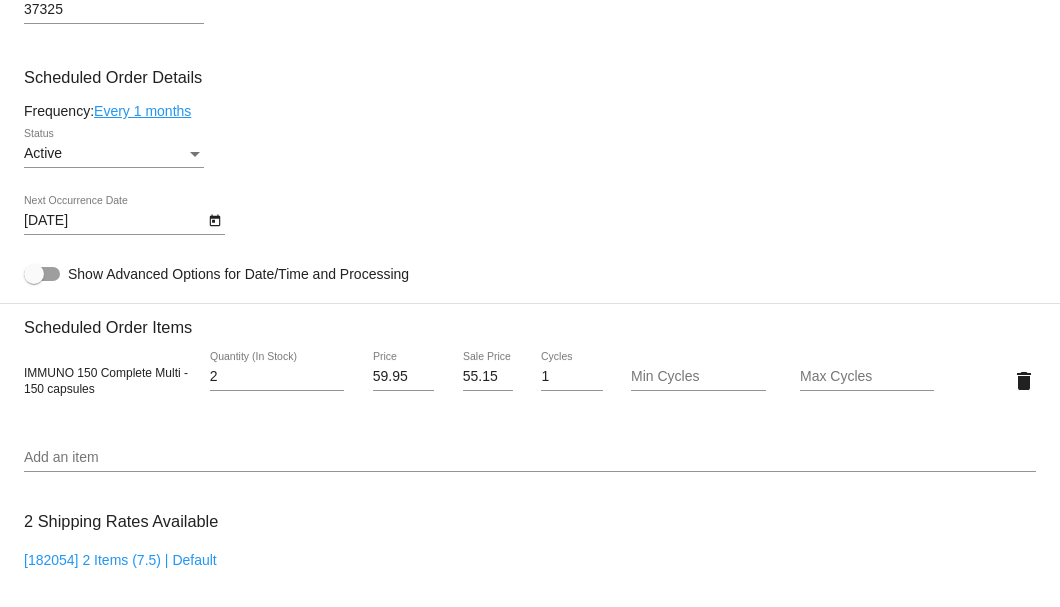 click on "Every 1 months" 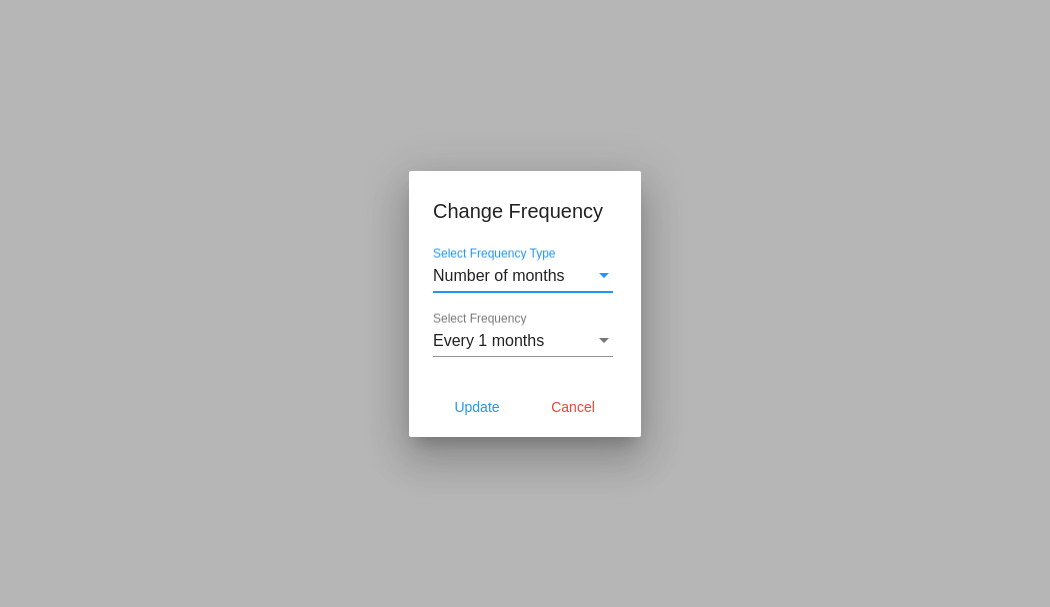click on "Every 1 months
Select Frequency" at bounding box center (523, 334) 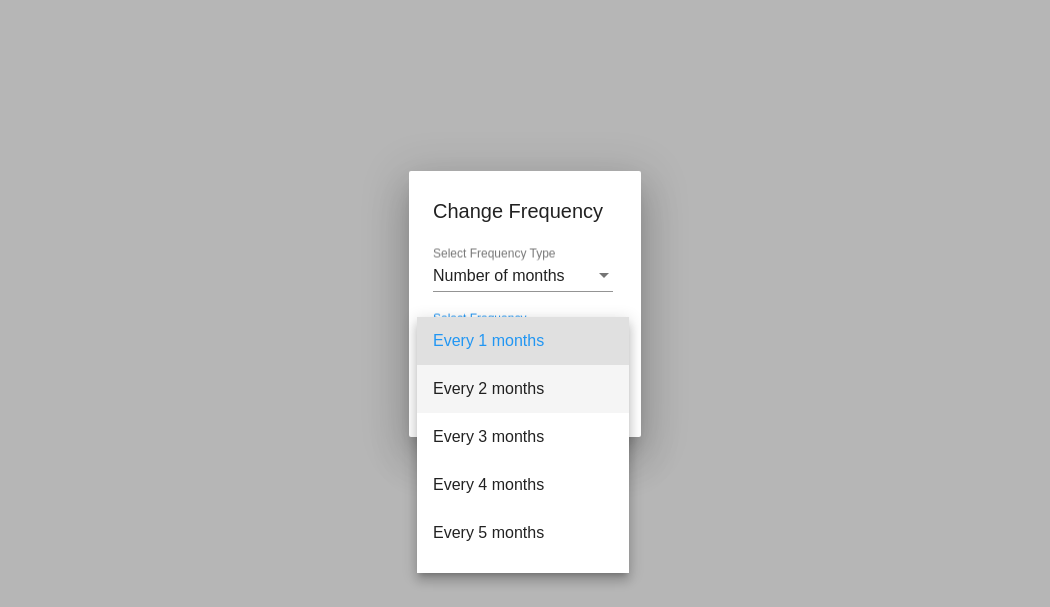 click on "Every 2 months" at bounding box center (523, 389) 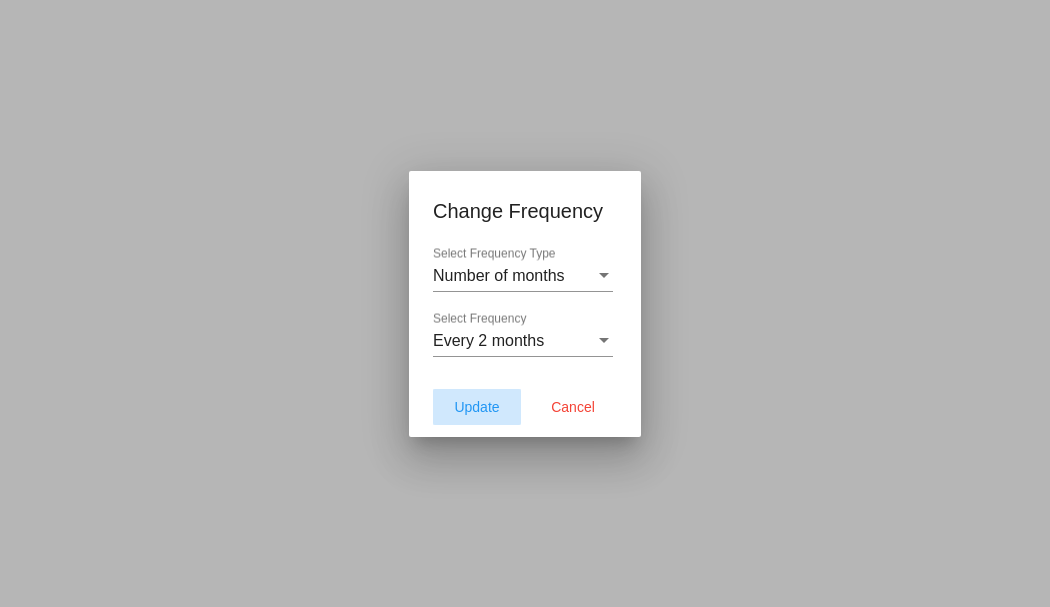 click on "Update" 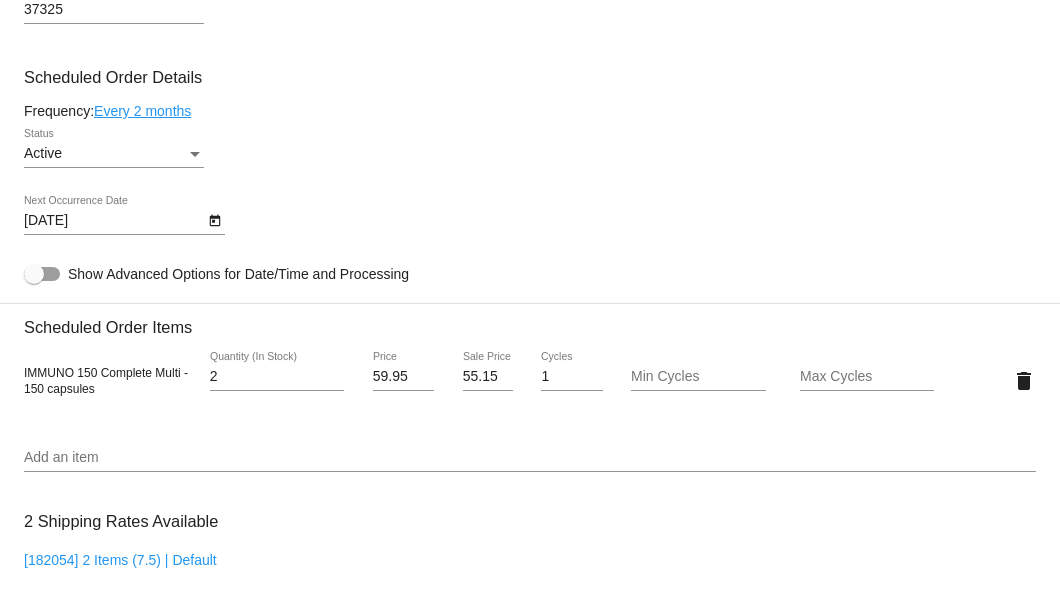 click 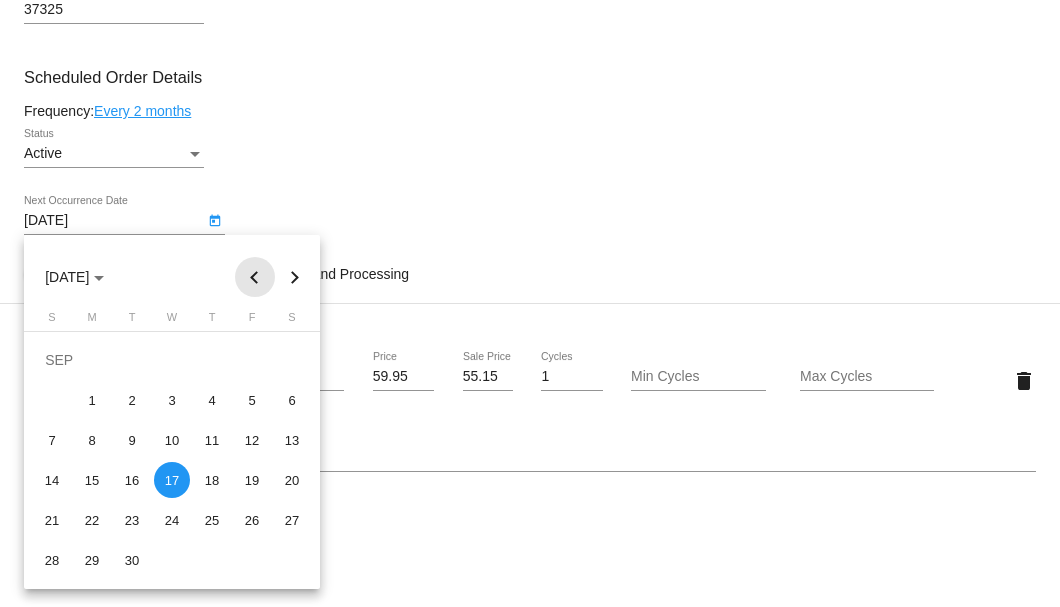 click at bounding box center [255, 277] 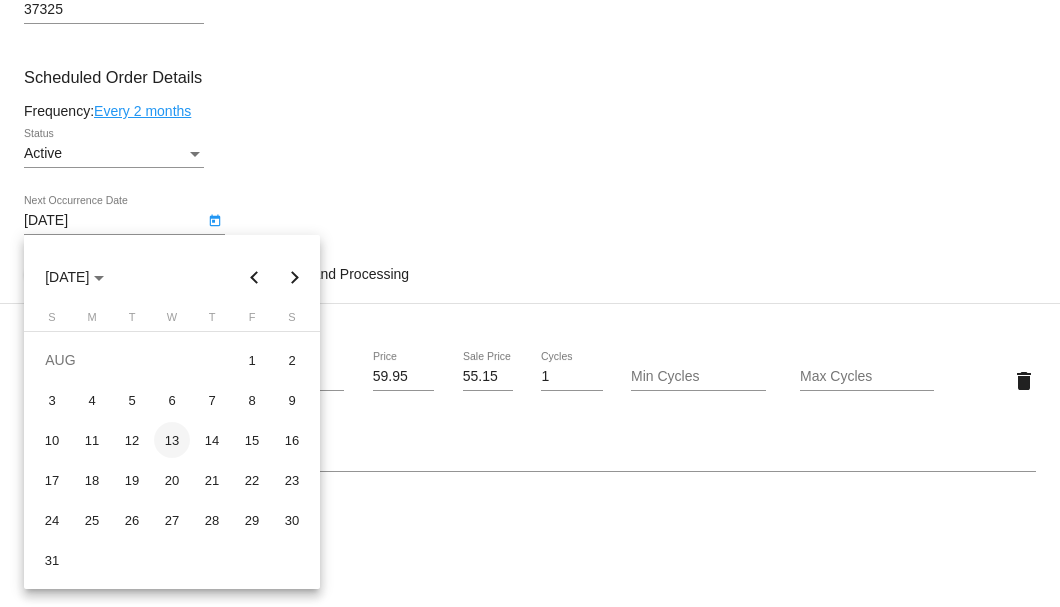 click on "13" at bounding box center (172, 440) 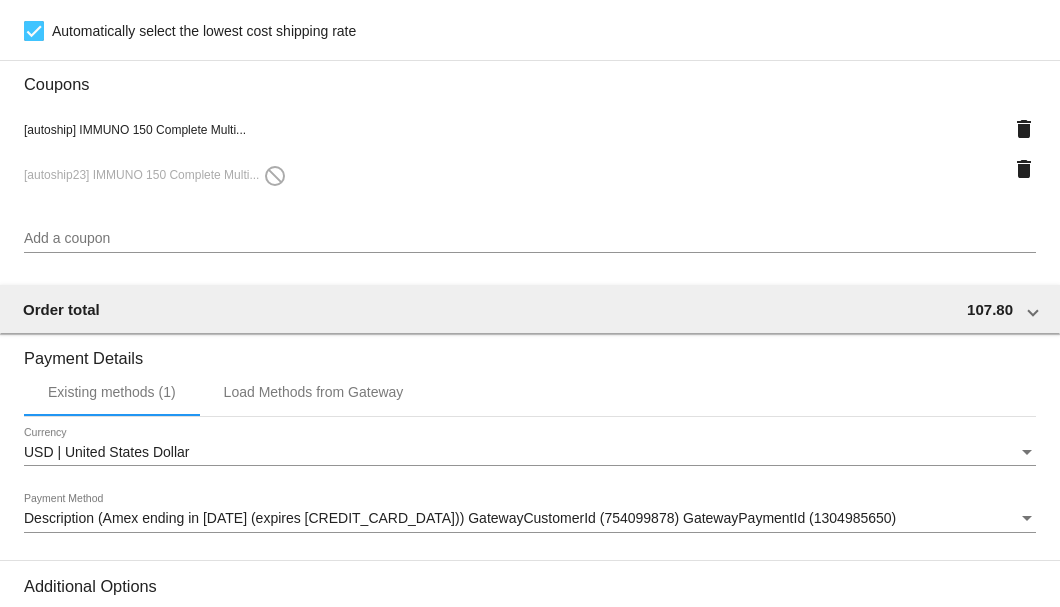 scroll, scrollTop: 1970, scrollLeft: 0, axis: vertical 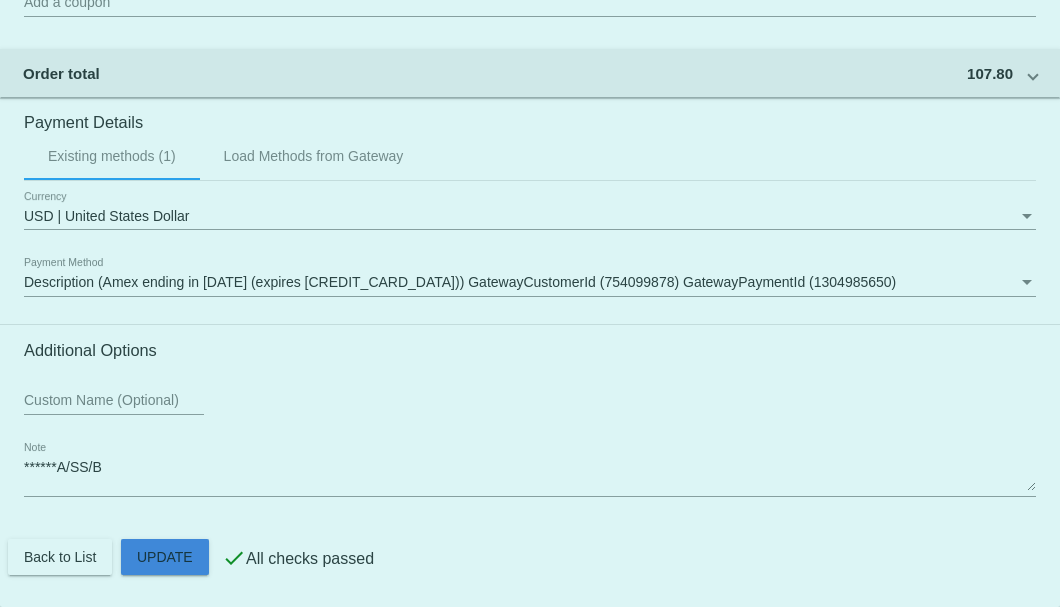 click on "Customer
5754024: Walter Frank
frankralph365@gmail.com
Customer Shipping
Enter Shipping Address Select A Saved Address (0)
Walter
Shipping First Name
Frank
Shipping Last Name
US | USA
Shipping Country
166 Athens Rd
Shipping Street 1
Shipping Street 2
Delano
Shipping City
TN | Tennessee
Shipping State
37325
Shipping Postcode
Scheduled Order Details
Frequency:
Every 2 months
Active
Status
2" 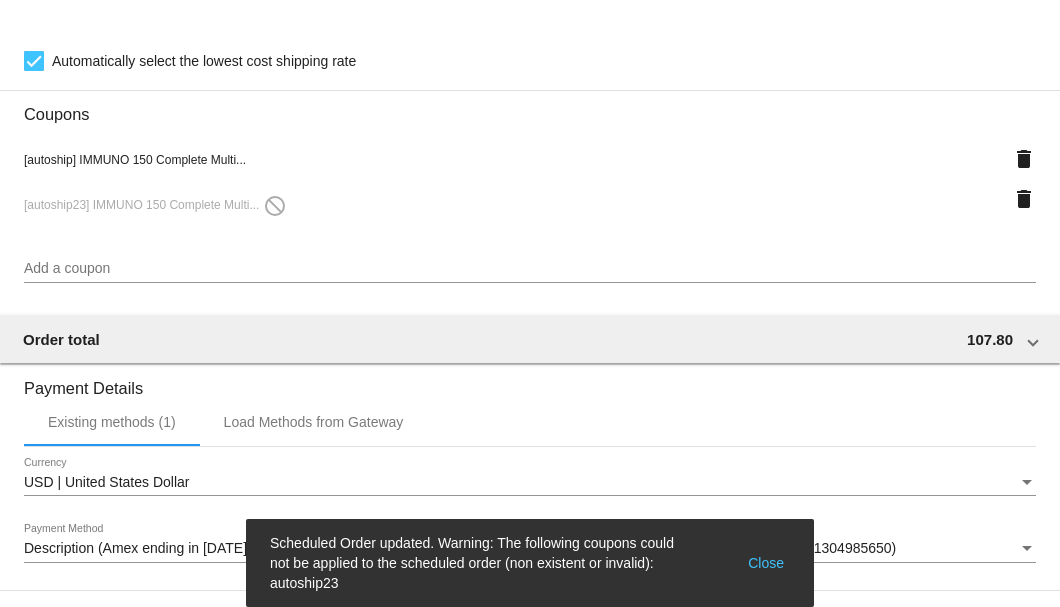 scroll, scrollTop: 1436, scrollLeft: 0, axis: vertical 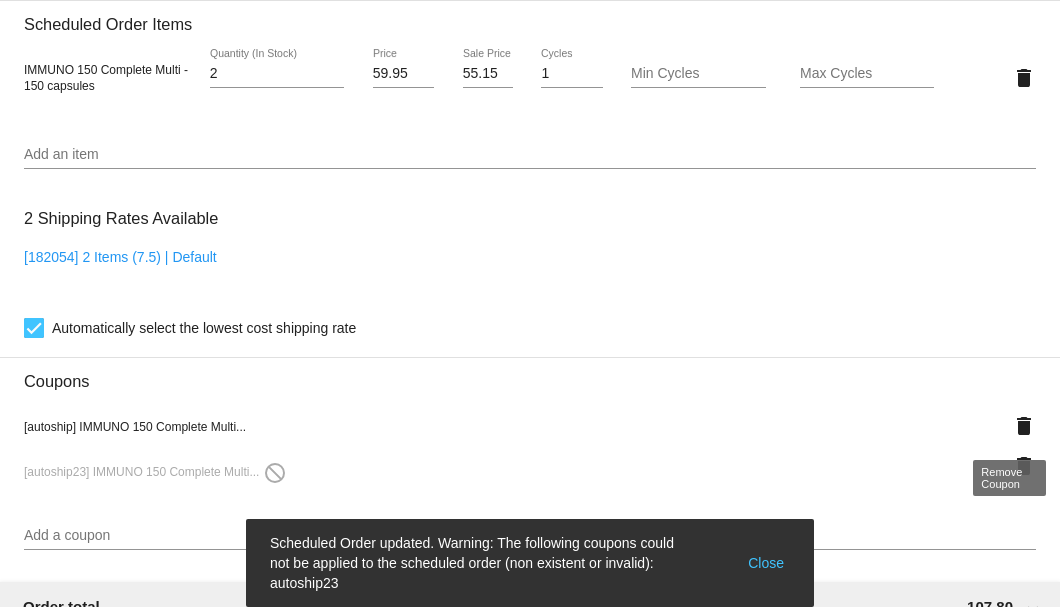 click on "delete" 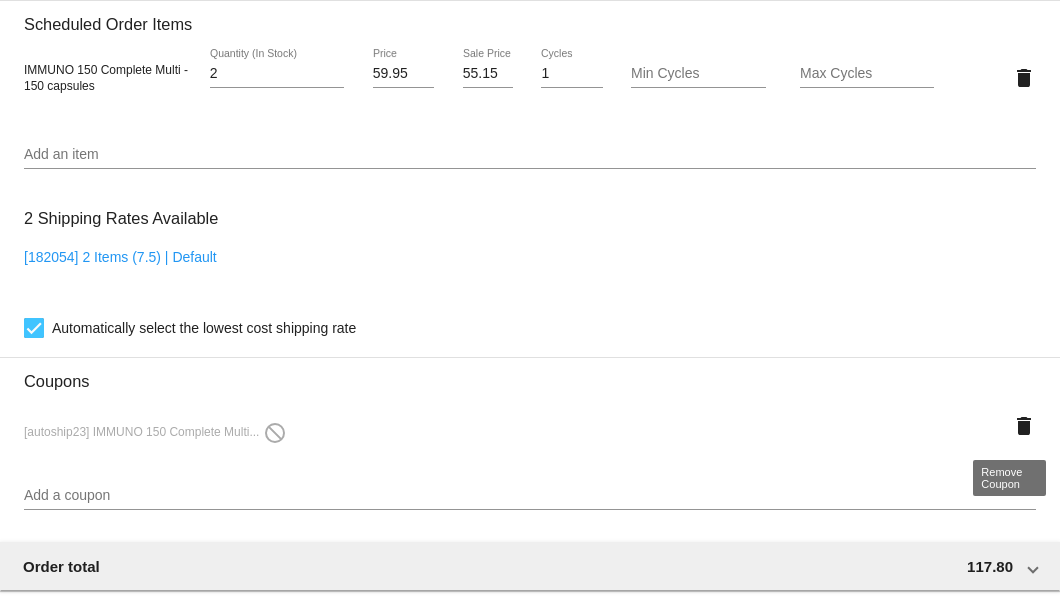 click on "delete" 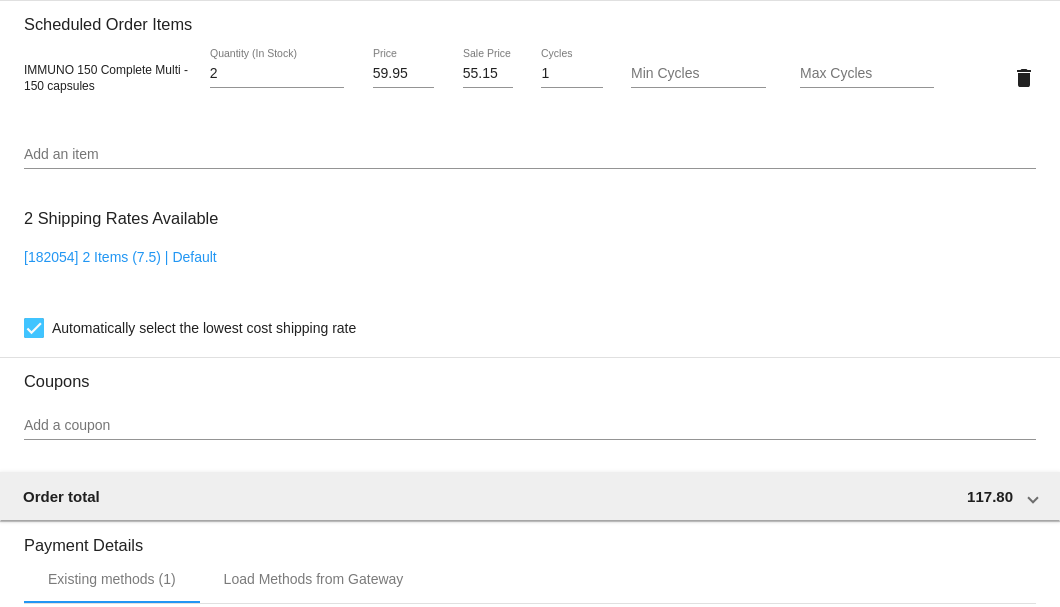 click on "Add a coupon" at bounding box center [530, 426] 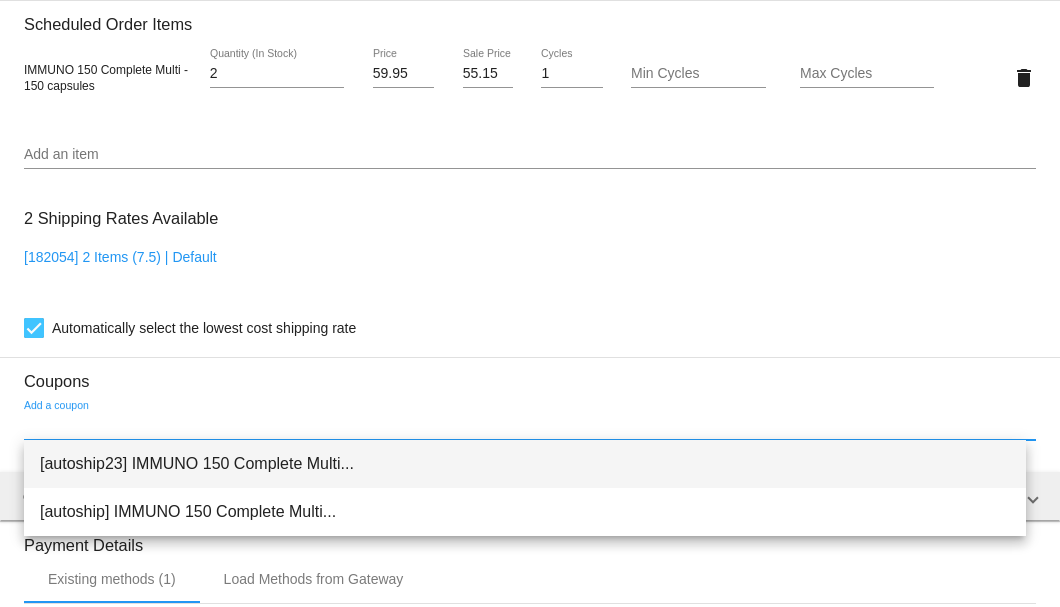 click on "[autoship23] IMMUNO 150 Complete Multi..." at bounding box center [525, 464] 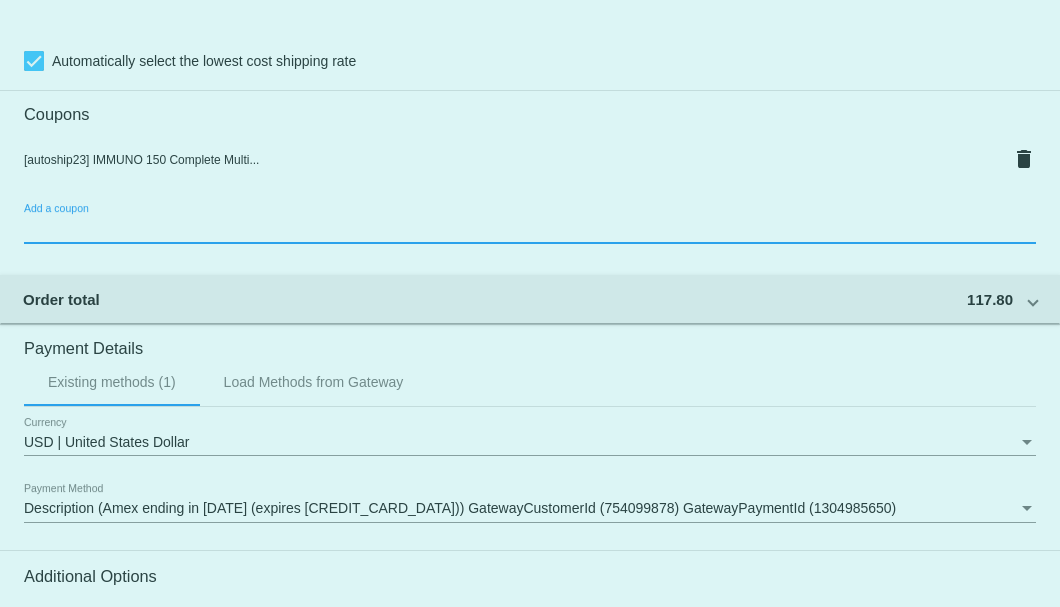 scroll, scrollTop: 1930, scrollLeft: 0, axis: vertical 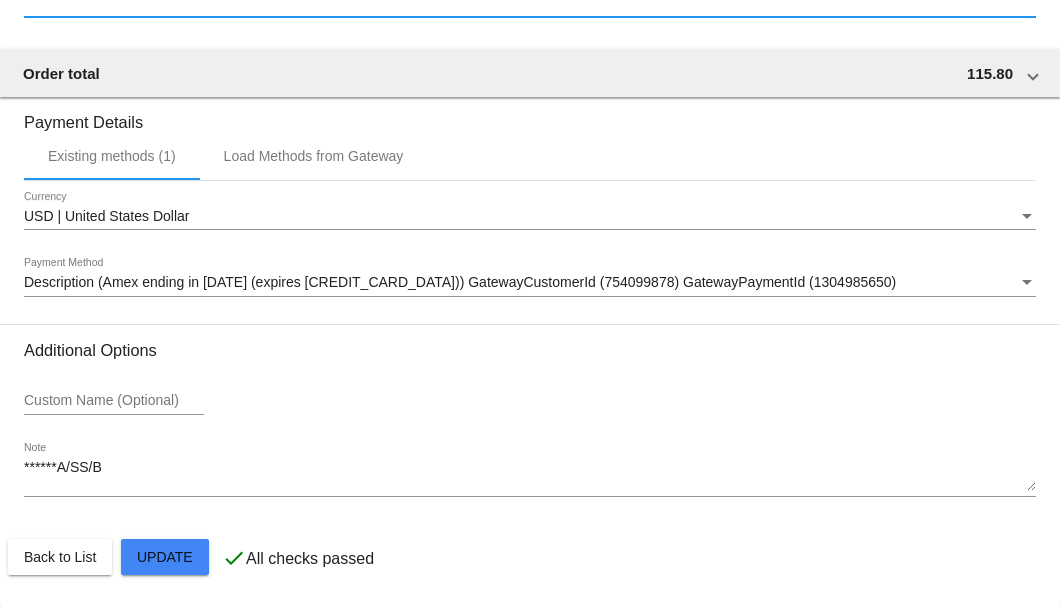 click on "Customer
5754024: Walter Frank
frankralph365@gmail.com
Customer Shipping
Enter Shipping Address Select A Saved Address (0)
Walter
Shipping First Name
Frank
Shipping Last Name
US | USA
Shipping Country
166 Athens Rd
Shipping Street 1
Shipping Street 2
Delano
Shipping City
TN | Tennessee
Shipping State
37325
Shipping Postcode
Scheduled Order Details
Frequency:
Every 2 months
Active
Status
2" 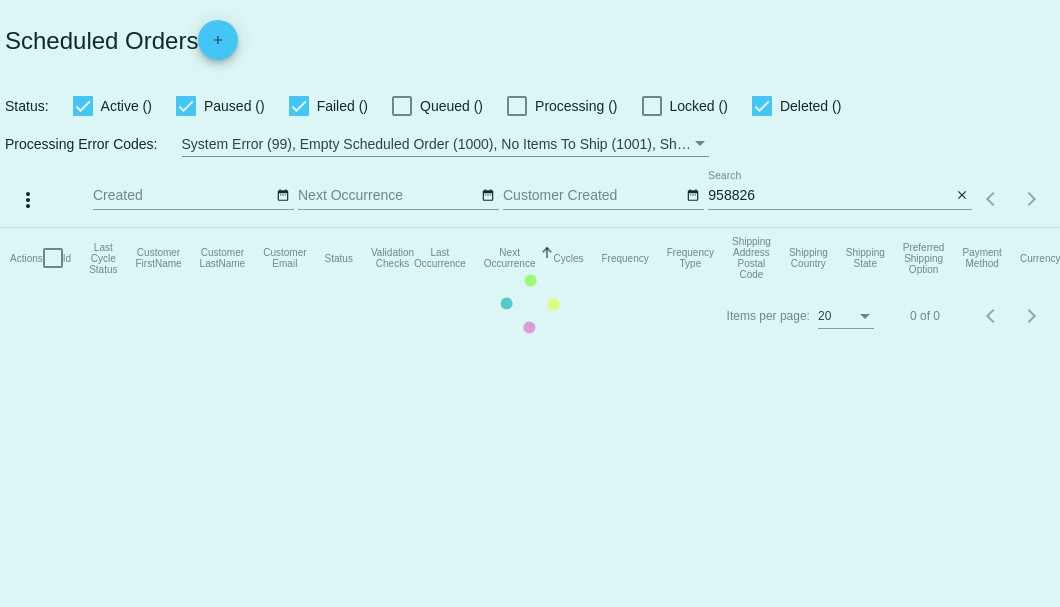 scroll, scrollTop: 0, scrollLeft: 0, axis: both 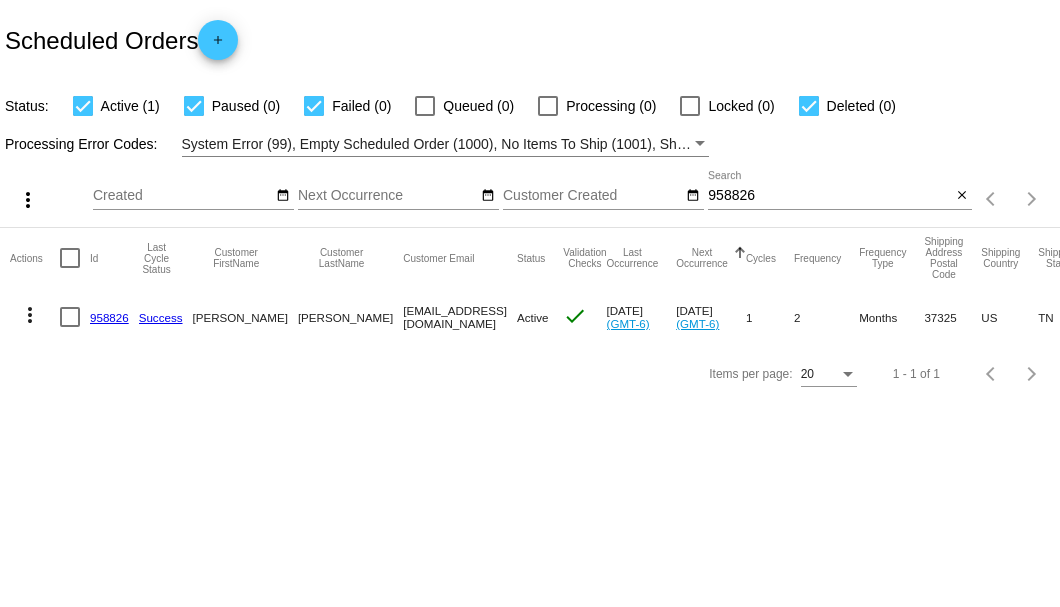 drag, startPoint x: 319, startPoint y: 318, endPoint x: 460, endPoint y: 316, distance: 141.01419 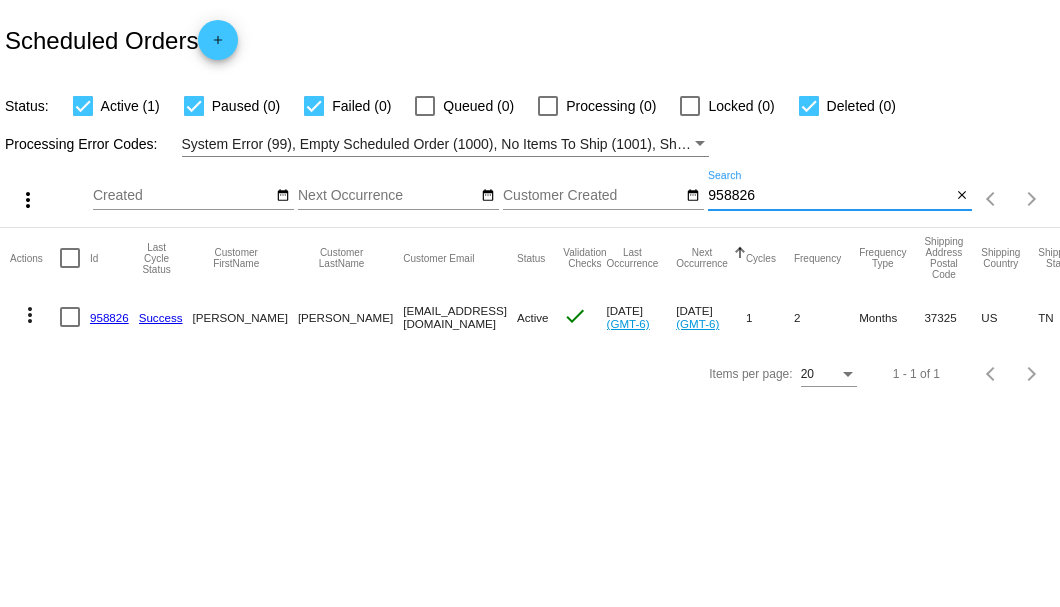 click on "958826" at bounding box center (829, 196) 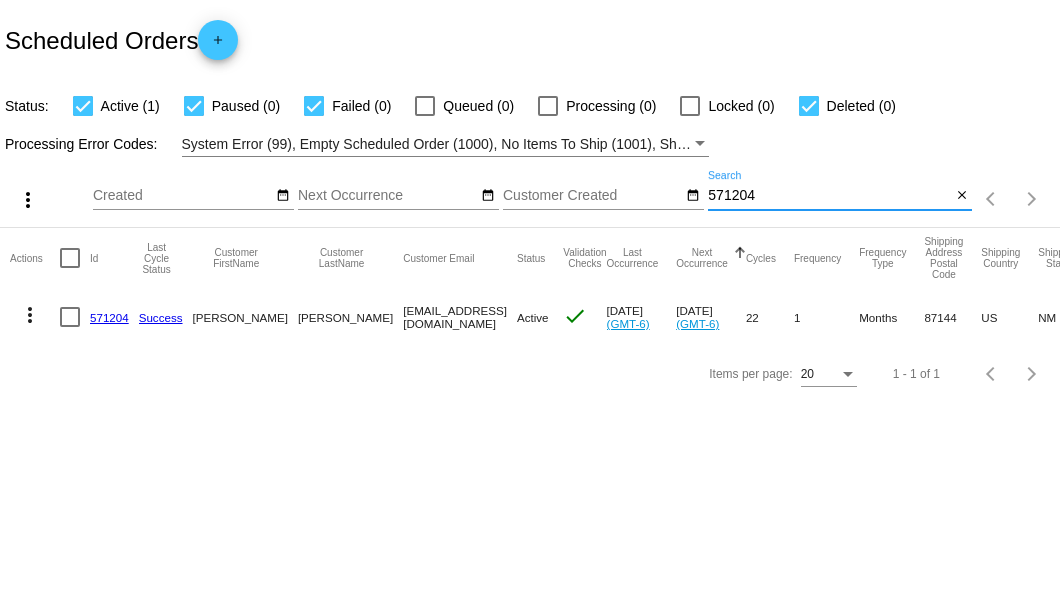 type on "571204" 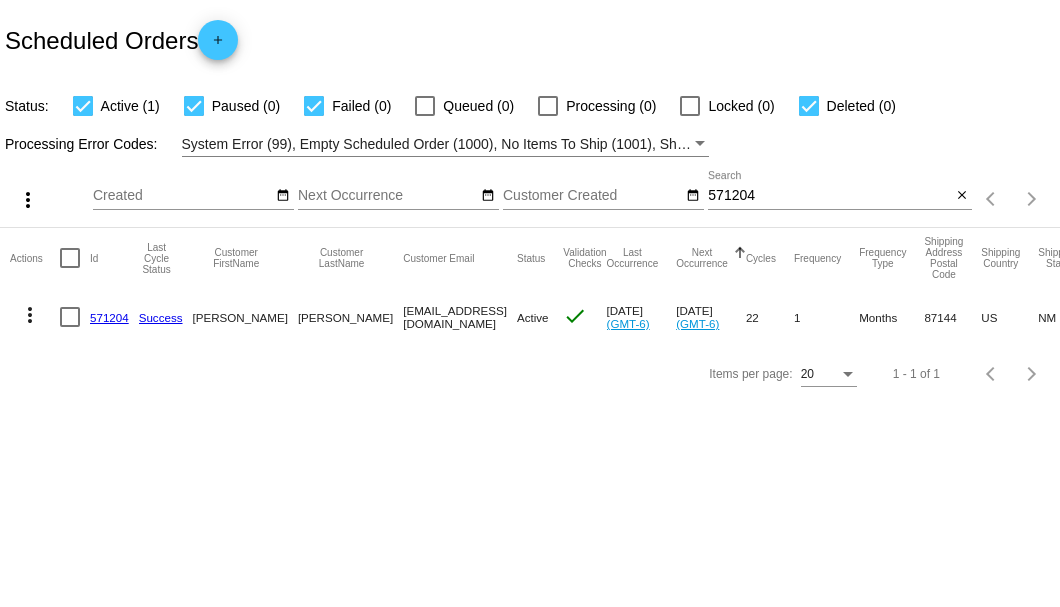 click on "571204" 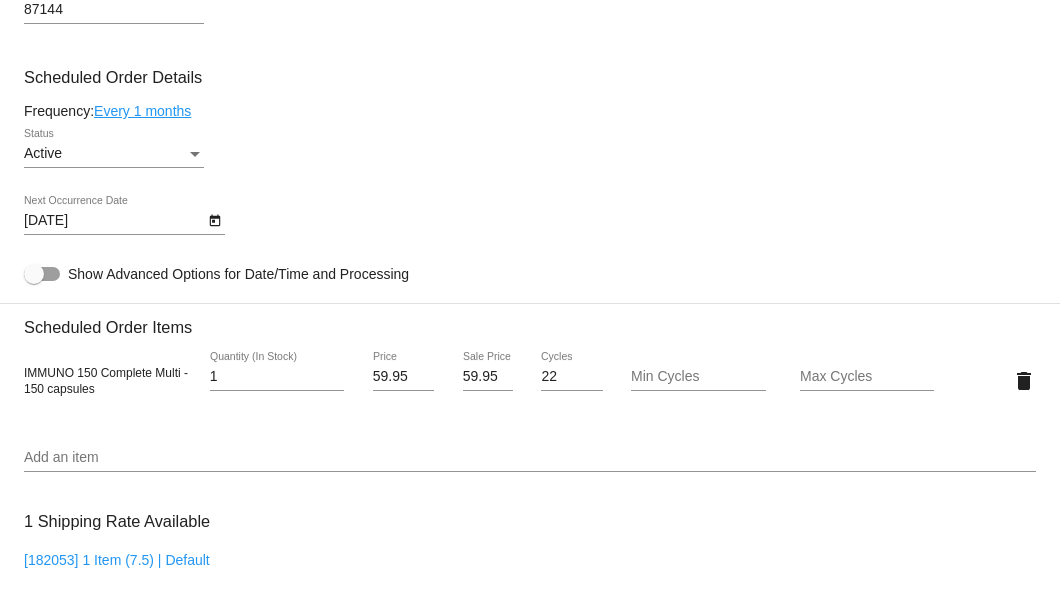 scroll, scrollTop: 933, scrollLeft: 0, axis: vertical 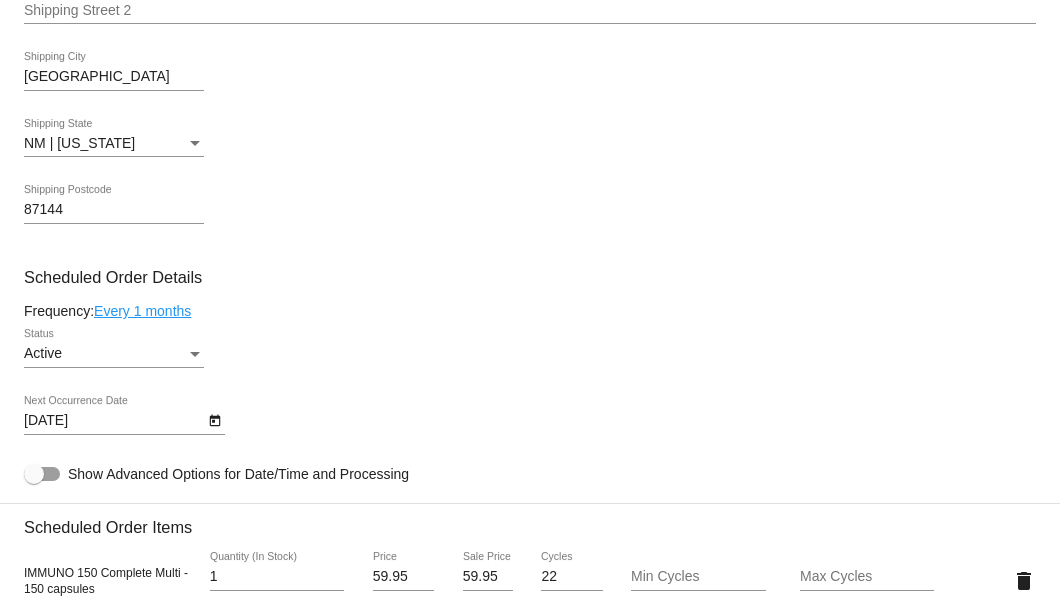 click on "Active
Status" 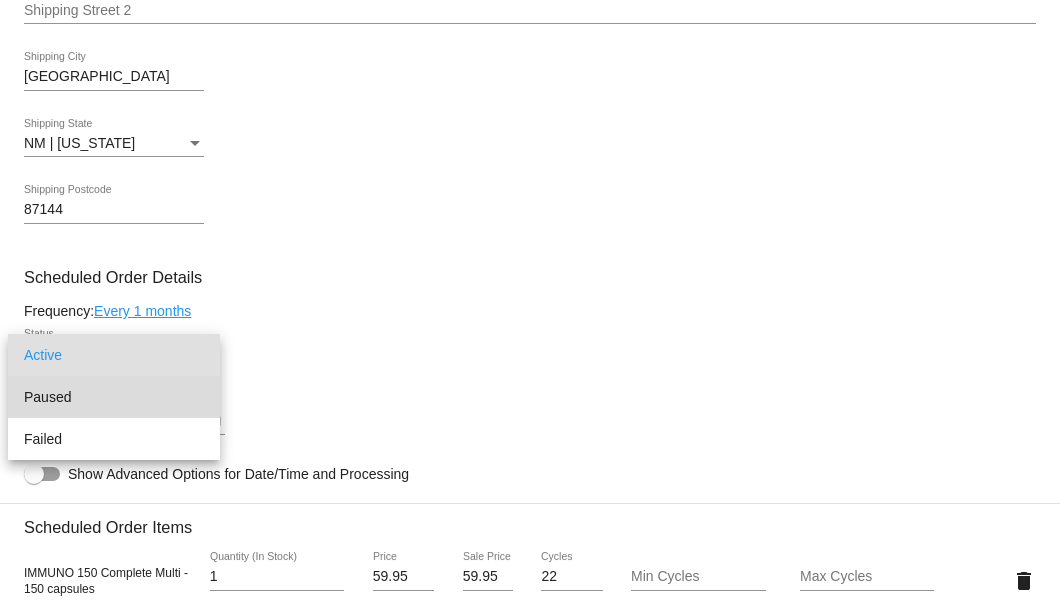 click on "Paused" at bounding box center (114, 397) 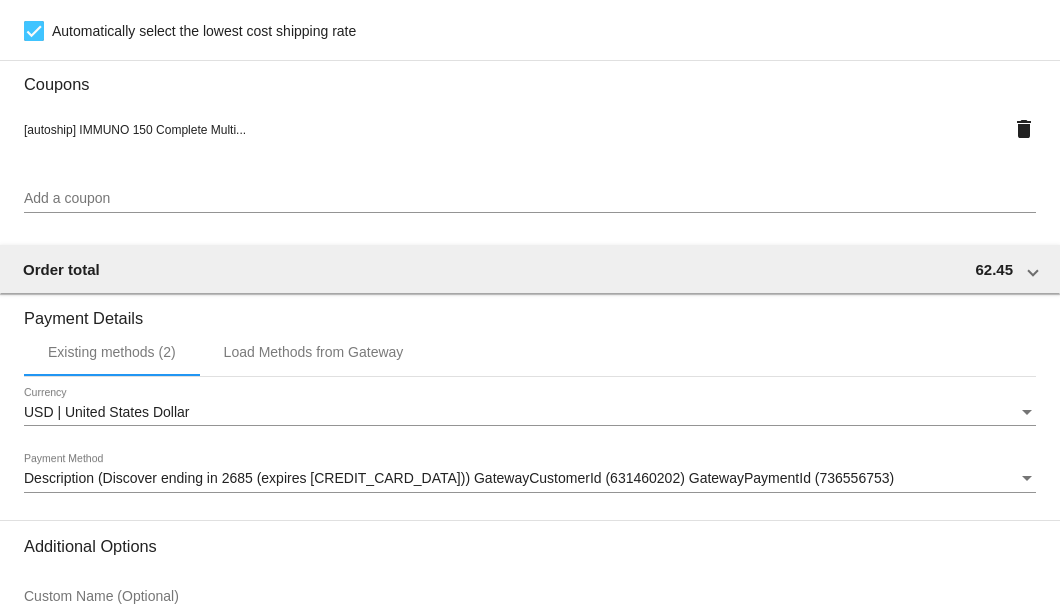 scroll, scrollTop: 1930, scrollLeft: 0, axis: vertical 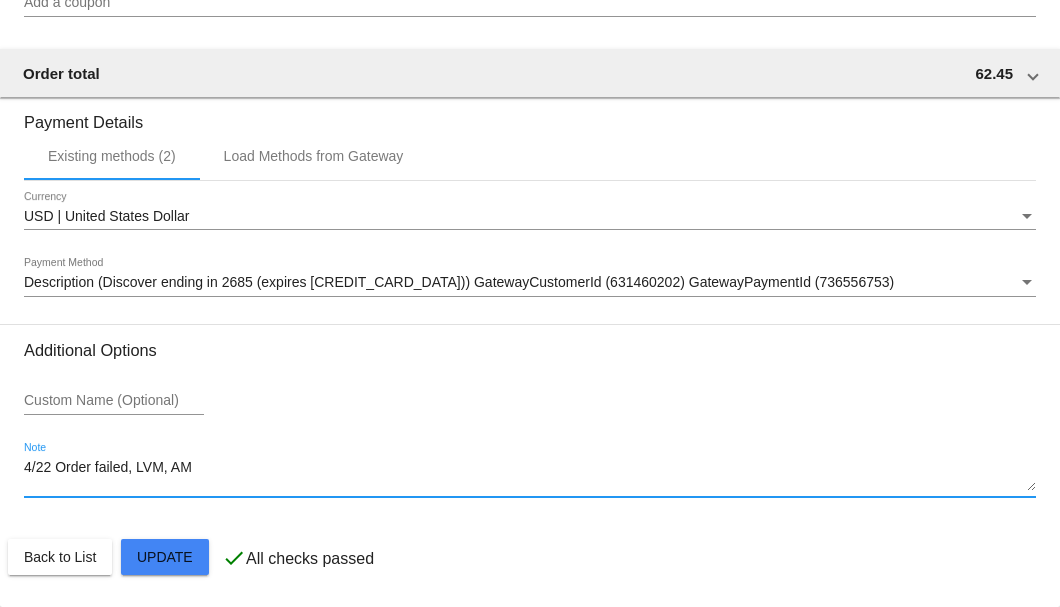 drag, startPoint x: 202, startPoint y: 462, endPoint x: 3, endPoint y: 471, distance: 199.20341 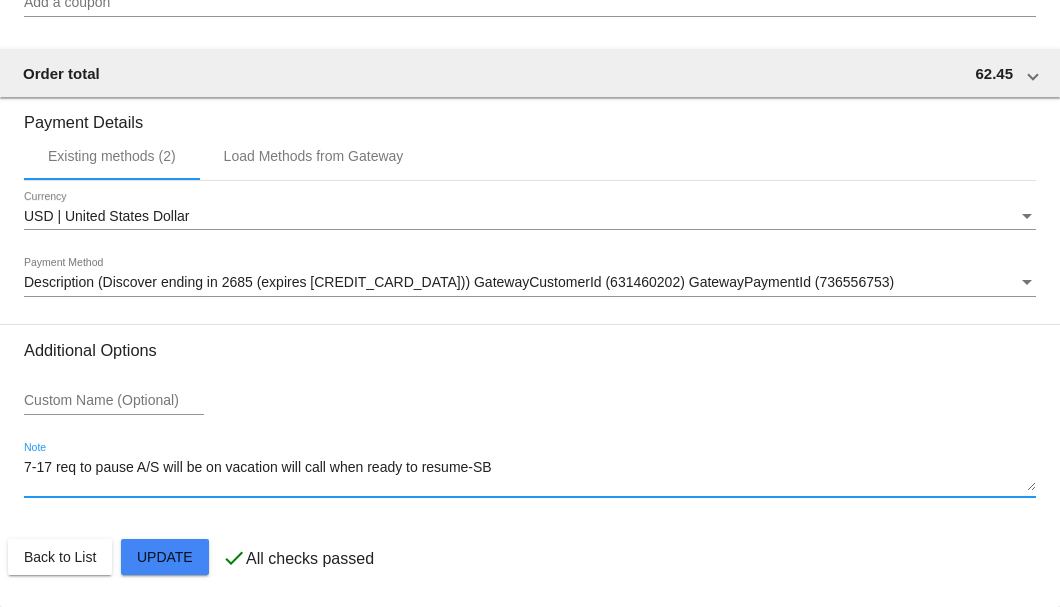 click on "7-17 req to pause A/S will be on vacation will call when ready to resume-SB" at bounding box center (530, 476) 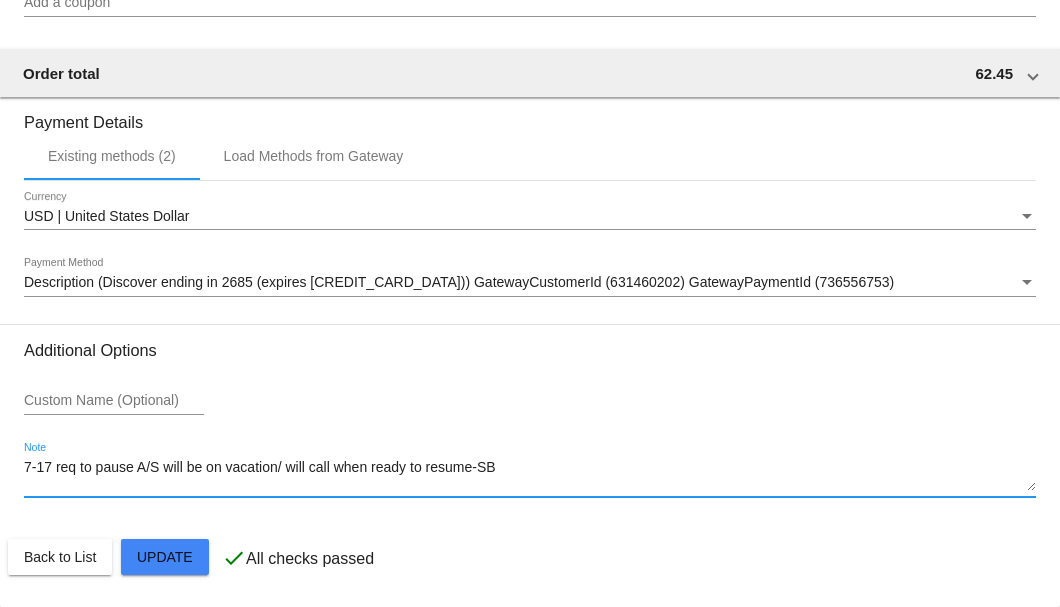 click on "7-17 req to pause A/S will be on vacation/ will call when ready to resume-SB" at bounding box center [530, 476] 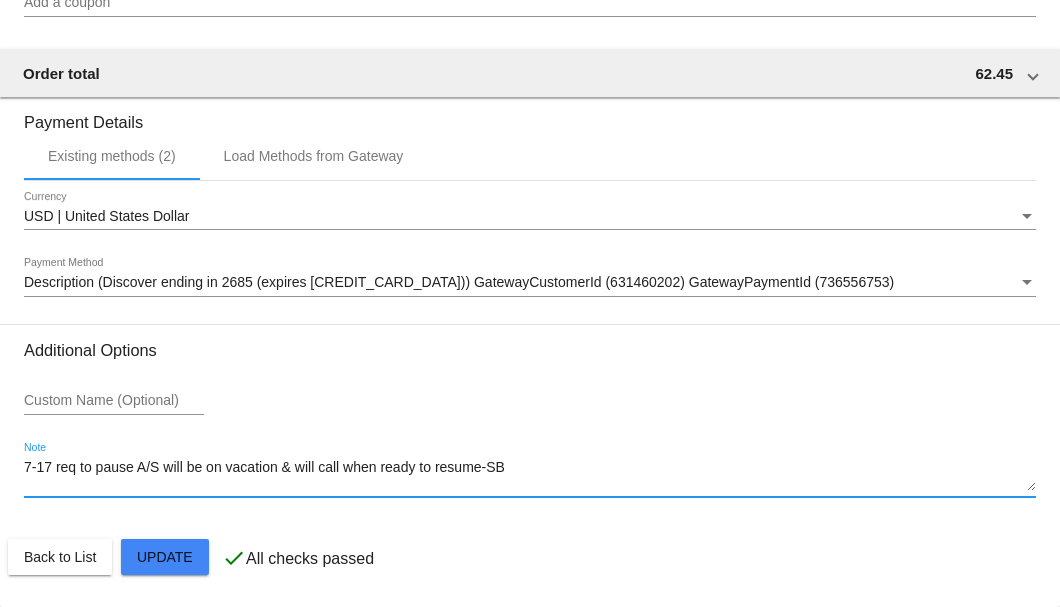 click on "Customer
3126317: Lena Mares
lenamares14@gmail.com
Customer Shipping
Enter Shipping Address Select A Saved Address (0)
Lena
Shipping First Name
Mares
Shipping Last Name
US | USA
Shipping Country
1081 Sandia Vista Rd NE
Shipping Street 1
Shipping Street 2
Rio Rancho
Shipping City
NM | New Mexico
Shipping State
87144
Shipping Postcode
Scheduled Order Details
Frequency:
Every 1 months
Paused
Status" 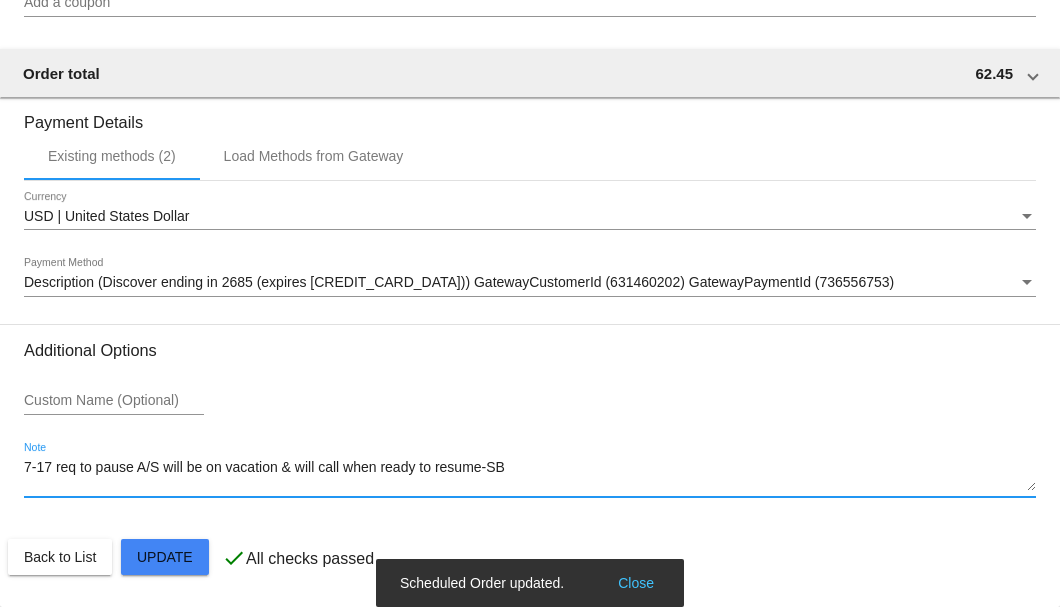 type on "7-17 req to pause A/S will be on vacation & will call when ready to resume-SB" 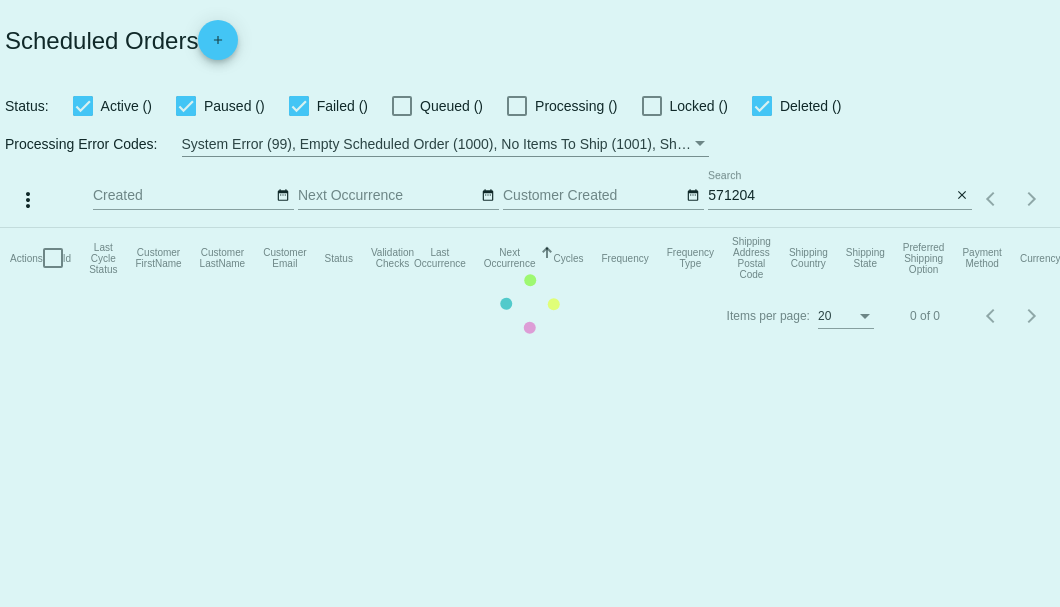 scroll, scrollTop: 0, scrollLeft: 0, axis: both 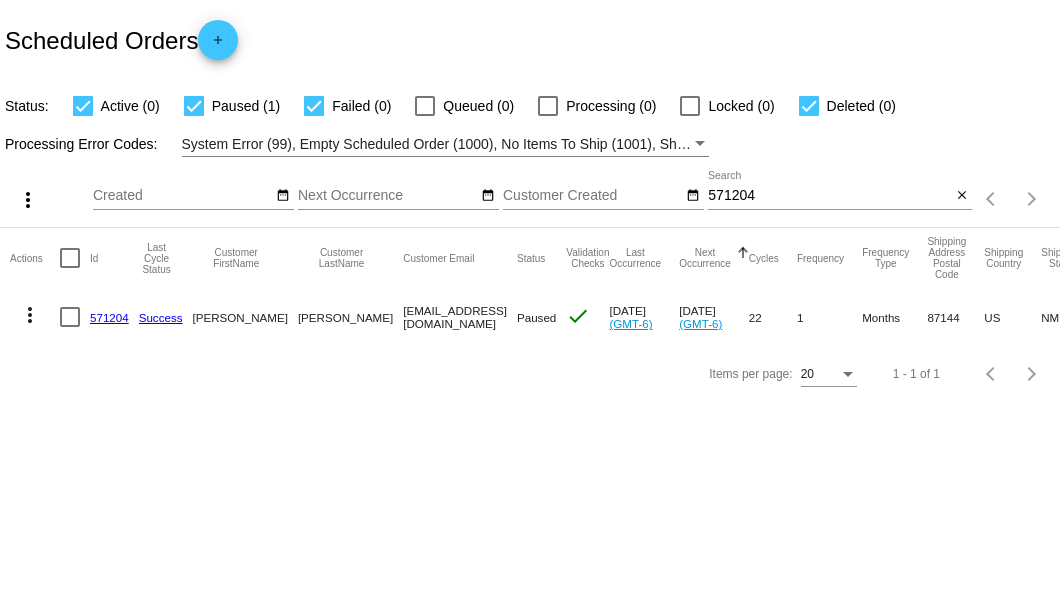 click on "571204" 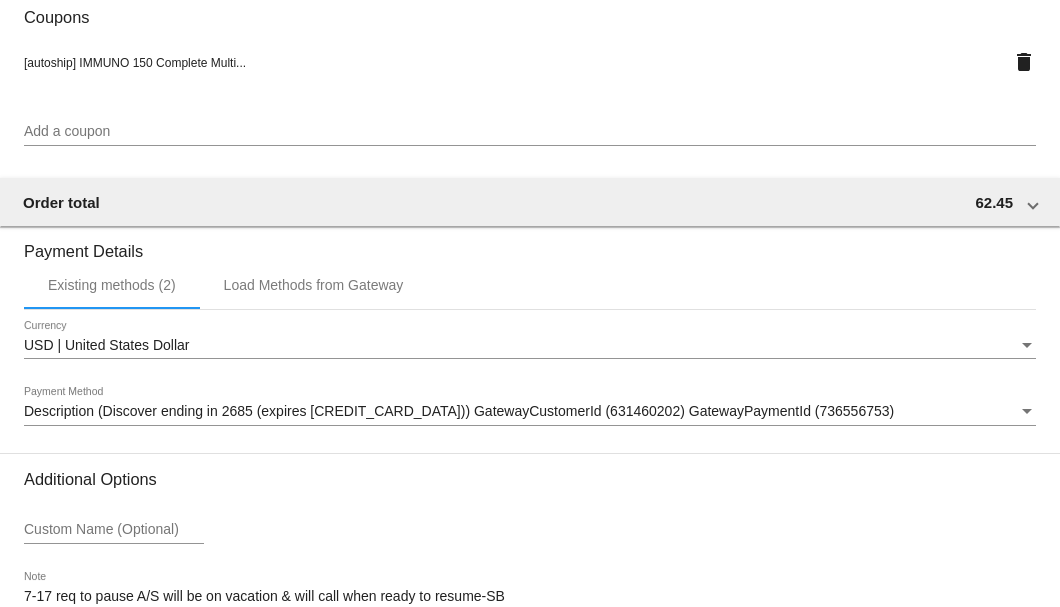 scroll, scrollTop: 1930, scrollLeft: 0, axis: vertical 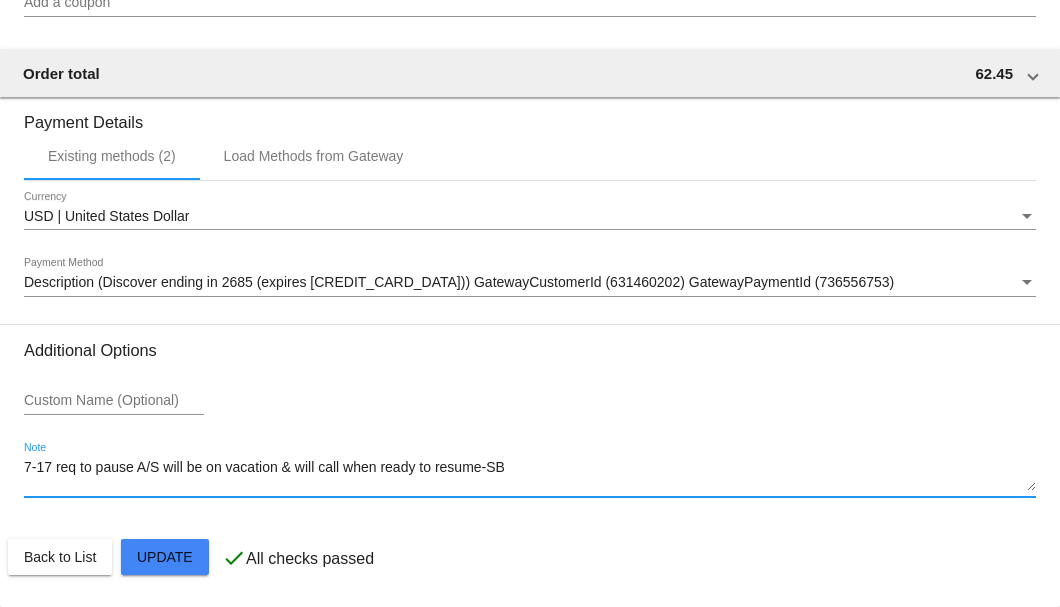 click on "7-17 req to pause A/S will be on vacation & will call when ready to resume-SB" at bounding box center [530, 476] 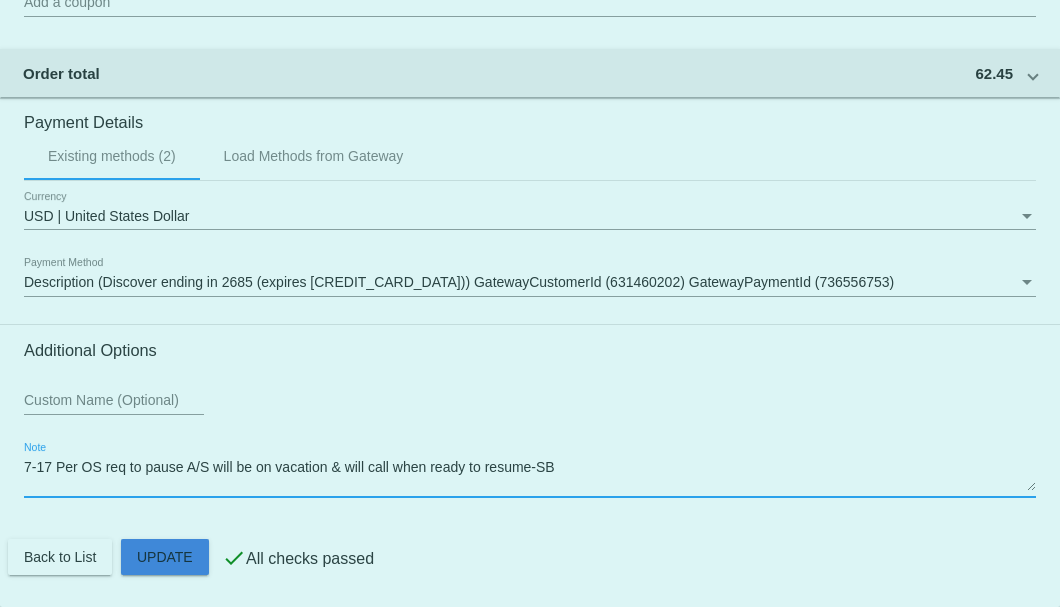 click on "Customer
3126317: [PERSON_NAME]
[EMAIL_ADDRESS][DOMAIN_NAME]
Customer Shipping
Enter Shipping Address Select A Saved Address (0)
[PERSON_NAME]
Shipping First Name
[PERSON_NAME]
Shipping Last Name
[GEOGRAPHIC_DATA] | [GEOGRAPHIC_DATA]
Shipping Country
[STREET_ADDRESS]
[STREET_ADDRESS]
[GEOGRAPHIC_DATA]
[GEOGRAPHIC_DATA] | [US_STATE]
Shipping State
87144
Shipping Postcode
Scheduled Order Details
Frequency:
Every 1 months
Paused
Status" 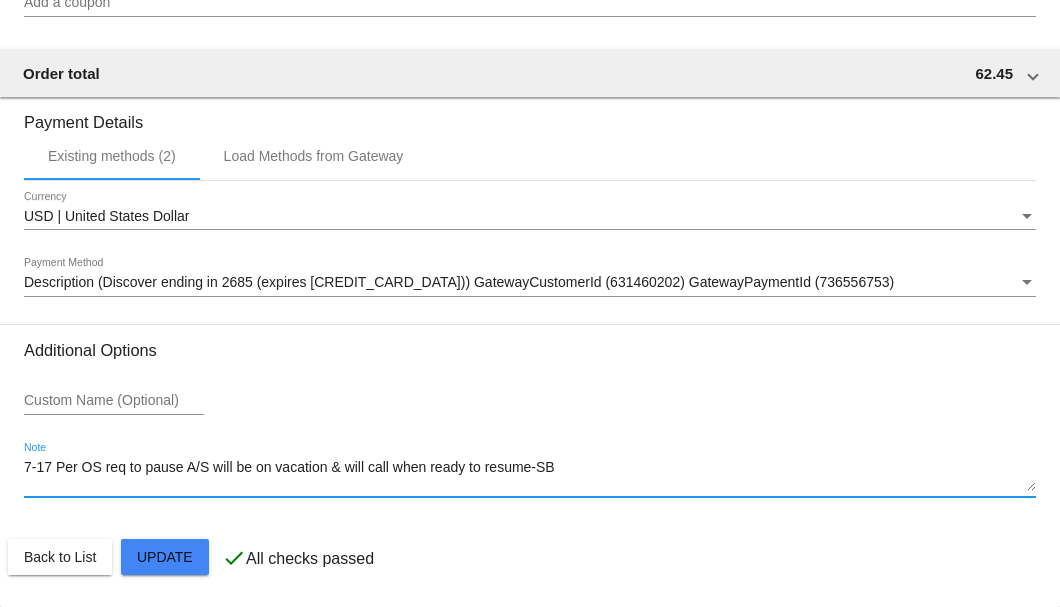 type on "7-17 Per OS req to pause A/S will be on vacation & will call when ready to resume-SB" 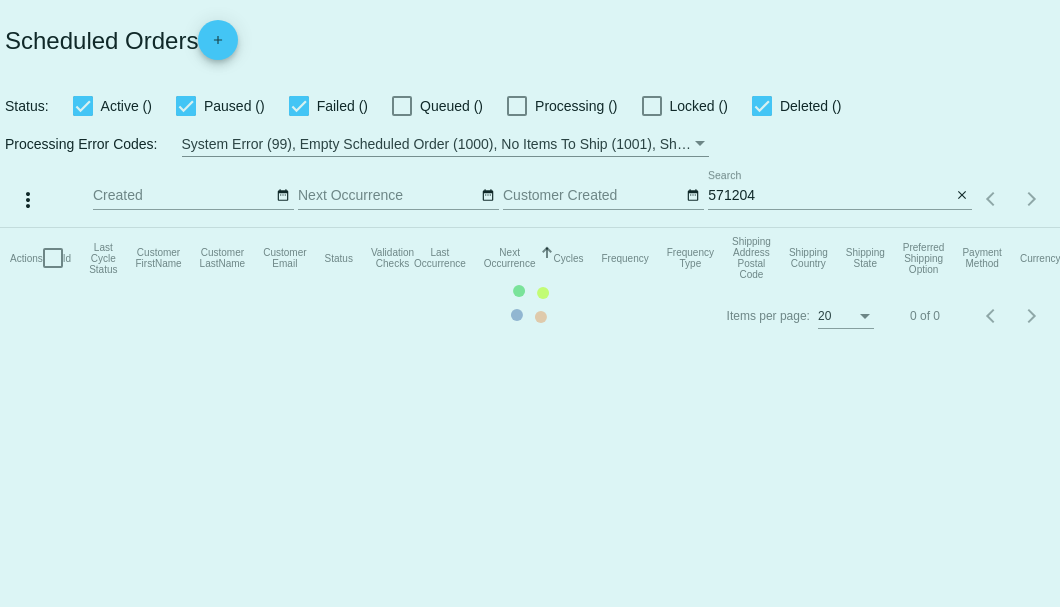 scroll, scrollTop: 0, scrollLeft: 0, axis: both 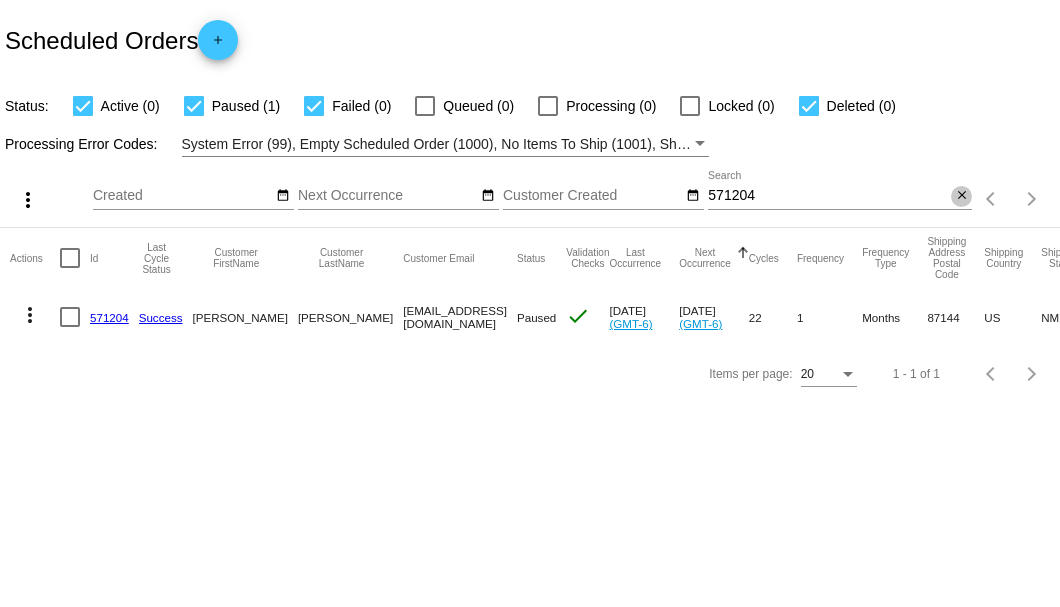 click on "close" 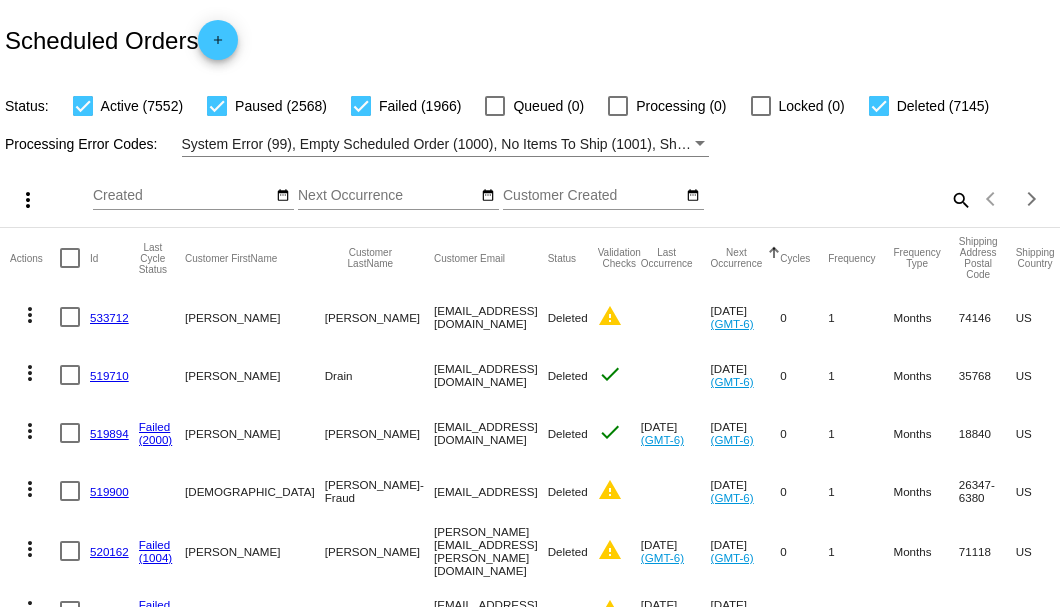 click on "search" 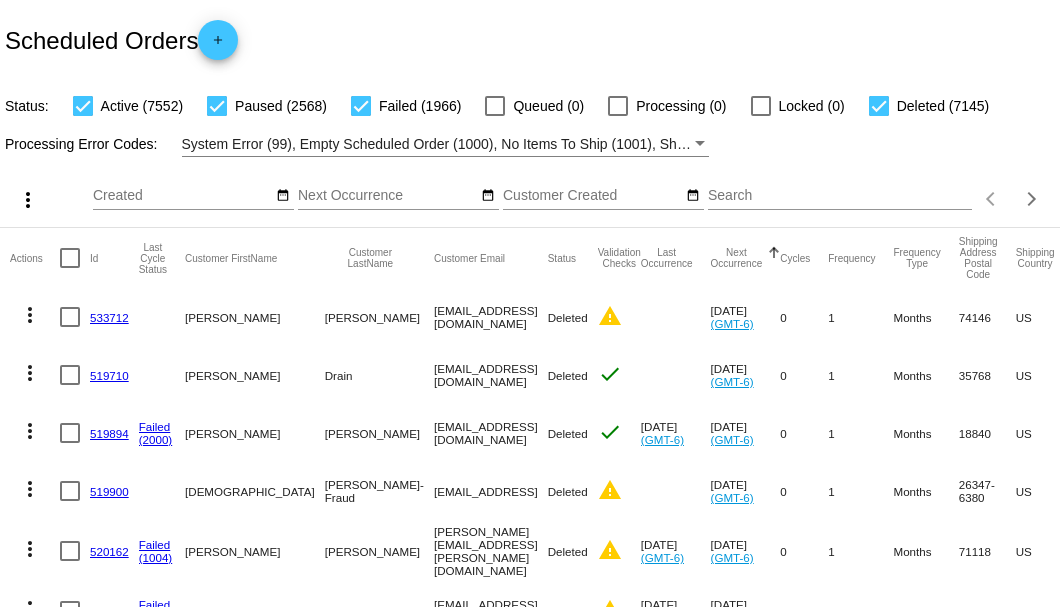 click on "Scheduled Orders
add" 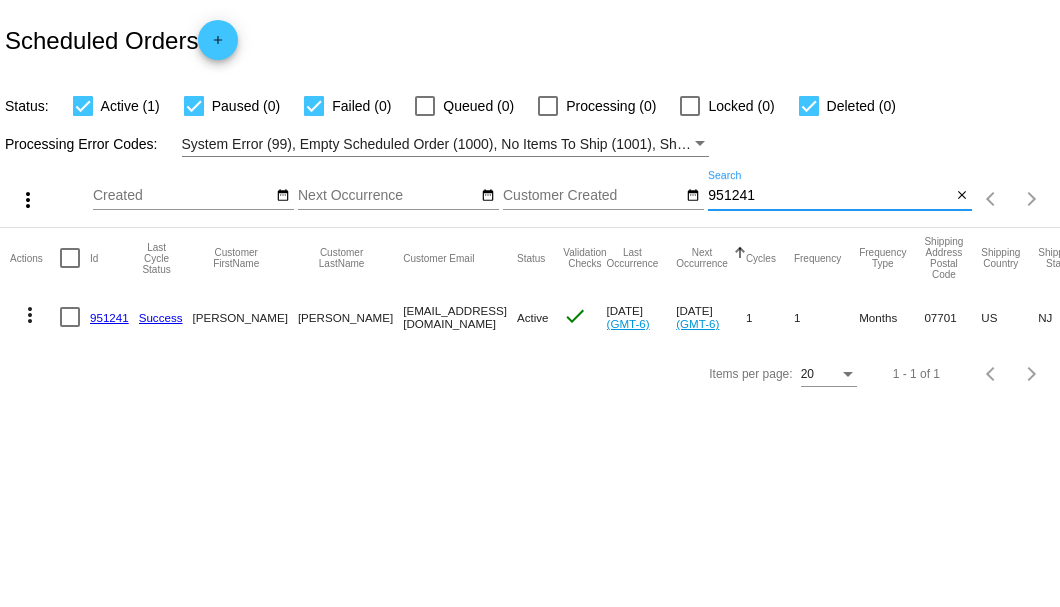 type on "951241" 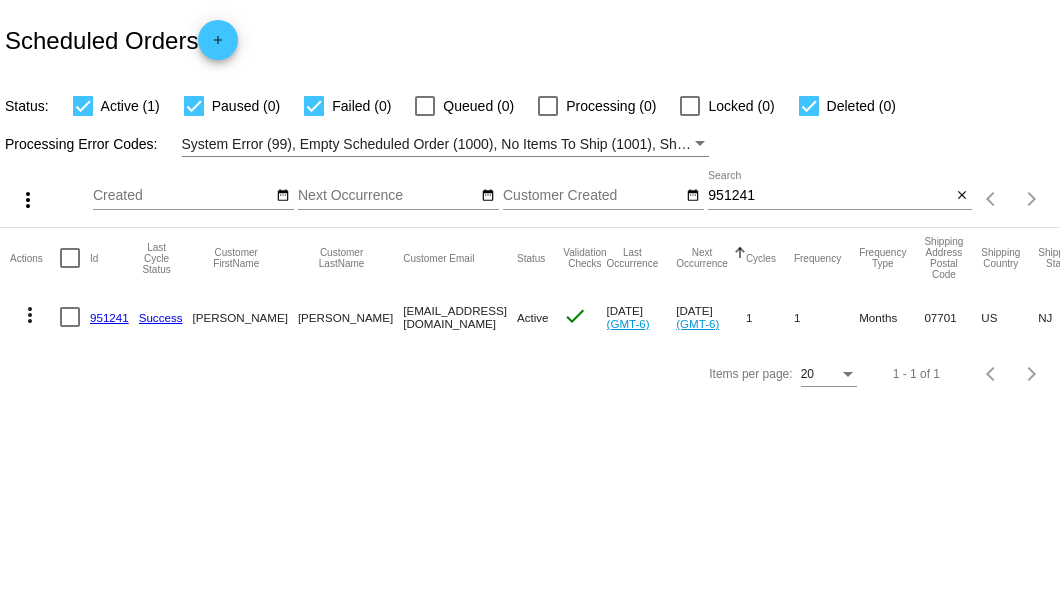 click on "951241" 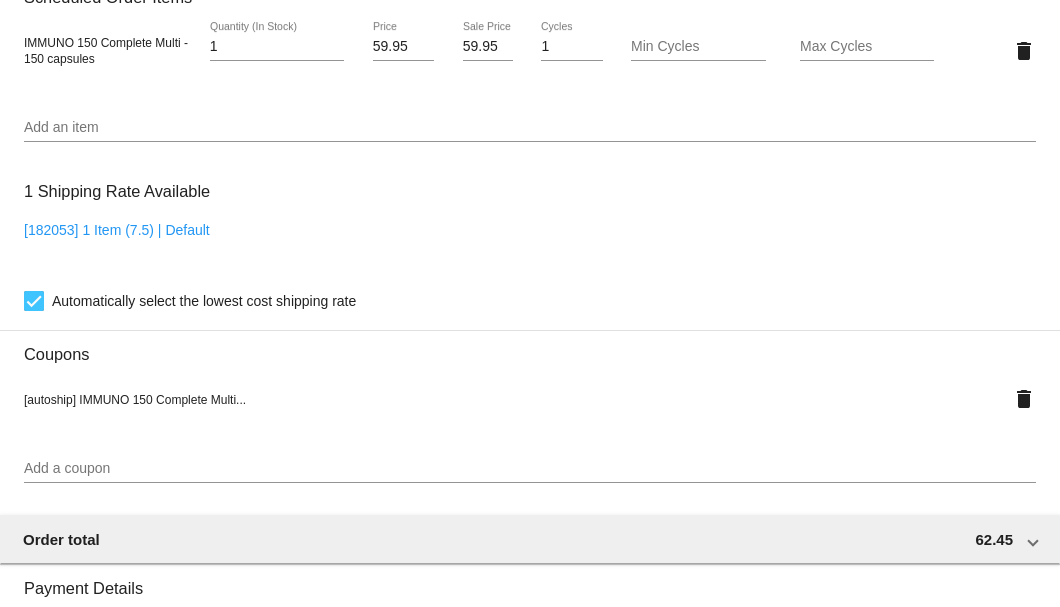 scroll, scrollTop: 1263, scrollLeft: 0, axis: vertical 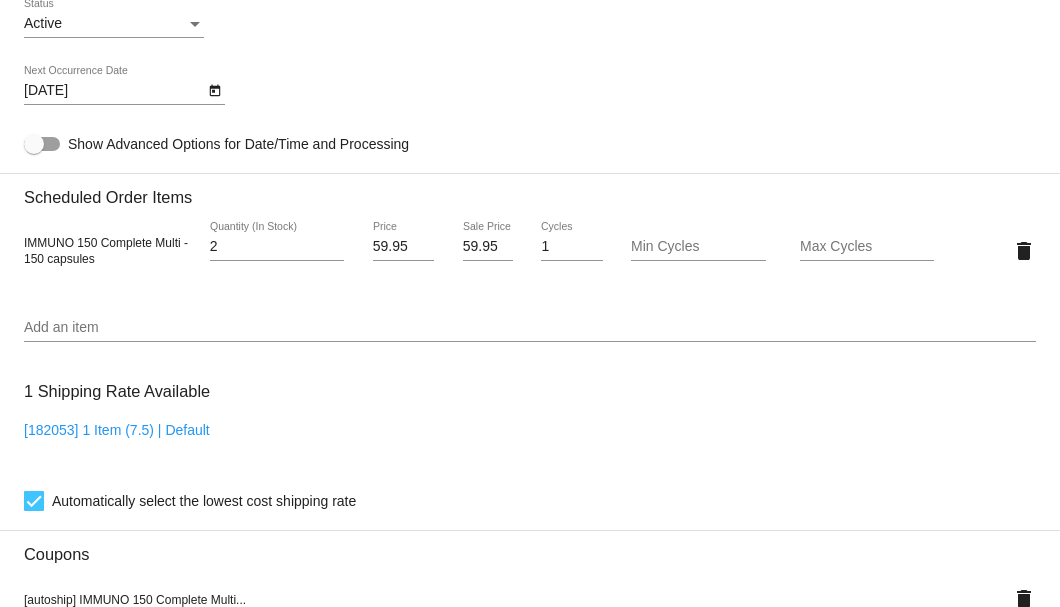 type on "2" 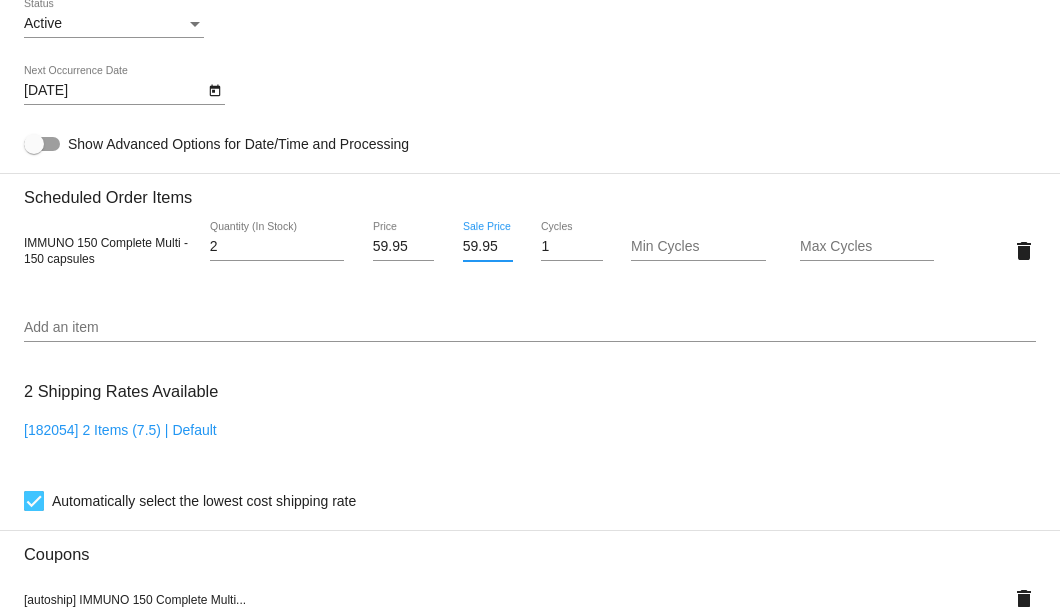 scroll, scrollTop: 0, scrollLeft: 1, axis: horizontal 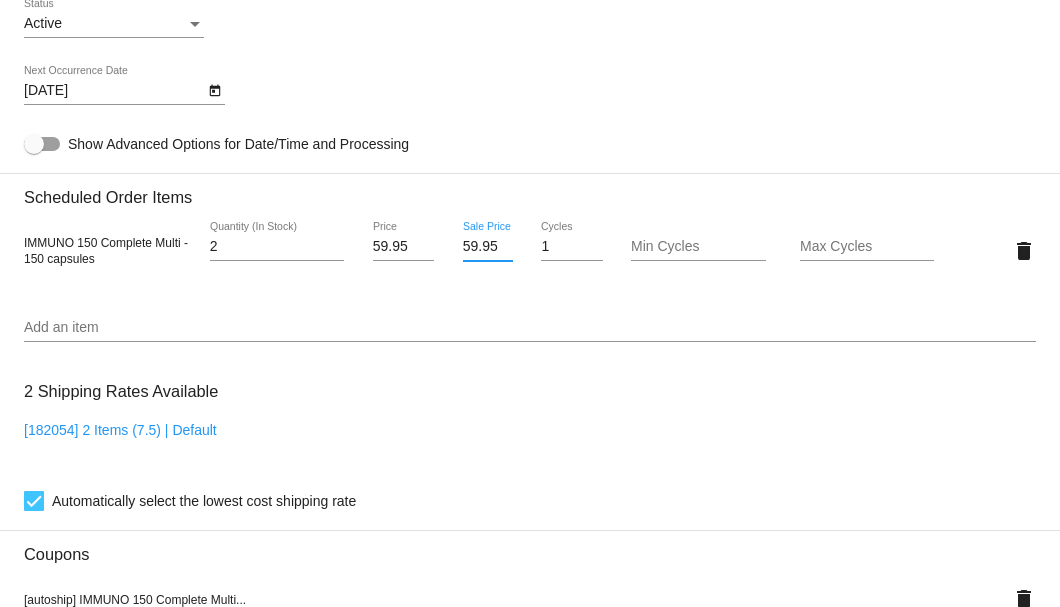 drag, startPoint x: 459, startPoint y: 246, endPoint x: 499, endPoint y: 246, distance: 40 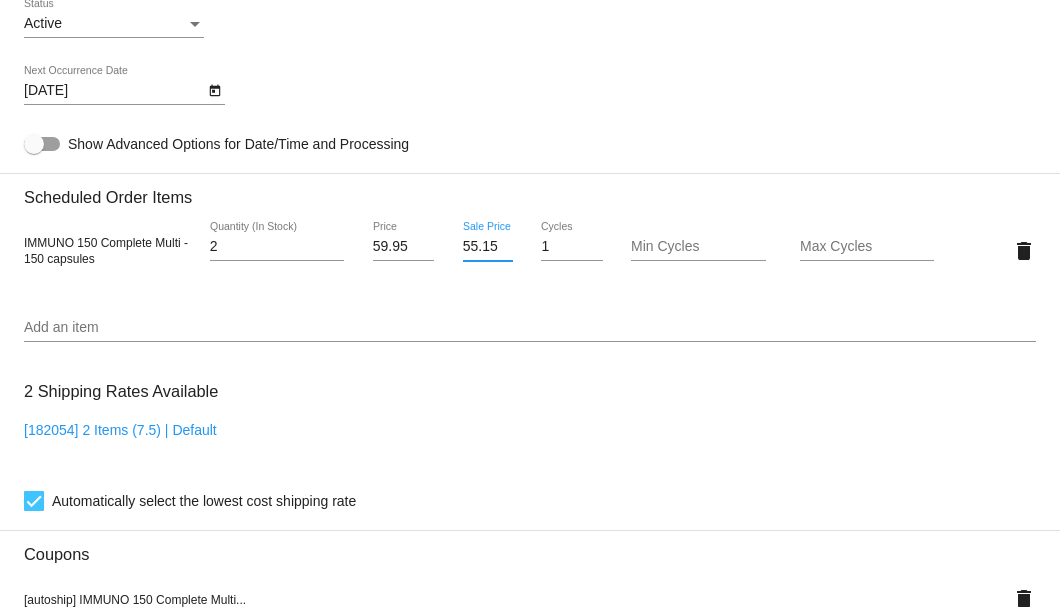 scroll, scrollTop: 0, scrollLeft: 0, axis: both 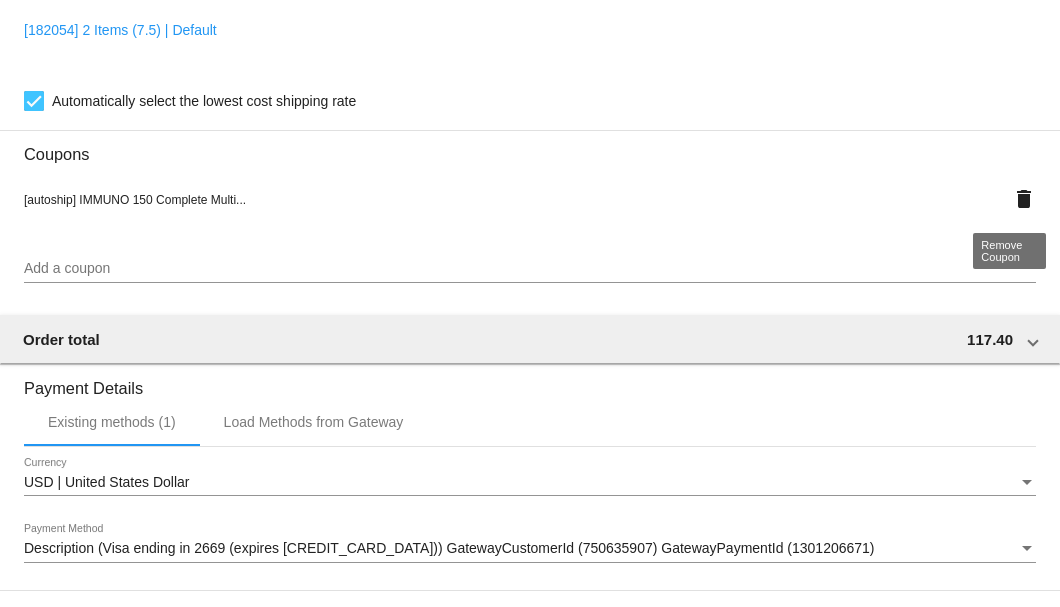type on "55.15" 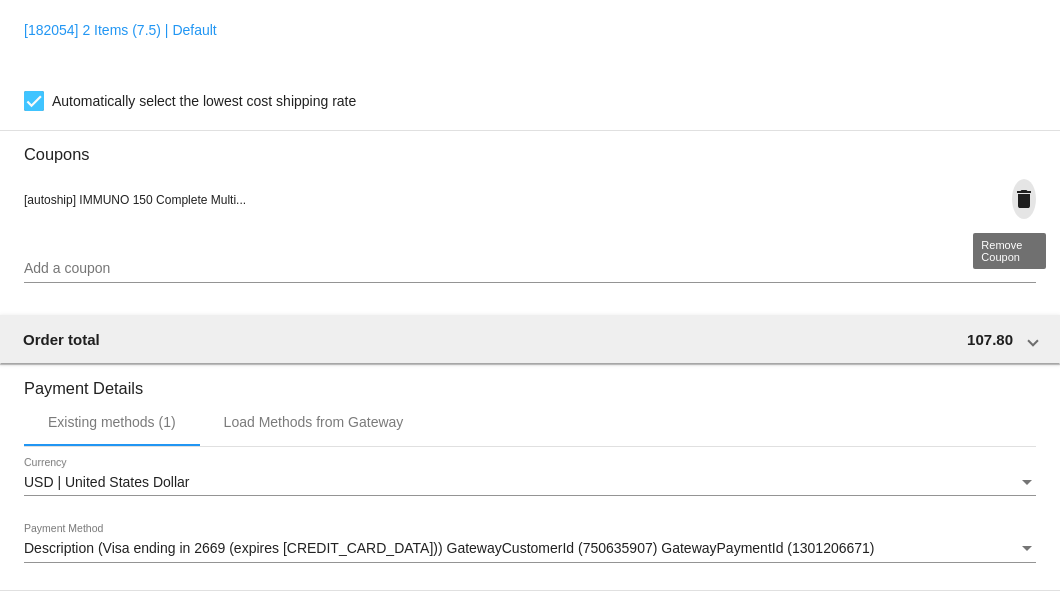 click on "delete" 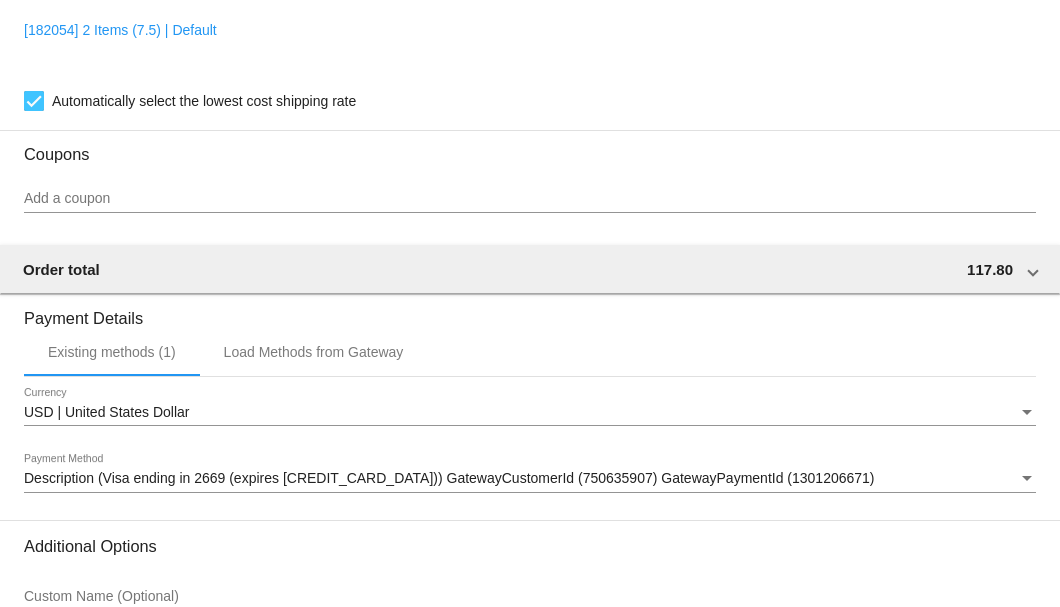 click on "Add a coupon" at bounding box center [530, 199] 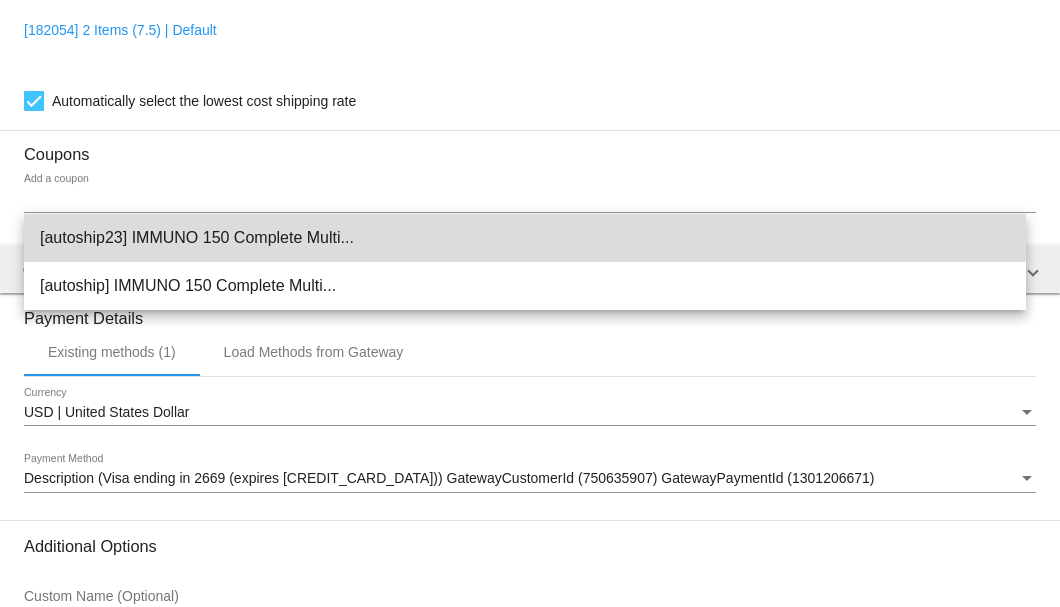 click on "[autoship23] IMMUNO 150 Complete Multi..." at bounding box center (525, 238) 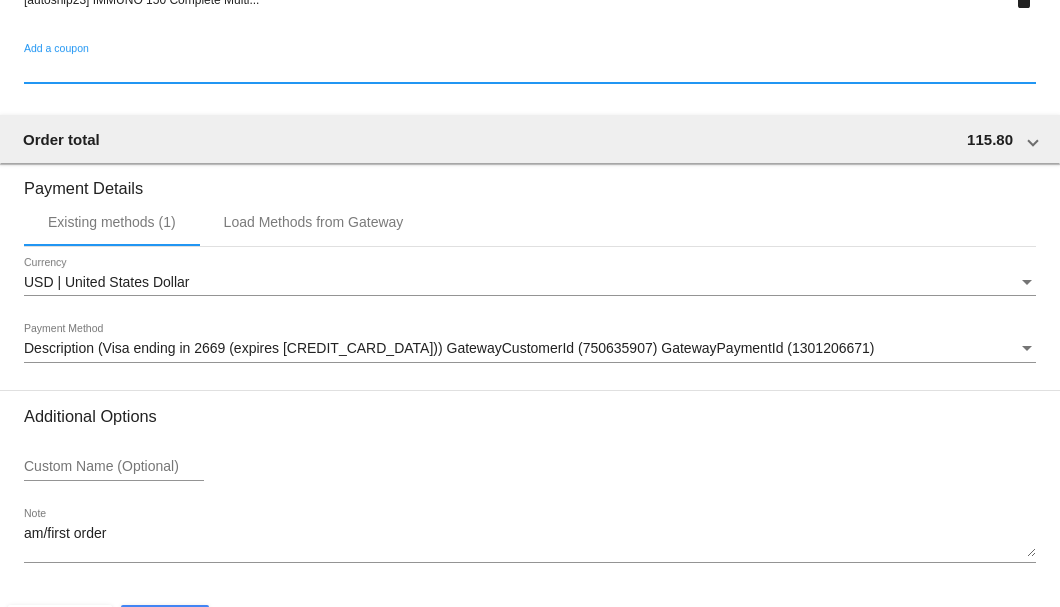 scroll, scrollTop: 1930, scrollLeft: 0, axis: vertical 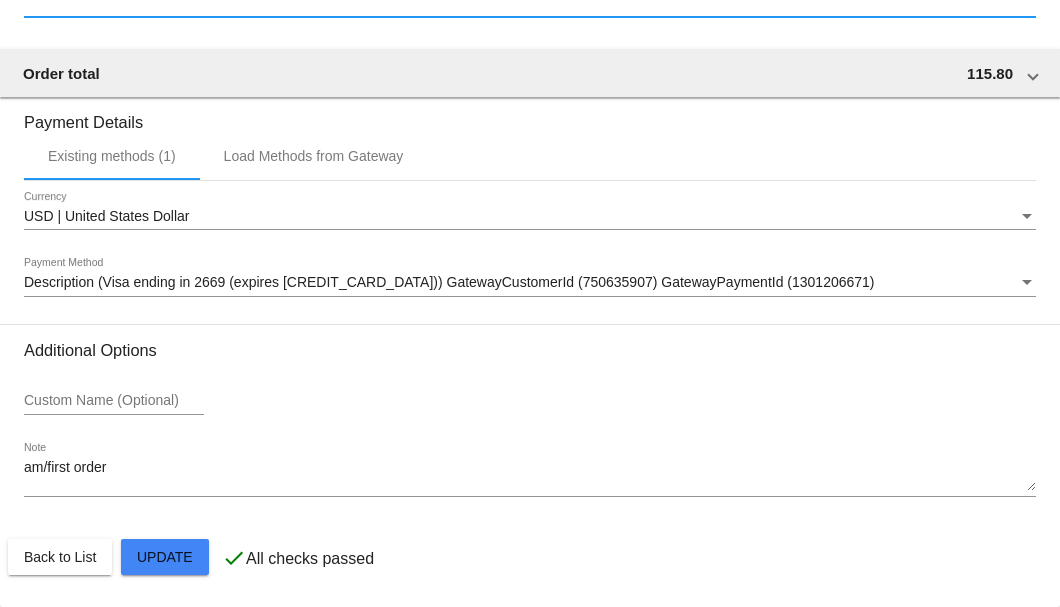 click on "Customer
6785001: Christopher Hanson
njironfist@outlook.com
Customer Shipping
Enter Shipping Address Select A Saved Address (0)
Christopher
Shipping First Name
Hanson
Shipping Last Name
US | USA
Shipping Country
467 Brook Road
Shipping Street 1
Shipping Street 2
Red Bank
Shipping City
NJ | New Jersey
Shipping State
07701
Shipping Postcode
Scheduled Order Details
Frequency:
Every 1 months
Active
Status 2" 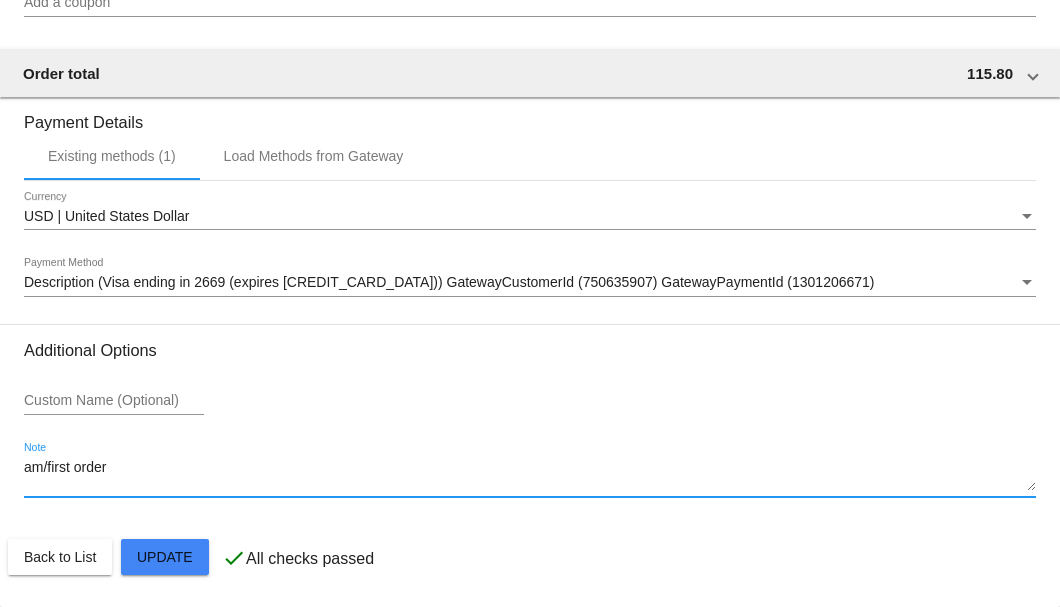 drag, startPoint x: 112, startPoint y: 478, endPoint x: 18, endPoint y: 470, distance: 94.33981 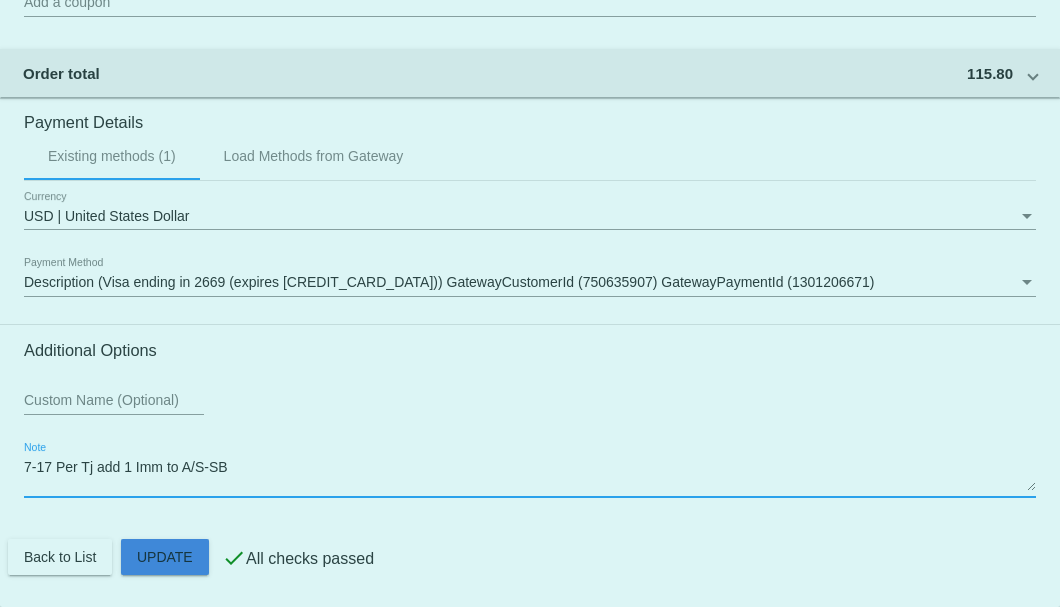 click on "Customer
6785001: Christopher Hanson
njironfist@outlook.com
Customer Shipping
Enter Shipping Address Select A Saved Address (0)
Christopher
Shipping First Name
Hanson
Shipping Last Name
US | USA
Shipping Country
467 Brook Road
Shipping Street 1
Shipping Street 2
Red Bank
Shipping City
NJ | New Jersey
Shipping State
07701
Shipping Postcode
Scheduled Order Details
Frequency:
Every 1 months
Active
Status 2" 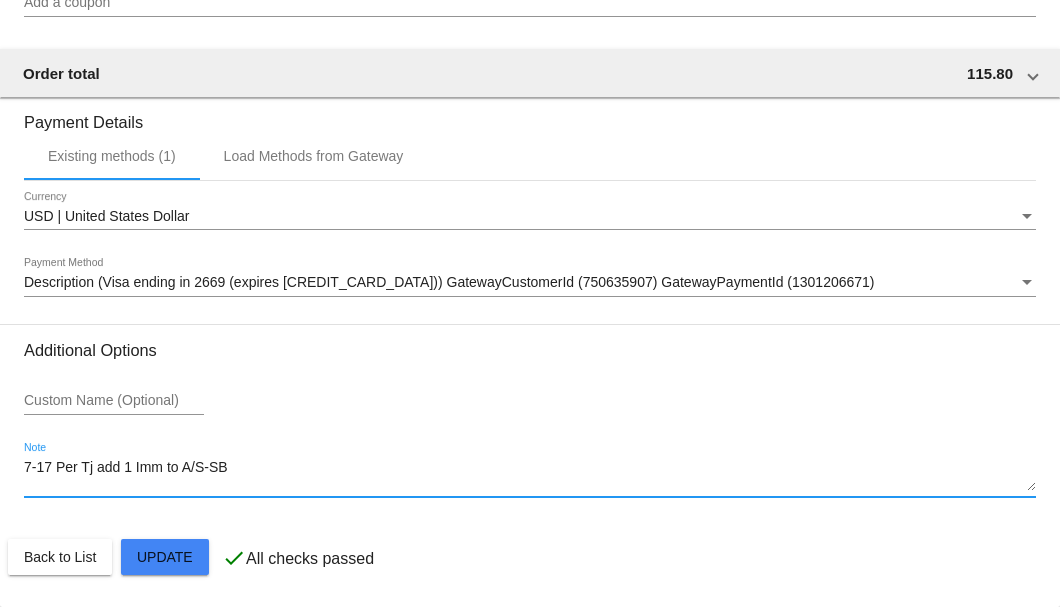 type on "7-17 Per Tj add 1 Imm to A/S-SB" 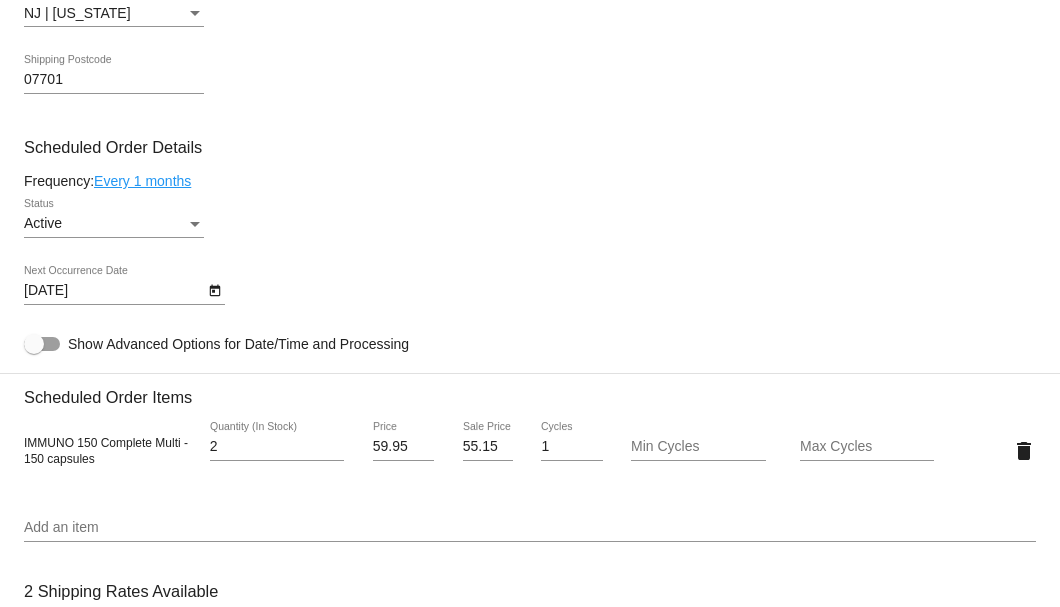 scroll, scrollTop: 863, scrollLeft: 0, axis: vertical 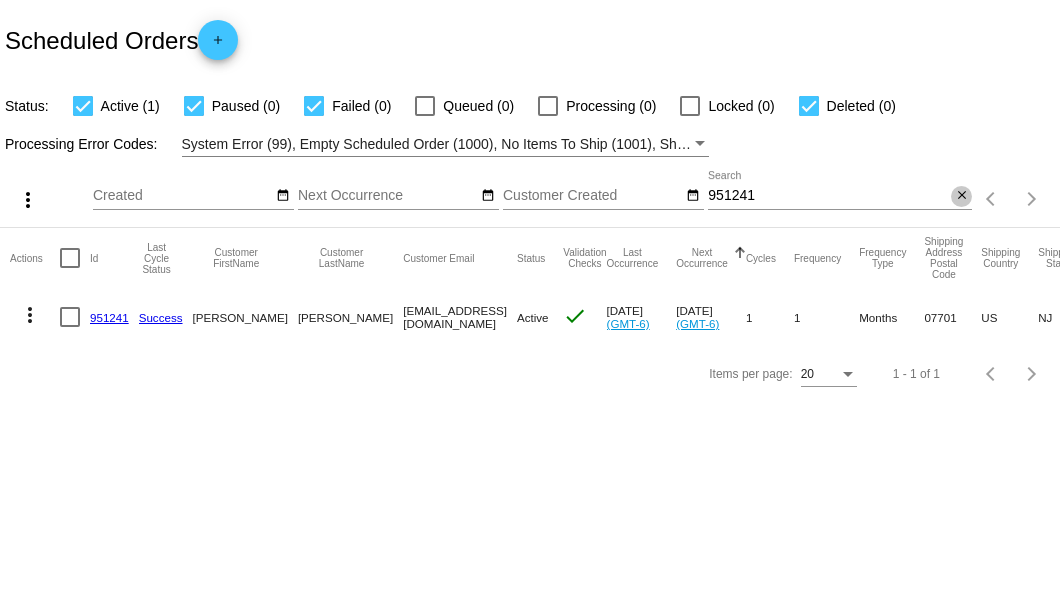 click on "close" 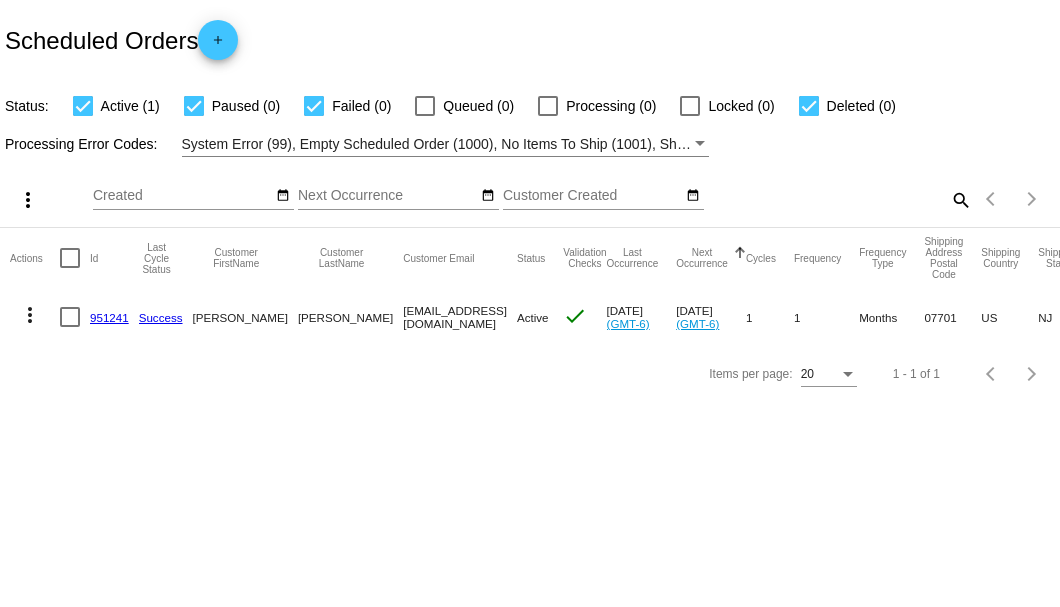 click on "search" 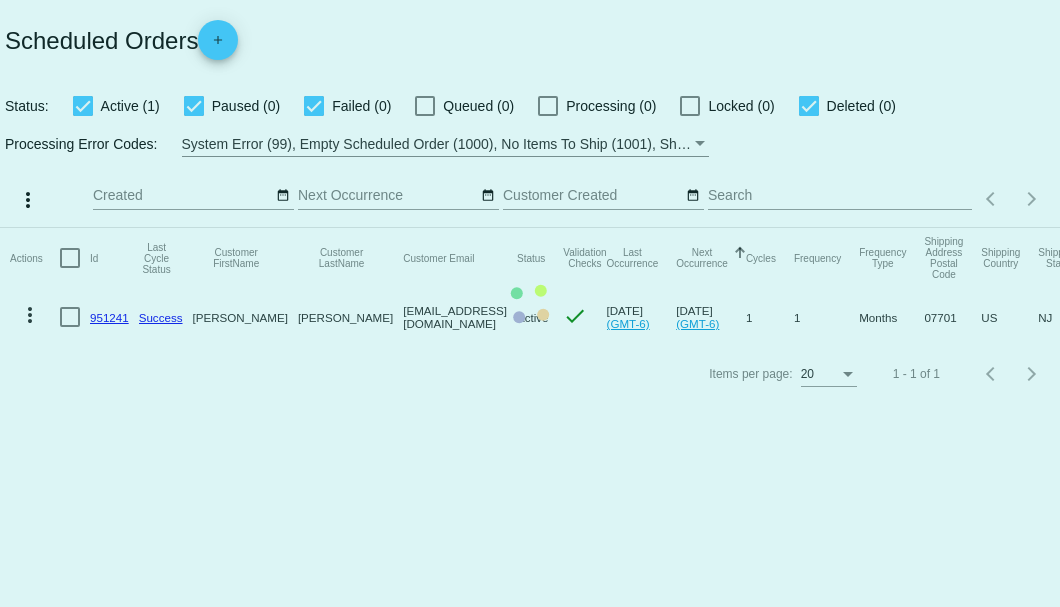 click on "Actions
Id   Last Cycle Status   Customer FirstName   Customer LastName   Customer Email   Status   Validation Checks   Last Occurrence   Next Occurrence   Sorted by NextOccurrenceUtc ascending  Cycles   Frequency   Frequency Type   Shipping Address Postal Code
Shipping Country
Shipping State
Preferred Shipping Option
Payment Method   Currency   Total Product Quantity   Scheduled Order Subtotal
Scheduled Order LTV
more_vert
951241
Success
Christopher
Hanson
njironfist@outlook.com
Active
check
Jun 21 2025
(GMT-6)
Jul 21 2025
(GMT-6)
1  1  Months  07701  US  NJ  2 Items  AuthorizeNet  USD  2  108.30  62.45" 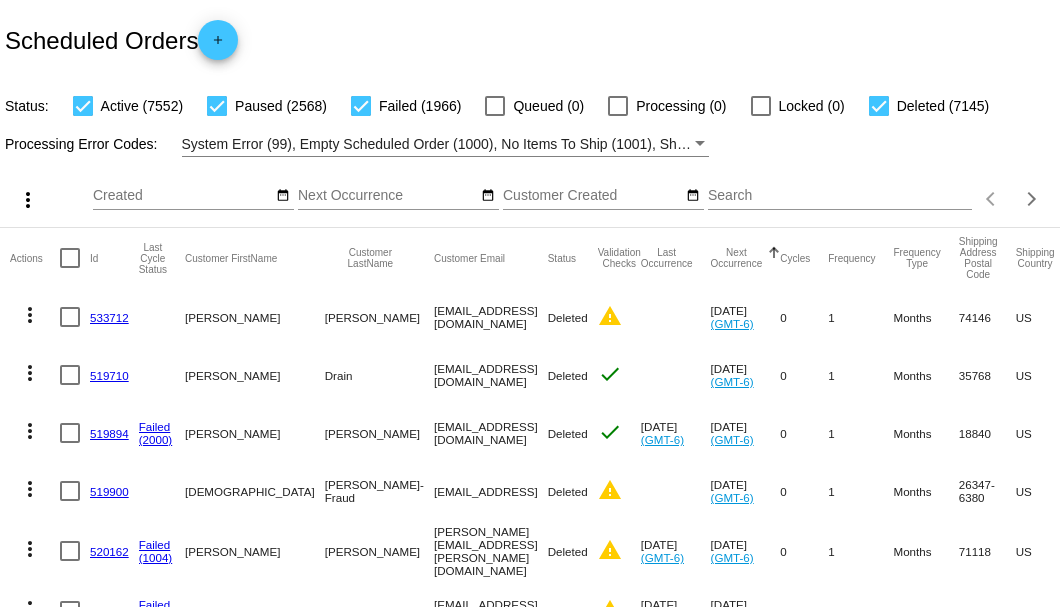 click on "Scheduled Orders
add" 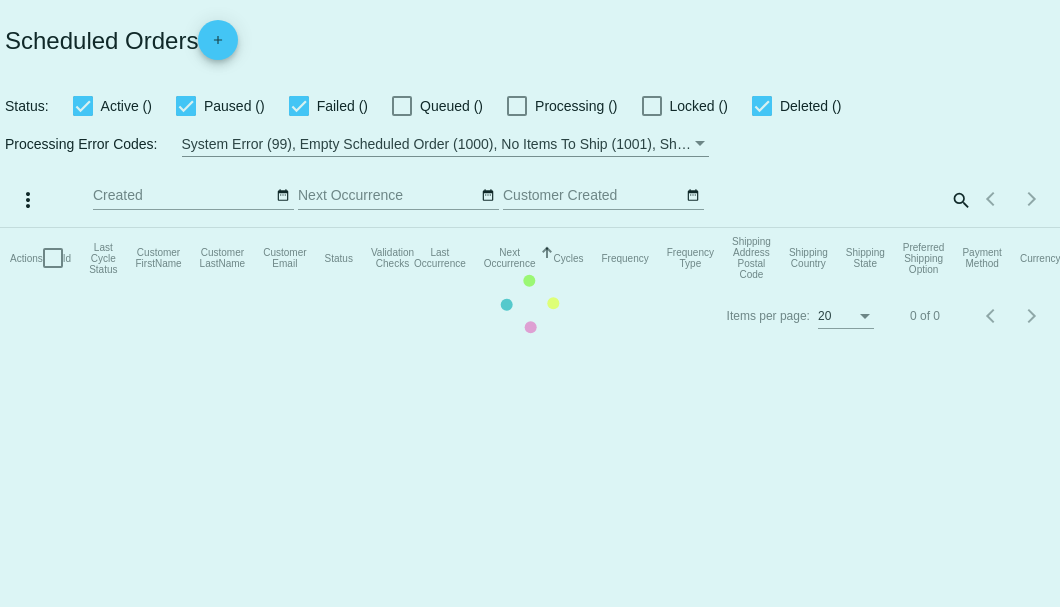 scroll, scrollTop: 0, scrollLeft: 0, axis: both 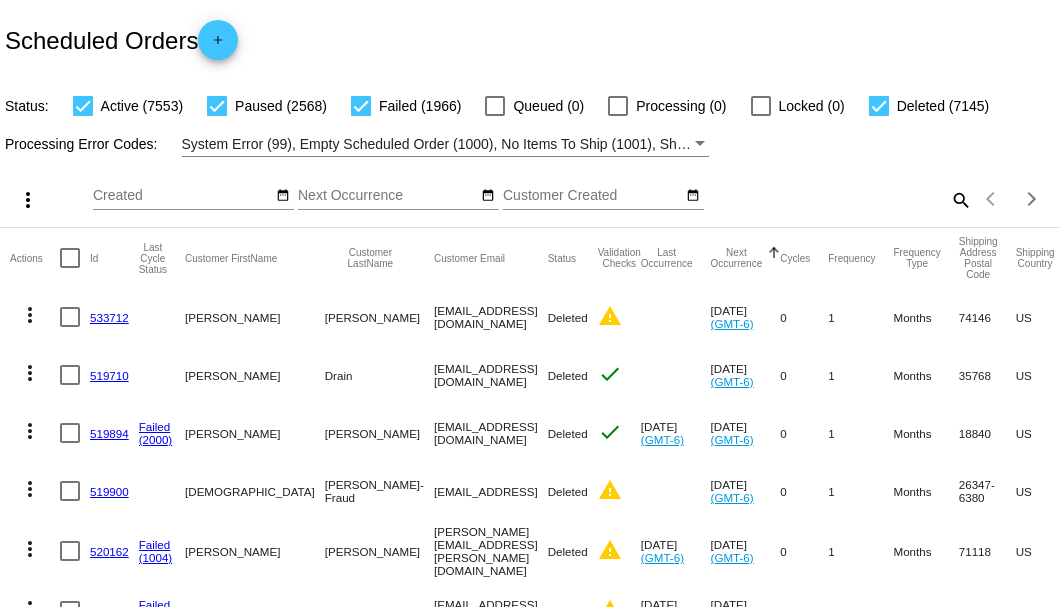 click on "search" 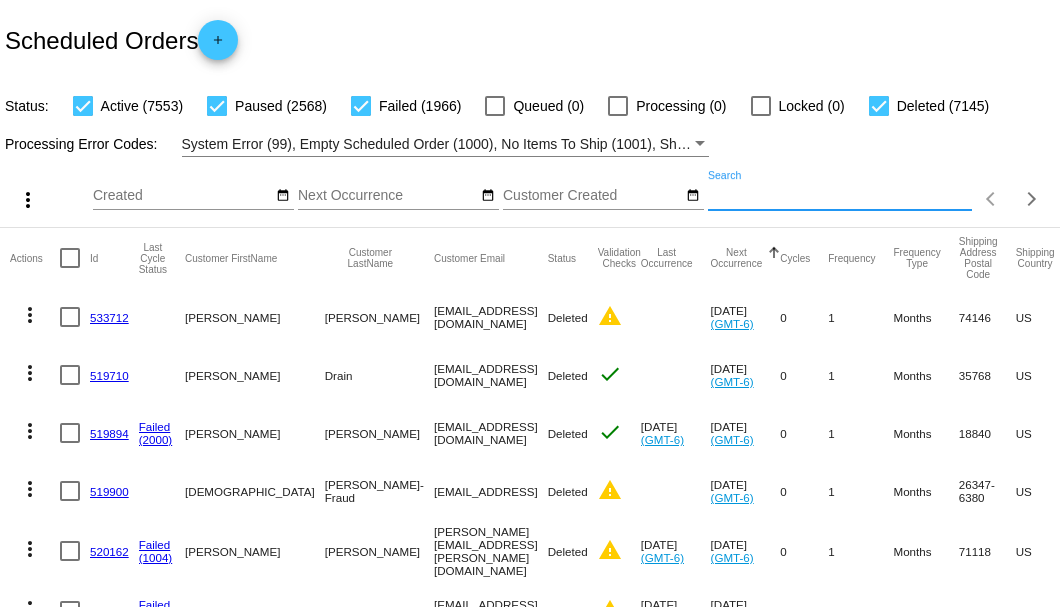 click on "Search" at bounding box center (840, 196) 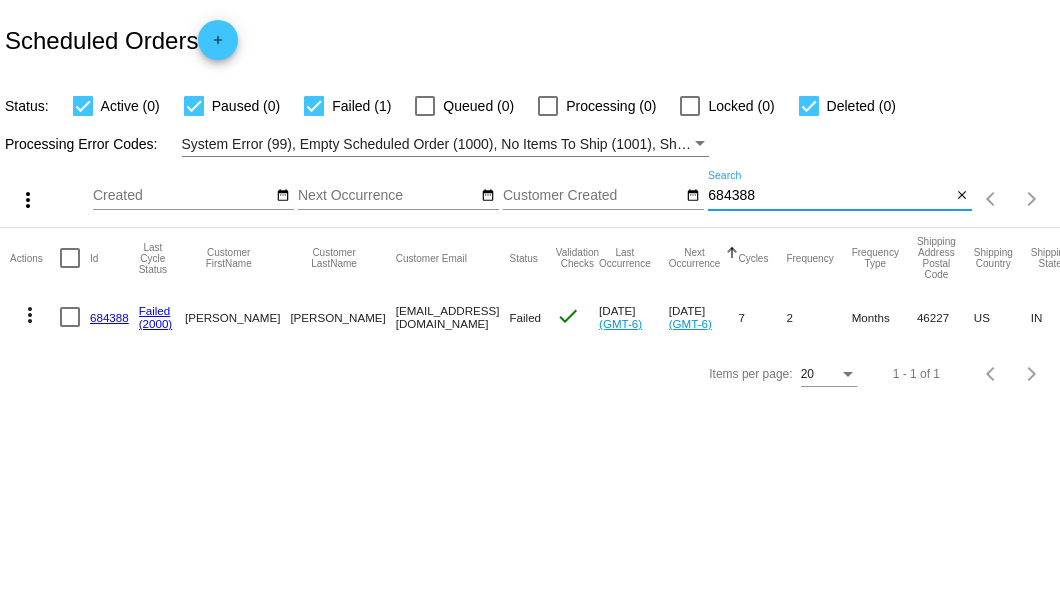 type on "684388" 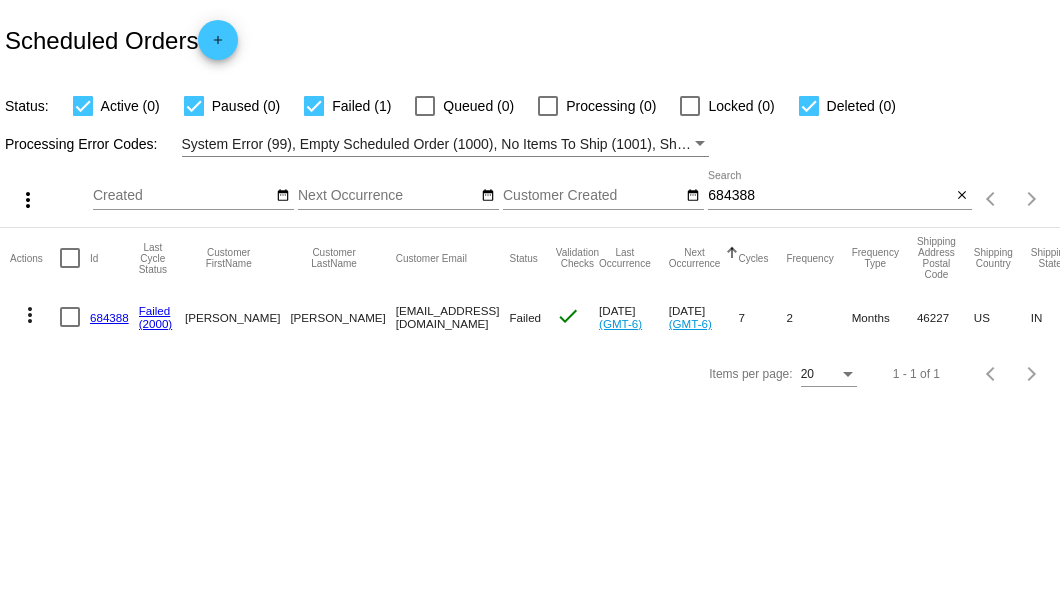 click on "684388" 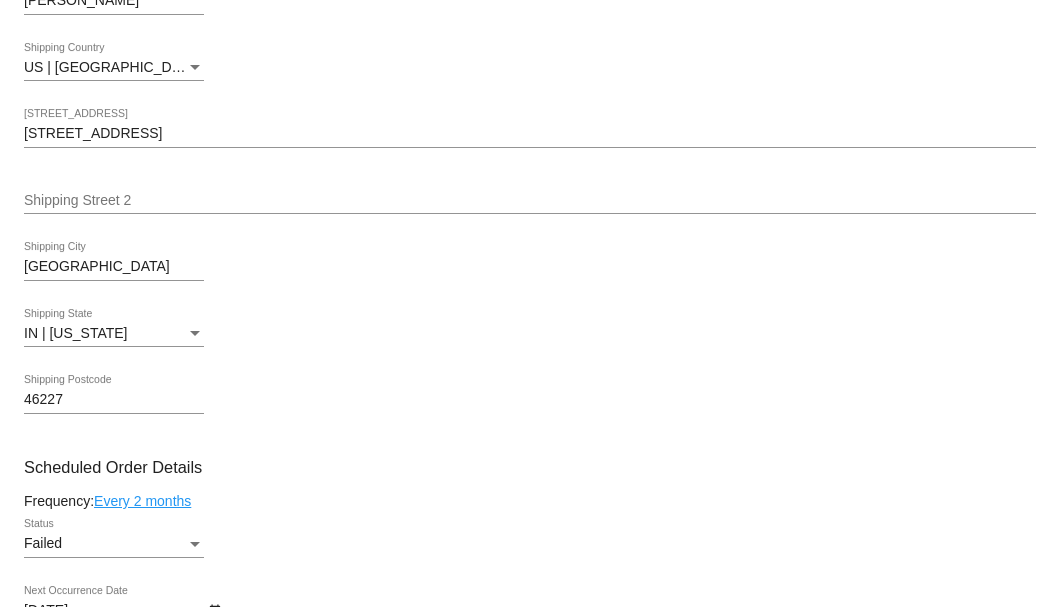 scroll, scrollTop: 1000, scrollLeft: 0, axis: vertical 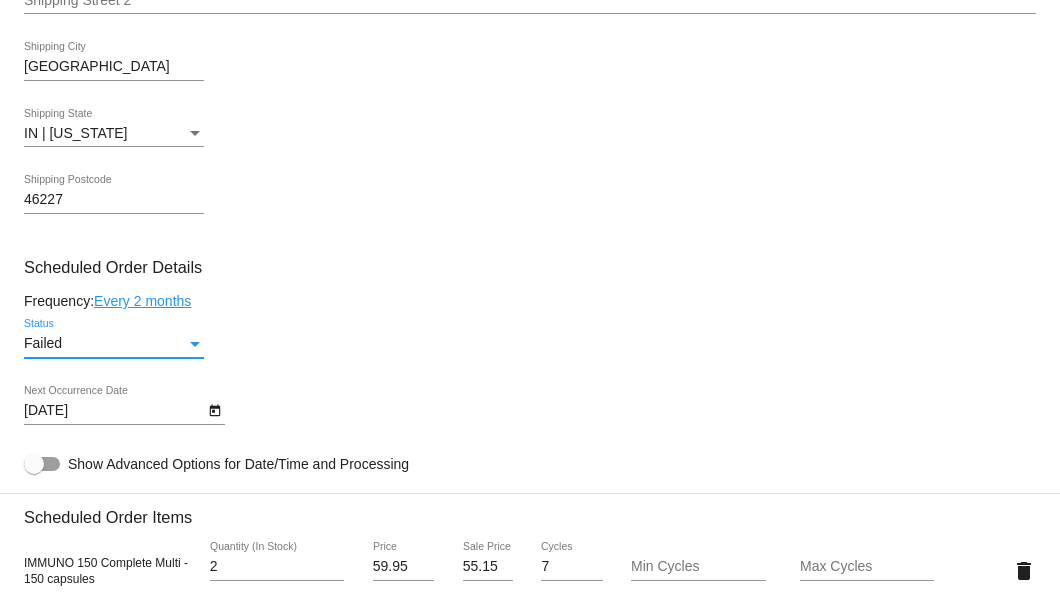 click at bounding box center [195, 344] 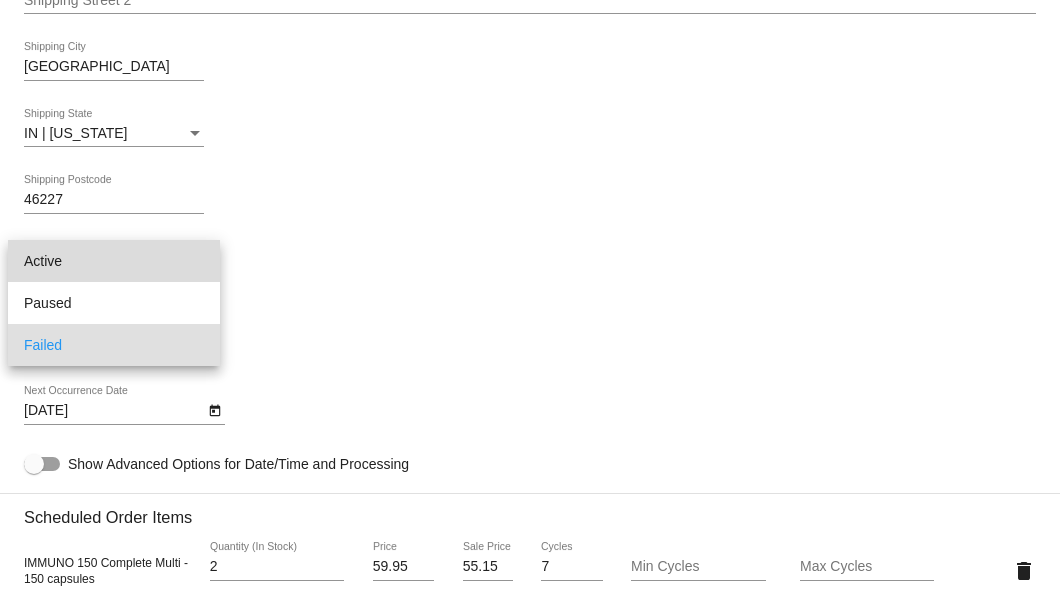click on "Active" at bounding box center [114, 261] 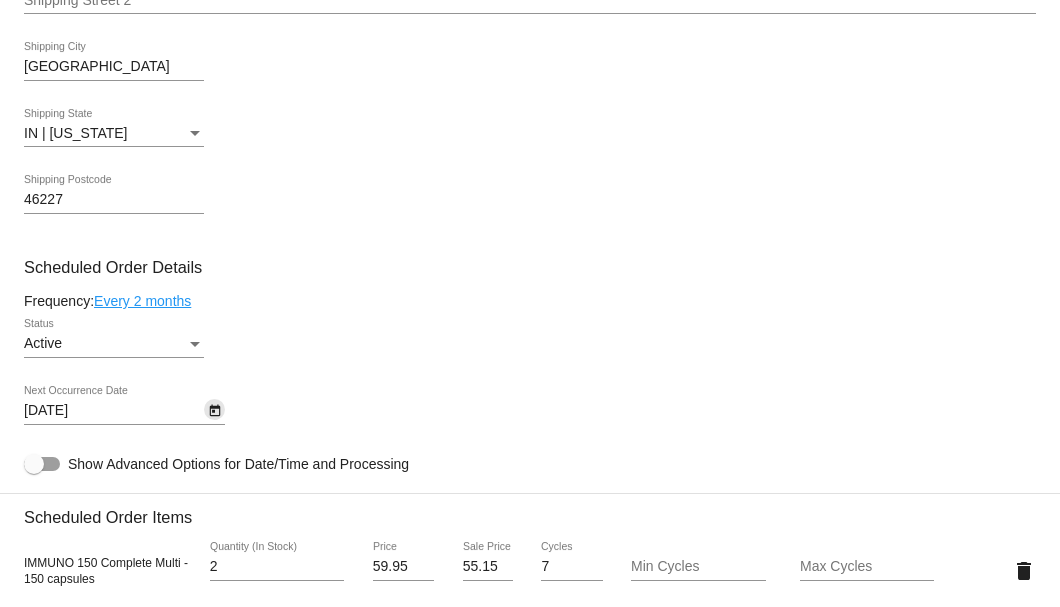 click 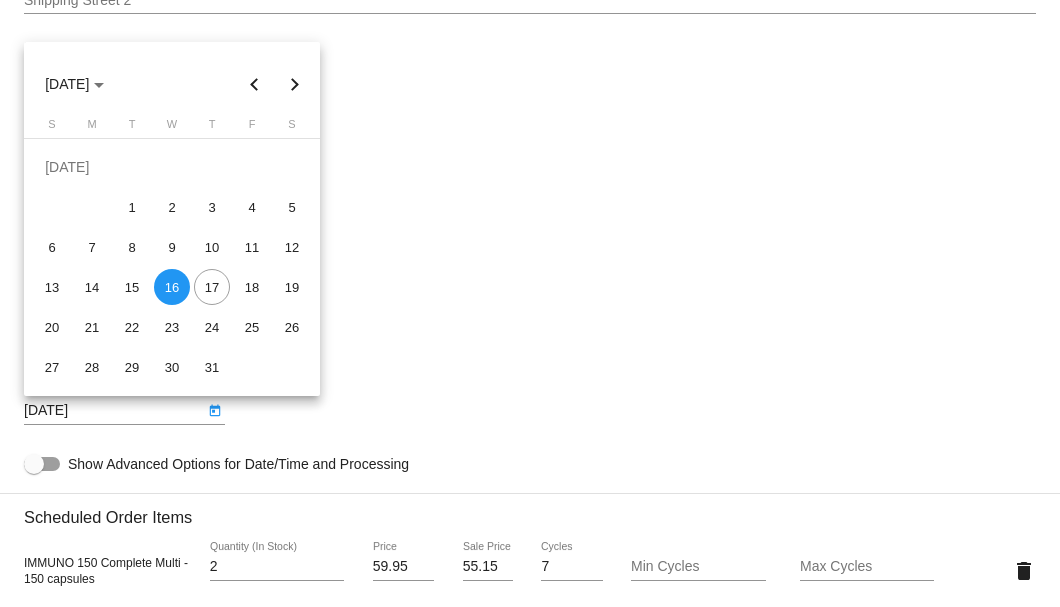 click at bounding box center [295, 84] 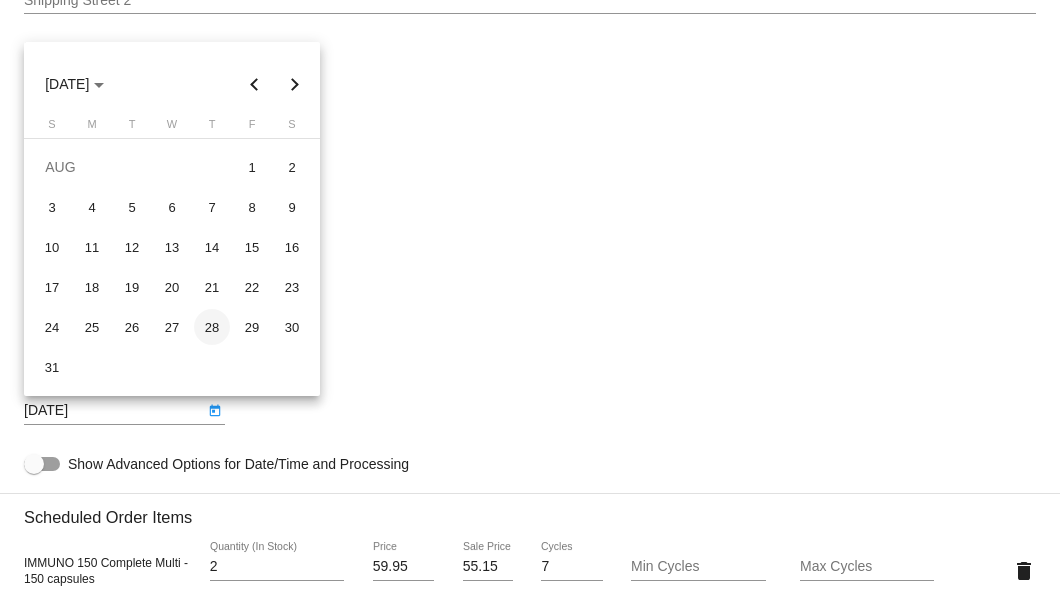 click on "28" at bounding box center (212, 327) 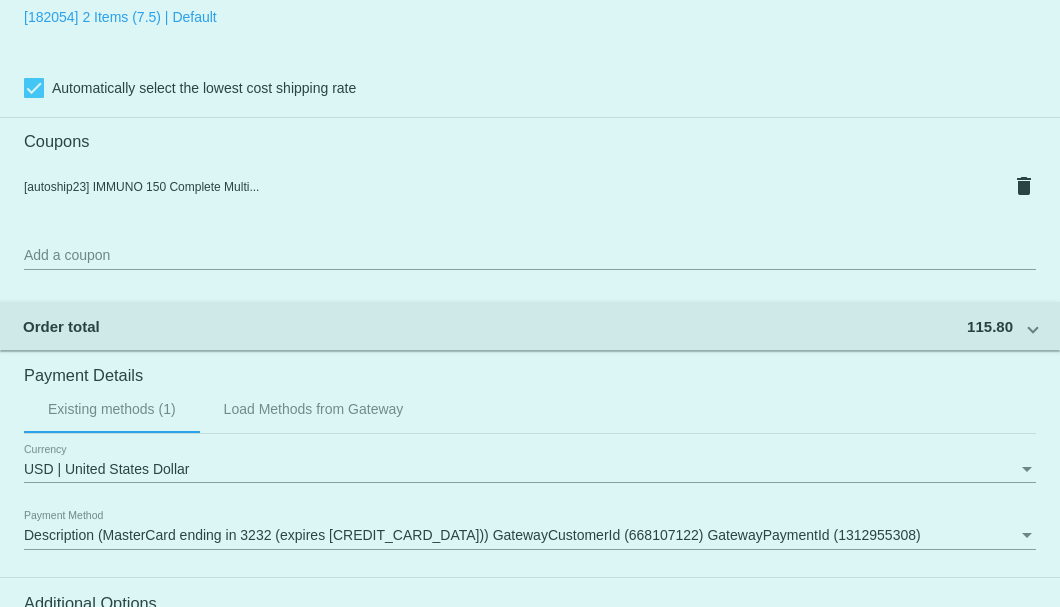 scroll, scrollTop: 1986, scrollLeft: 0, axis: vertical 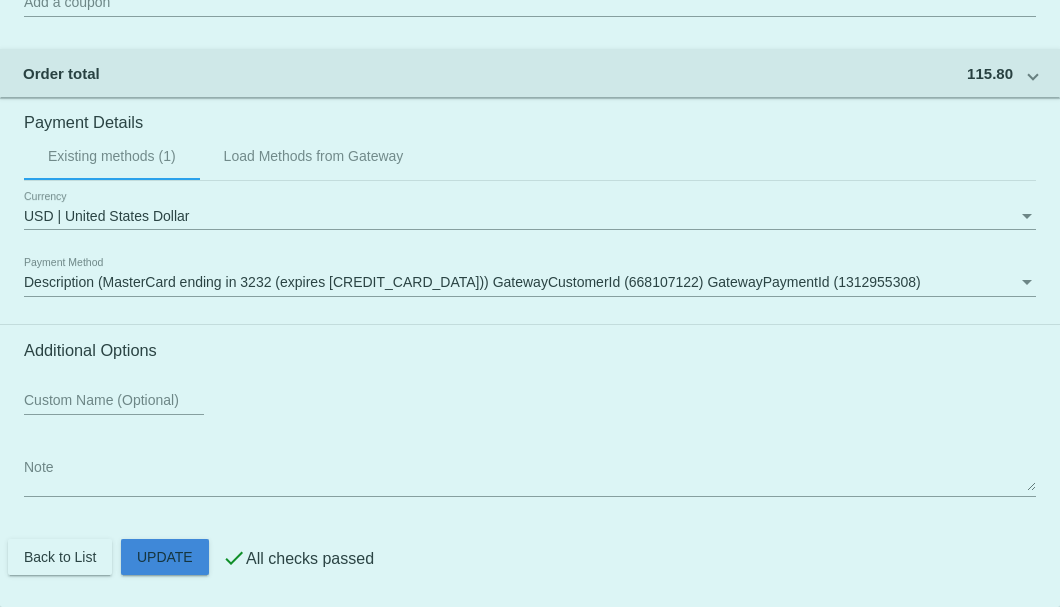 click on "Customer
4400586: Mahlon Myers
budmyers1@aol.com
Customer Shipping
Enter Shipping Address Select A Saved Address (0)
Mahlon
Shipping First Name
Myers
Shipping Last Name
US | USA
Shipping Country
7250 S East Street
Shipping Street 1
Shipping Street 2
Indianapolis
Shipping City
IN | Indiana
Shipping State
46227
Shipping Postcode
Scheduled Order Details
Frequency:
Every 2 months
Active
Status" 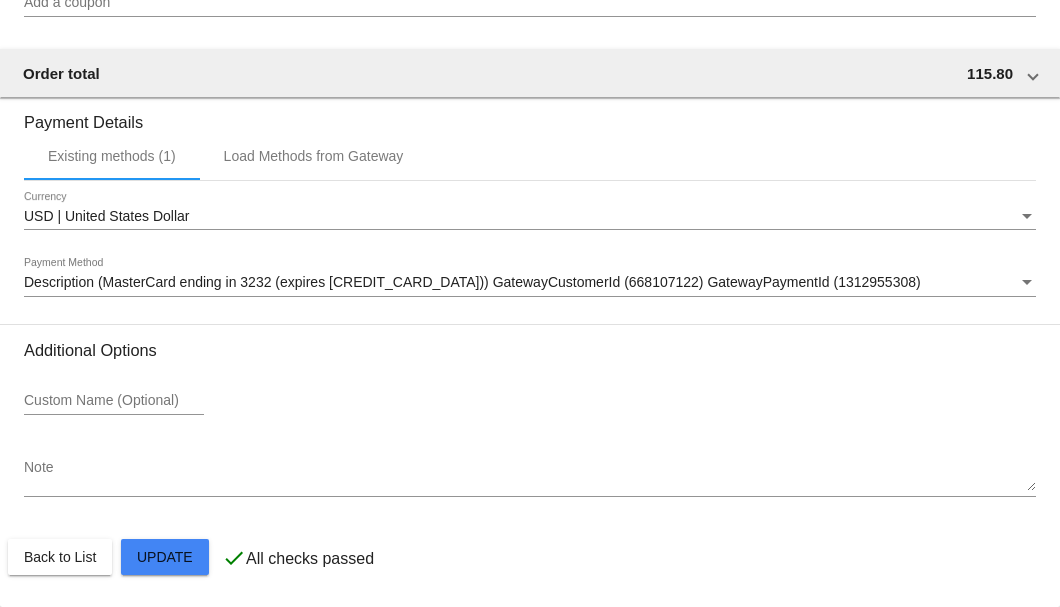click on "Customer
4400586: Mahlon Myers
budmyers1@aol.com
Customer Shipping
Enter Shipping Address Select A Saved Address (0)
Mahlon
Shipping First Name
Myers
Shipping Last Name
US | USA
Shipping Country
7250 S East Street
Shipping Street 1
Shipping Street 2
Indianapolis
Shipping City
IN | Indiana
Shipping State
46227
Shipping Postcode
Scheduled Order Details
Frequency:
Every 2 months
Active
Status" 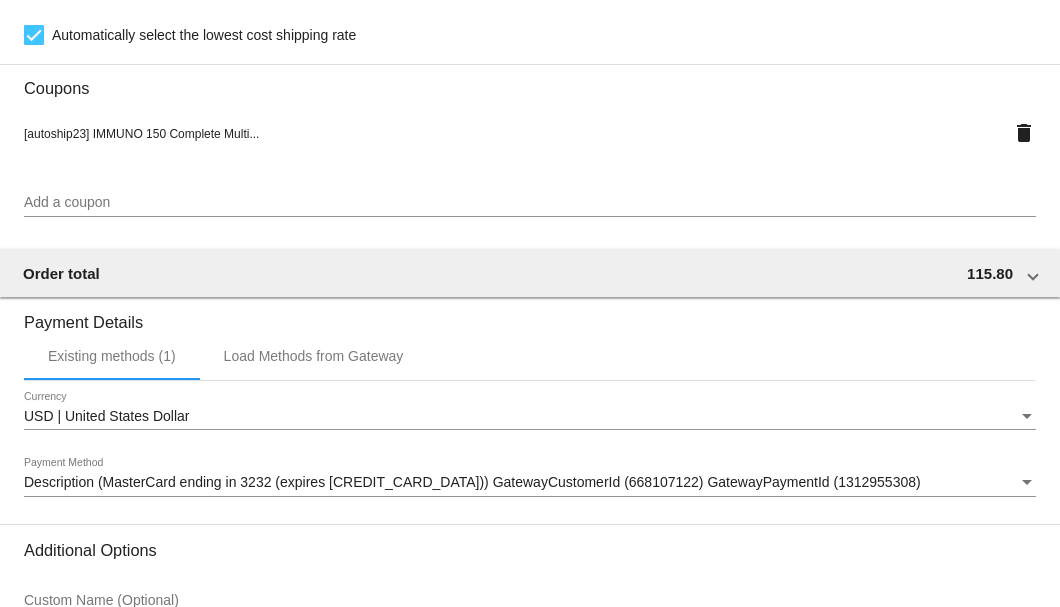scroll, scrollTop: 1986, scrollLeft: 0, axis: vertical 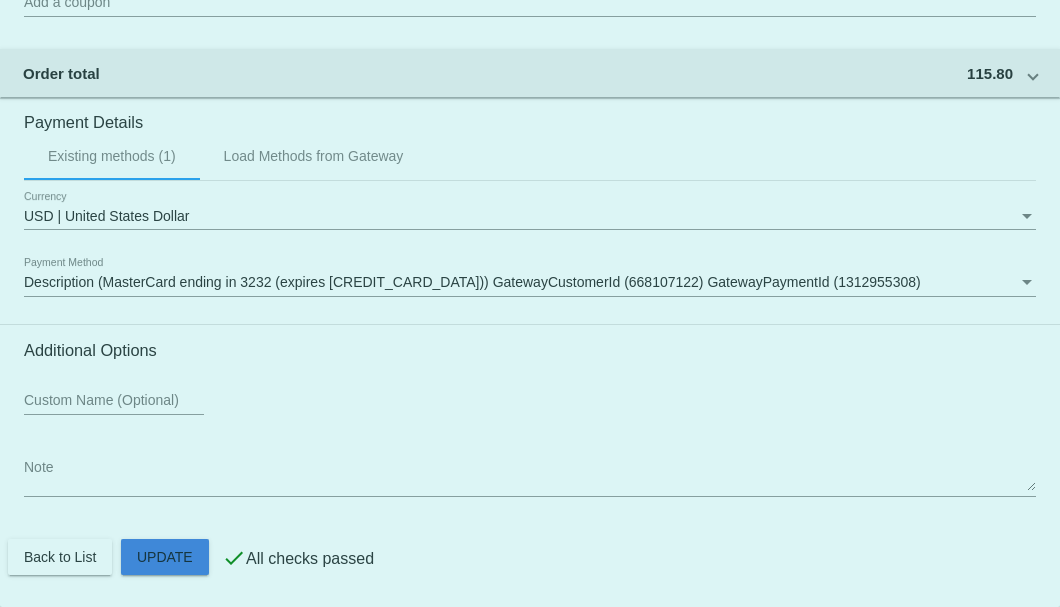 click on "Customer
4400586: Mahlon Myers
budmyers1@aol.com
Customer Shipping
Enter Shipping Address Select A Saved Address (0)
Mahlon
Shipping First Name
Myers
Shipping Last Name
US | USA
Shipping Country
7250 S East Street
Shipping Street 1
Shipping Street 2
Indianapolis
Shipping City
IN | Indiana
Shipping State
46227
Shipping Postcode
Scheduled Order Details
Frequency:
Every 2 months
Active
Status" 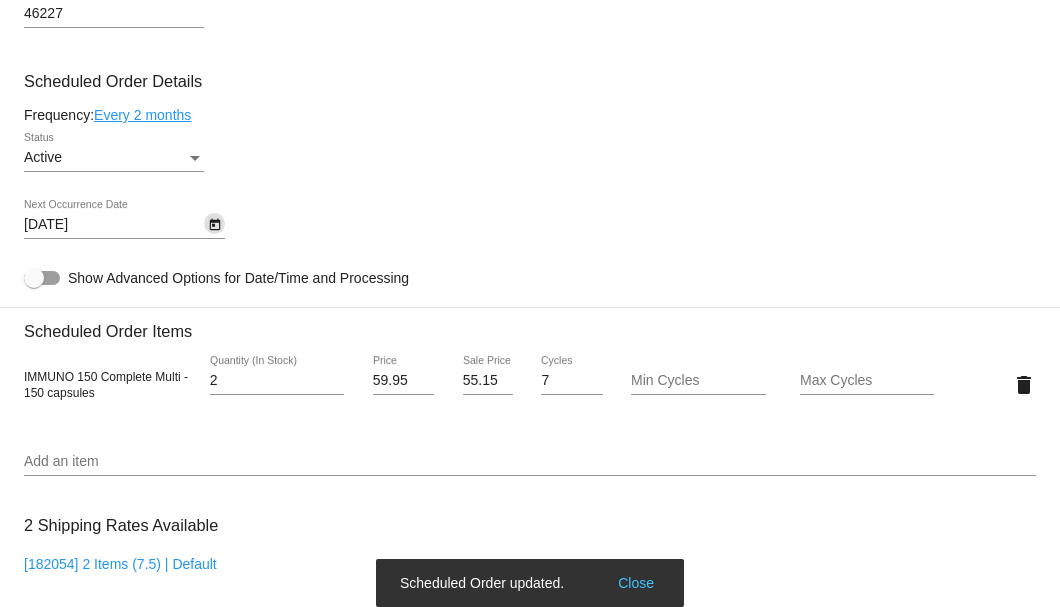 scroll, scrollTop: 920, scrollLeft: 0, axis: vertical 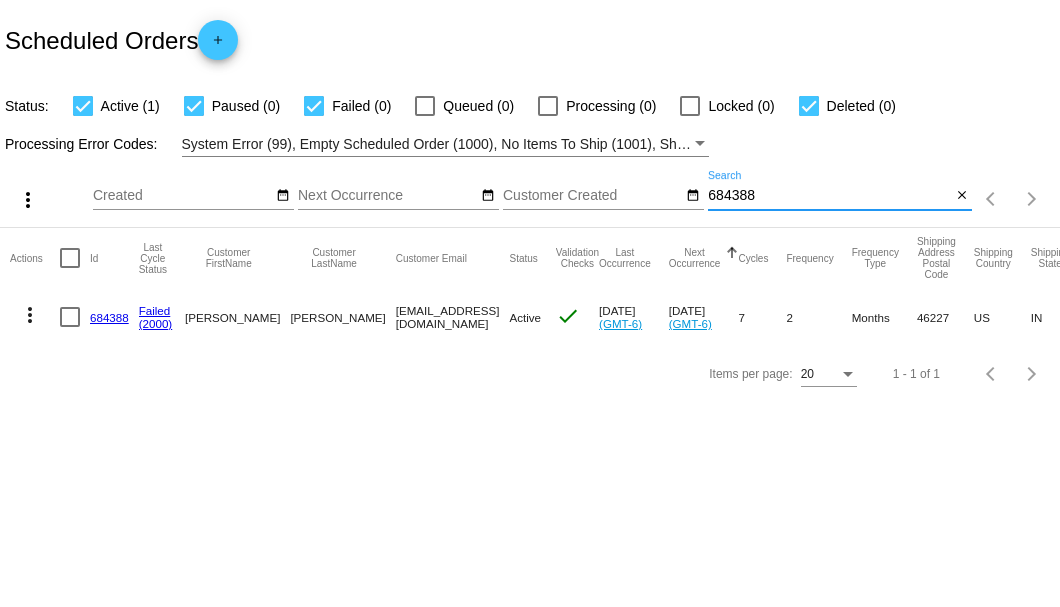 click on "684388" at bounding box center (829, 196) 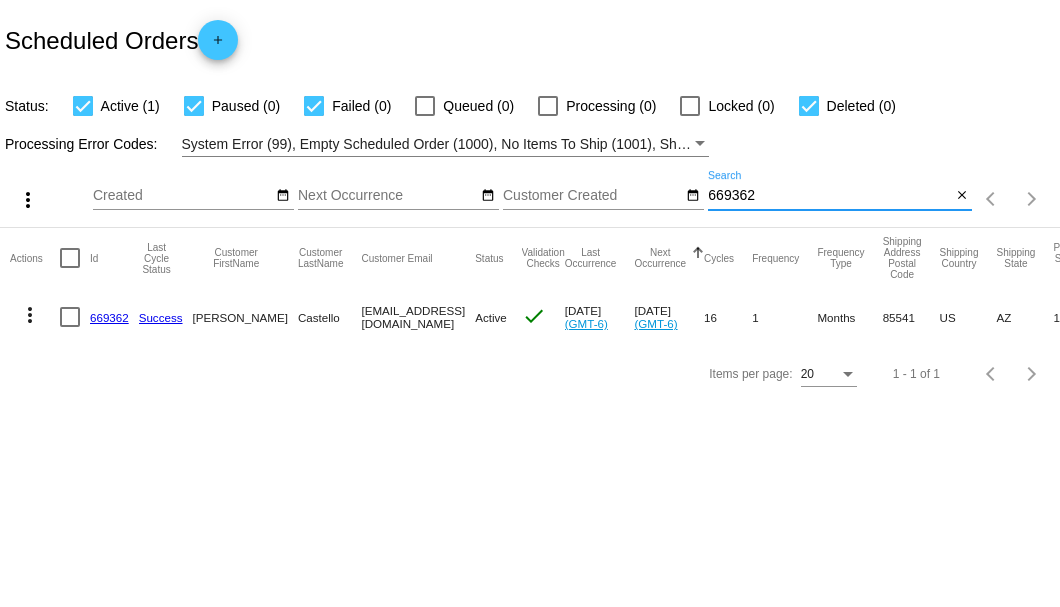 type on "669362" 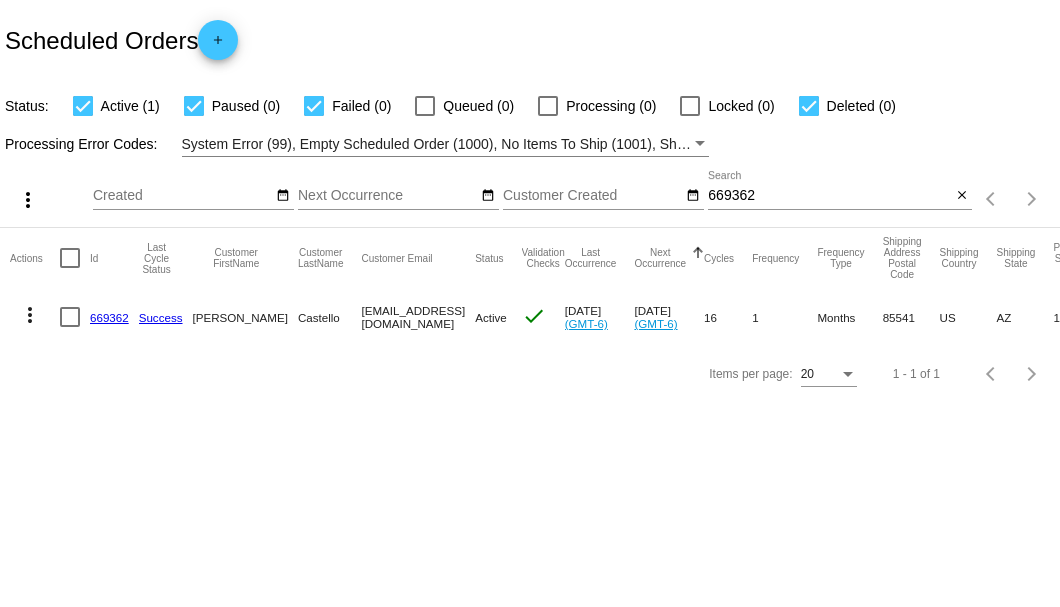 click on "669362" 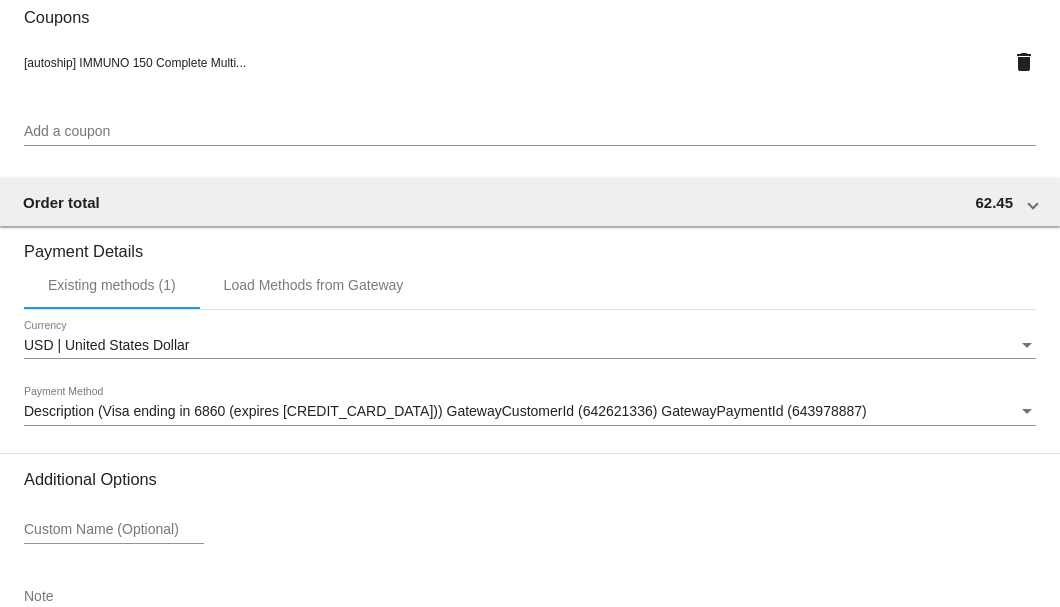 scroll, scrollTop: 1930, scrollLeft: 0, axis: vertical 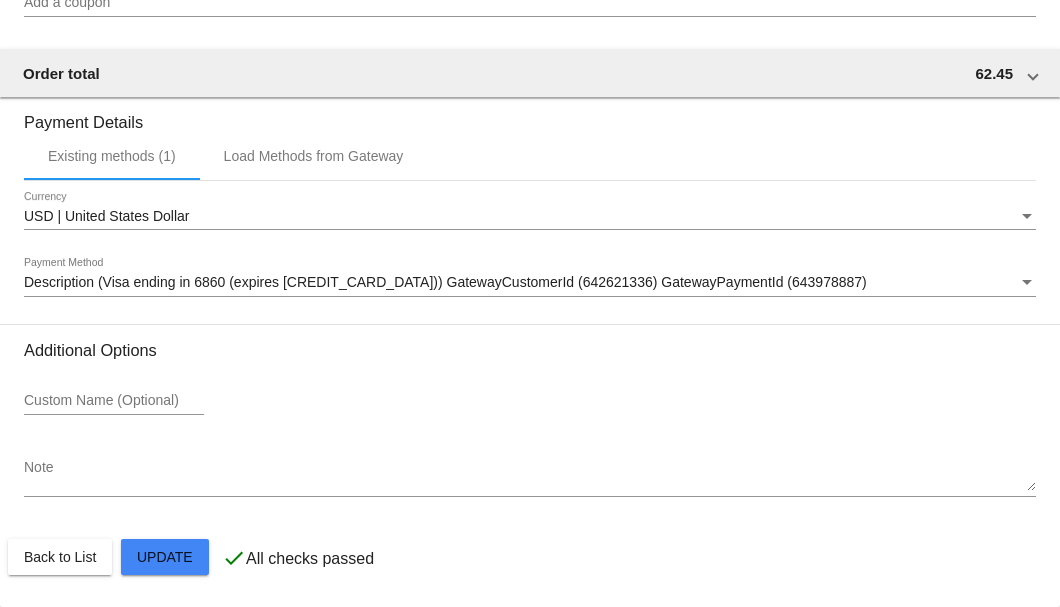 click on "Note" at bounding box center (530, 476) 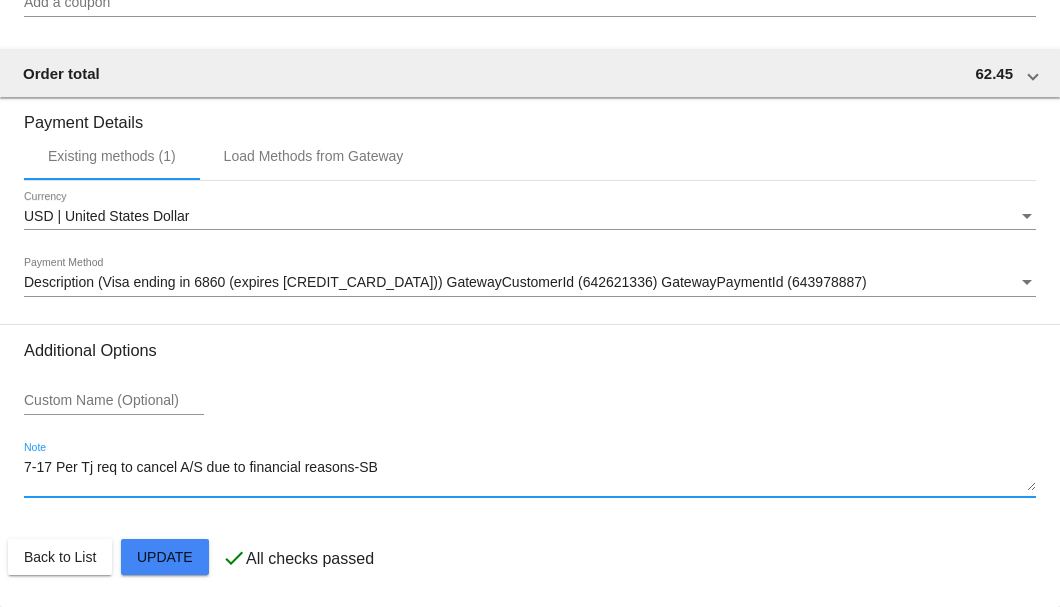 click on "Customer
3715686: [PERSON_NAME]
[EMAIL_ADDRESS][DOMAIN_NAME]
Customer Shipping
Enter Shipping Address Select A Saved Address (0)
[PERSON_NAME]
Shipping First Name
Castello
Shipping Last Name
[GEOGRAPHIC_DATA] | [GEOGRAPHIC_DATA]
Shipping Country
[STREET_ADDRESS][PERSON_NAME]
[STREET_ADDRESS]
[GEOGRAPHIC_DATA]
AZ | [US_STATE]
Shipping State
85541
Shipping Postcode
Scheduled Order Details
Frequency:
Every 1 months
Active
Status 1 16" 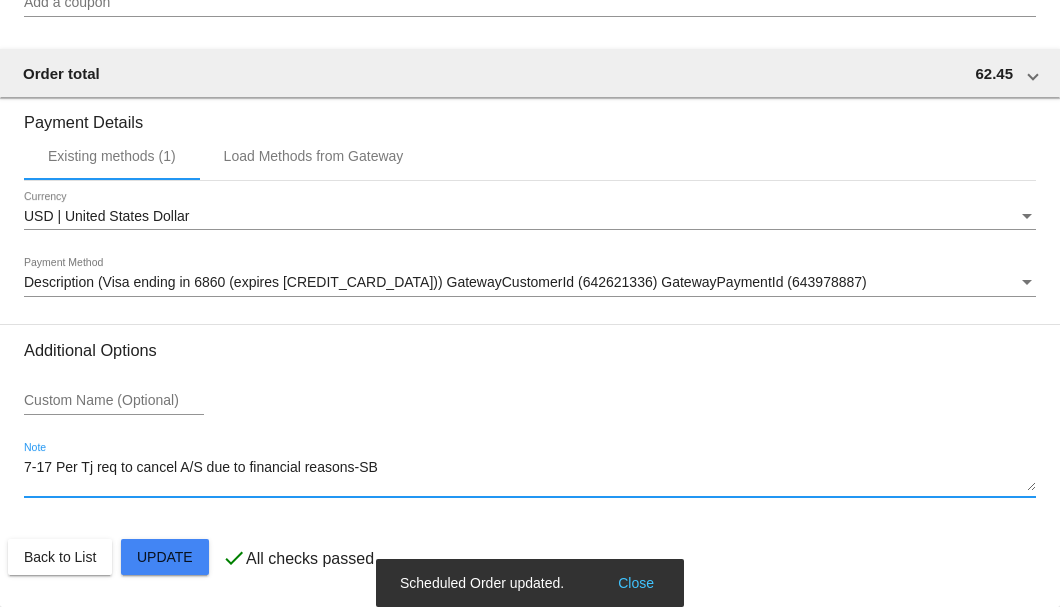 type on "7-17 Per Tj req to cancel A/S due to financial reasons-SB" 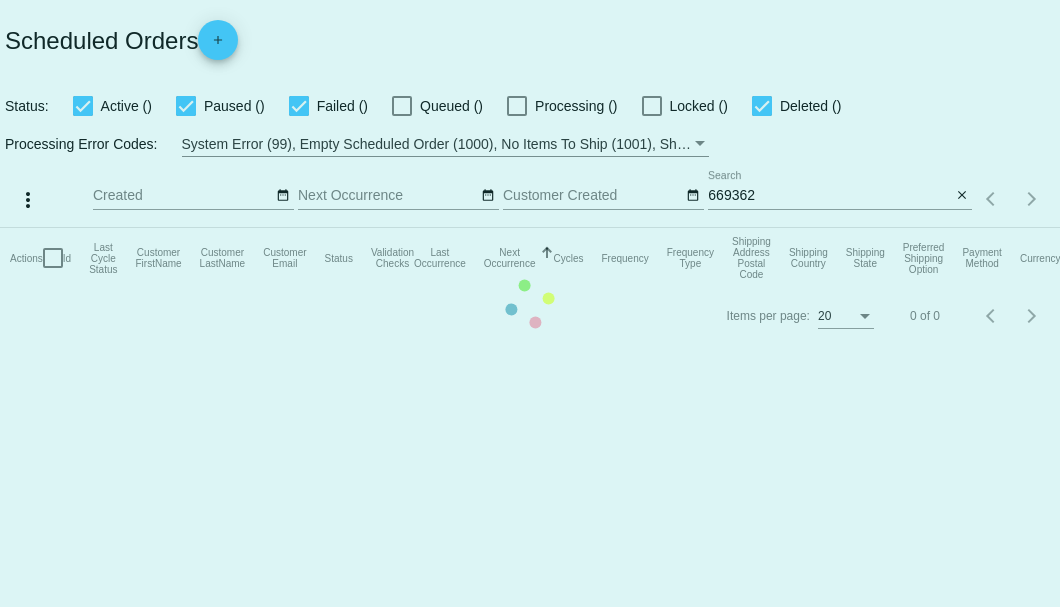 scroll, scrollTop: 0, scrollLeft: 0, axis: both 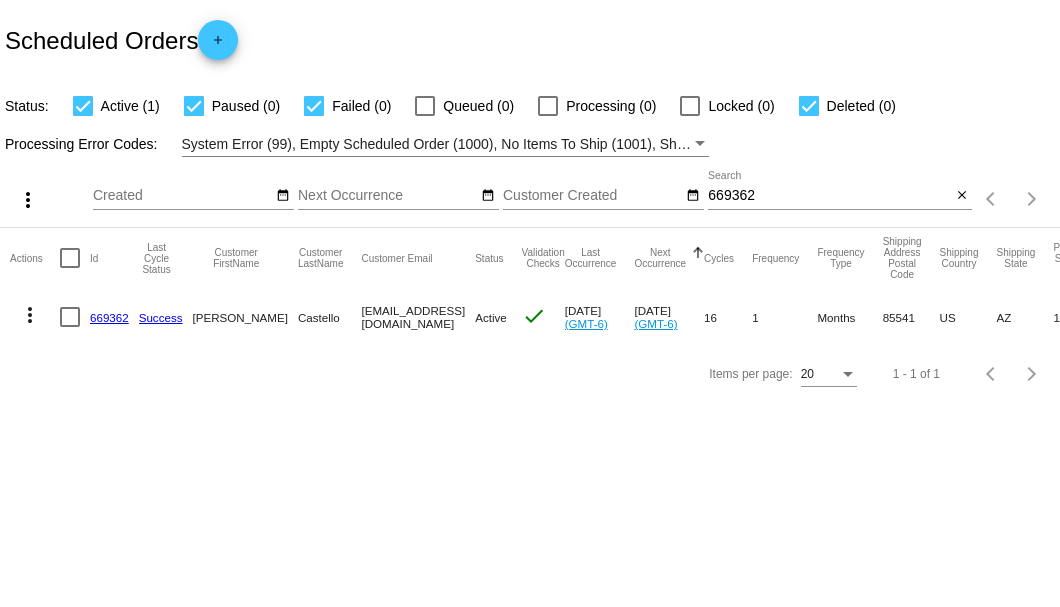 drag, startPoint x: 323, startPoint y: 314, endPoint x: 454, endPoint y: 315, distance: 131.00381 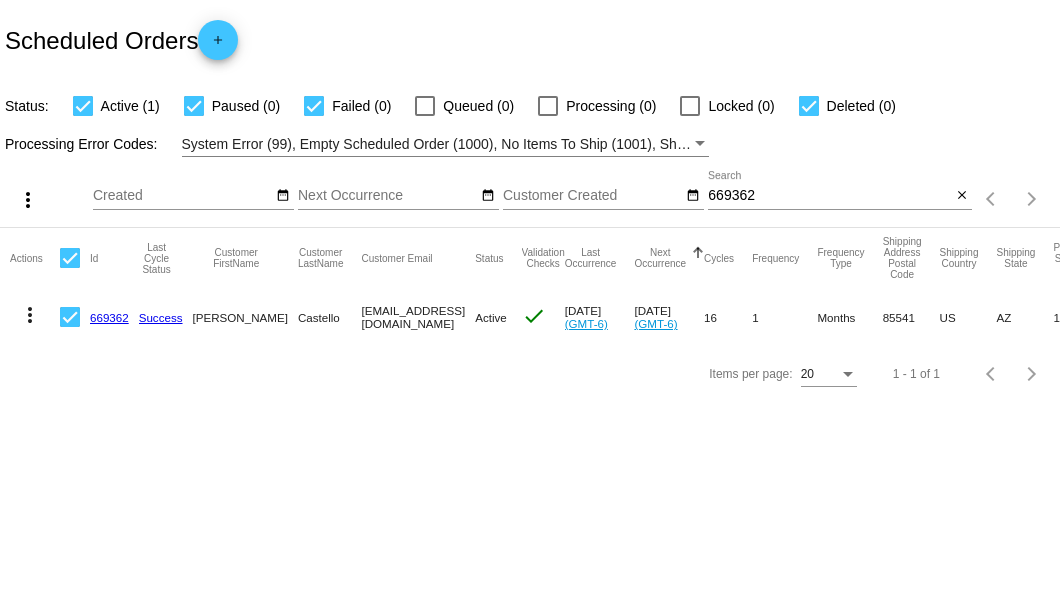 click on "more_vert" 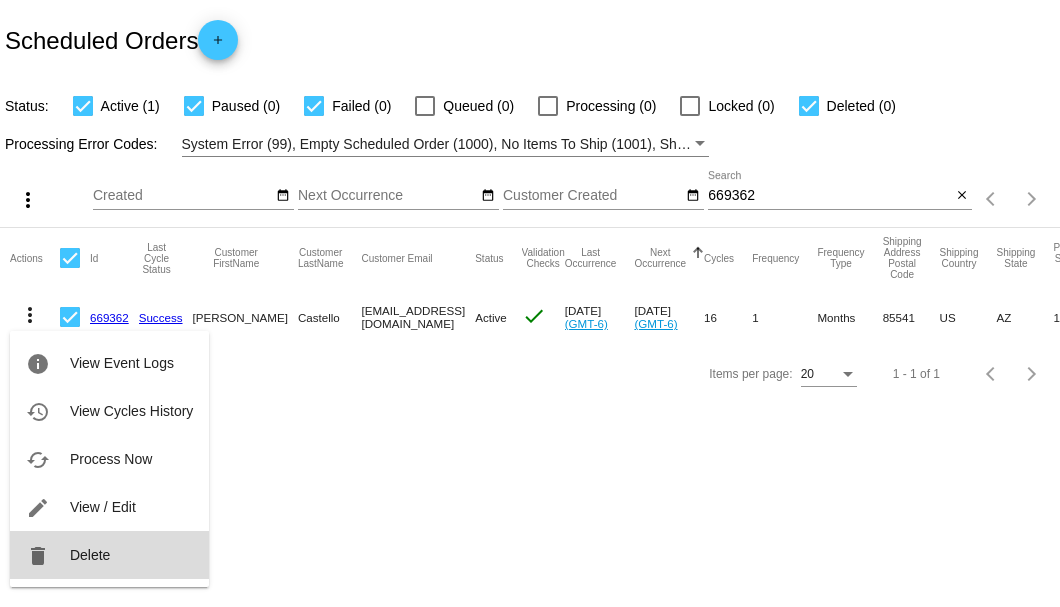click on "delete
Delete" at bounding box center (109, 555) 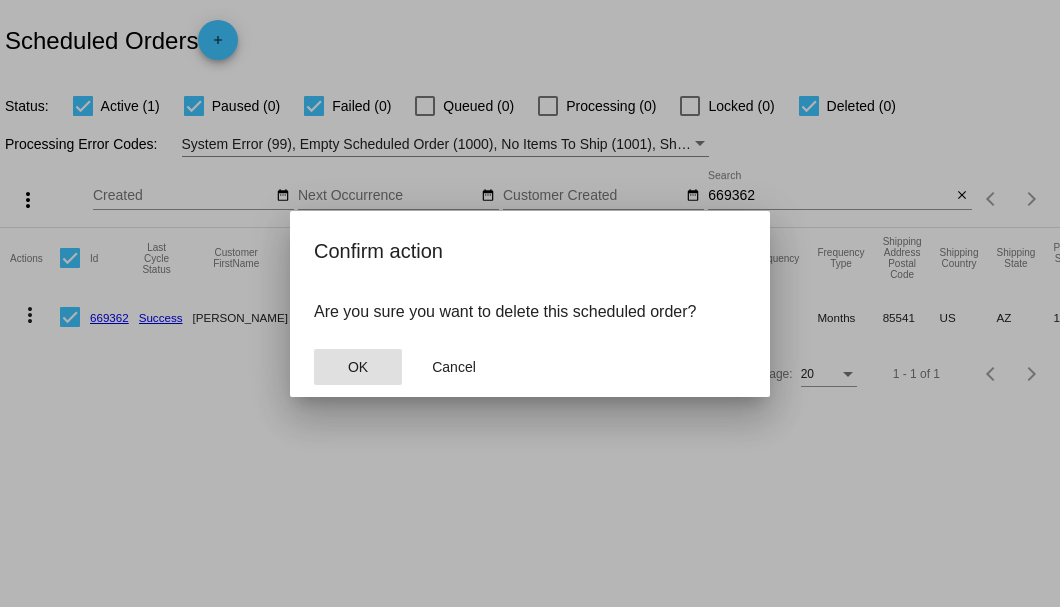 click on "OK" 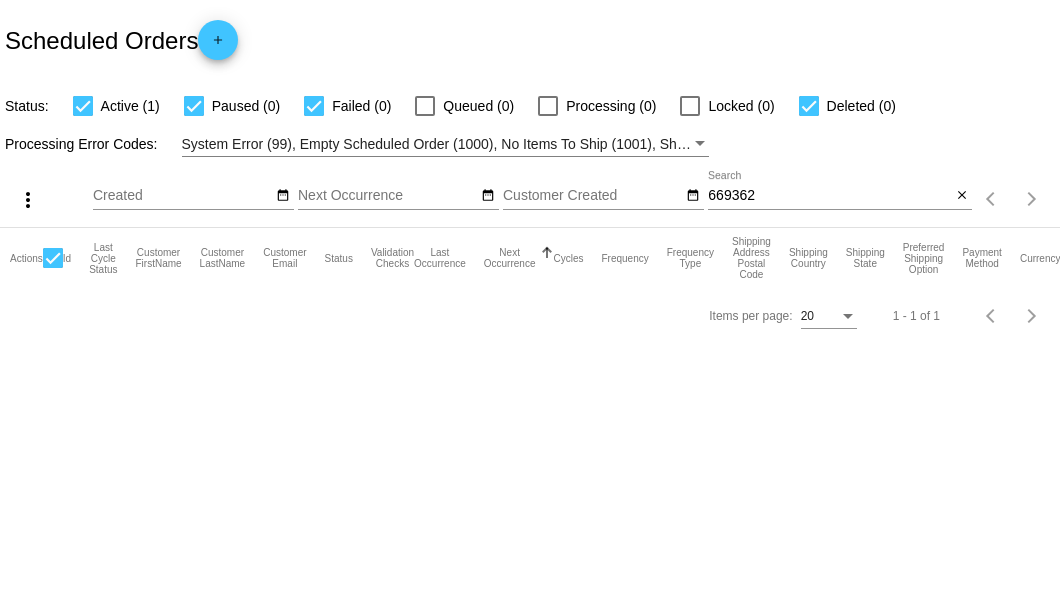 click on "669362" at bounding box center (829, 196) 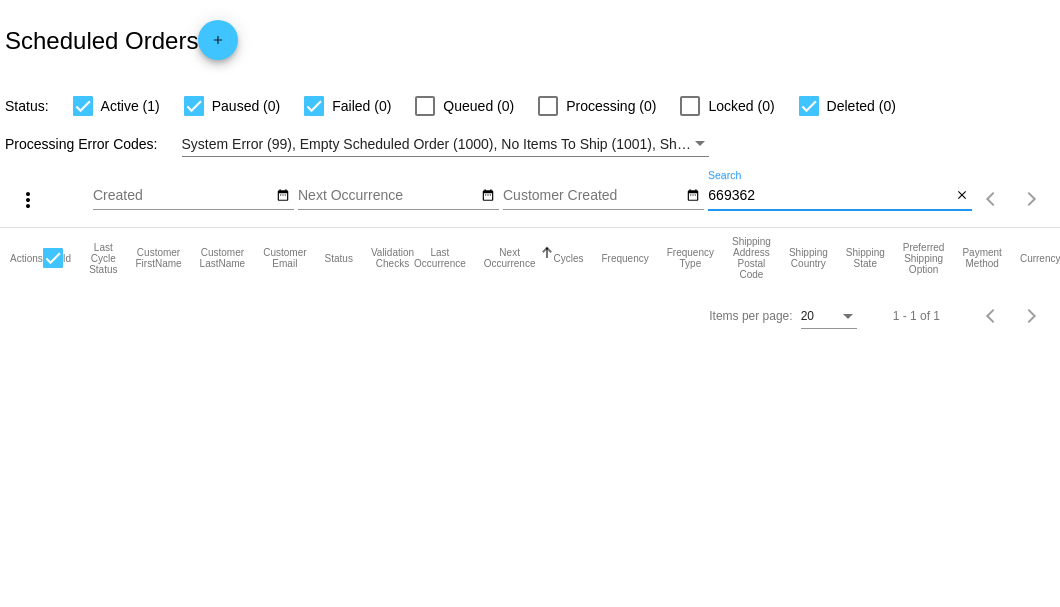 click on "669362" at bounding box center [829, 196] 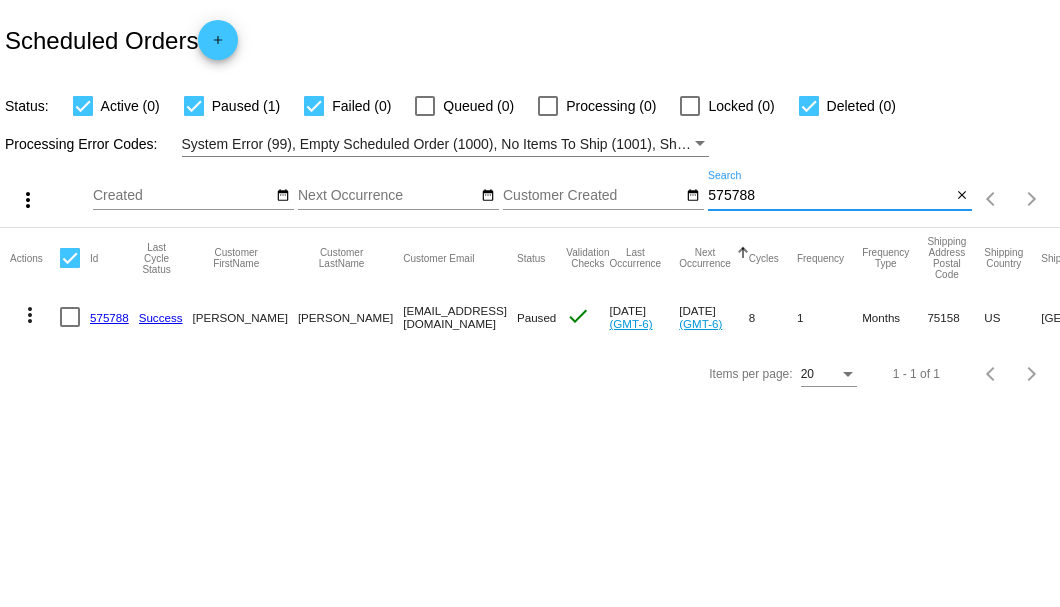 type on "575788" 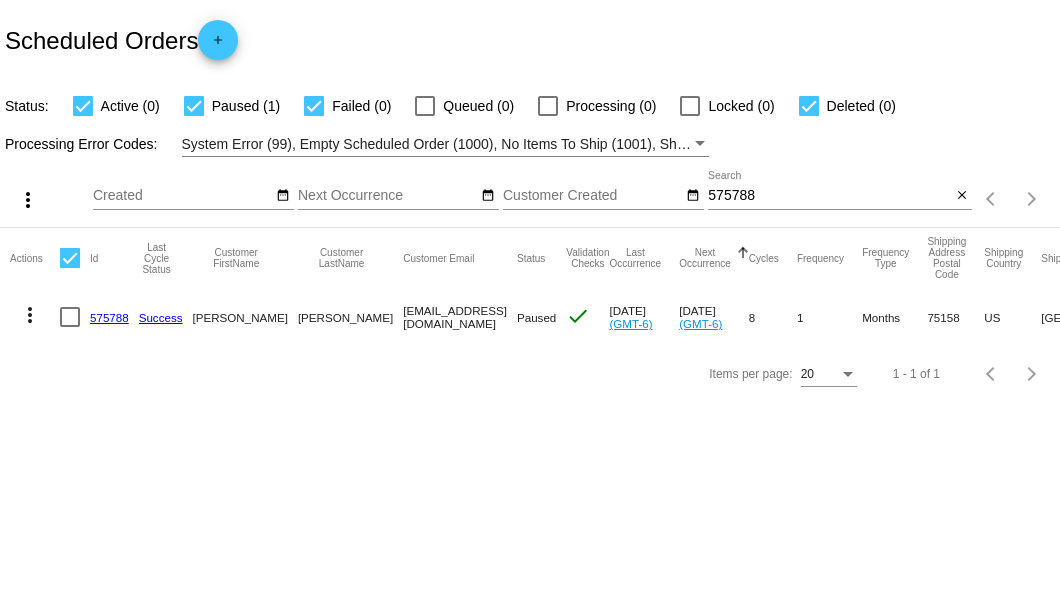 click on "575788" 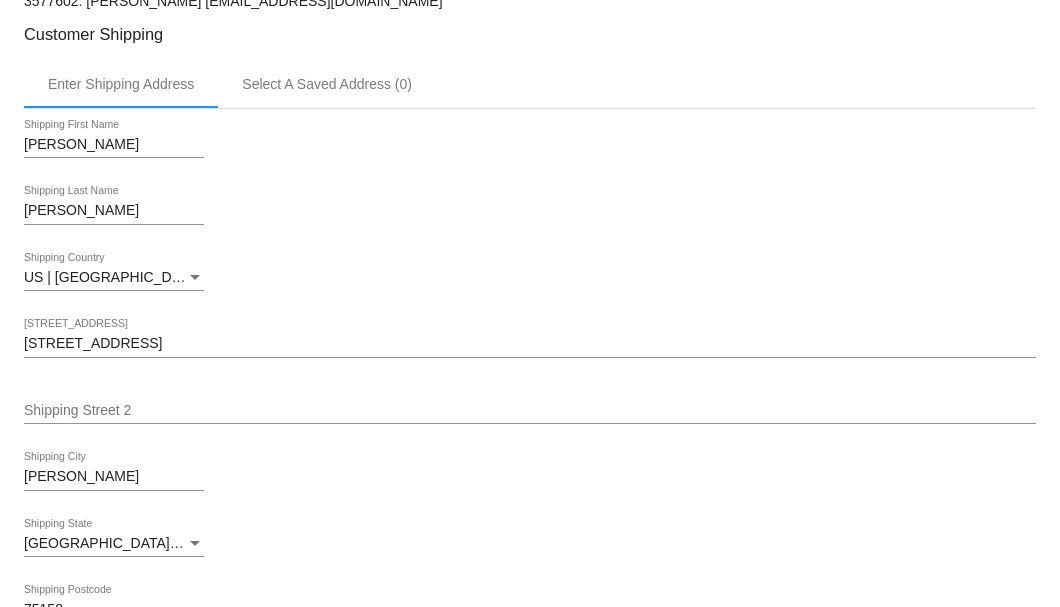 scroll, scrollTop: 733, scrollLeft: 0, axis: vertical 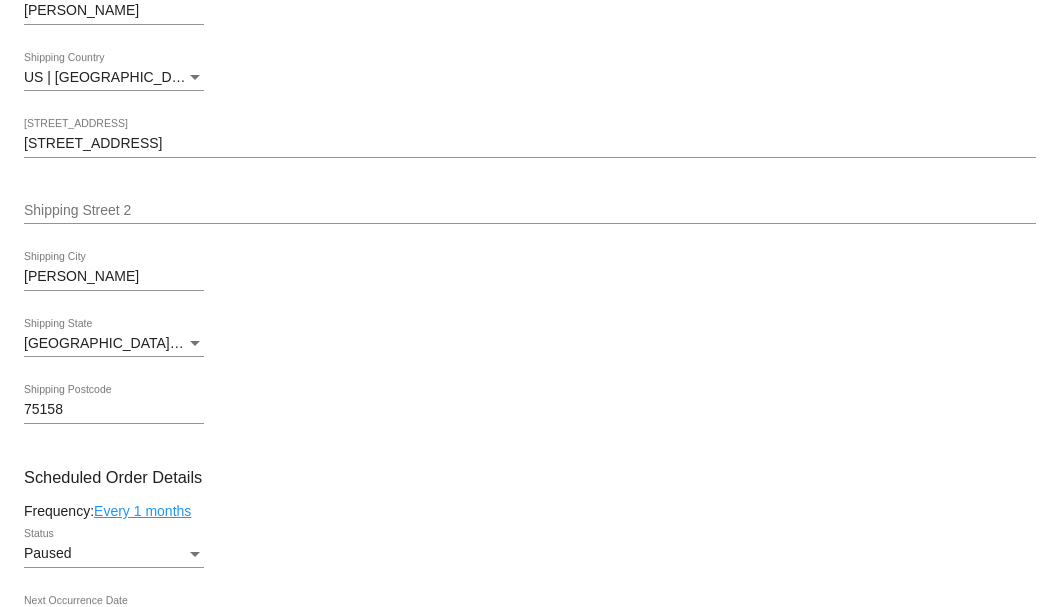 click on "75158
Shipping Postcode" at bounding box center [530, 413] 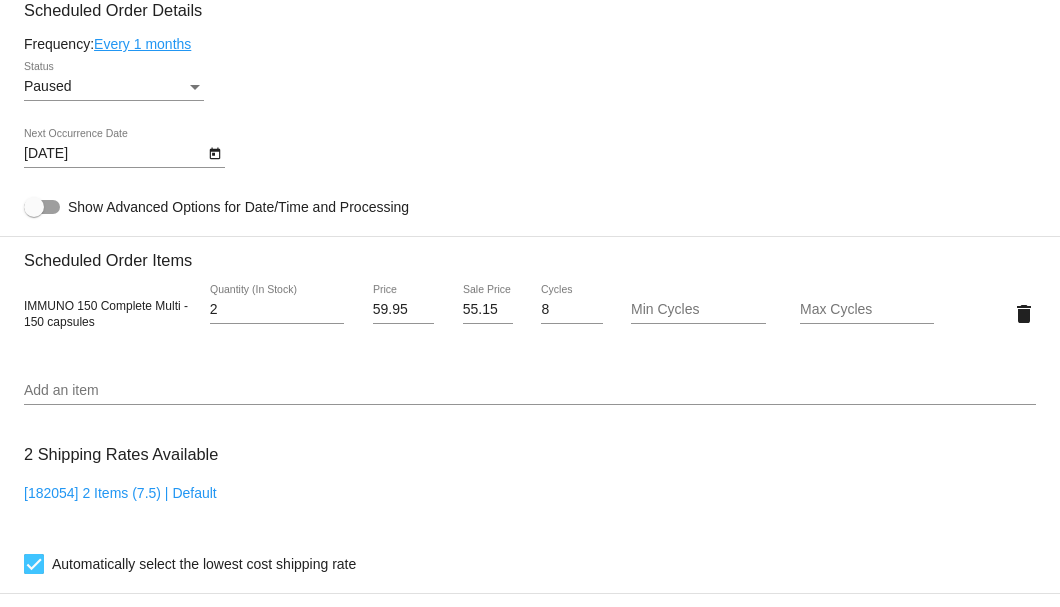scroll, scrollTop: 1066, scrollLeft: 0, axis: vertical 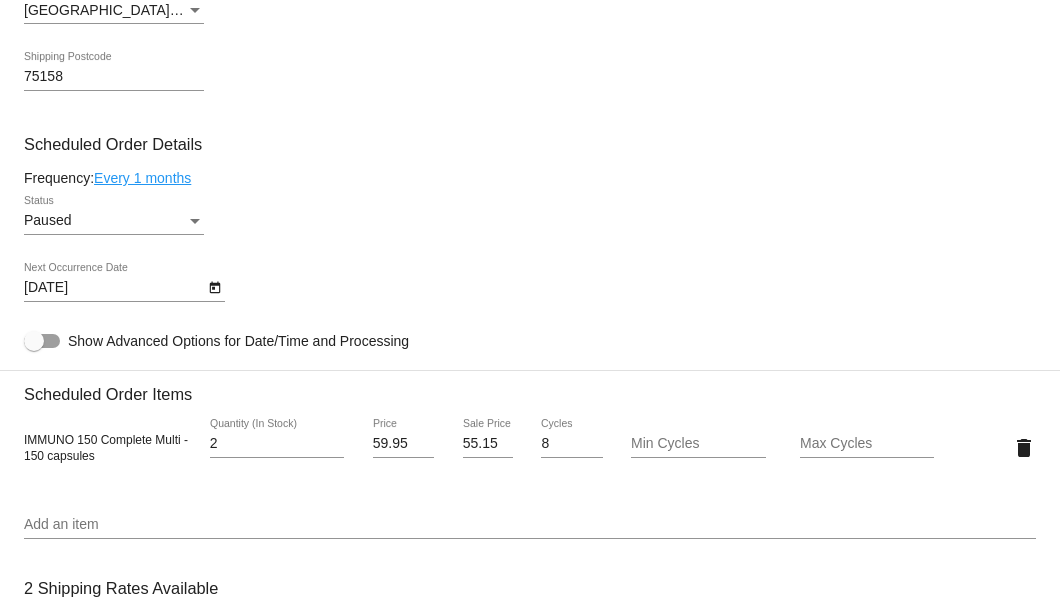 click at bounding box center [195, 221] 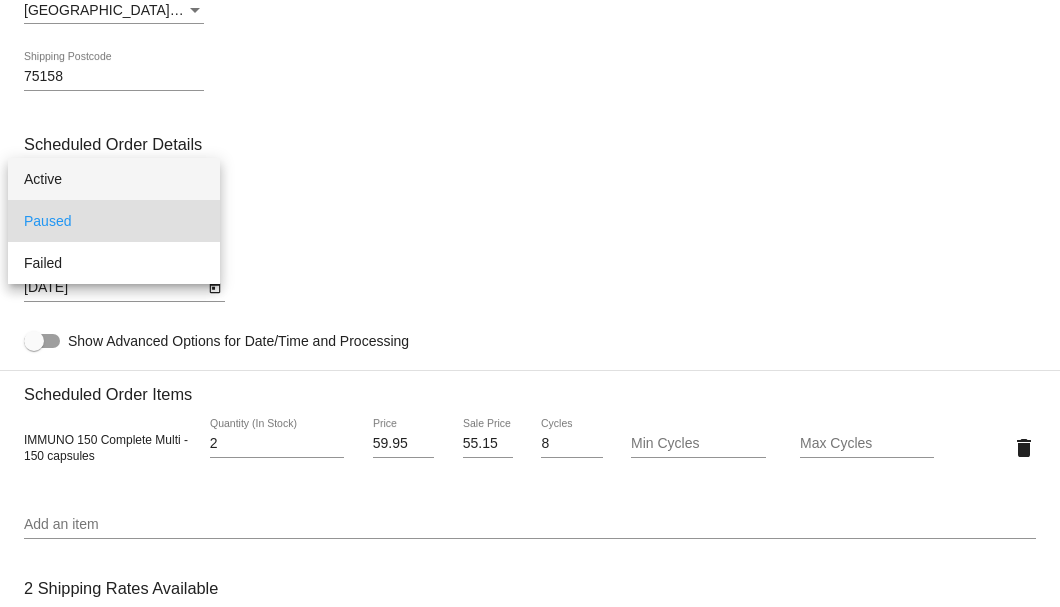 click on "Active" at bounding box center (114, 179) 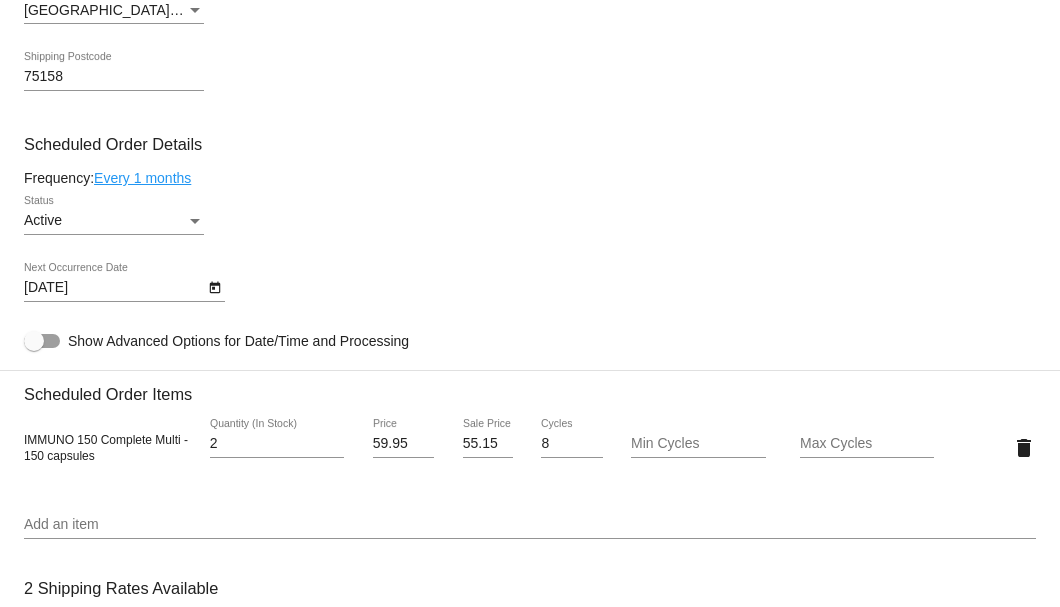 click on "Every 1 months" 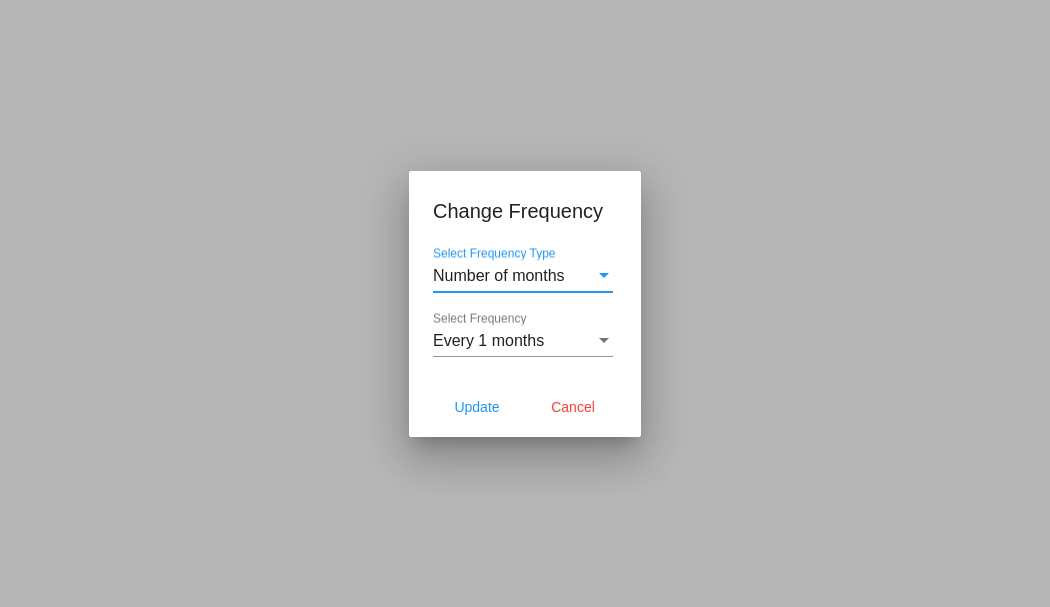 click on "Every 1 months" at bounding box center [488, 340] 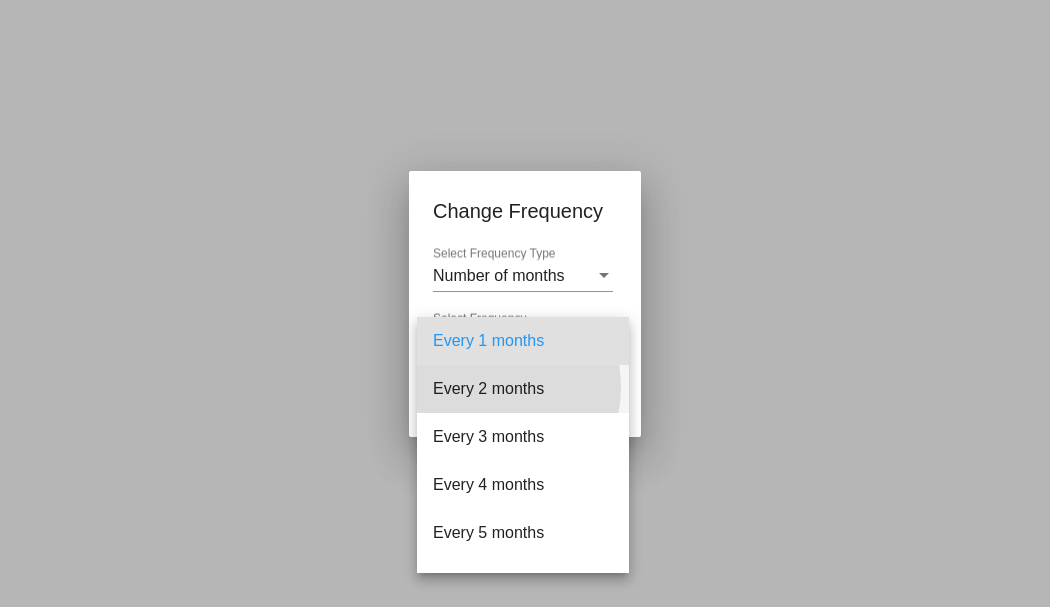 click on "Every 2 months" at bounding box center [523, 389] 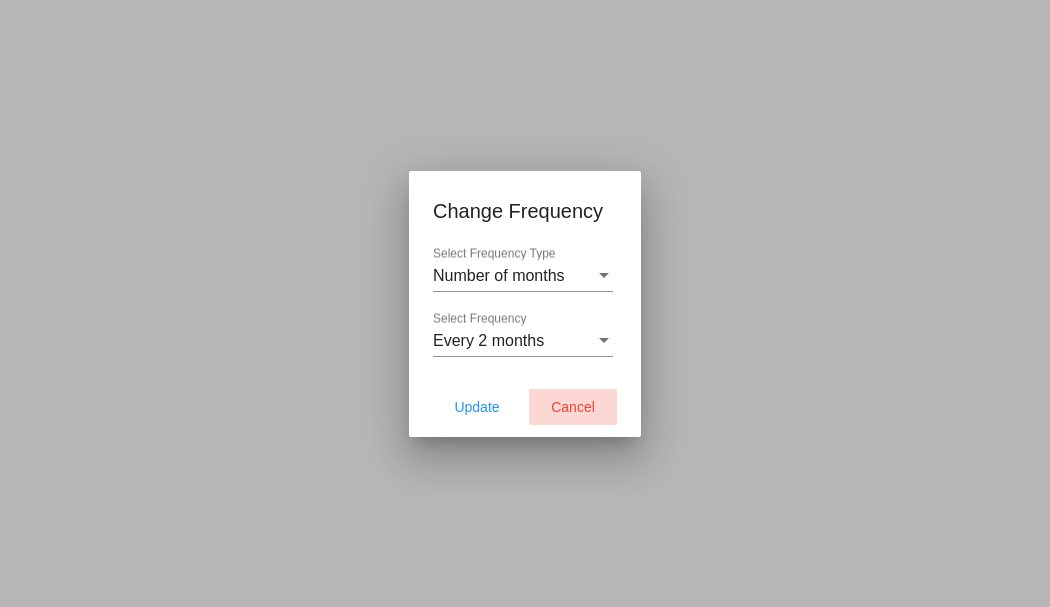 click on "Cancel" 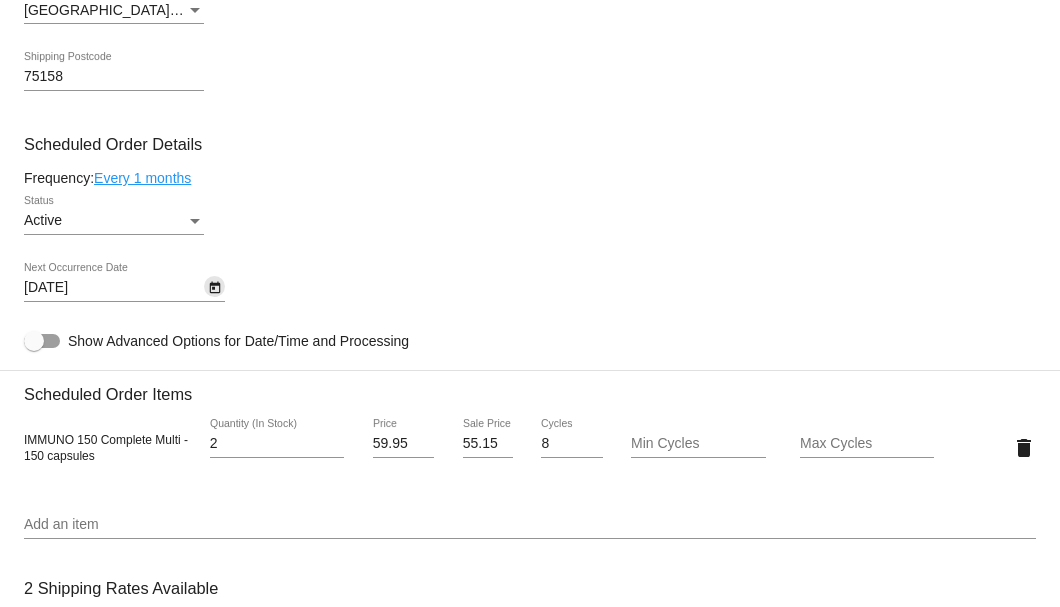 click 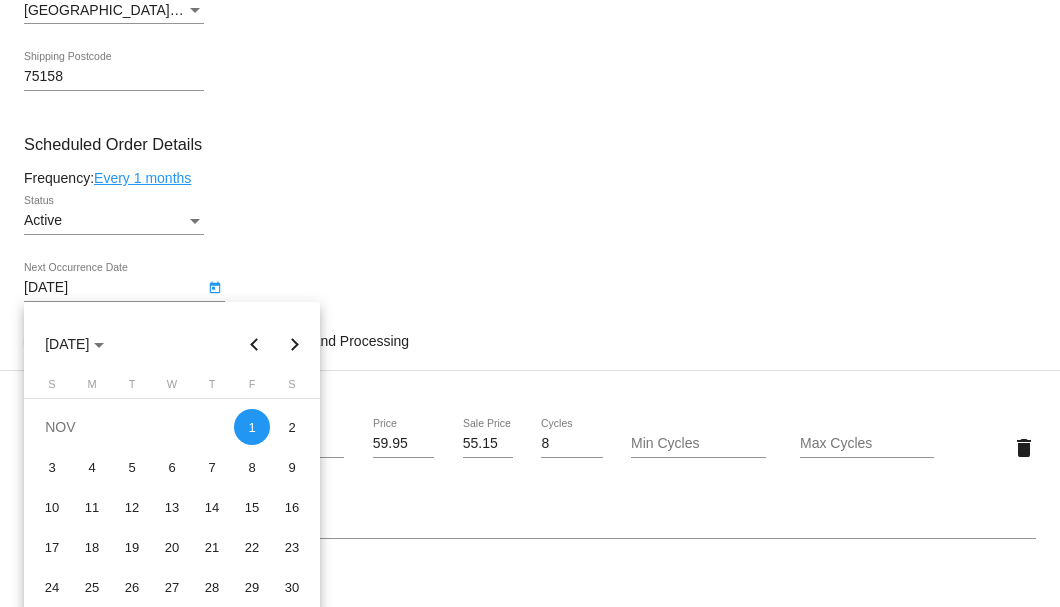 click at bounding box center [530, 303] 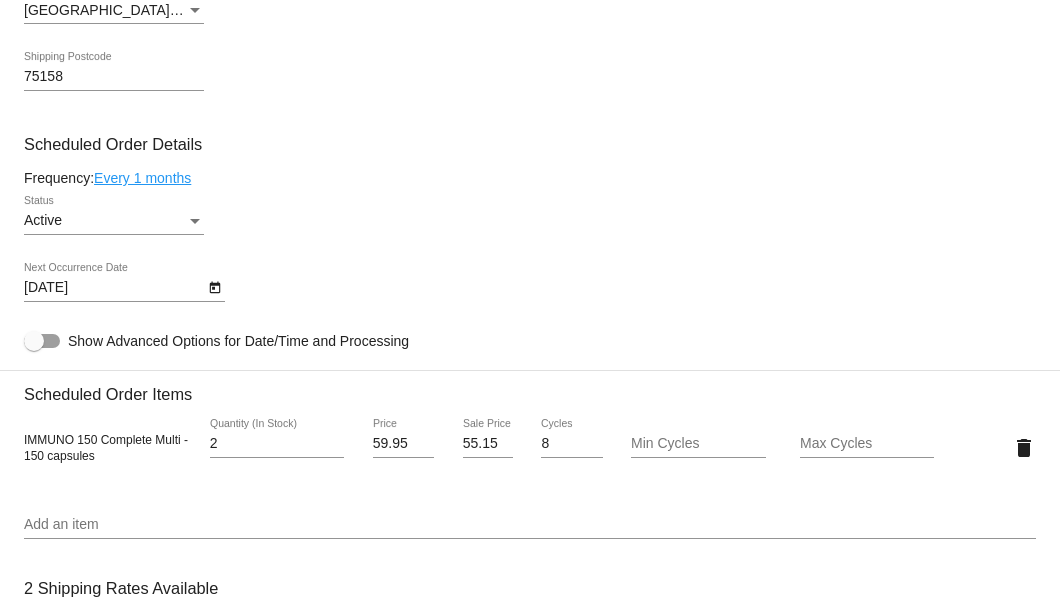 click on "Every 1 months" 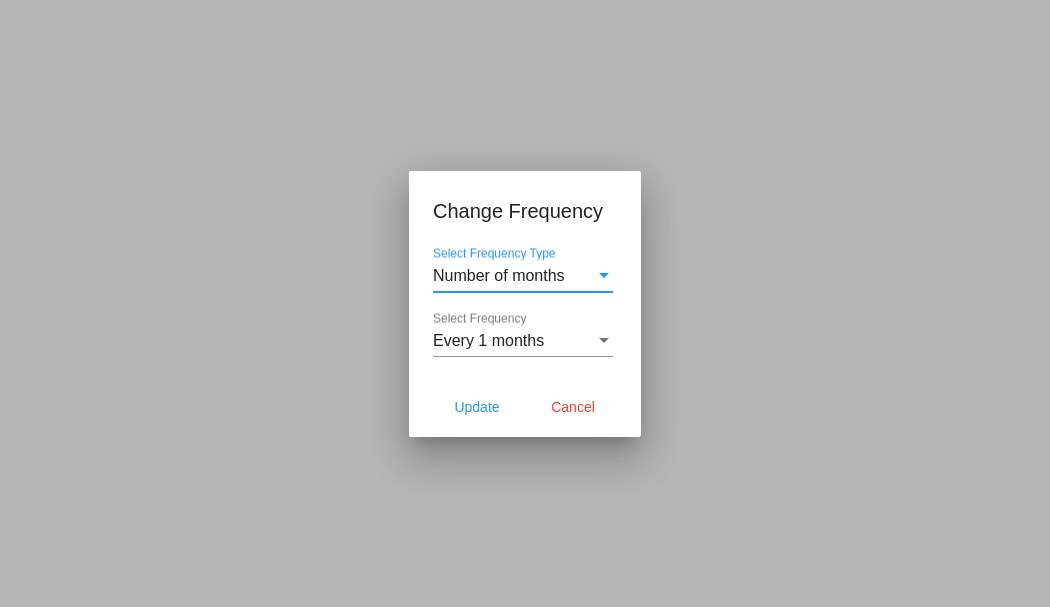 click on "Every 1 months
Select Frequency" at bounding box center (523, 334) 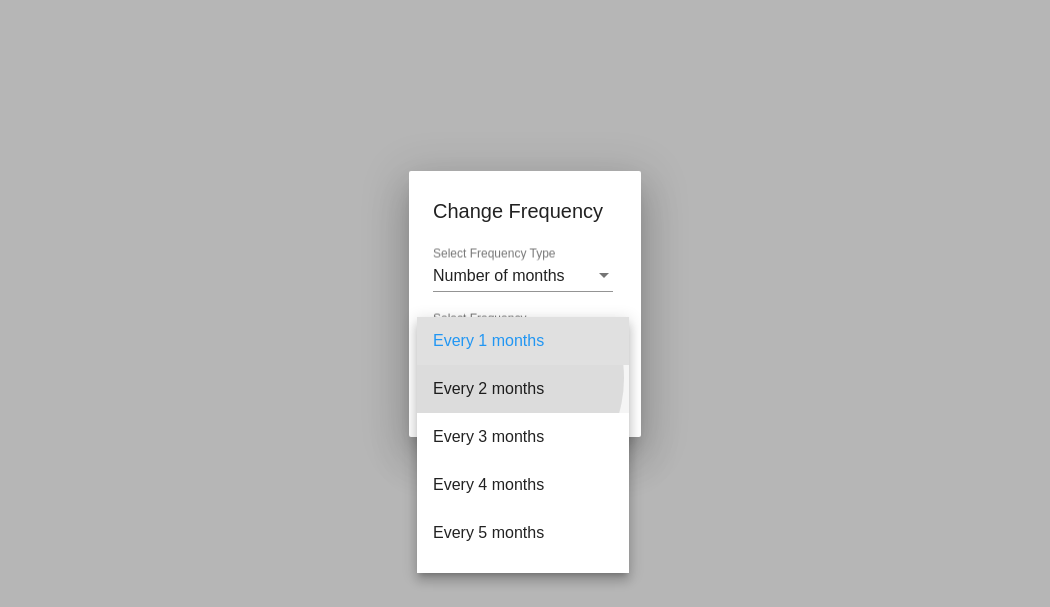 click on "Every 2 months" at bounding box center [523, 389] 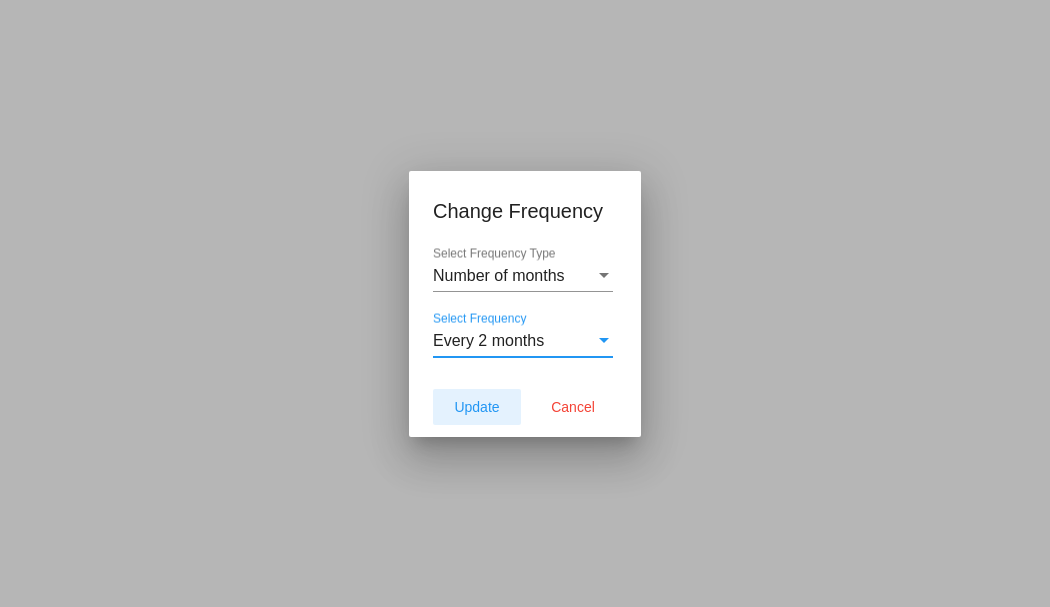 click on "Update" 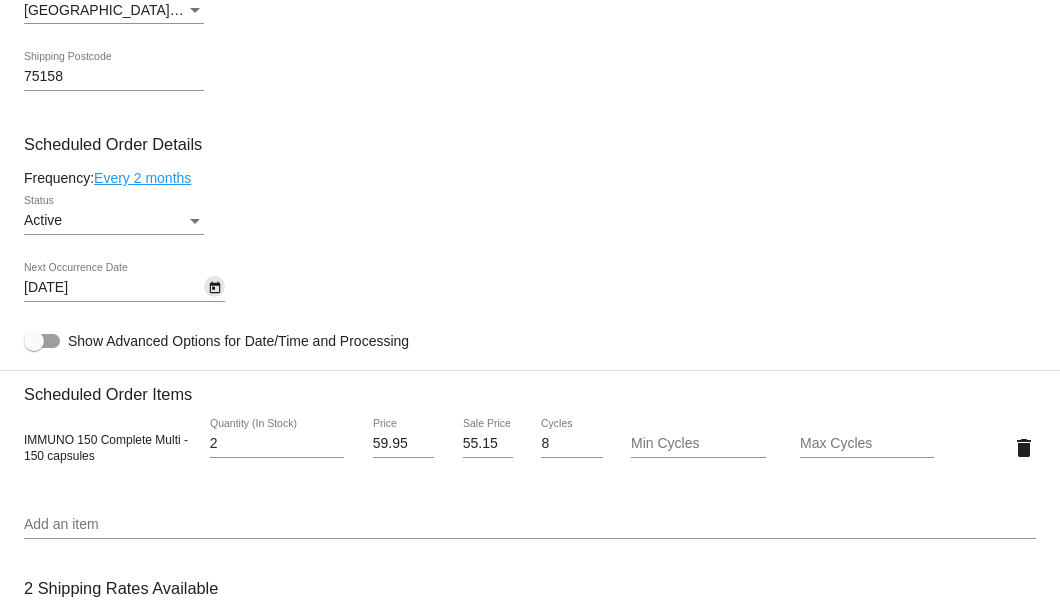 click 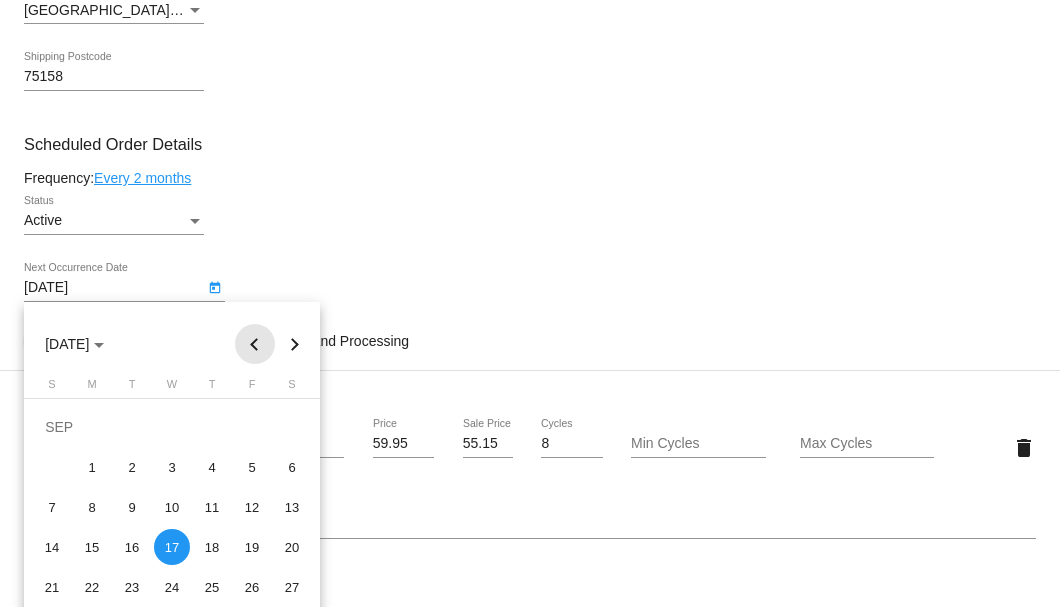 click at bounding box center (255, 344) 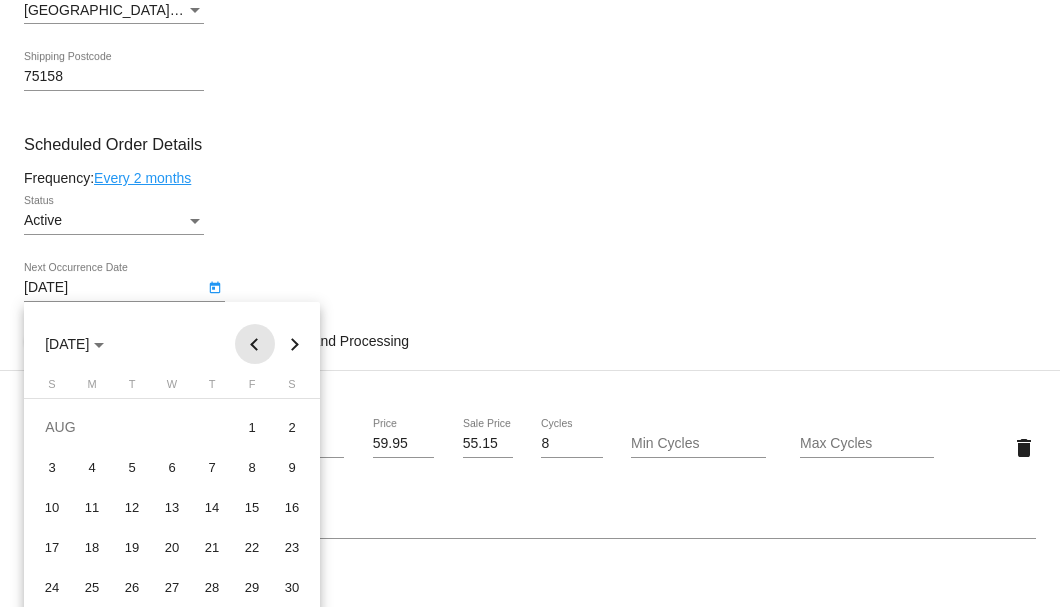 click at bounding box center (255, 344) 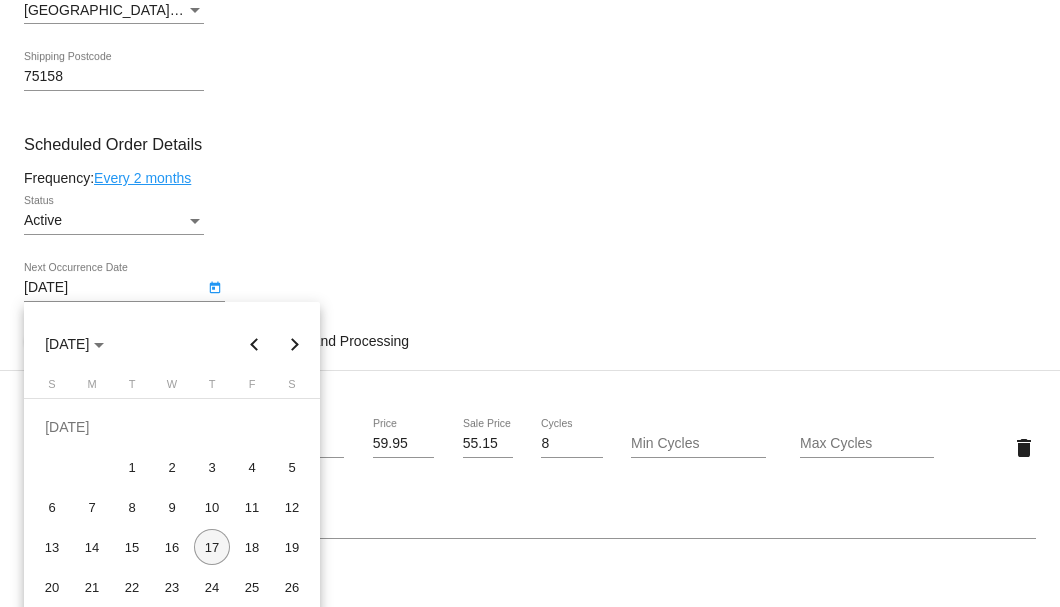 click on "17" at bounding box center (212, 547) 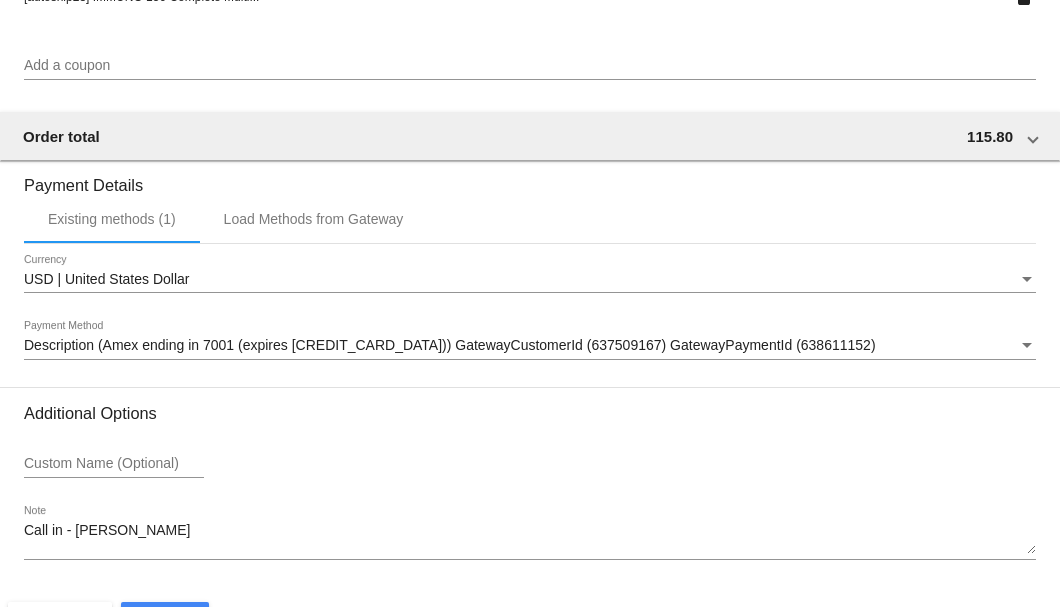 scroll, scrollTop: 1930, scrollLeft: 0, axis: vertical 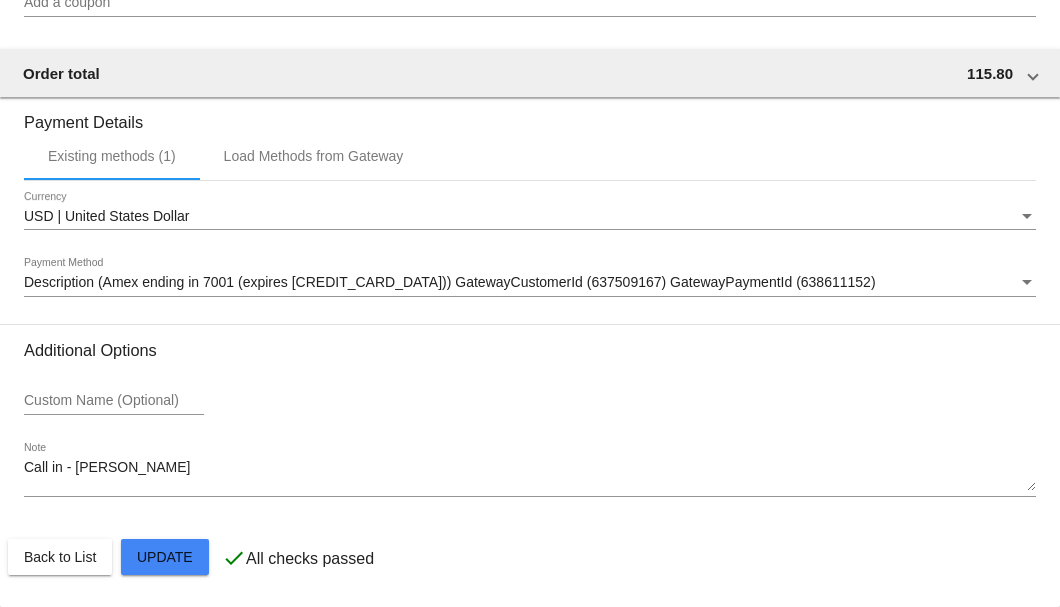click on "Customer
3577602: Joe Windham
mgdpearl@aol.com
Customer Shipping
Enter Shipping Address Select A Saved Address (0)
Joe
Shipping First Name
Windham
Shipping Last Name
US | USA
Shipping Country
7630 Cave Lane
Shipping Street 1
Shipping Street 2
Scurry
Shipping City
TX | Texas
Shipping State
75158
Shipping Postcode
Scheduled Order Details
Frequency:
Every 2 months
Active
Status" 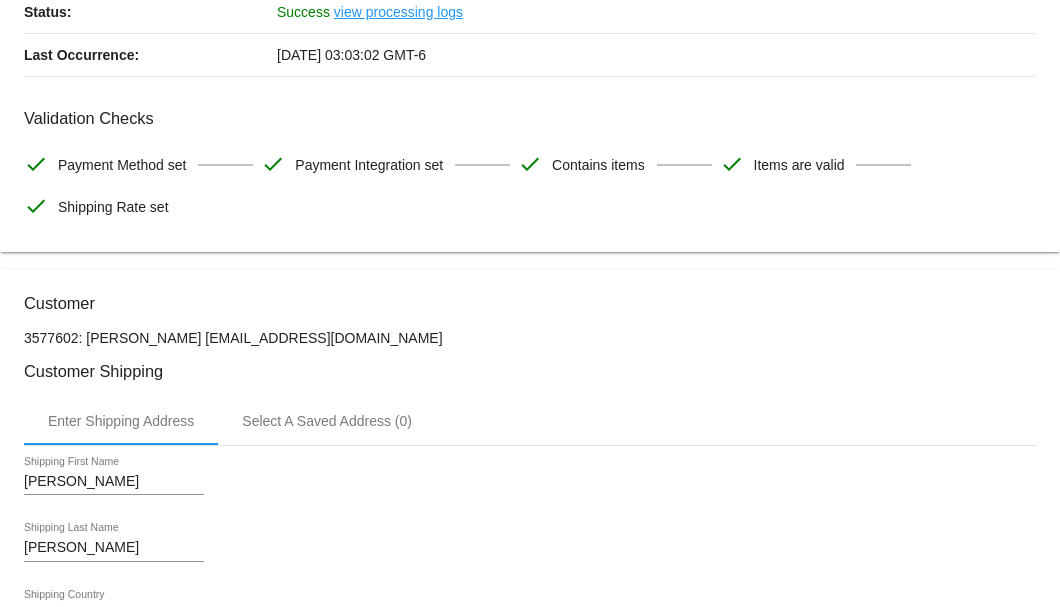 scroll, scrollTop: 0, scrollLeft: 0, axis: both 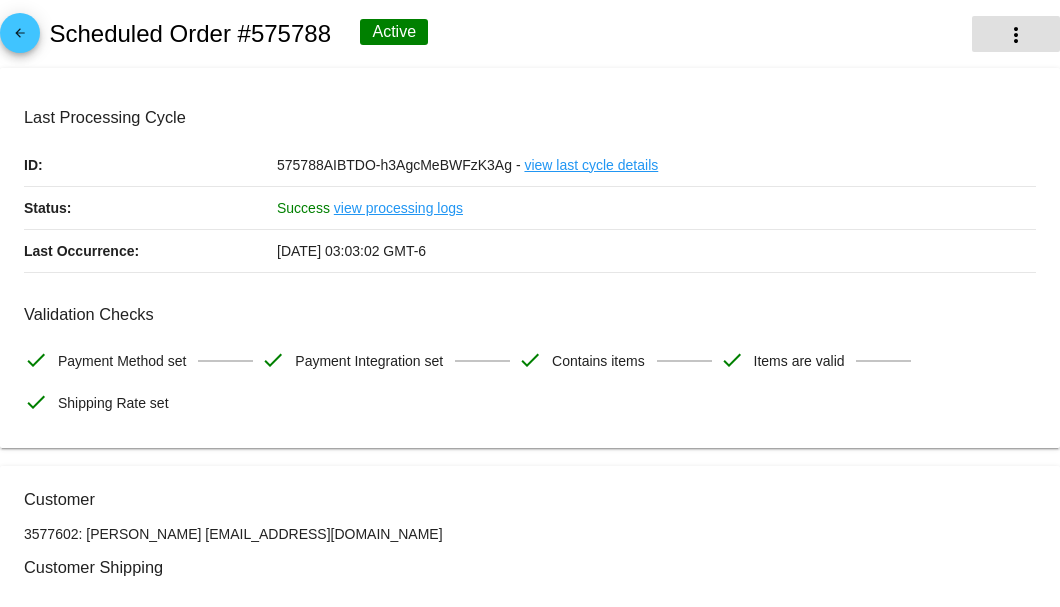 click on "more_vert" 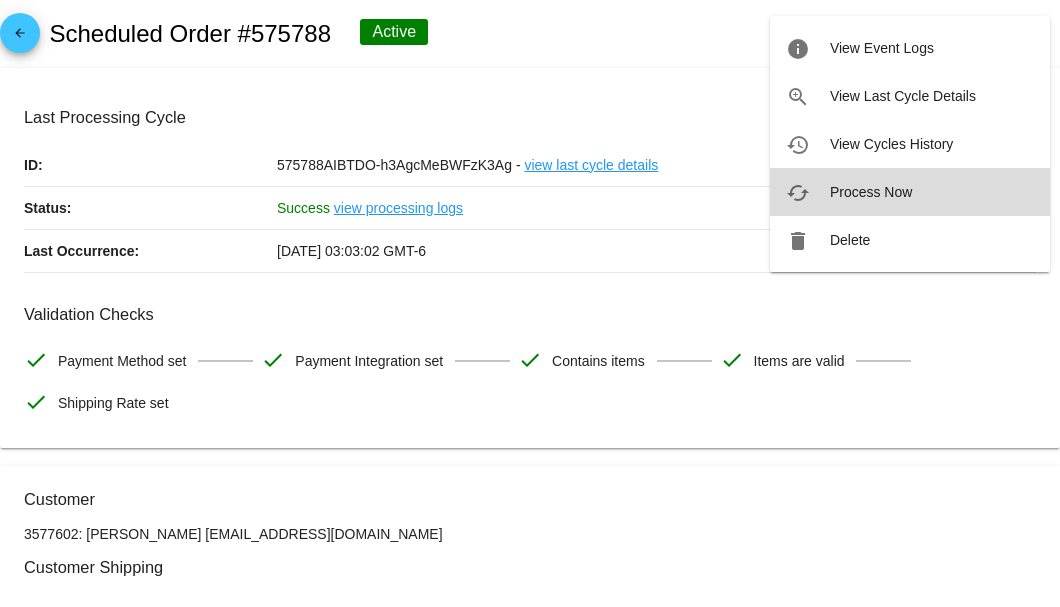 click on "Process Now" at bounding box center (871, 192) 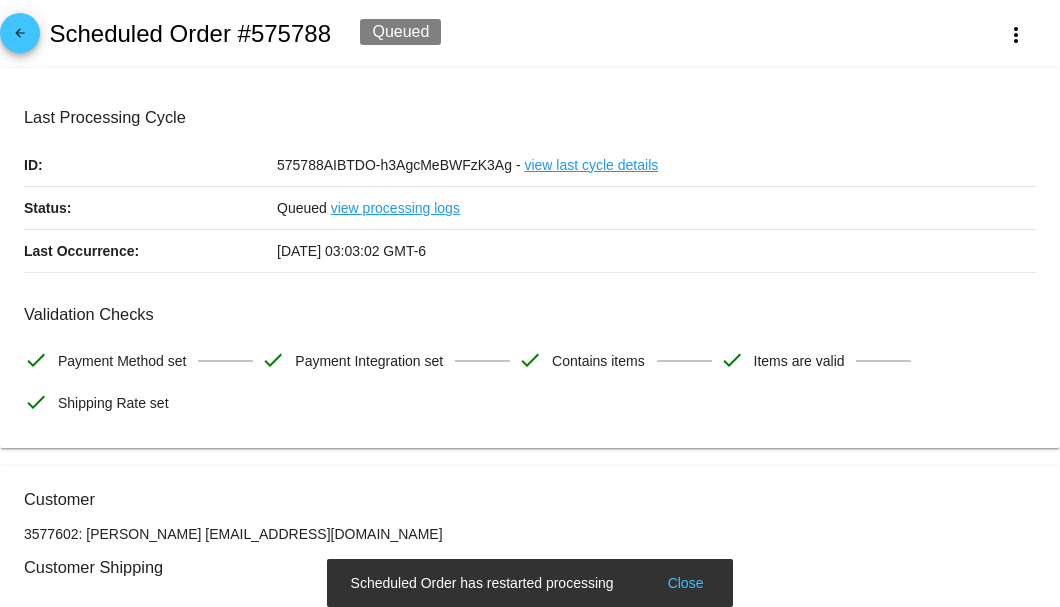 scroll, scrollTop: 266, scrollLeft: 0, axis: vertical 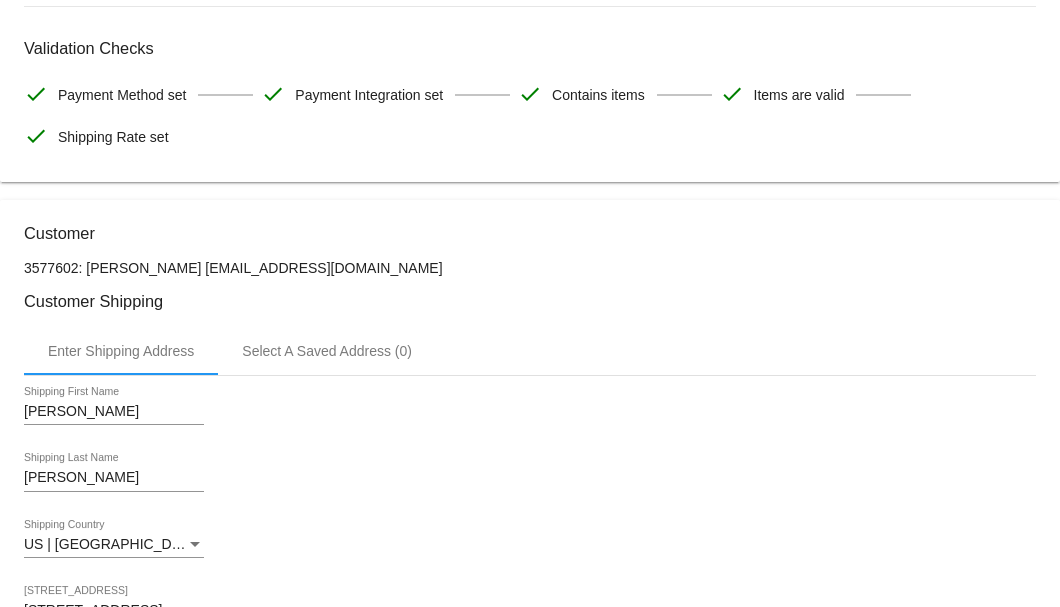drag, startPoint x: 298, startPoint y: 262, endPoint x: 180, endPoint y: 263, distance: 118.004234 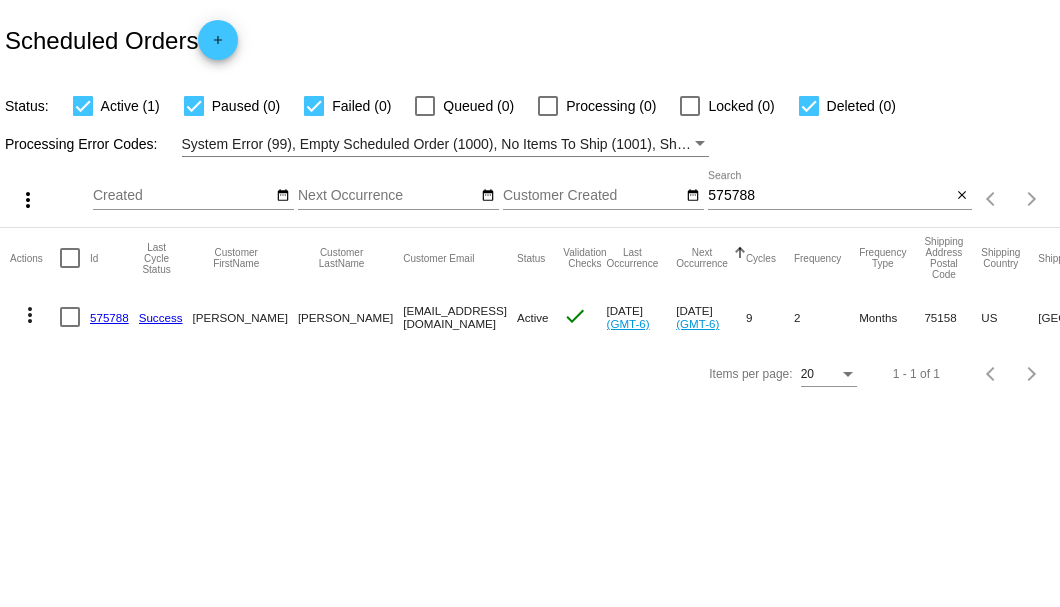 scroll, scrollTop: 0, scrollLeft: 0, axis: both 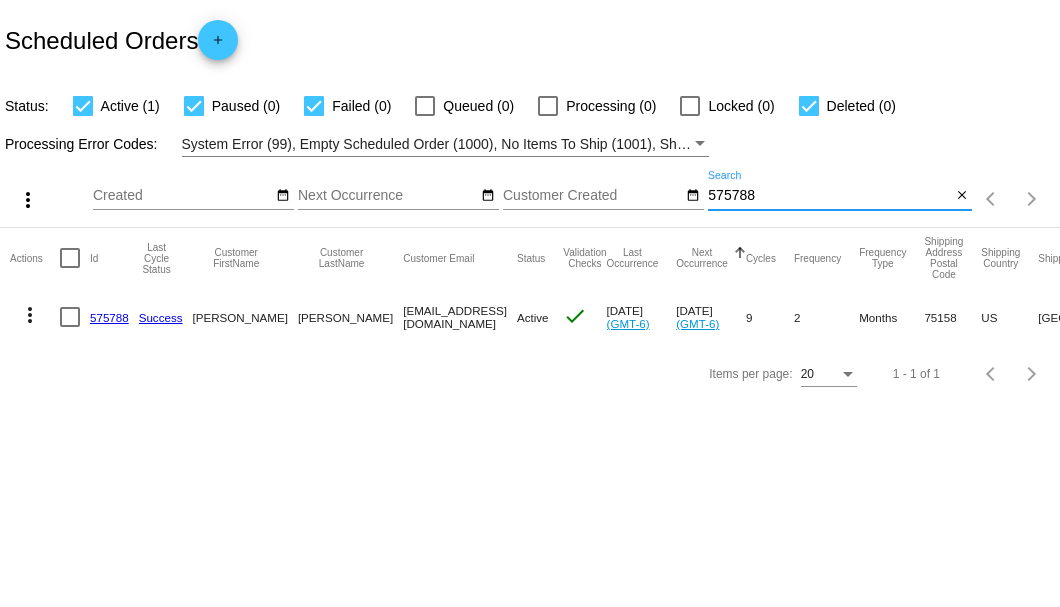 click on "575788" at bounding box center (829, 196) 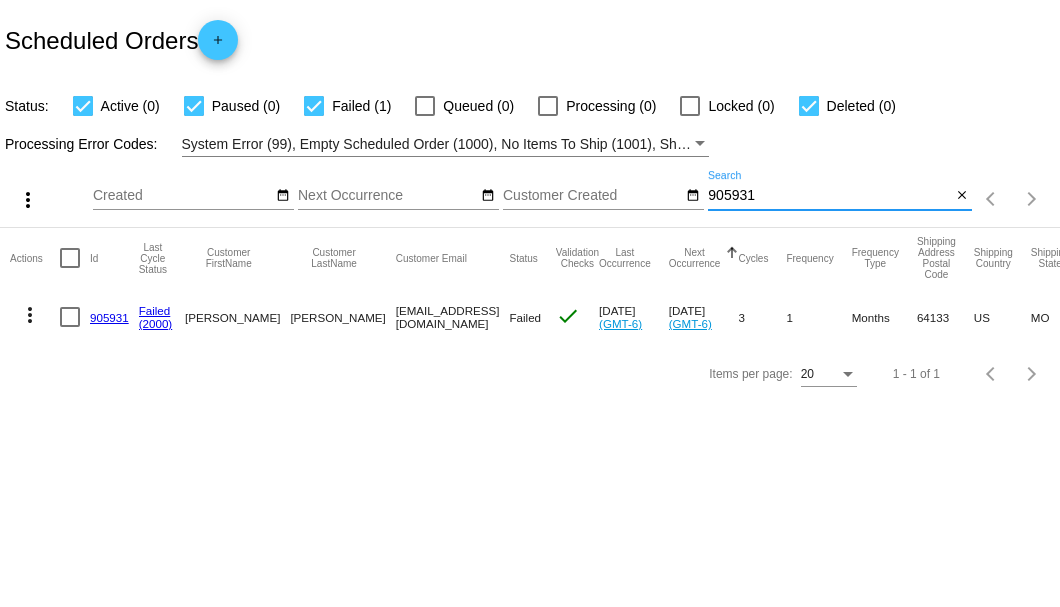 type on "905931" 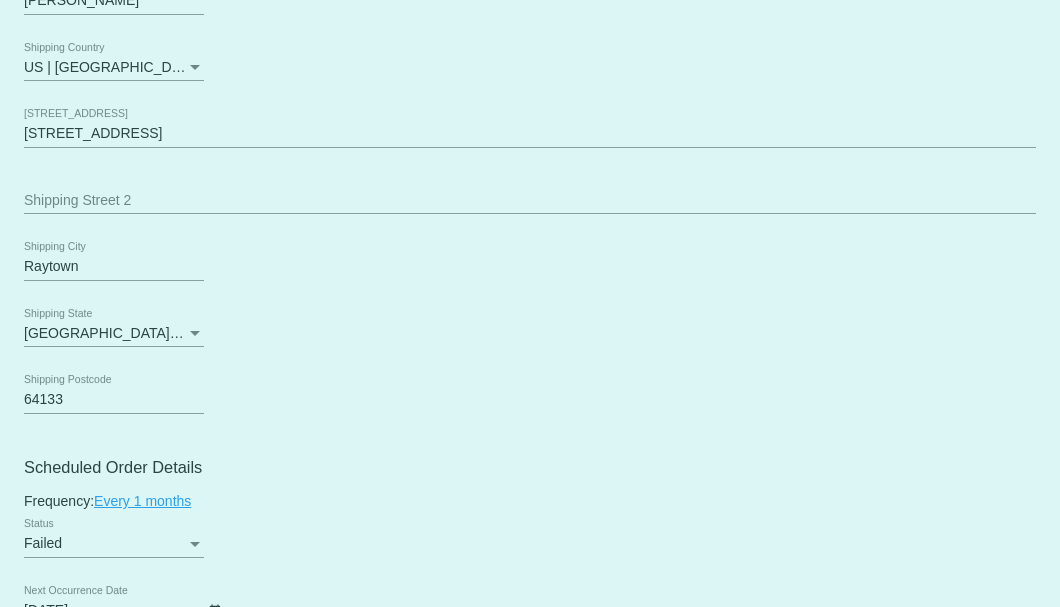 scroll, scrollTop: 1066, scrollLeft: 0, axis: vertical 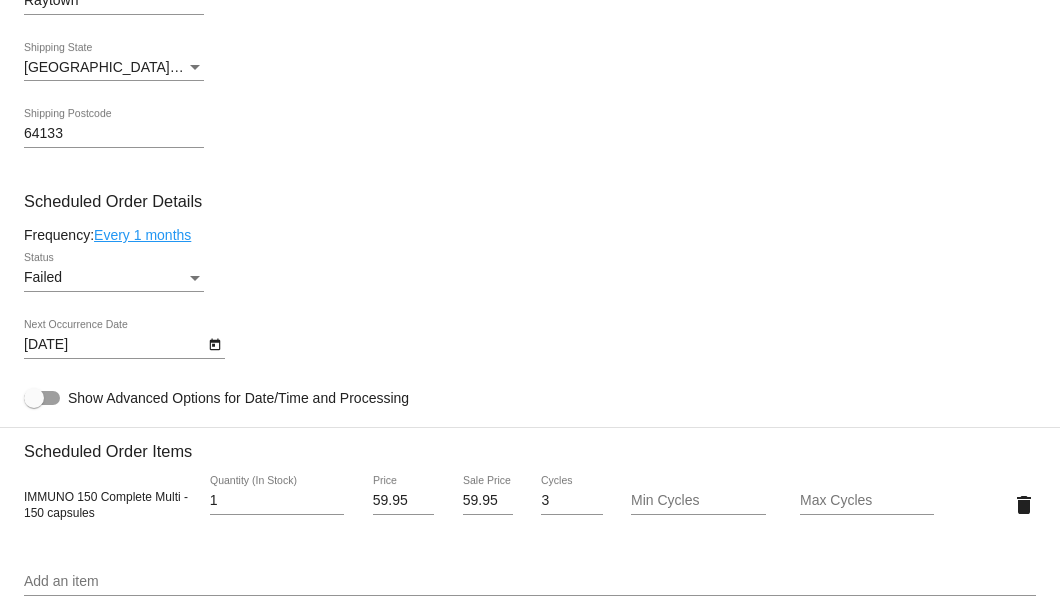 click at bounding box center [195, 278] 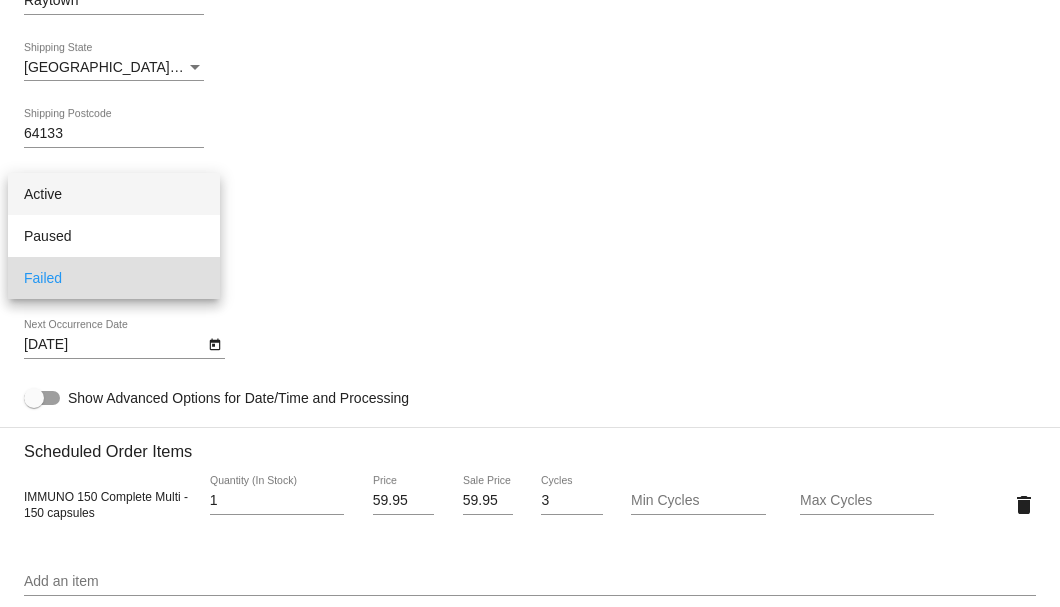 click on "Active" at bounding box center (114, 194) 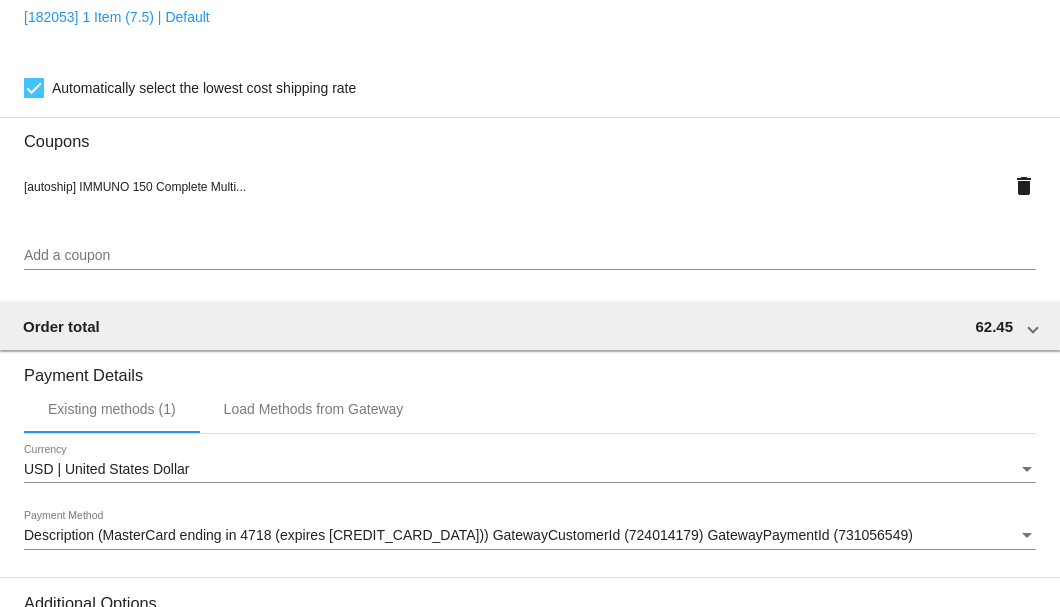 scroll, scrollTop: 1986, scrollLeft: 0, axis: vertical 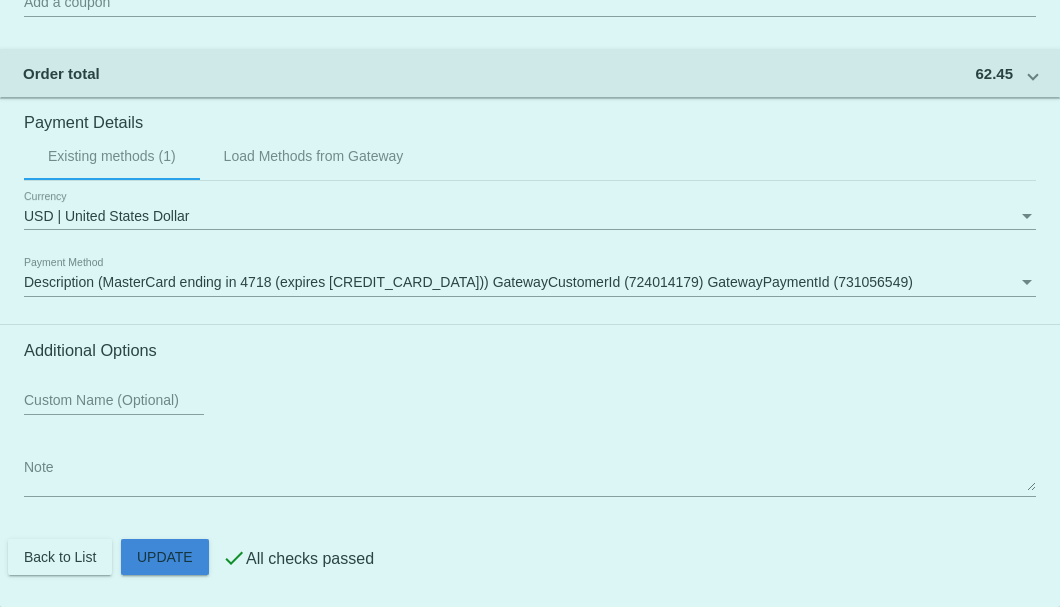 click on "Customer
6495161: Patti Clark
phclark637@gmail.com
Customer Shipping
Enter Shipping Address Select A Saved Address (0)
Patti
Shipping First Name
Clark
Shipping Last Name
US | USA
Shipping Country
7051 Lakeshore Dr
Shipping Street 1
Shipping Street 2
Raytown
Shipping City
MO | Missouri
Shipping State
64133
Shipping Postcode
Scheduled Order Details
Frequency:
Every 1 months
Active
Status
1 3" 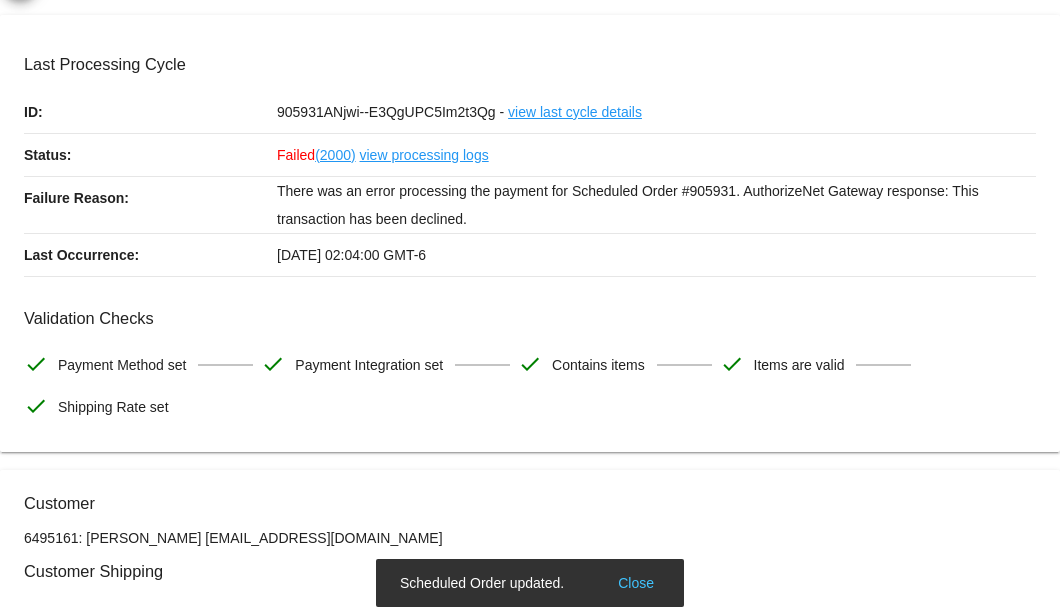scroll, scrollTop: 0, scrollLeft: 0, axis: both 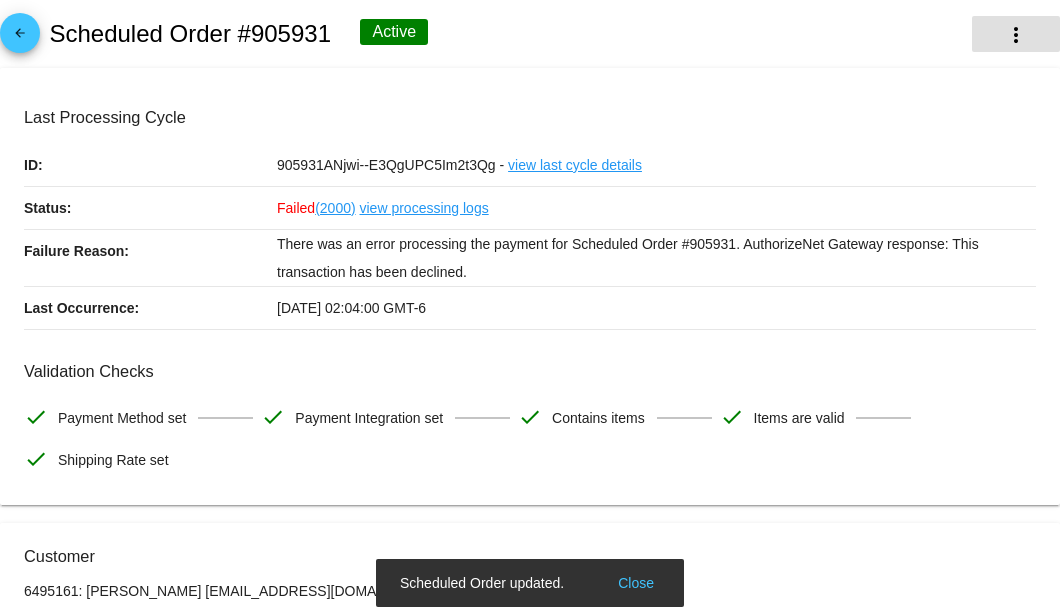 click on "more_vert" 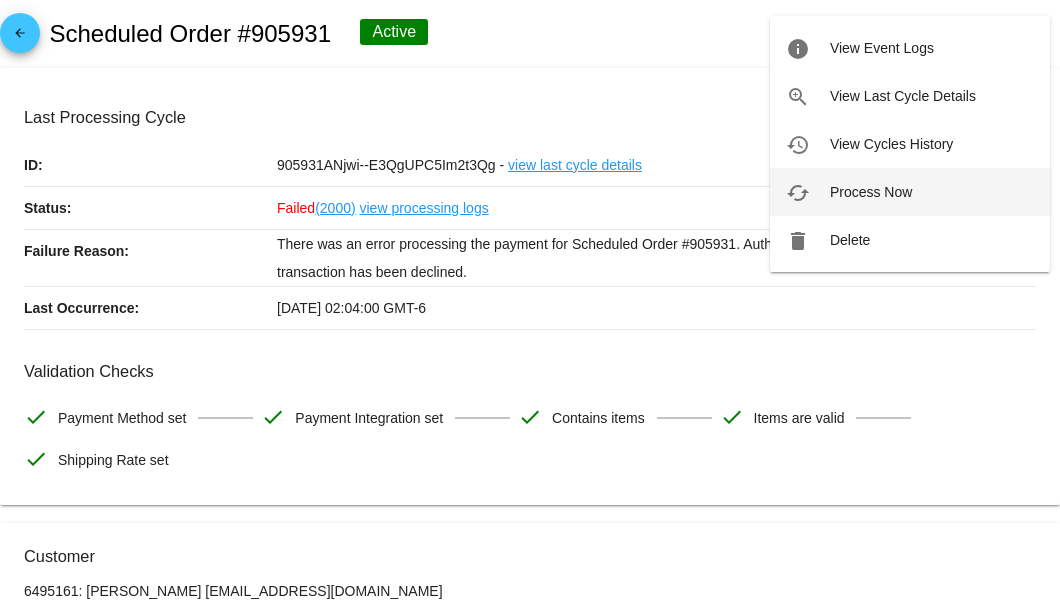 click on "Process Now" at bounding box center (871, 192) 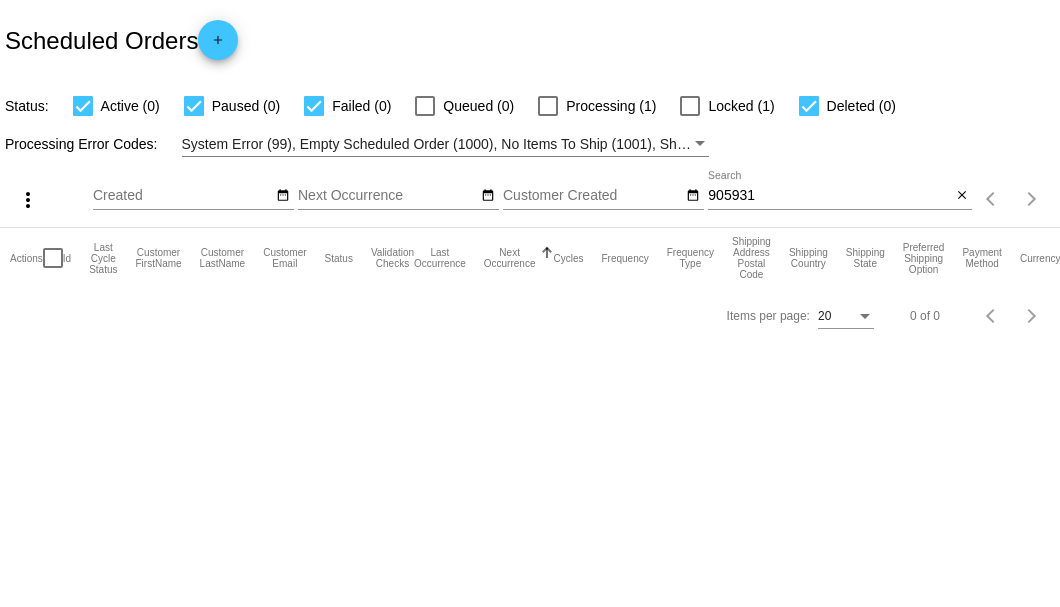 scroll, scrollTop: 0, scrollLeft: 0, axis: both 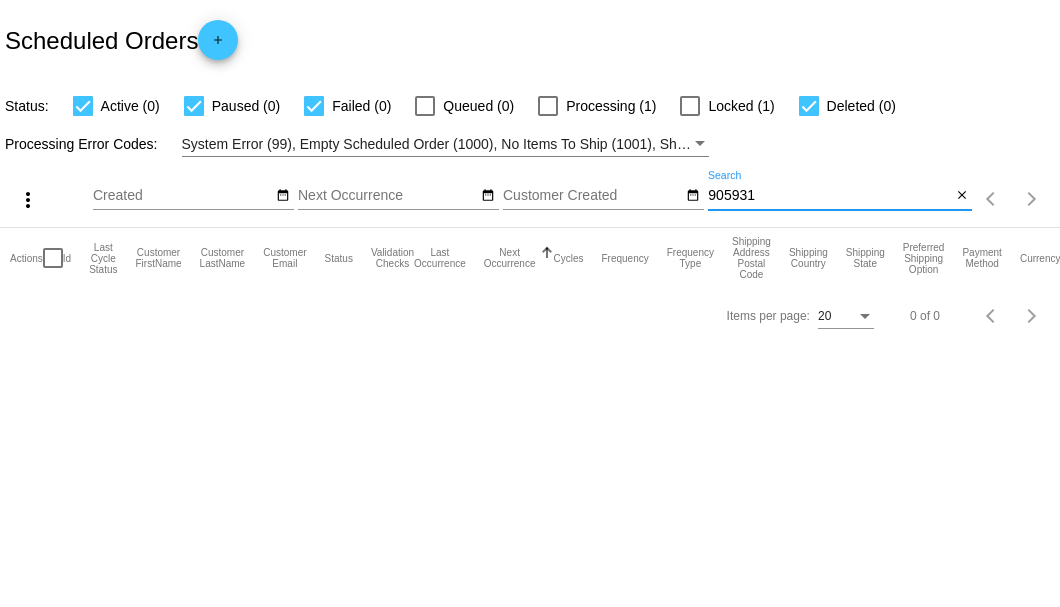 click on "905931" at bounding box center (829, 196) 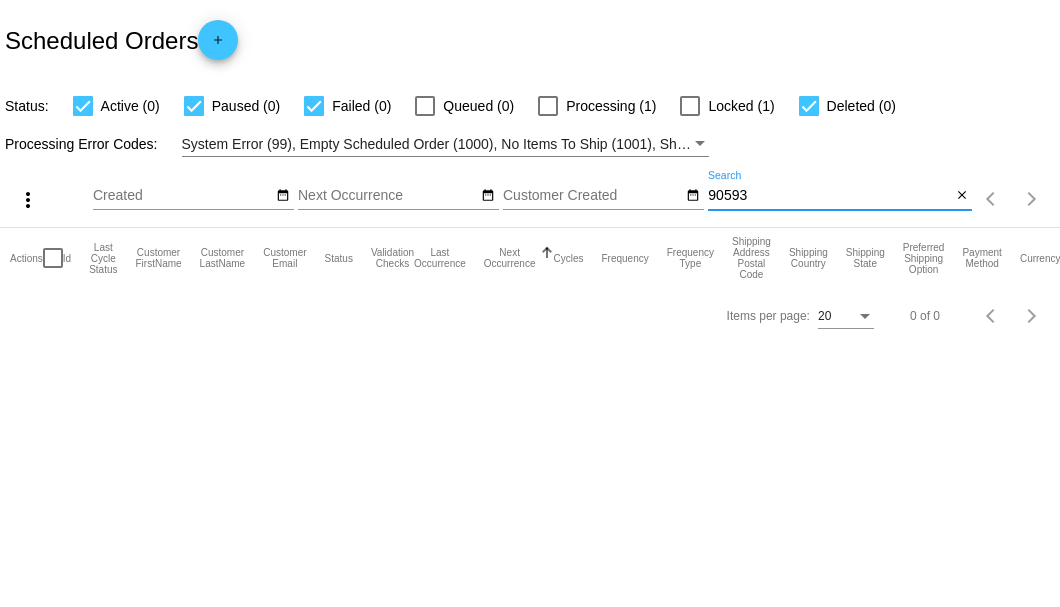 type on "905931" 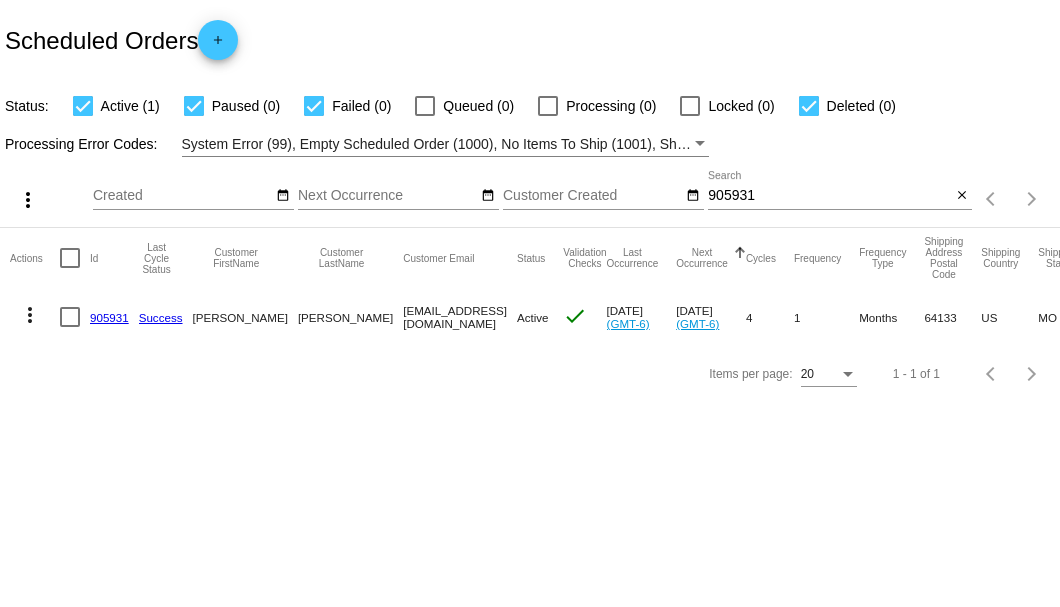 click on "905931" 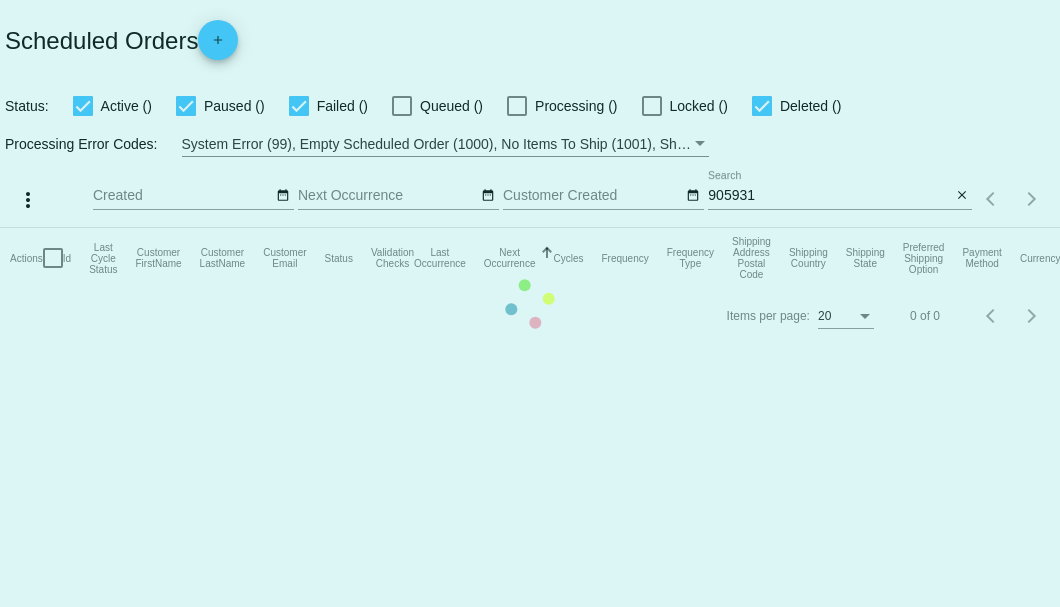 scroll, scrollTop: 0, scrollLeft: 0, axis: both 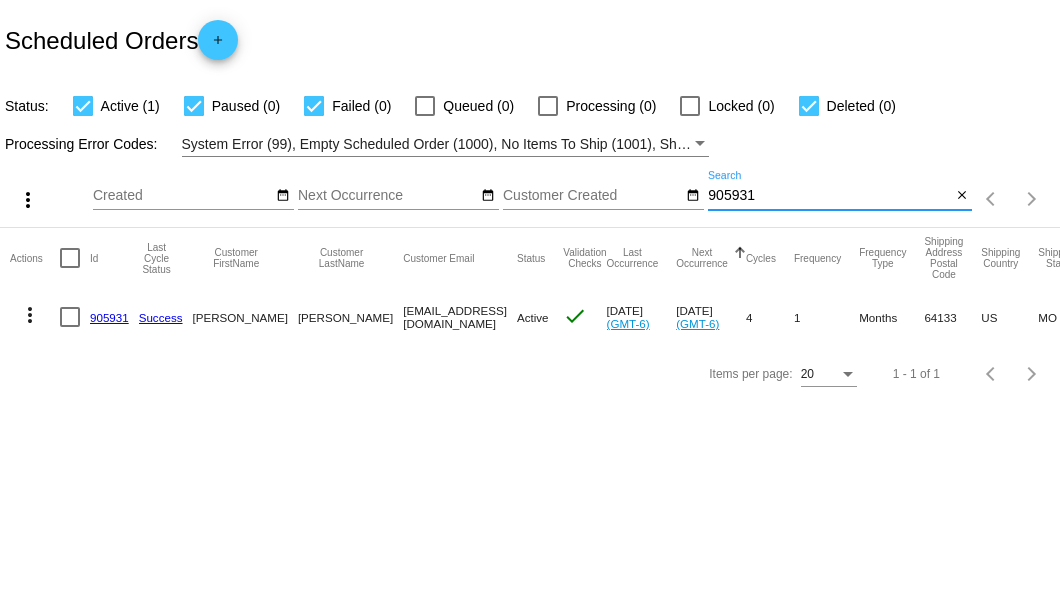 click on "905931" at bounding box center [829, 196] 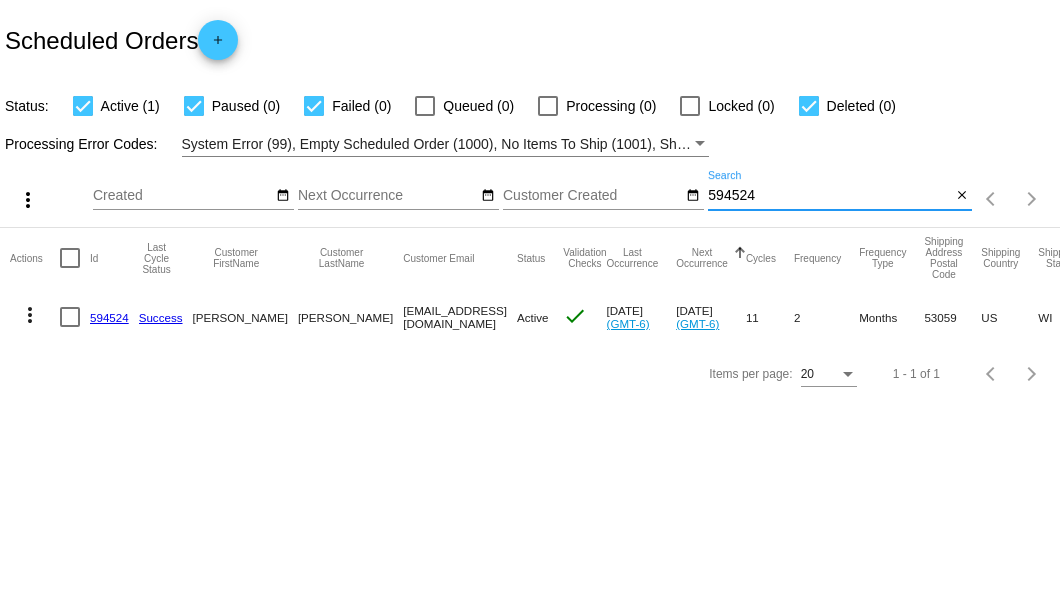 type on "594524" 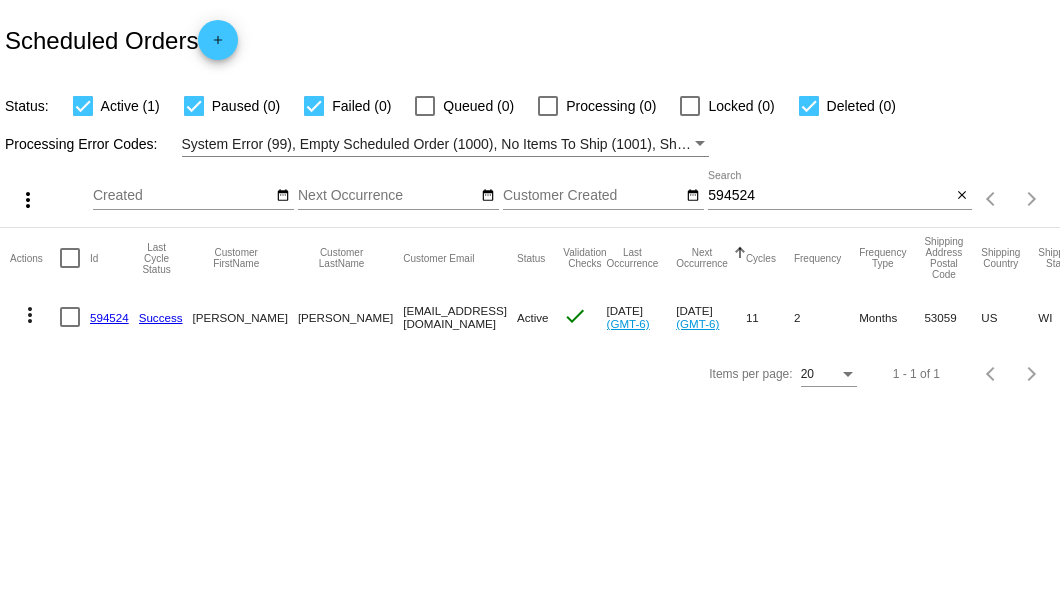 click on "594524" 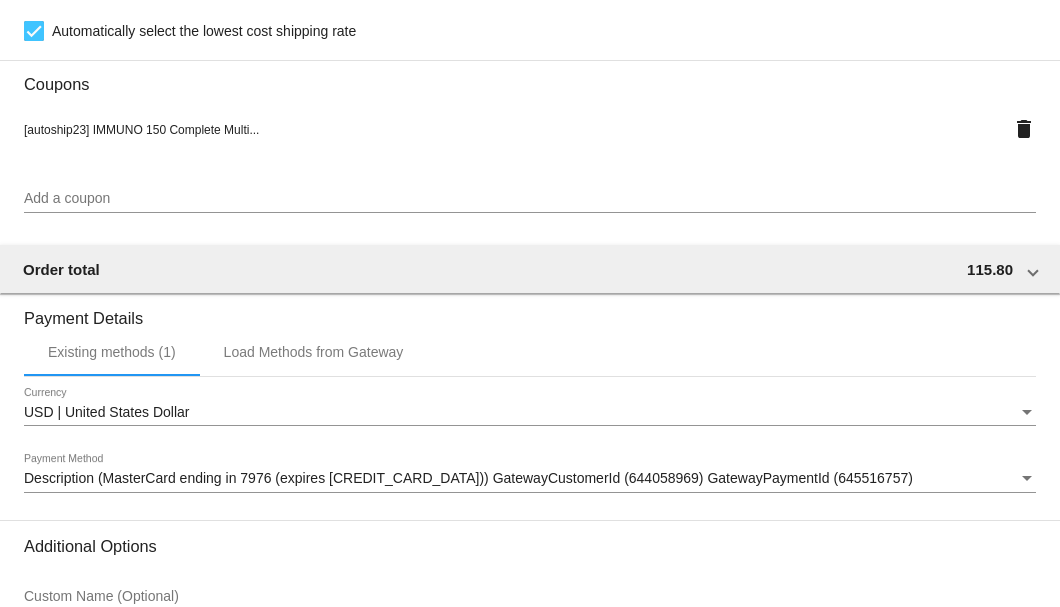 scroll, scrollTop: 1930, scrollLeft: 0, axis: vertical 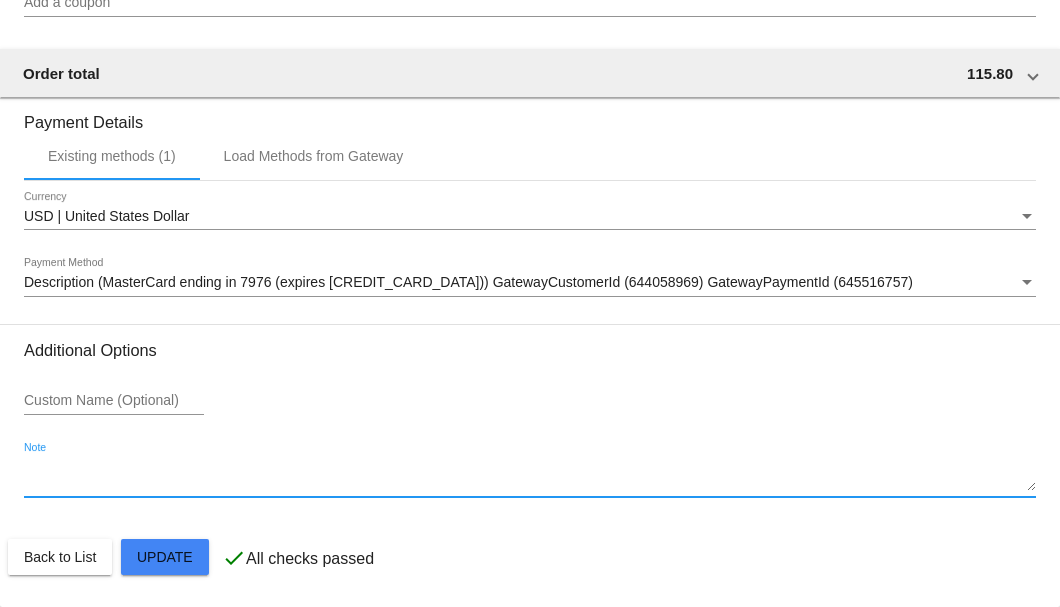 click on "Note" at bounding box center [530, 476] 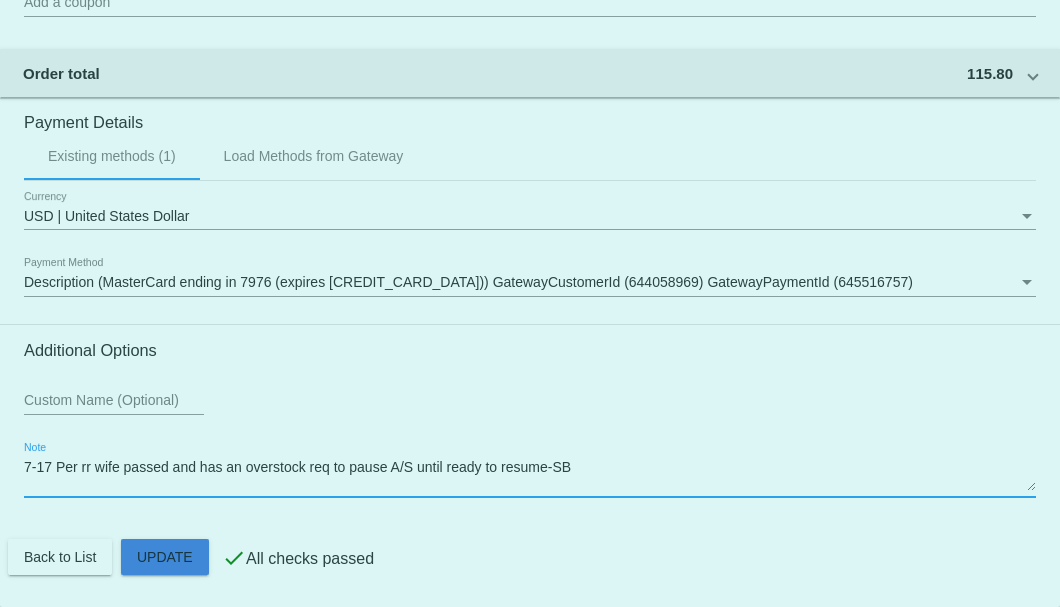 click on "Customer
3747870: Joseph Dukelow
9203826277@exceptionalproducts.org
Customer Shipping
Enter Shipping Address Select A Saved Address (0)
Joseph
Shipping First Name
Dukelow
Shipping Last Name
US | USA
Shipping Country
N3349 Hale Rd
Shipping Street 1
Shipping Street 2
Neosho
Shipping City
WI | Wisconsin
Shipping State
53059
Shipping Postcode
Scheduled Order Details
Frequency:
Every 2 months
Active
Status 2" 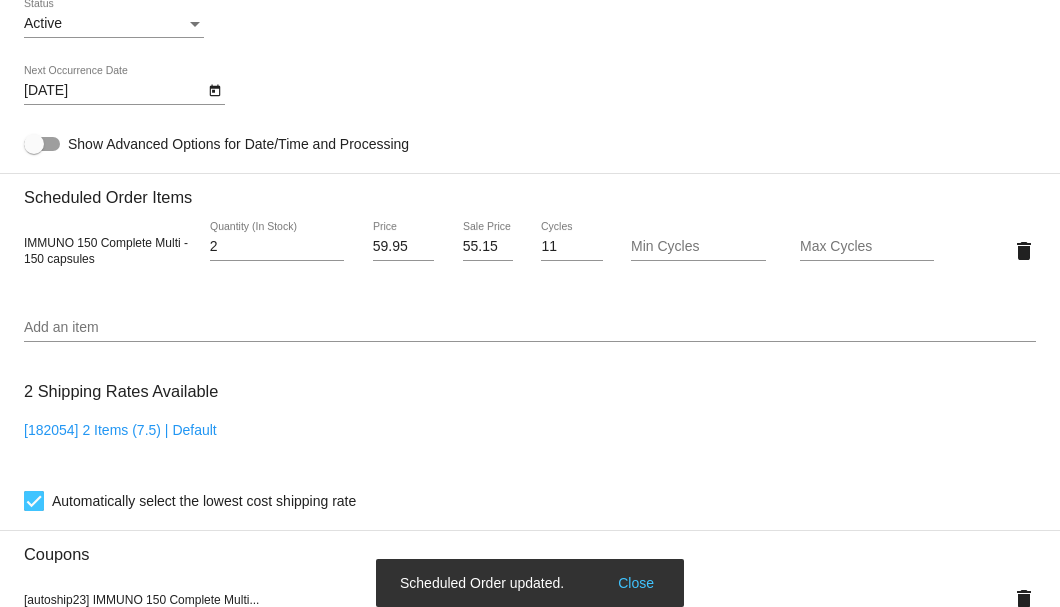 scroll, scrollTop: 1063, scrollLeft: 0, axis: vertical 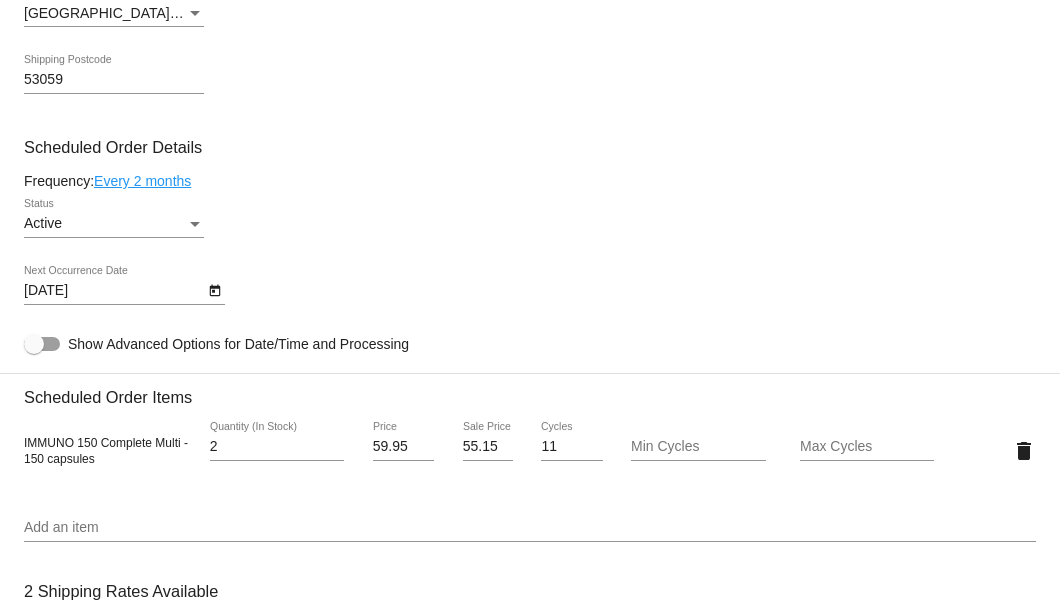 type on "7-17 Per rr wife passed and has an overstock req to pause A/S until ready to resume-SB" 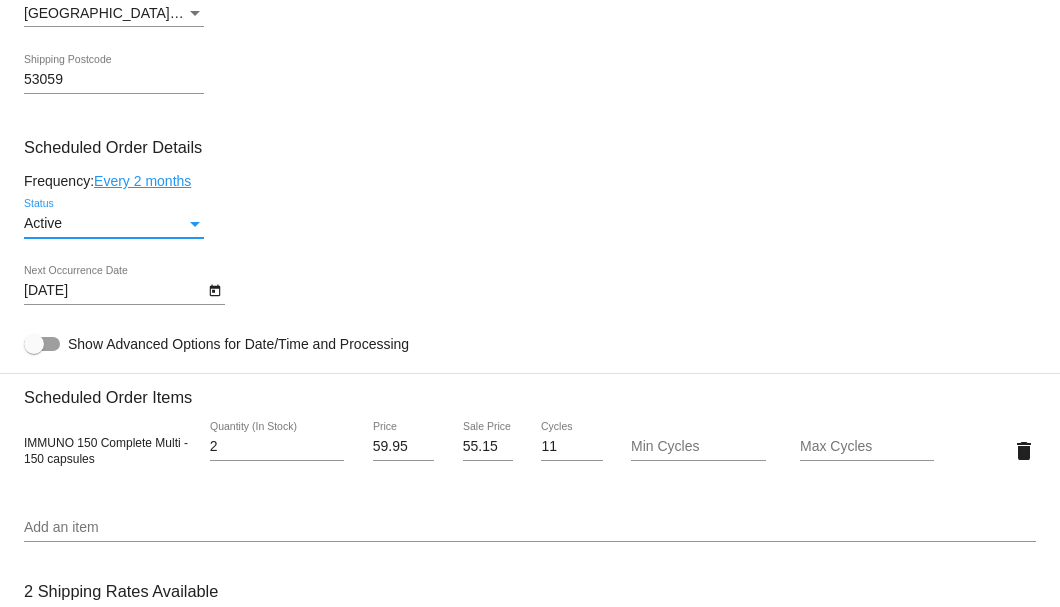 click on "Active" at bounding box center (105, 224) 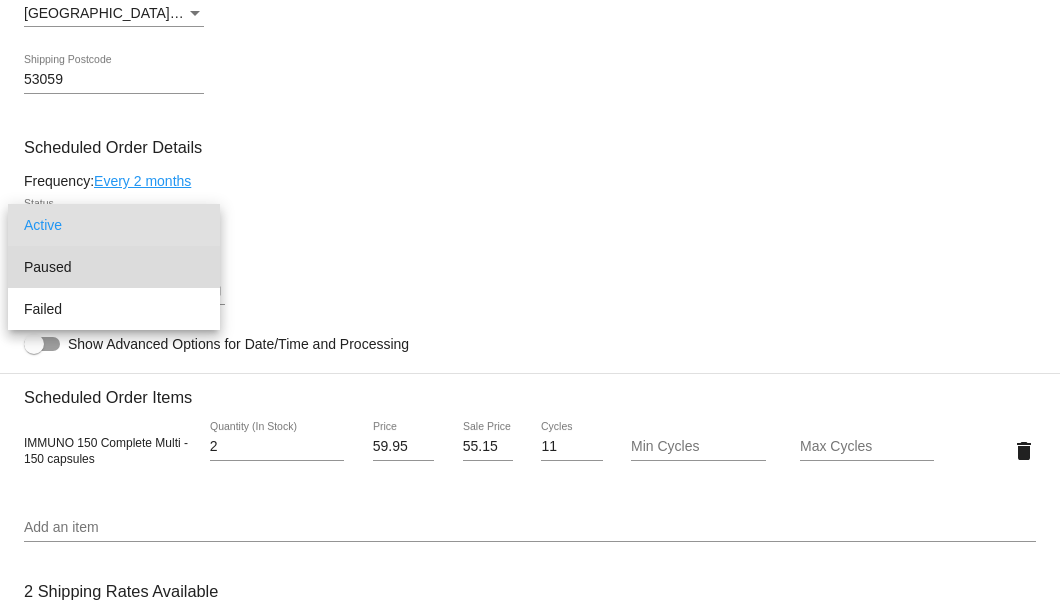 click on "Paused" at bounding box center [114, 267] 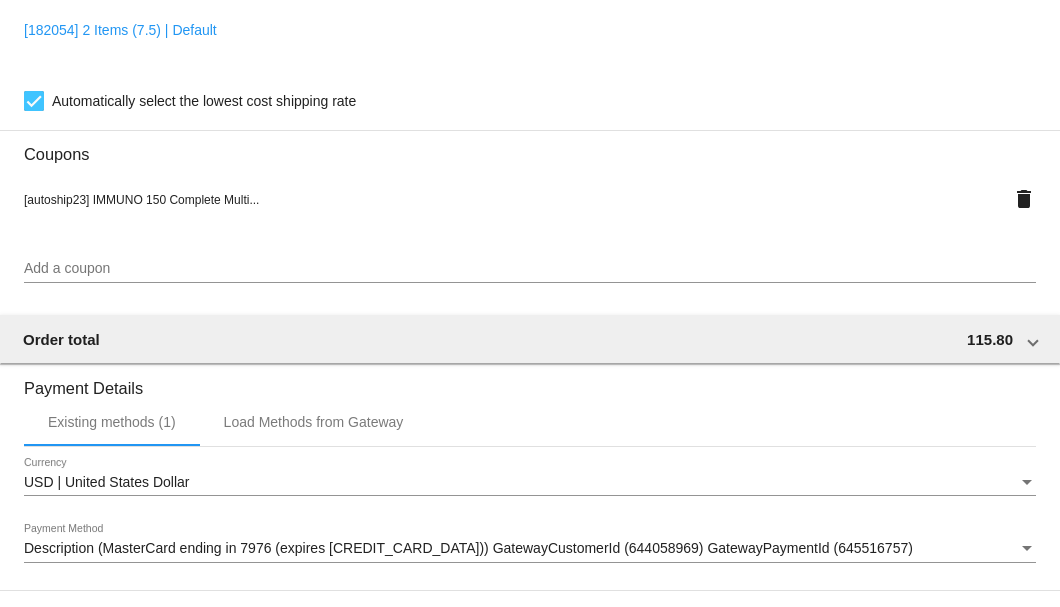 scroll, scrollTop: 1930, scrollLeft: 0, axis: vertical 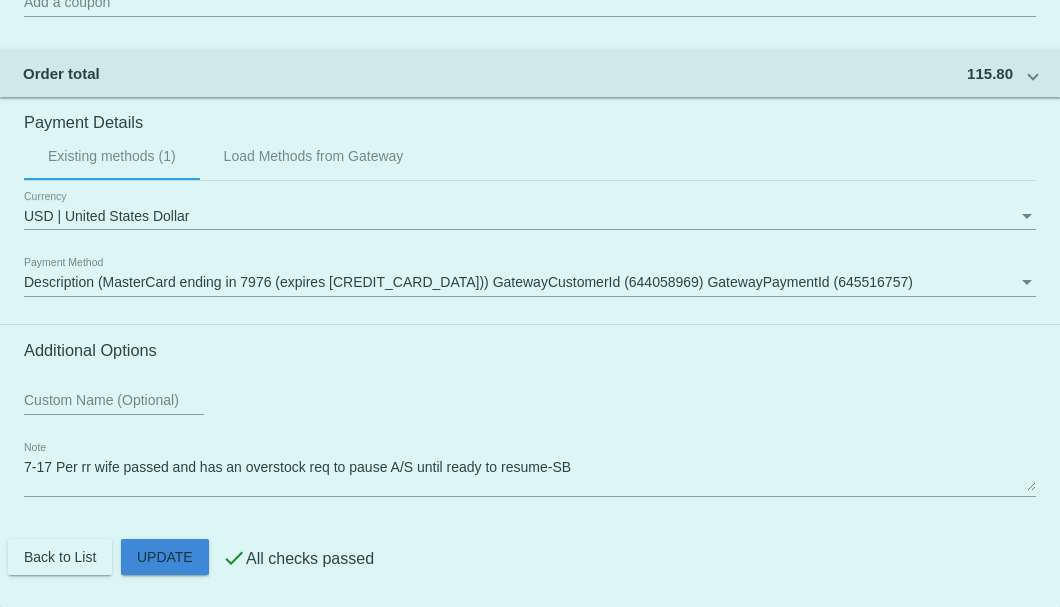 click on "Customer
3747870: Joseph Dukelow
9203826277@exceptionalproducts.org
Customer Shipping
Enter Shipping Address Select A Saved Address (0)
Joseph
Shipping First Name
Dukelow
Shipping Last Name
US | USA
Shipping Country
N3349 Hale Rd
Shipping Street 1
Shipping Street 2
Neosho
Shipping City
WI | Wisconsin
Shipping State
53059
Shipping Postcode
Scheduled Order Details
Frequency:
Every 2 months
Paused
Status 2" 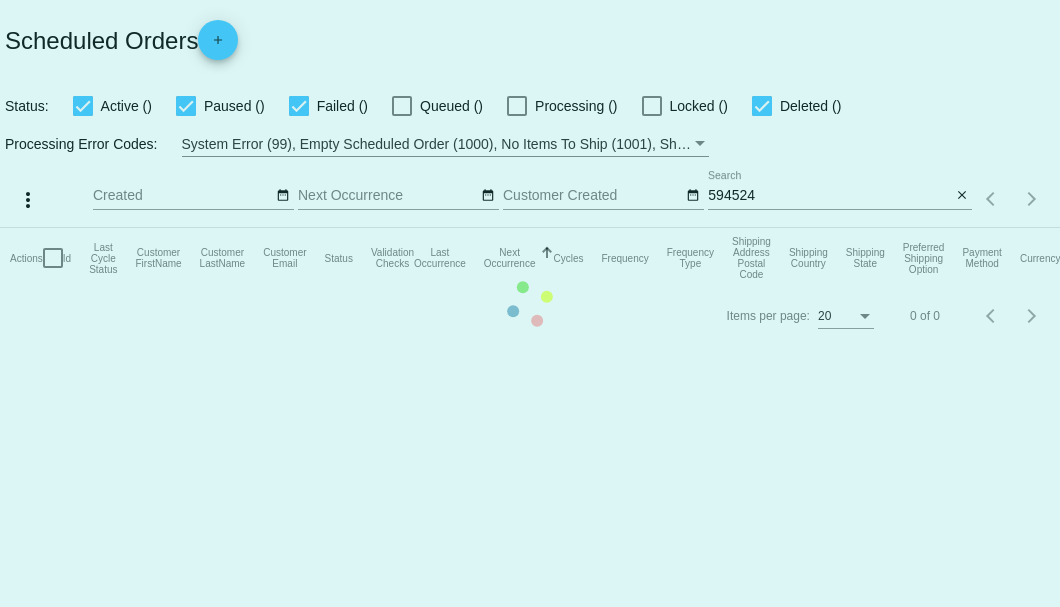 scroll, scrollTop: 0, scrollLeft: 0, axis: both 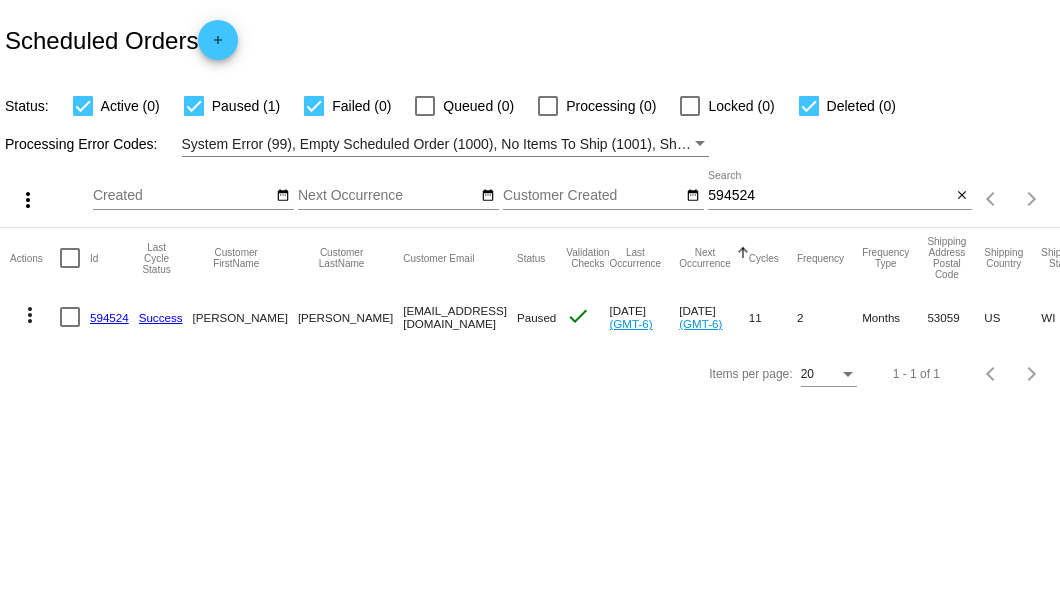 drag, startPoint x: 317, startPoint y: 315, endPoint x: 518, endPoint y: 320, distance: 201.06218 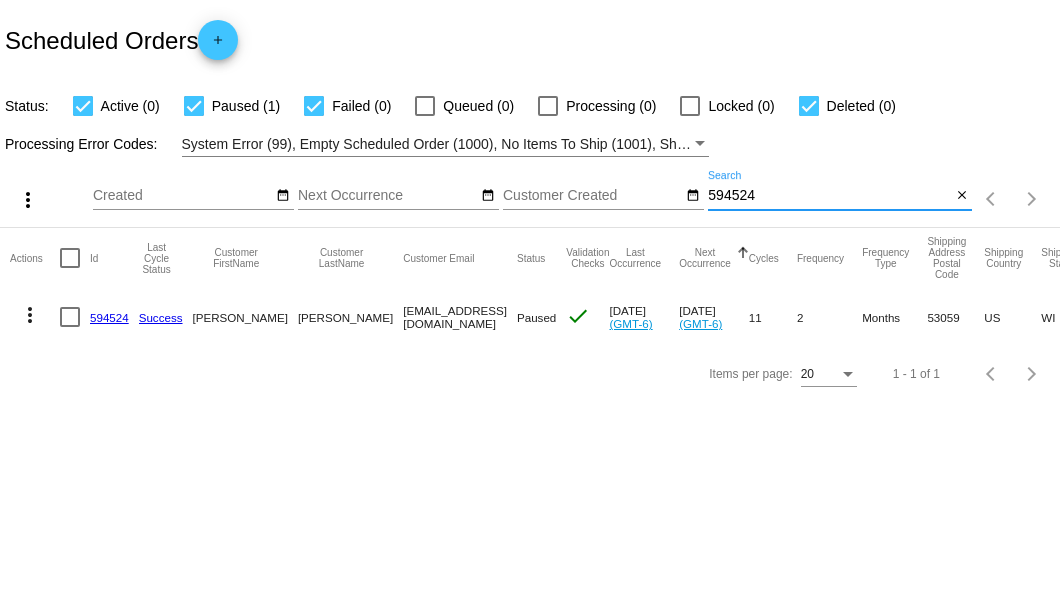 click on "594524" at bounding box center (829, 196) 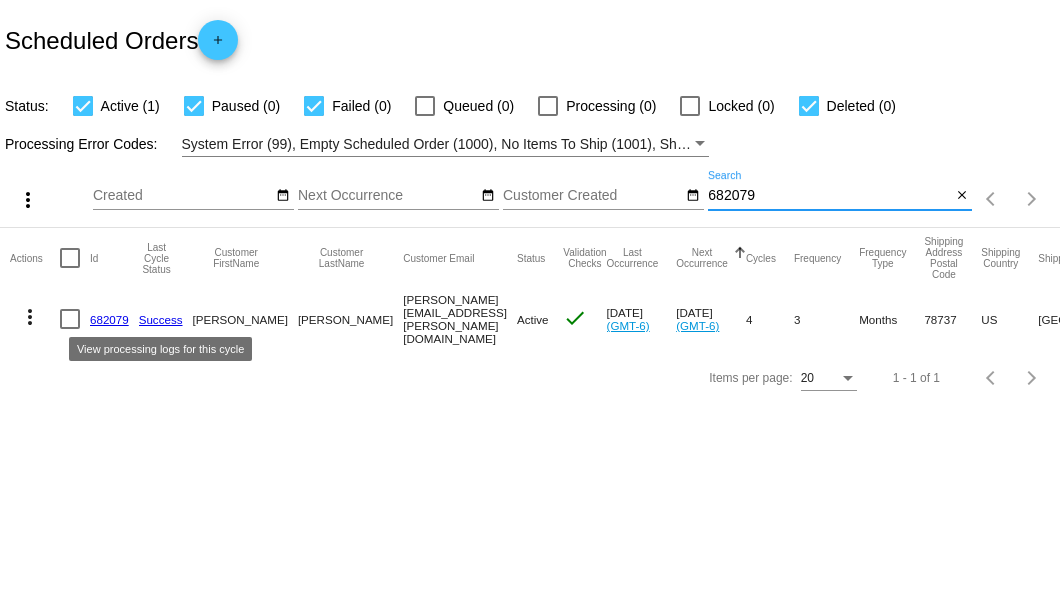 type on "682079" 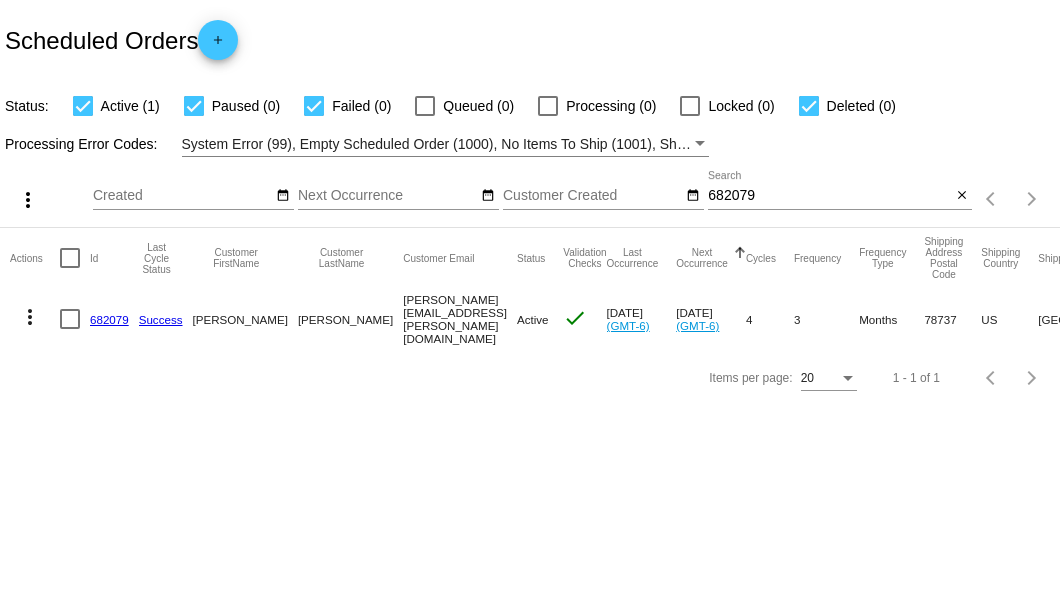 click on "682079" 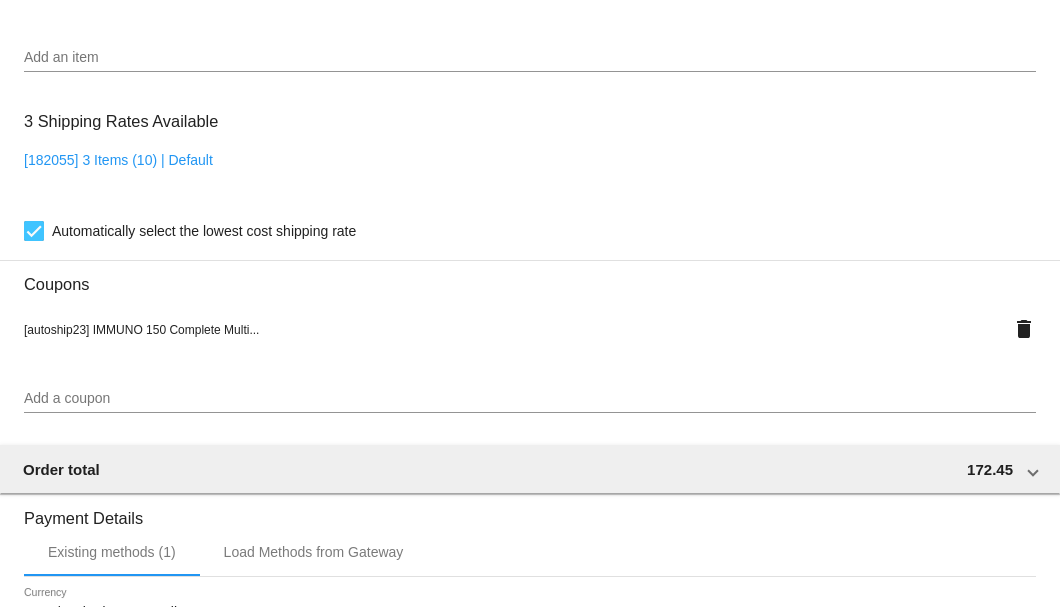 scroll, scrollTop: 1200, scrollLeft: 0, axis: vertical 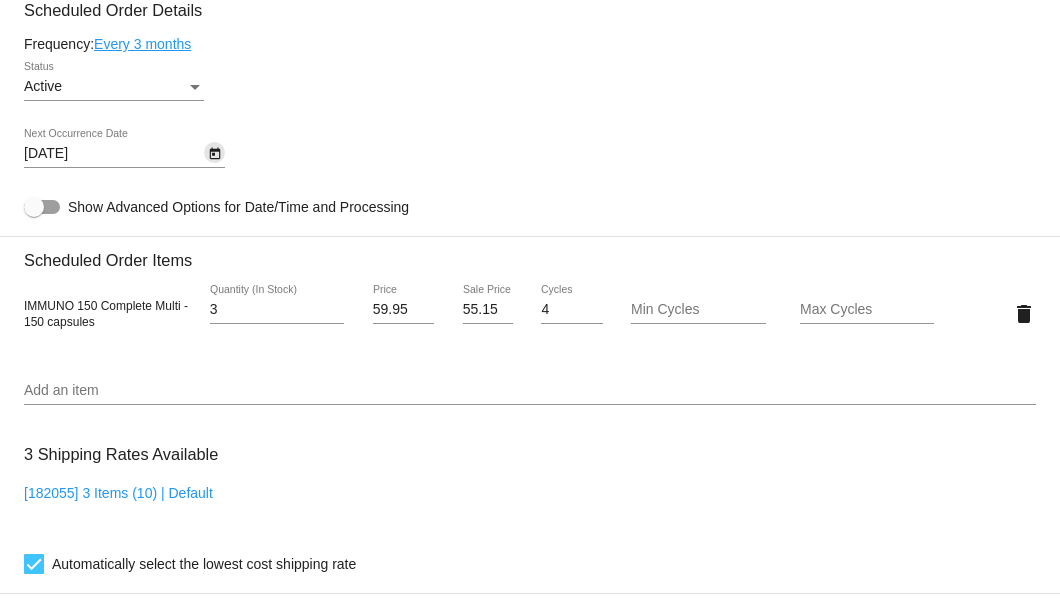 click 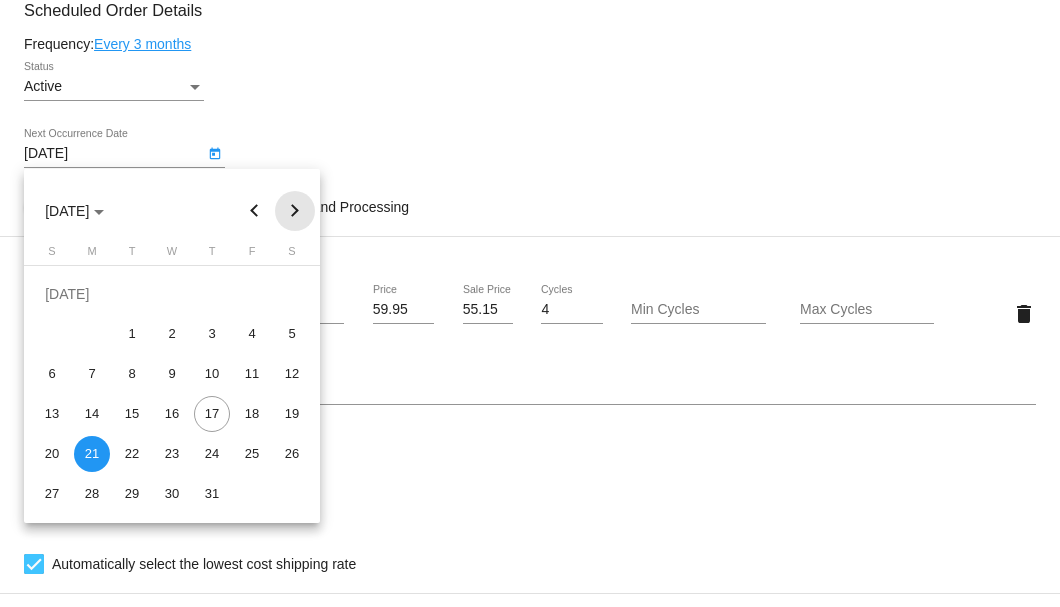 click at bounding box center [295, 211] 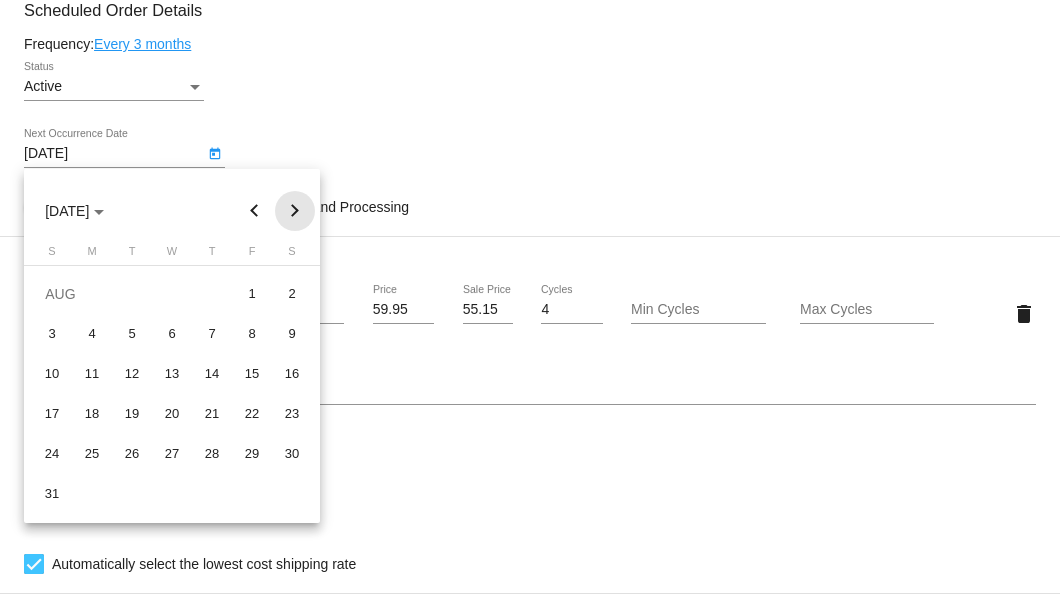 click at bounding box center [295, 211] 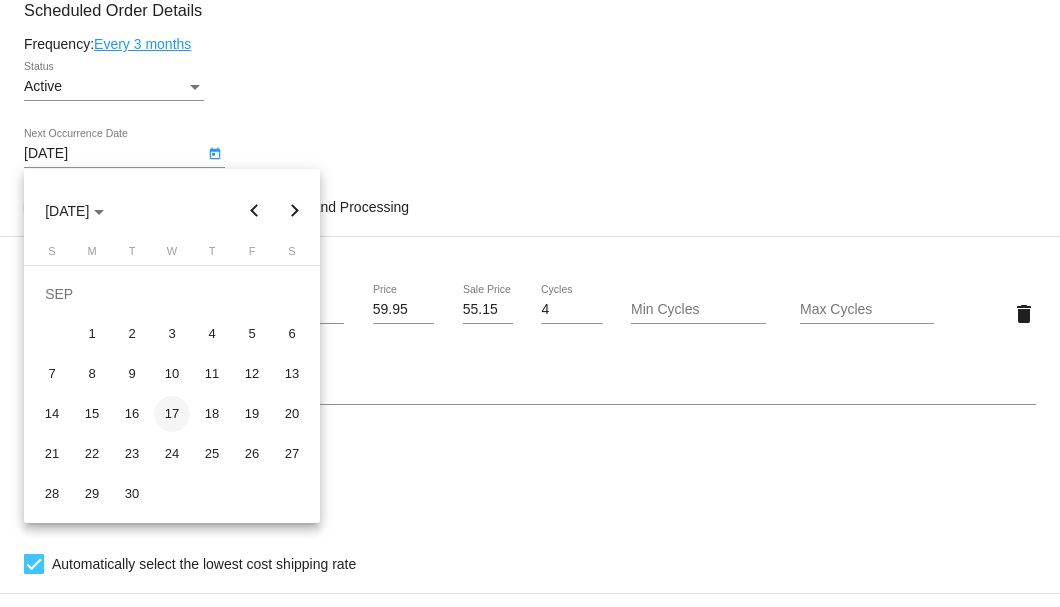 click on "17" at bounding box center (172, 414) 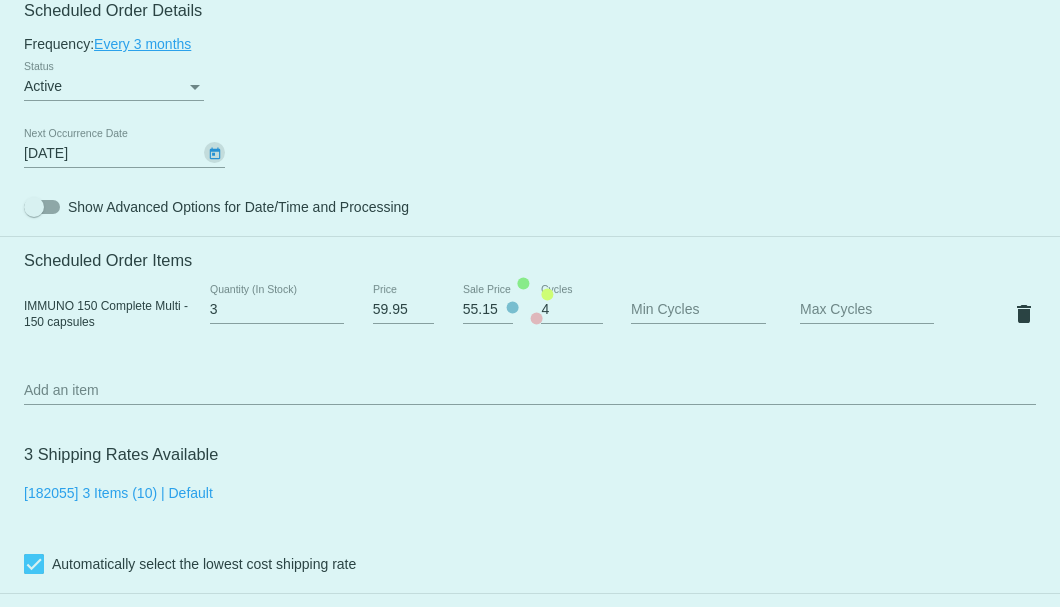 type on "9/17/2025" 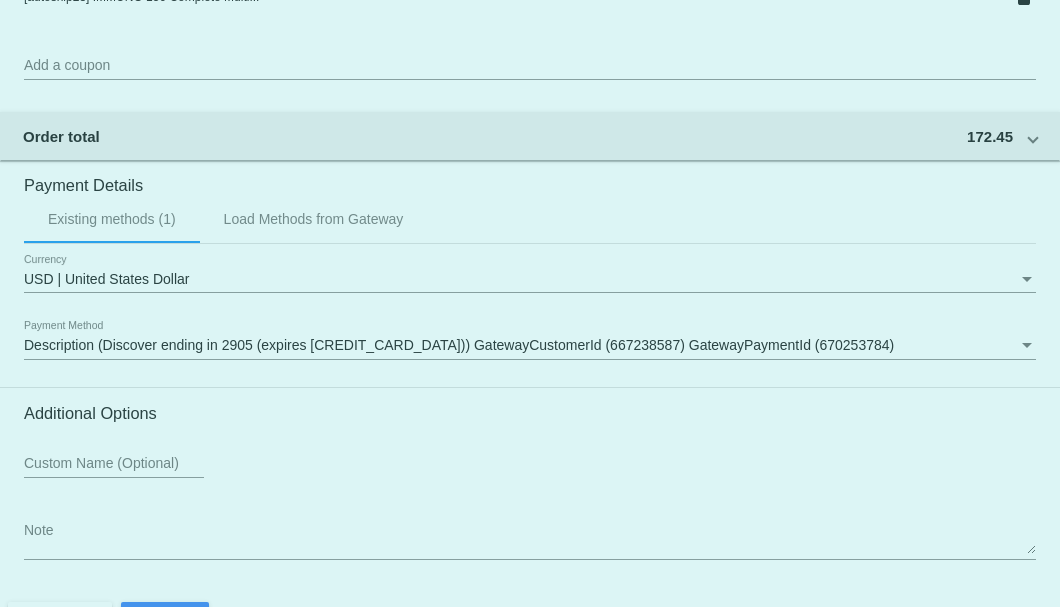 scroll, scrollTop: 1930, scrollLeft: 0, axis: vertical 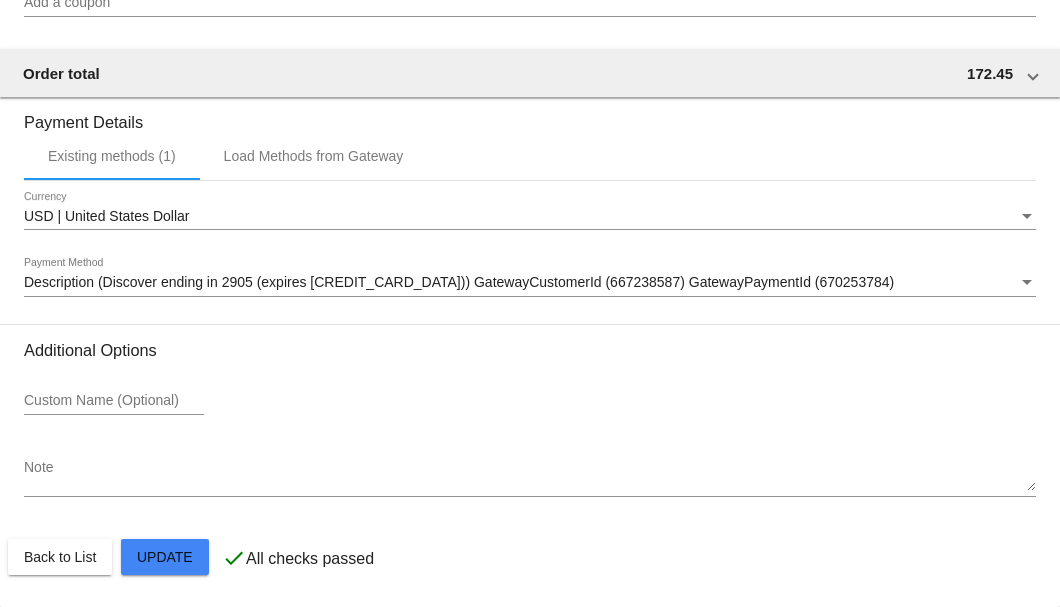 click on "Customer
4388301: Bruce Oliver
bruce.oliver@utexas.edu
Customer Shipping
Enter Shipping Address Select A Saved Address (0)
Bruce
Shipping First Name
Oliver
Shipping Last Name
US | USA
Shipping Country
12715 Trail Driver Street
Shipping Street 1
Shipping Street 2
Austin
Shipping City
TX | Texas
Shipping State
78737
Shipping Postcode
Scheduled Order Details
Frequency:
Every 3 months
Active
Status" 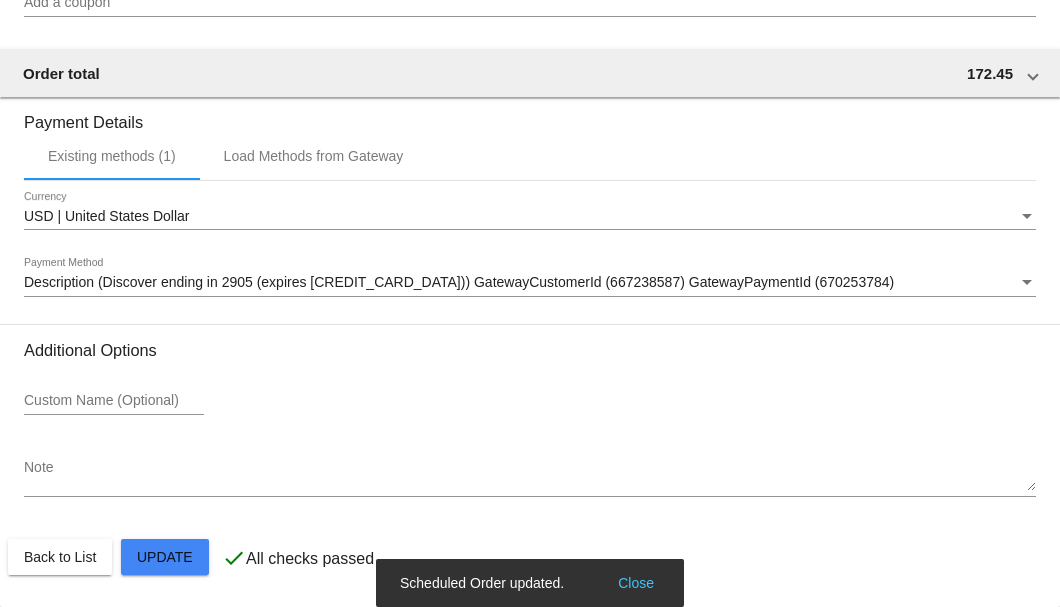 click on "Note" at bounding box center [530, 476] 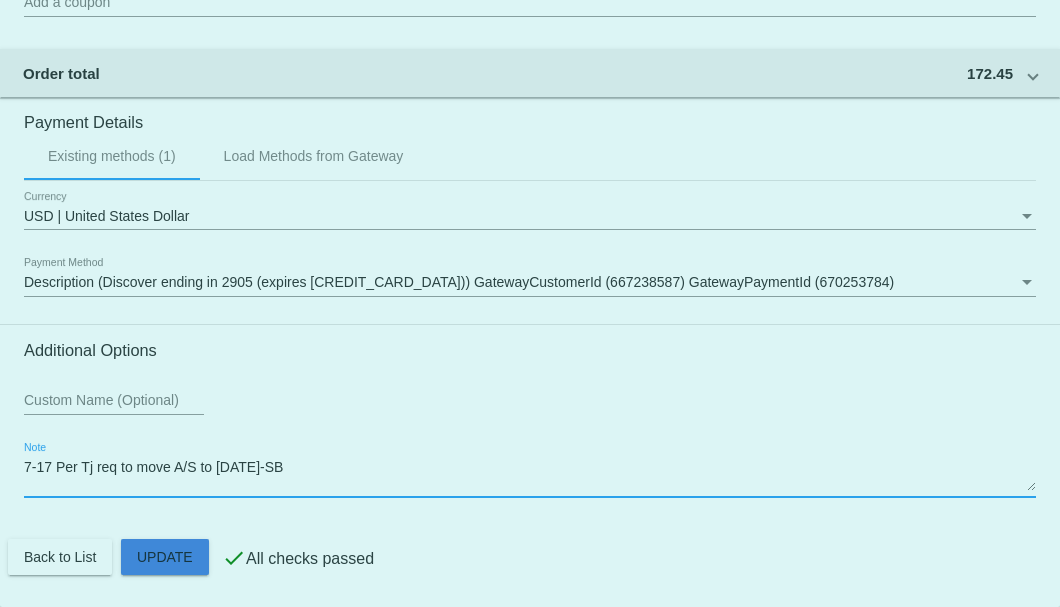 click on "Customer
4388301: Bruce Oliver
bruce.oliver@utexas.edu
Customer Shipping
Enter Shipping Address Select A Saved Address (0)
Bruce
Shipping First Name
Oliver
Shipping Last Name
US | USA
Shipping Country
12715 Trail Driver Street
Shipping Street 1
Shipping Street 2
Austin
Shipping City
TX | Texas
Shipping State
78737
Shipping Postcode
Scheduled Order Details
Frequency:
Every 3 months
Active
Status" 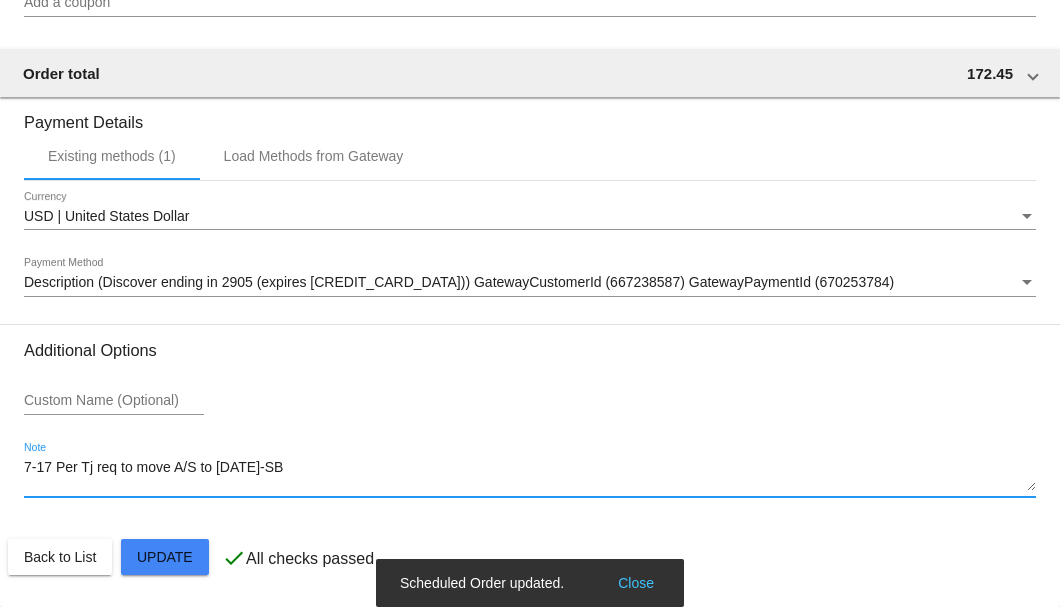type on "7-17 Per Tj req to move A/S to Sept. 17th-SB" 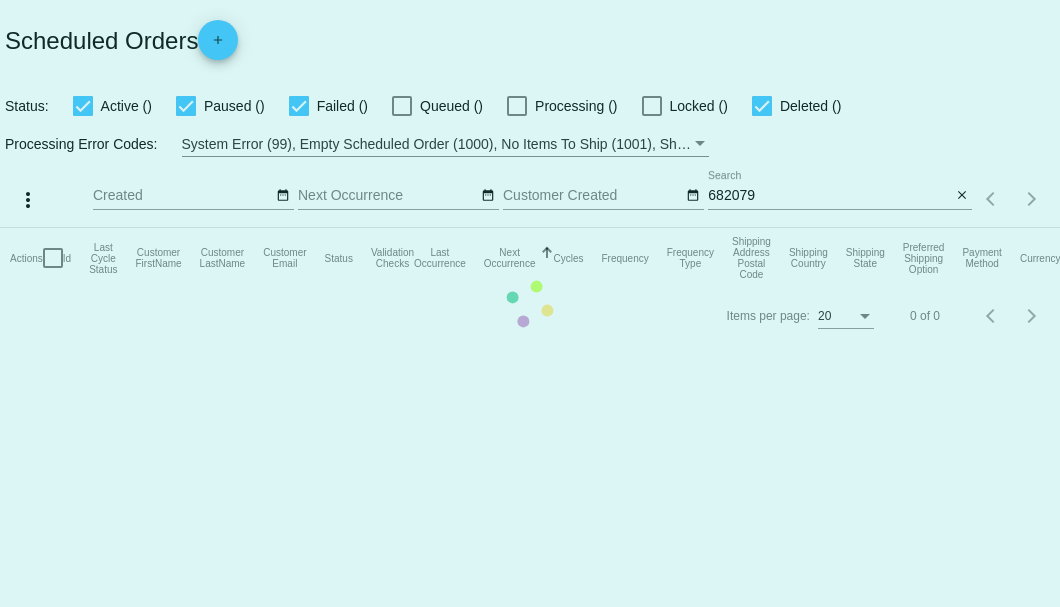 scroll, scrollTop: 0, scrollLeft: 0, axis: both 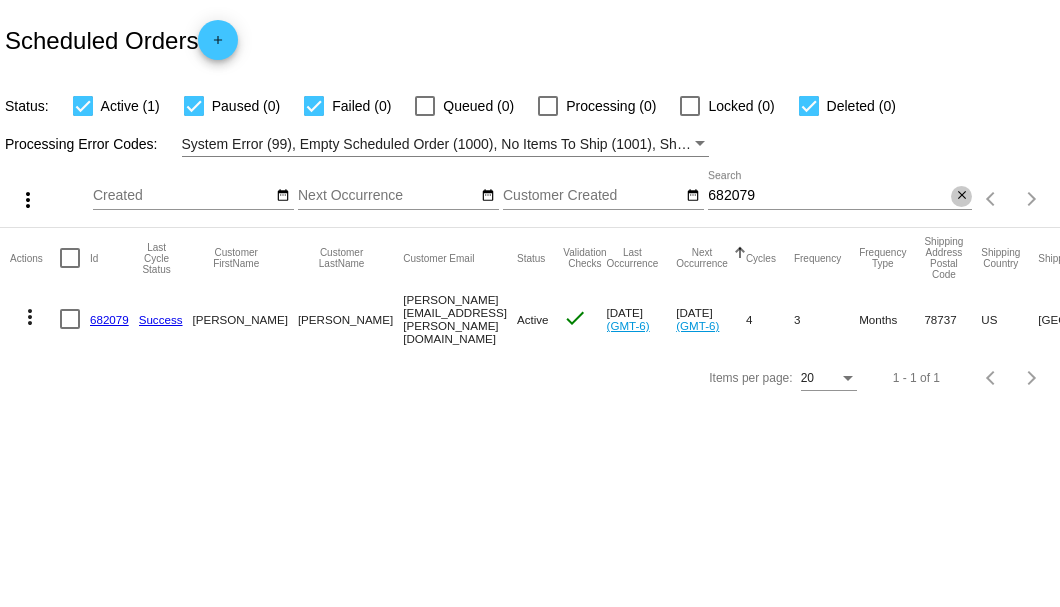 click on "close" 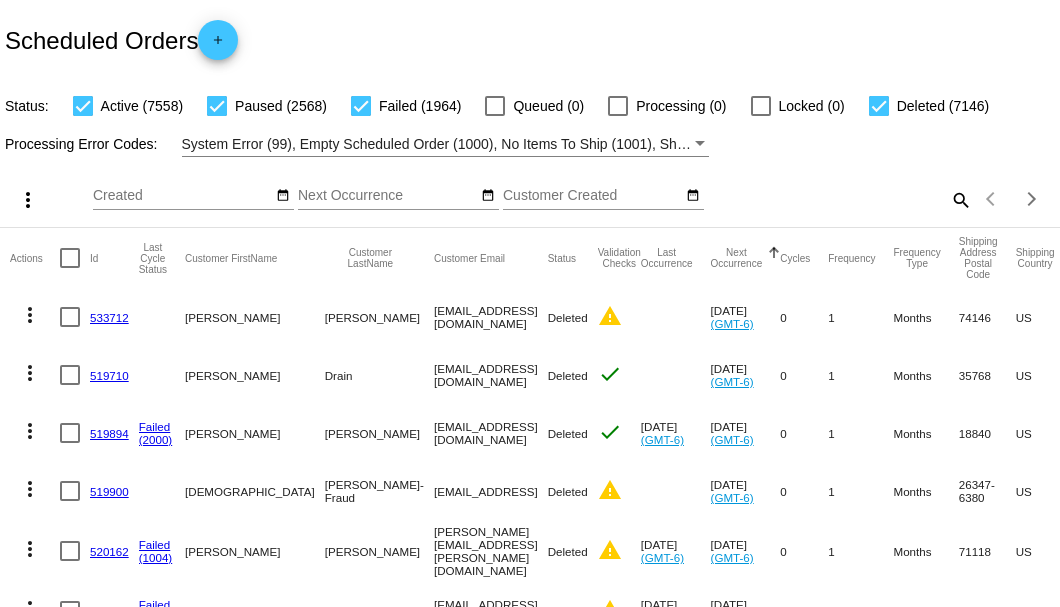 click on "search" 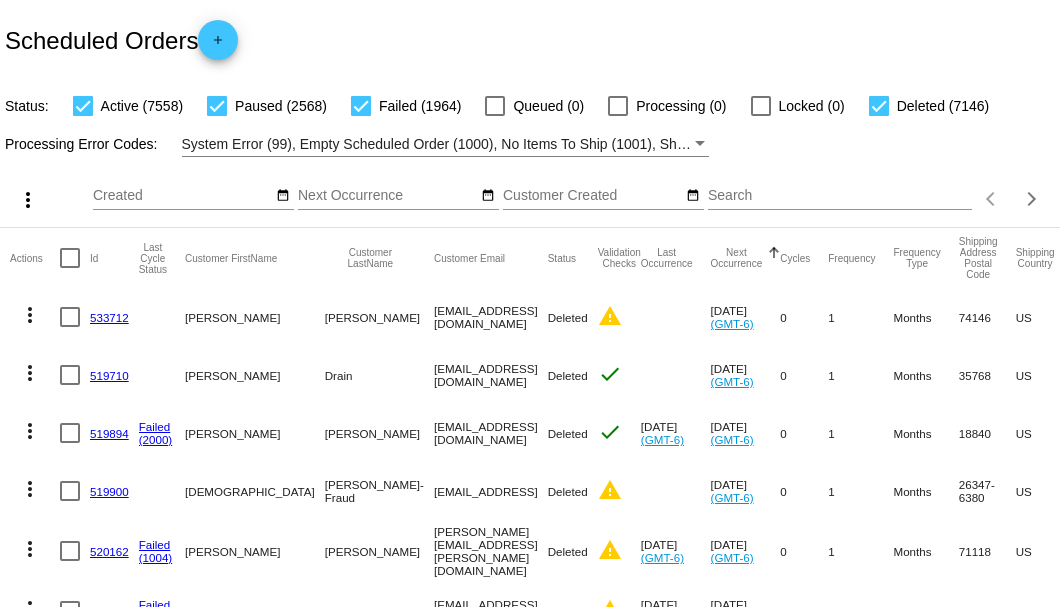 click on "Search" at bounding box center [840, 196] 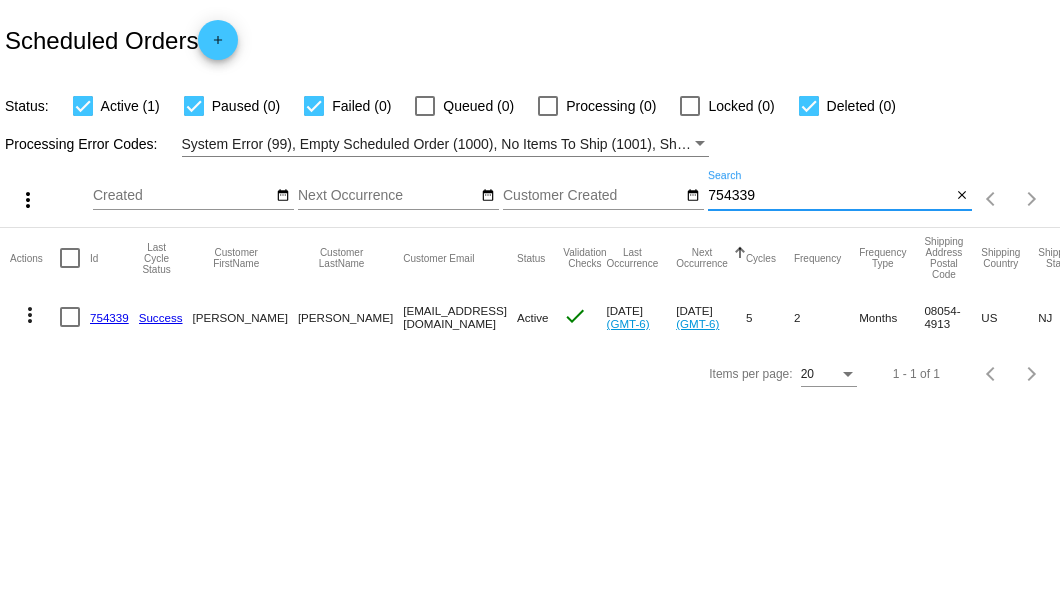 type on "754339" 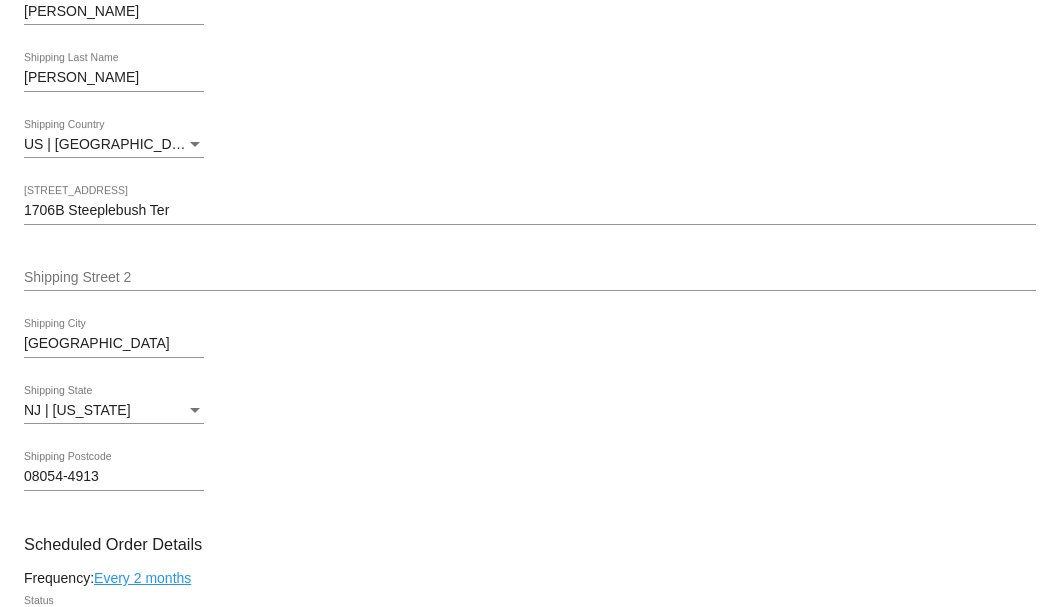 scroll, scrollTop: 1000, scrollLeft: 0, axis: vertical 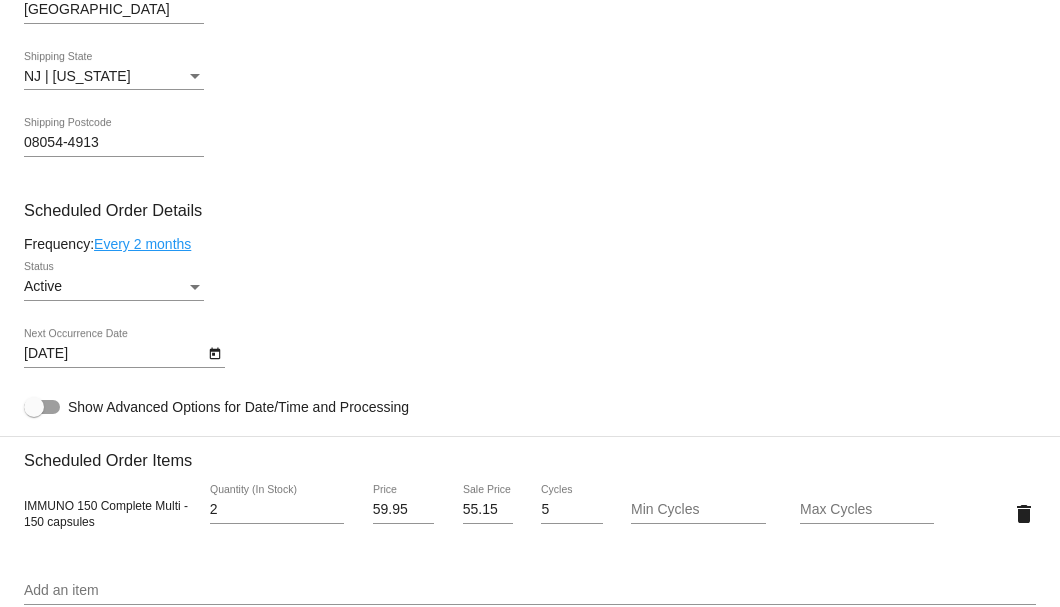 click 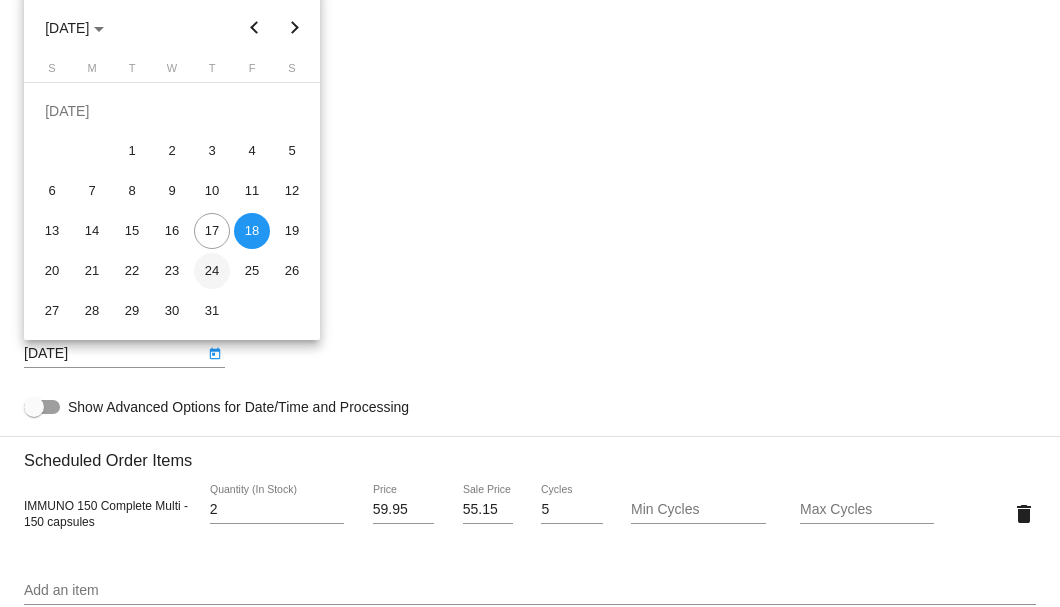 click on "24" at bounding box center (212, 271) 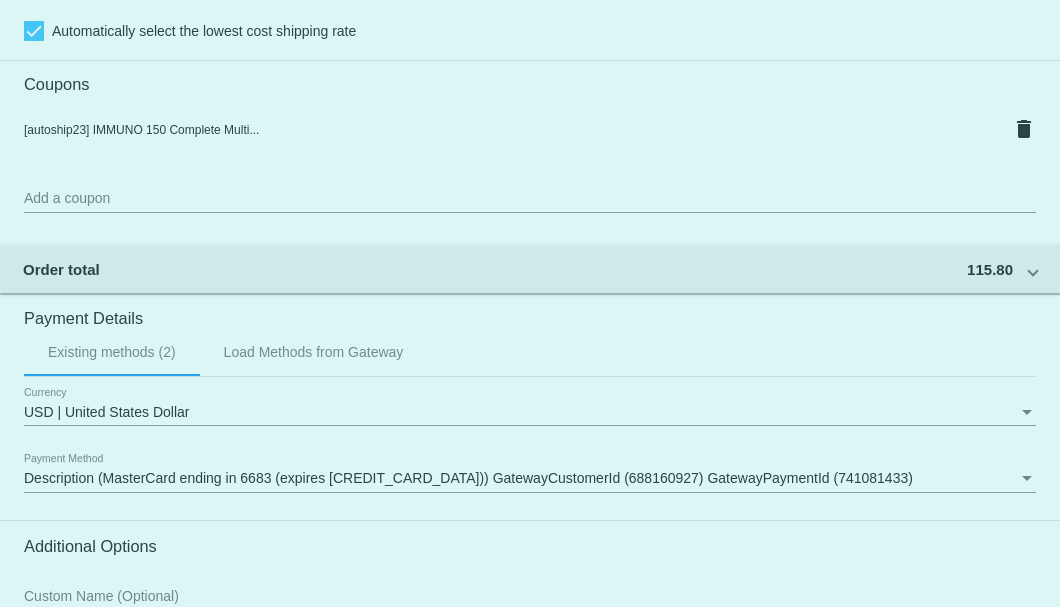 scroll, scrollTop: 1930, scrollLeft: 0, axis: vertical 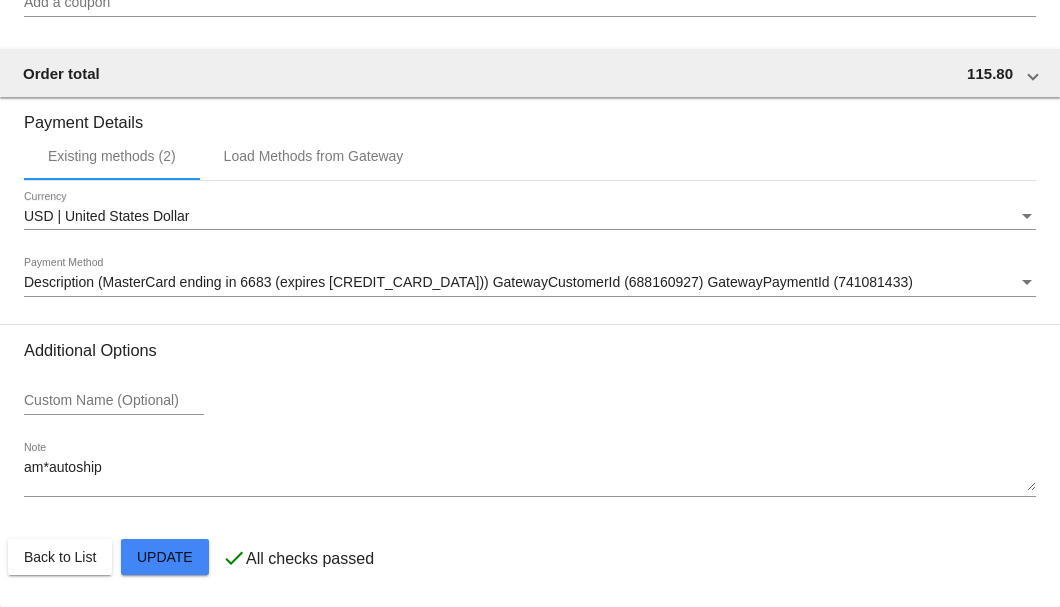 click on "Customer
4521615: Kathleen ONeal
coneal1208@comcast.net
Customer Shipping
Enter Shipping Address Select A Saved Address (0)
Kathleen C
Shipping First Name
ONeal
Shipping Last Name
US | USA
Shipping Country
1706B Steeplebush Ter
Shipping Street 1
Shipping Street 2
Mount Laurel
Shipping City
NJ | New Jersey
Shipping State
08054-4913
Shipping Postcode
Scheduled Order Details
Frequency:
Every 2 months
Active
Status" 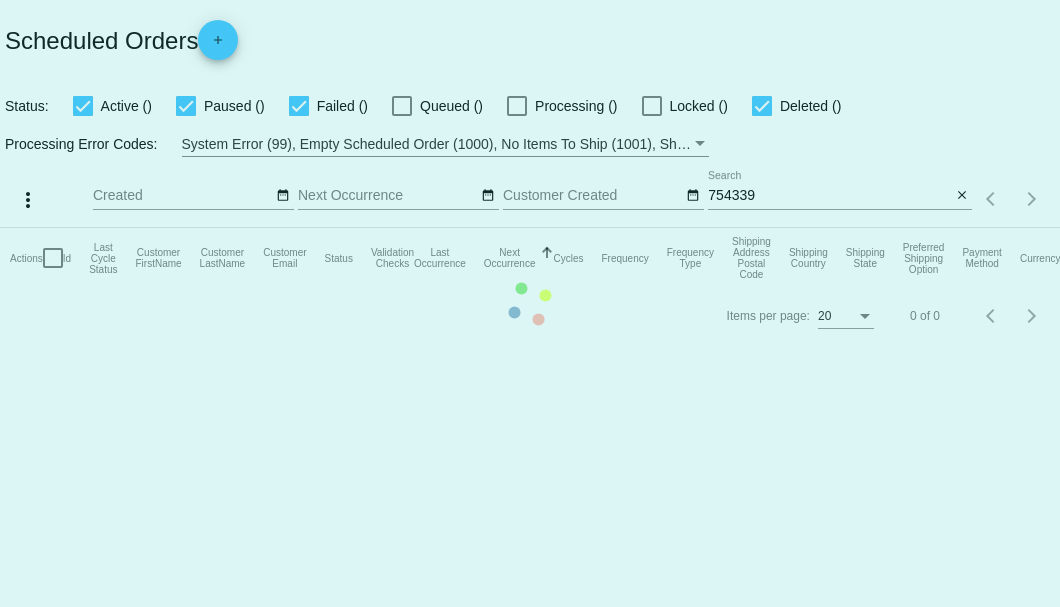 scroll, scrollTop: 0, scrollLeft: 0, axis: both 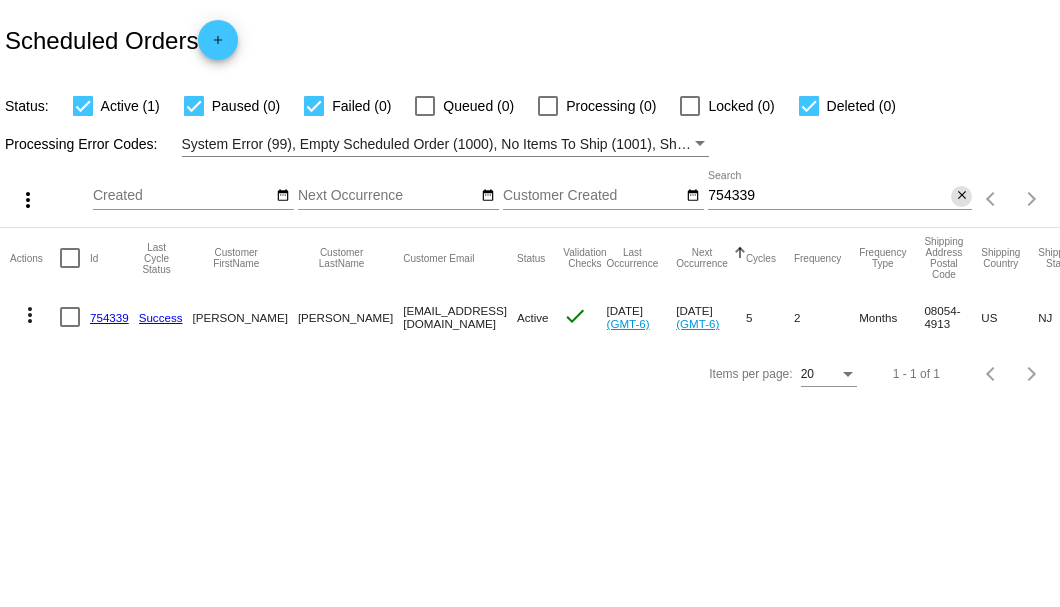 click on "close" 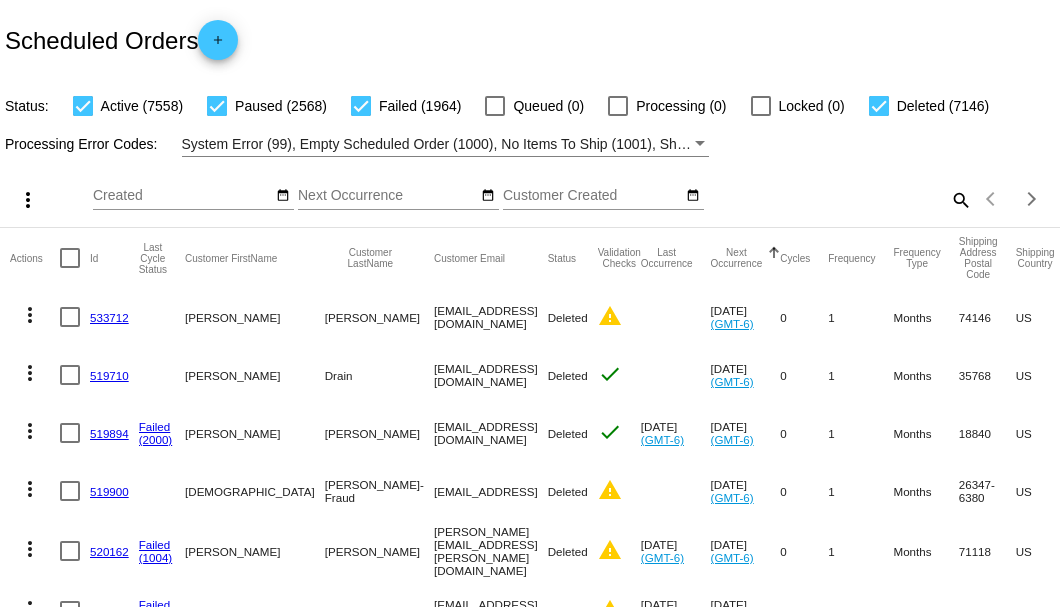 click on "search" 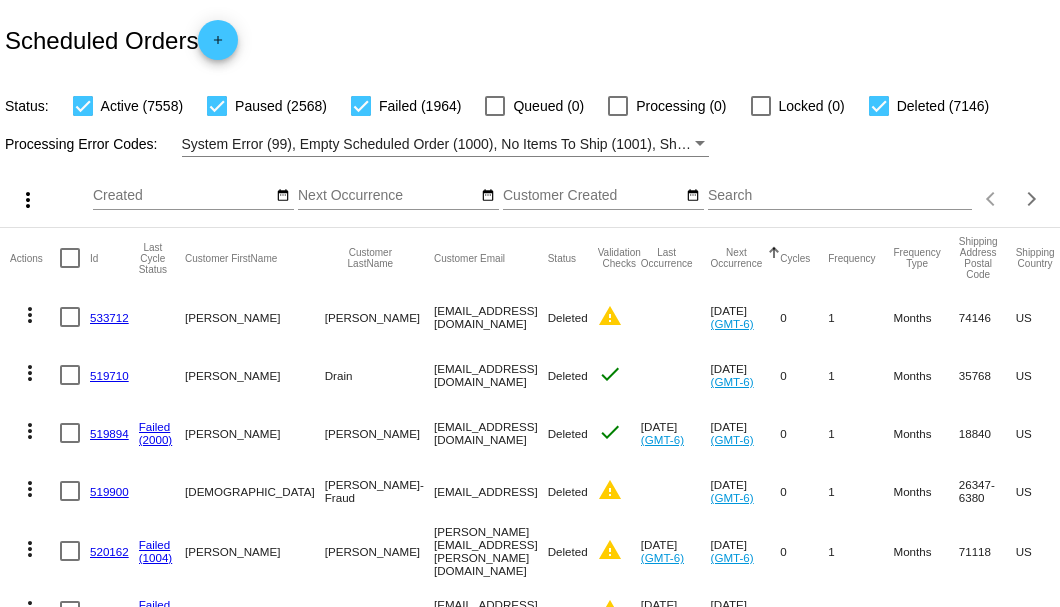 click on "Search" at bounding box center [840, 196] 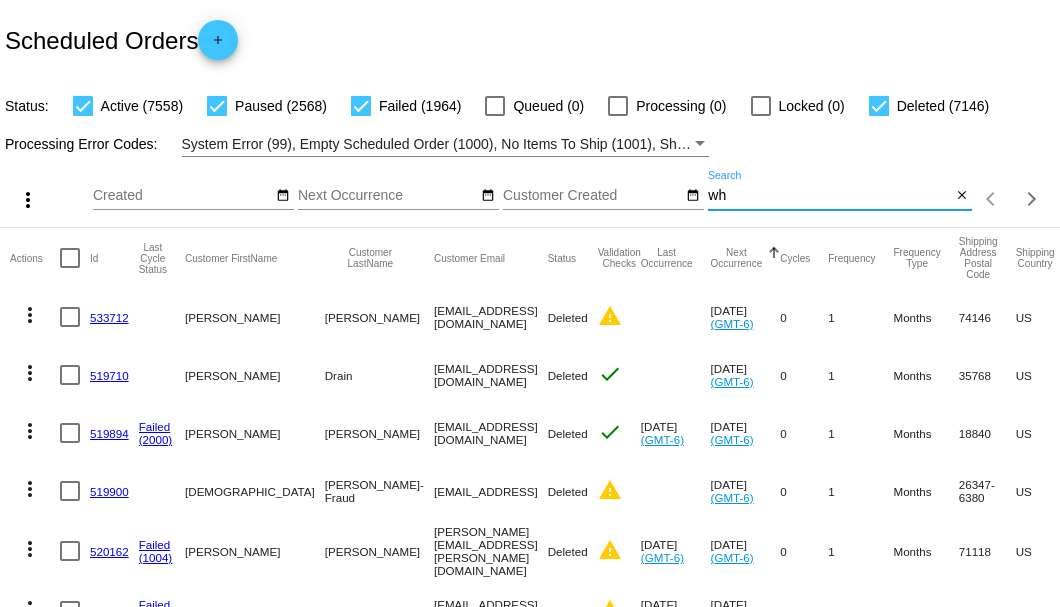 type on "w" 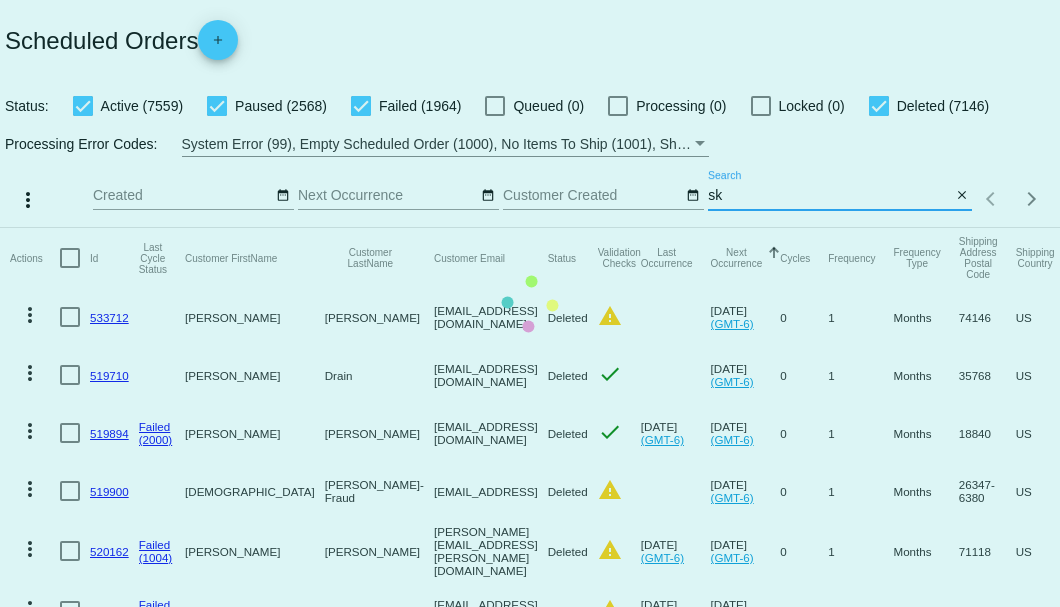 type on "s" 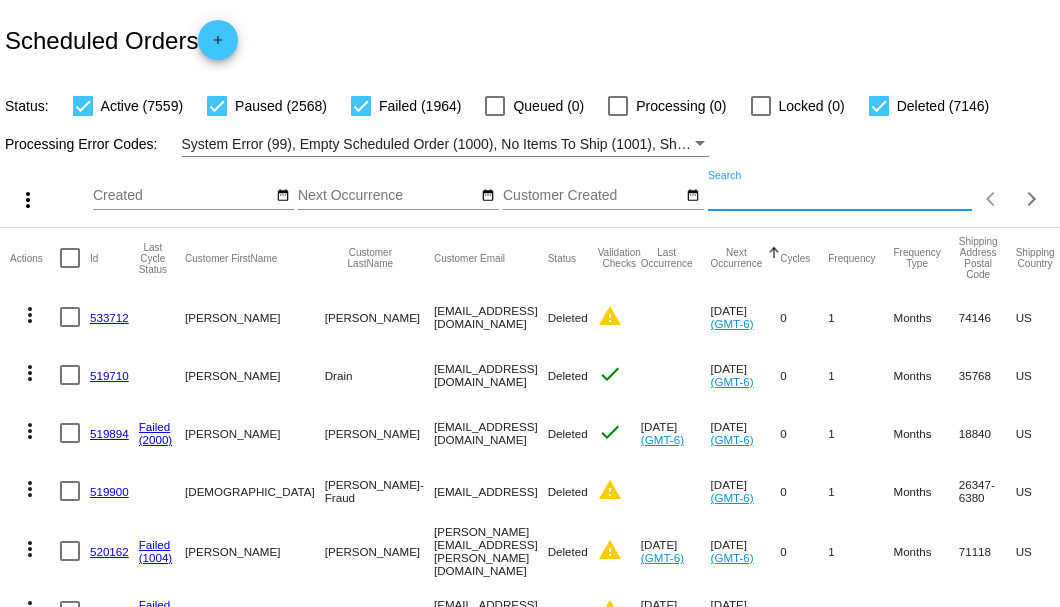 click on "Search" at bounding box center [840, 196] 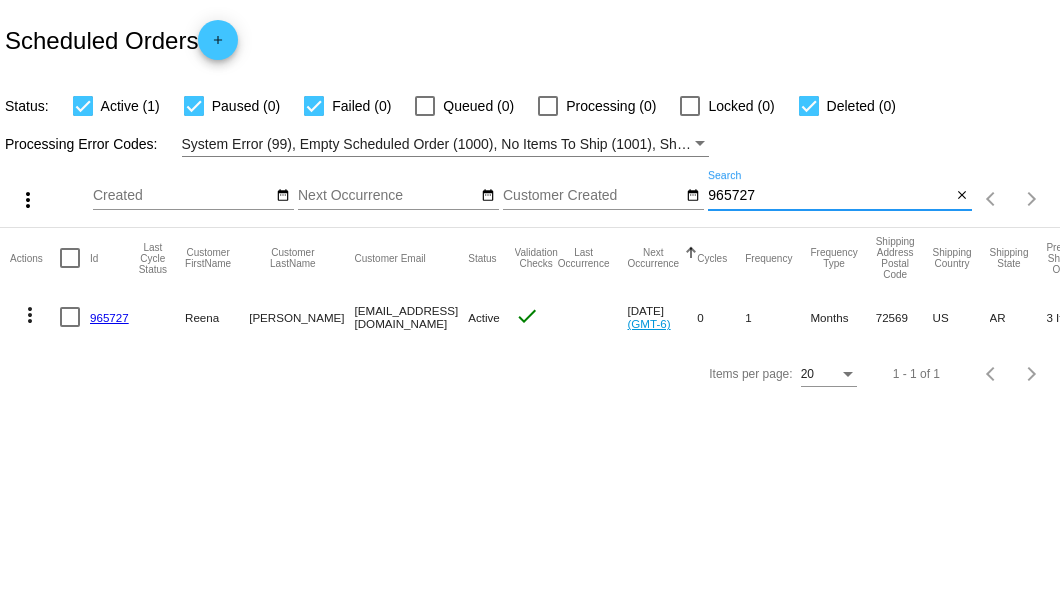 type on "965727" 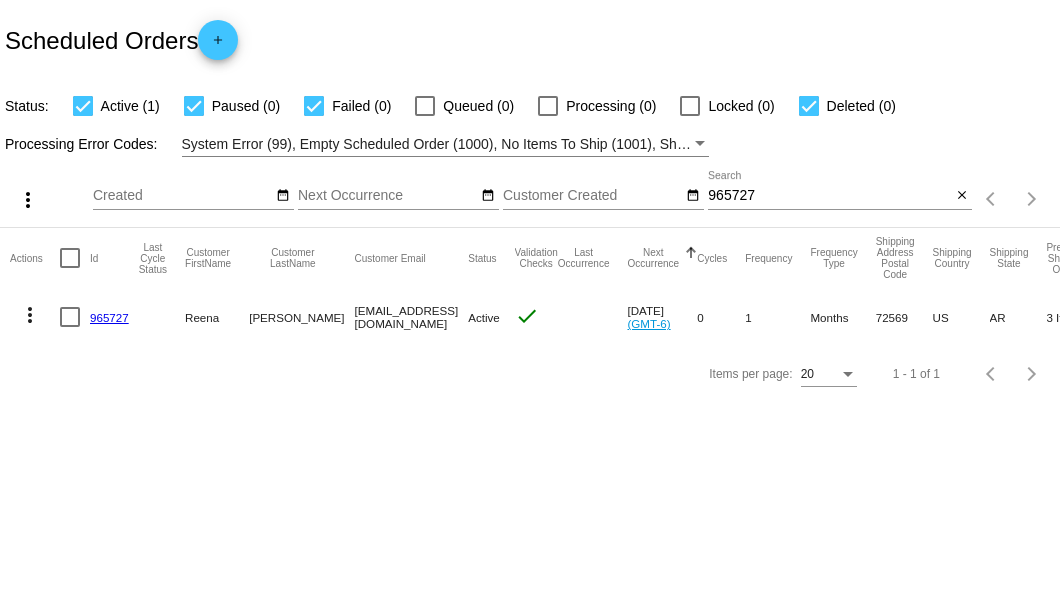 click on "965727" 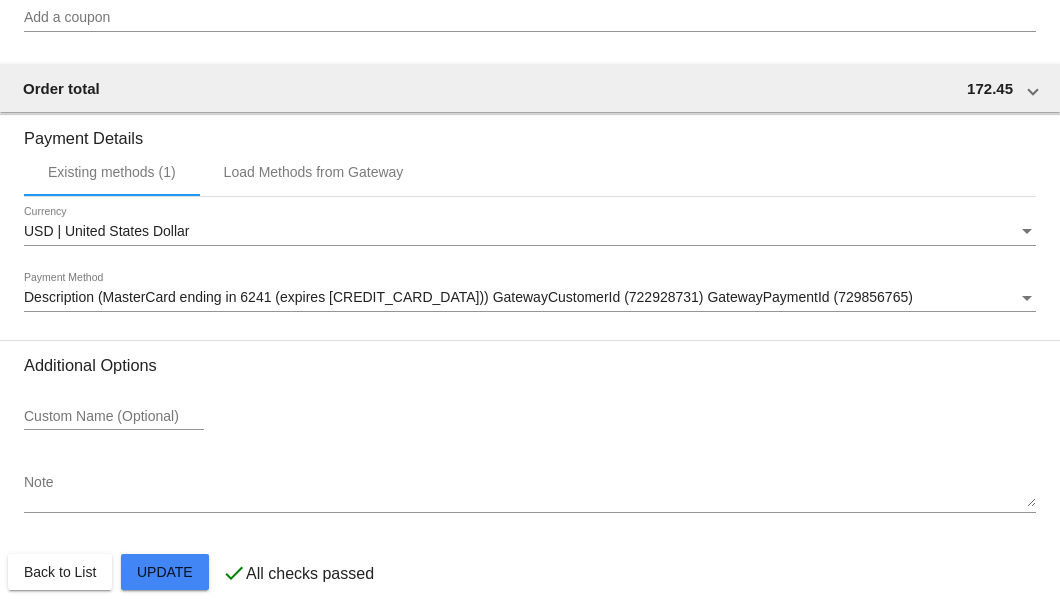 scroll, scrollTop: 1750, scrollLeft: 0, axis: vertical 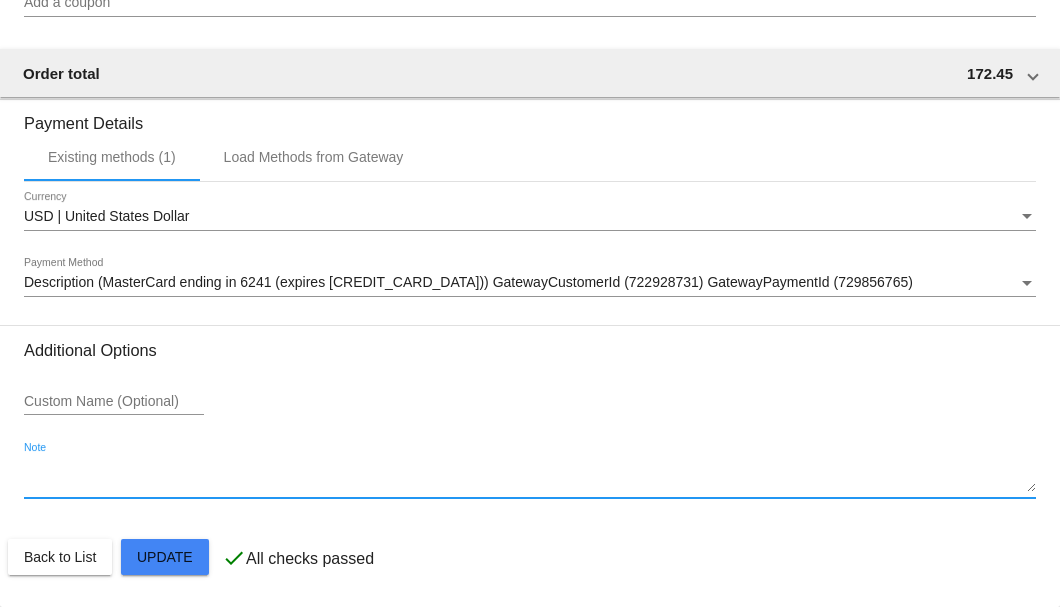 click on "Note" at bounding box center [530, 476] 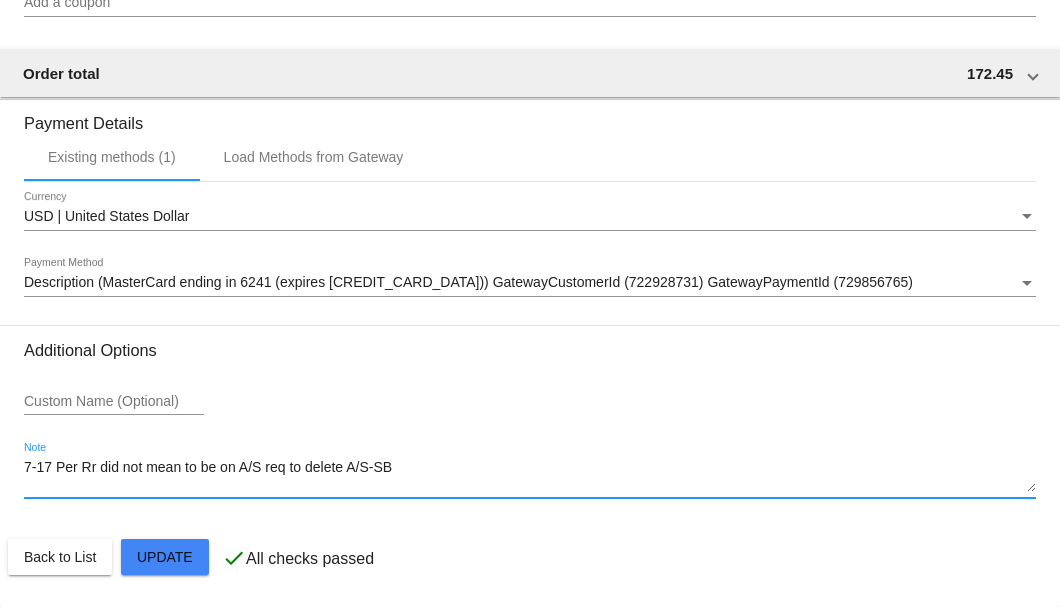 click on "Customer
6330341: Reena Jones
Reenajones00@gmail.com
Customer Shipping
Enter Shipping Address Select A Saved Address (0)
Reena
Shipping First Name
Jones
Shipping Last Name
US | USA
Shipping Country
3919 Arkansas Highway 58
Shipping Street 1
Shipping Street 2
Poughkeepsie
Shipping City
AR | Arkansas
Shipping State
72569
Shipping Postcode
Scheduled Order Details
Frequency:
Every 1 months
Active
Status 3 0" 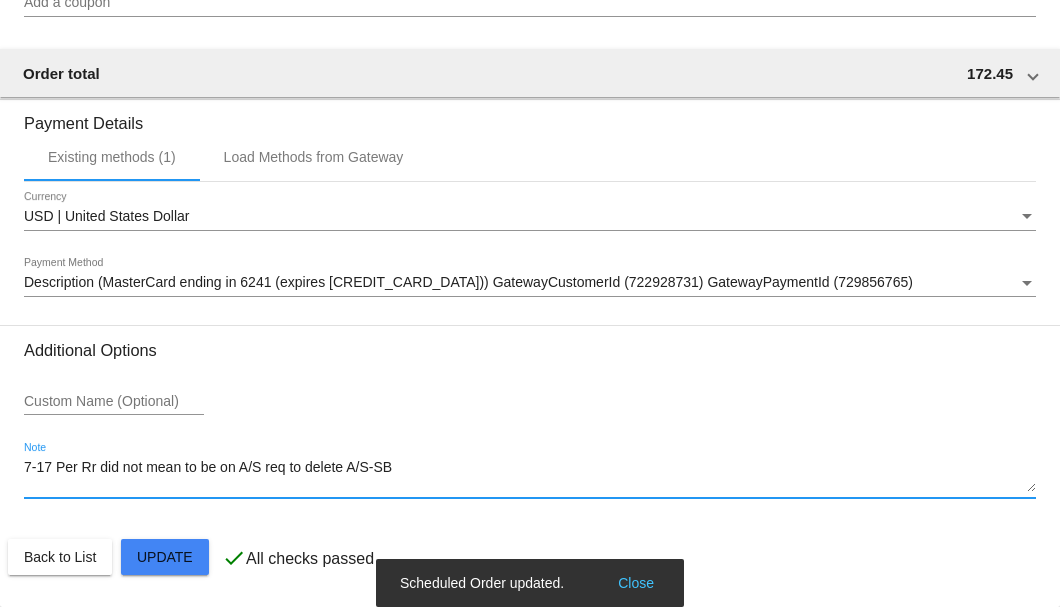 type on "7-17 Per Rr did not mean to be on A/S req to delete A/S-SB" 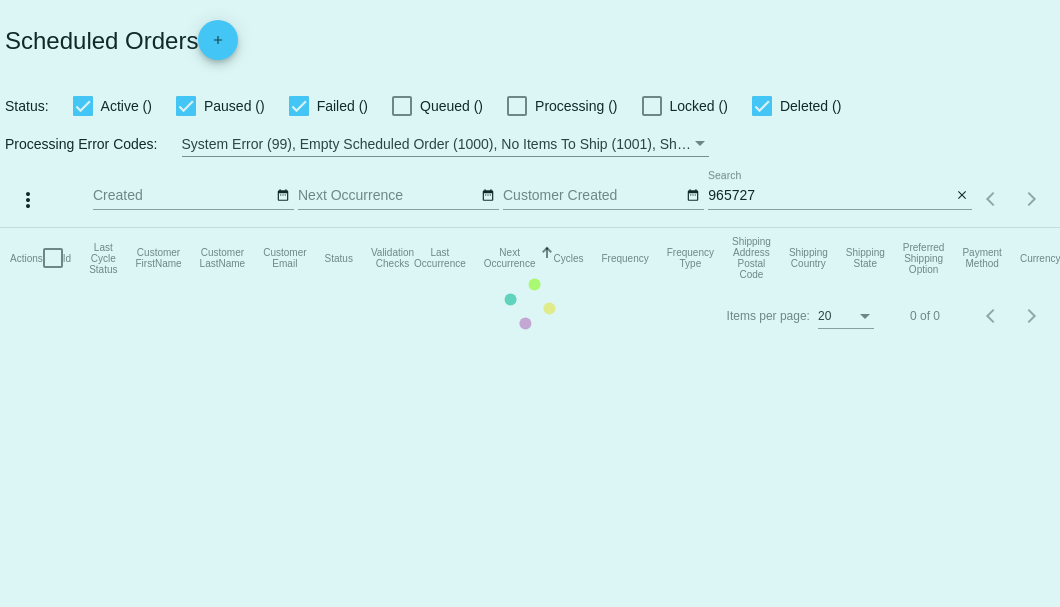 scroll, scrollTop: 0, scrollLeft: 0, axis: both 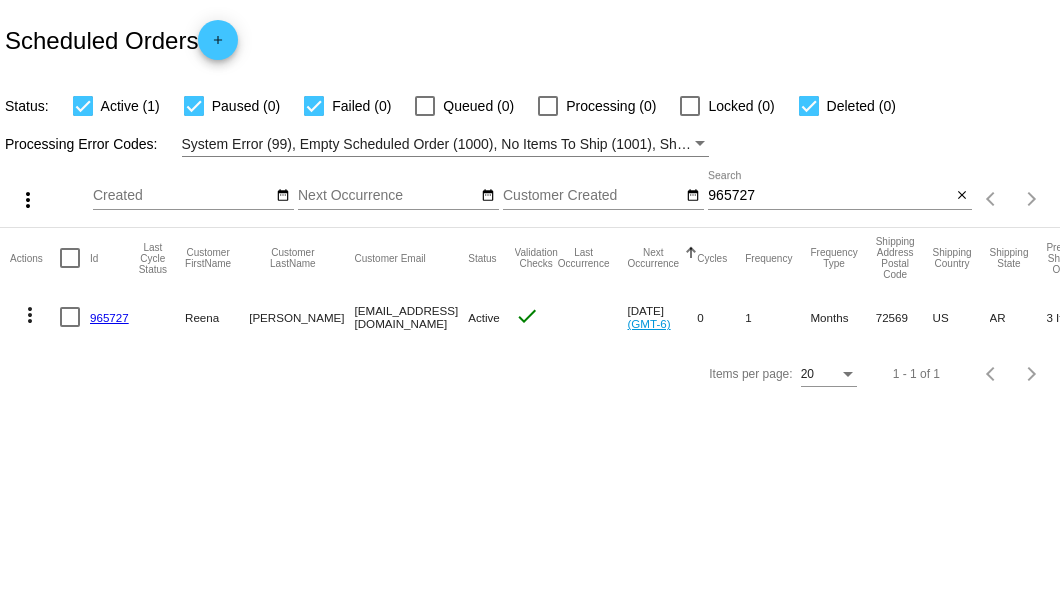 drag, startPoint x: 306, startPoint y: 320, endPoint x: 450, endPoint y: 321, distance: 144.00348 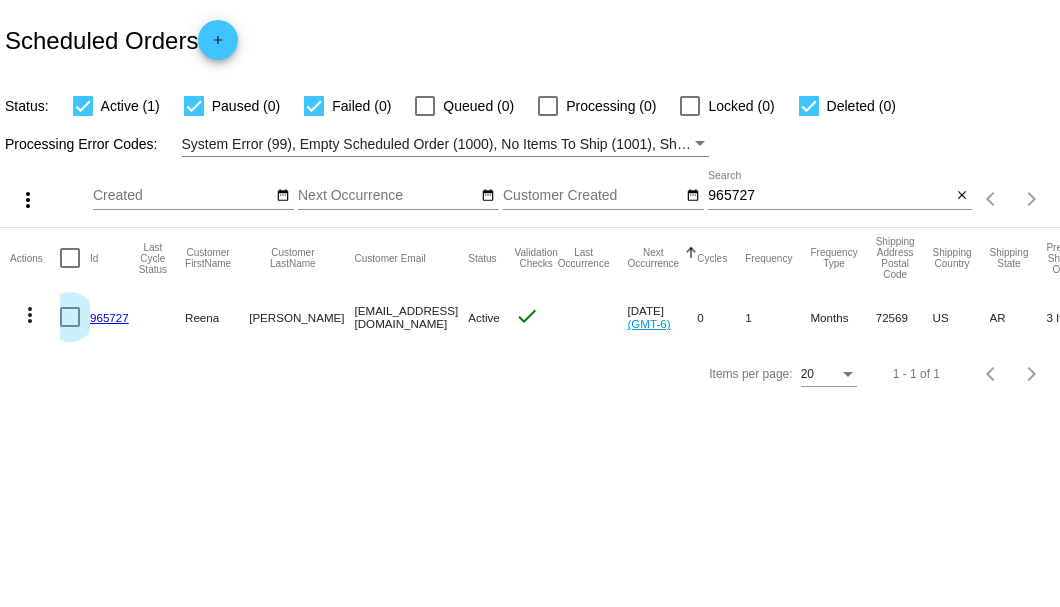 click at bounding box center [70, 317] 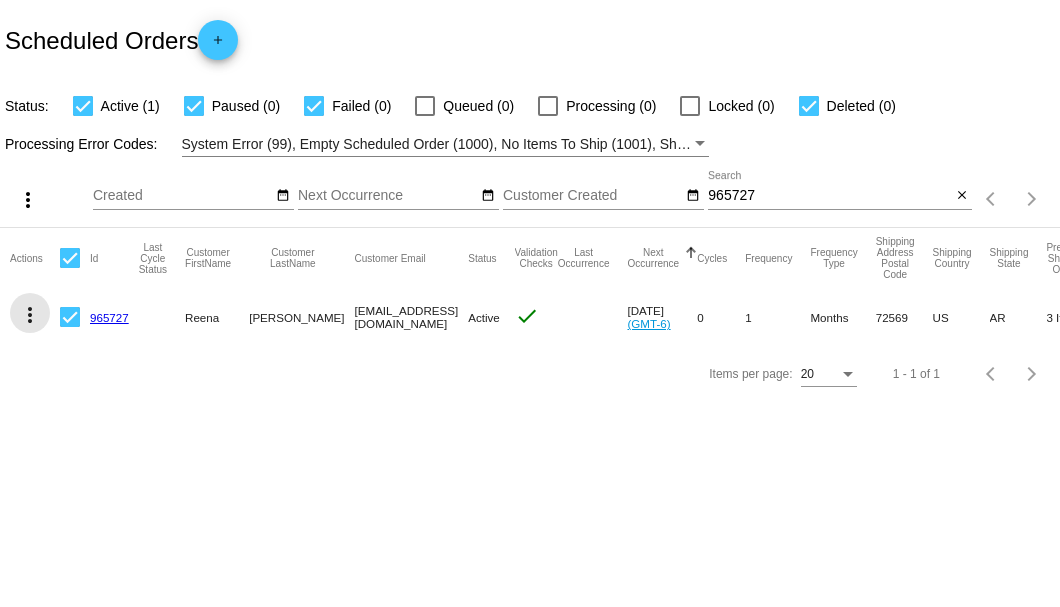 click on "more_vert" 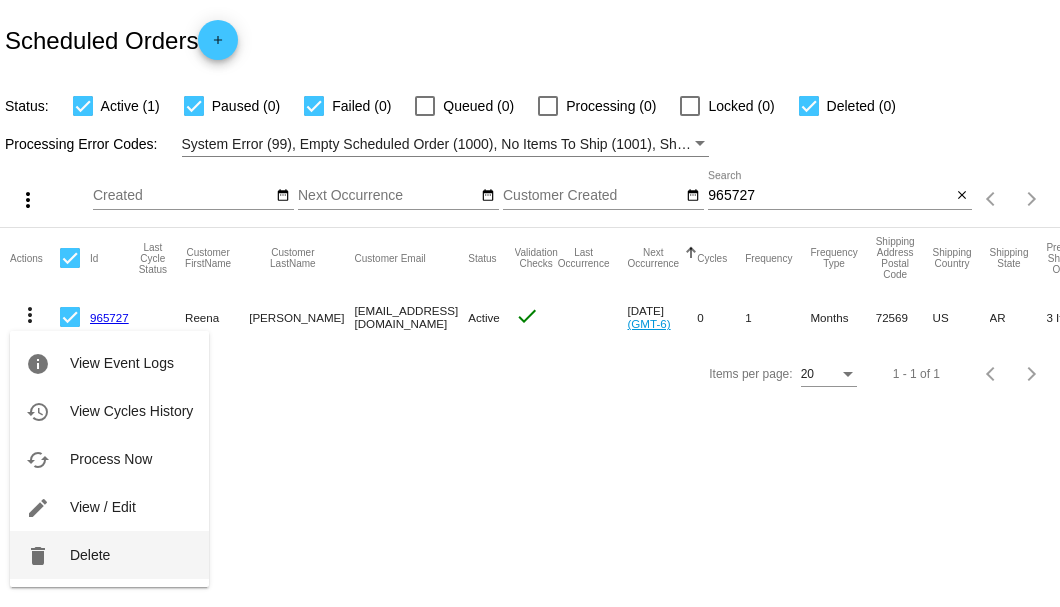 click on "Delete" at bounding box center (90, 555) 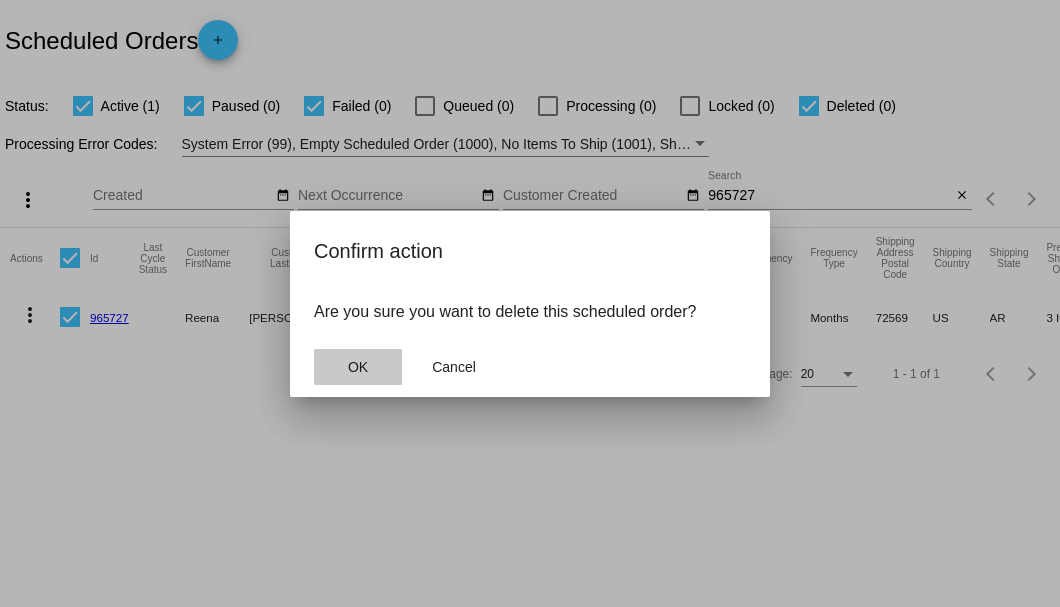 click on "OK" 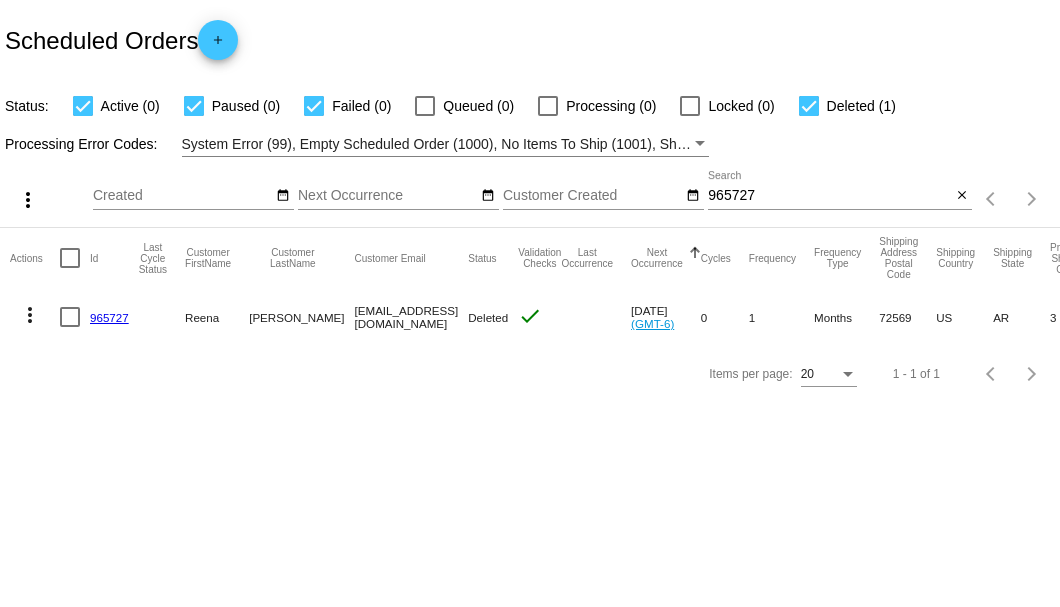 scroll, scrollTop: 0, scrollLeft: 0, axis: both 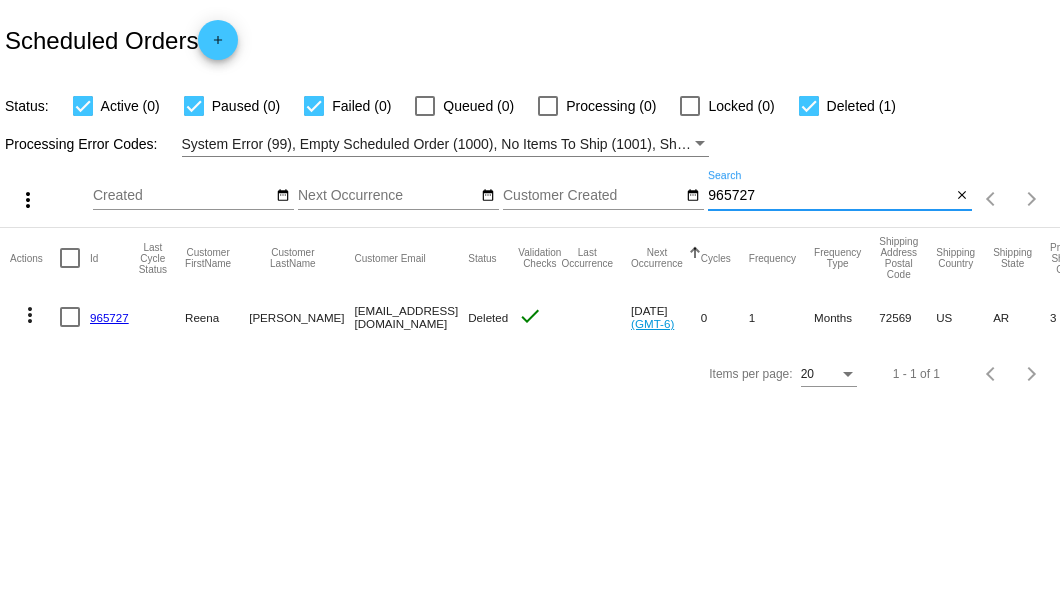 click on "965727" at bounding box center (829, 196) 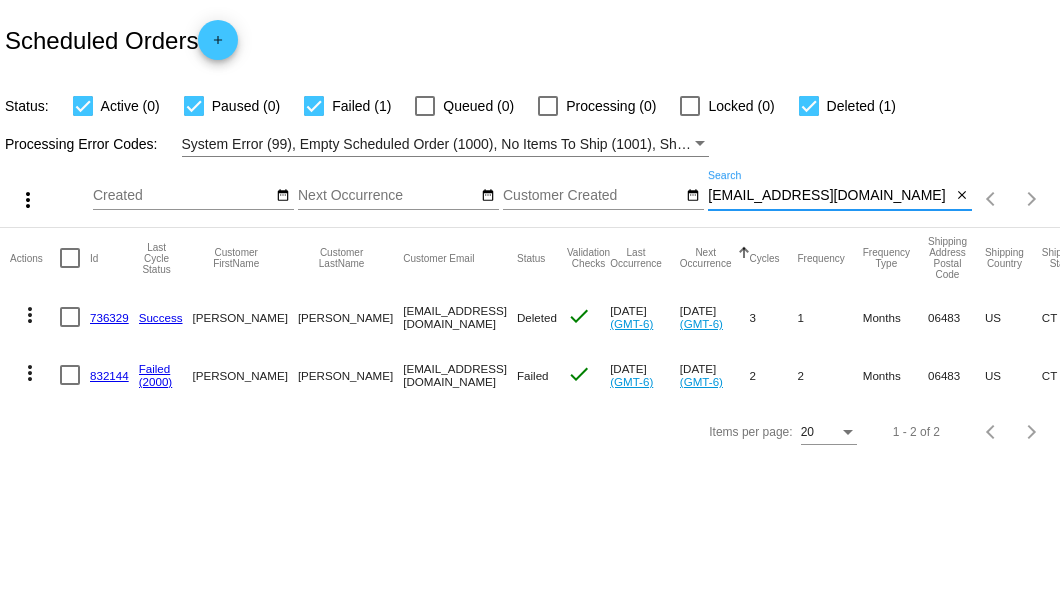 type on "[EMAIL_ADDRESS][DOMAIN_NAME]" 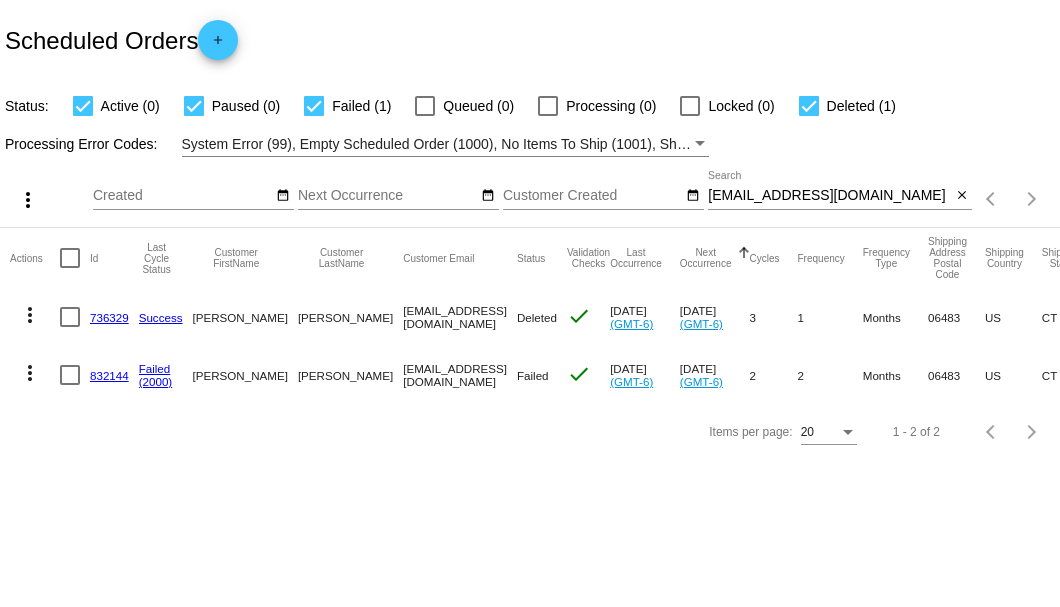 click on "832144" 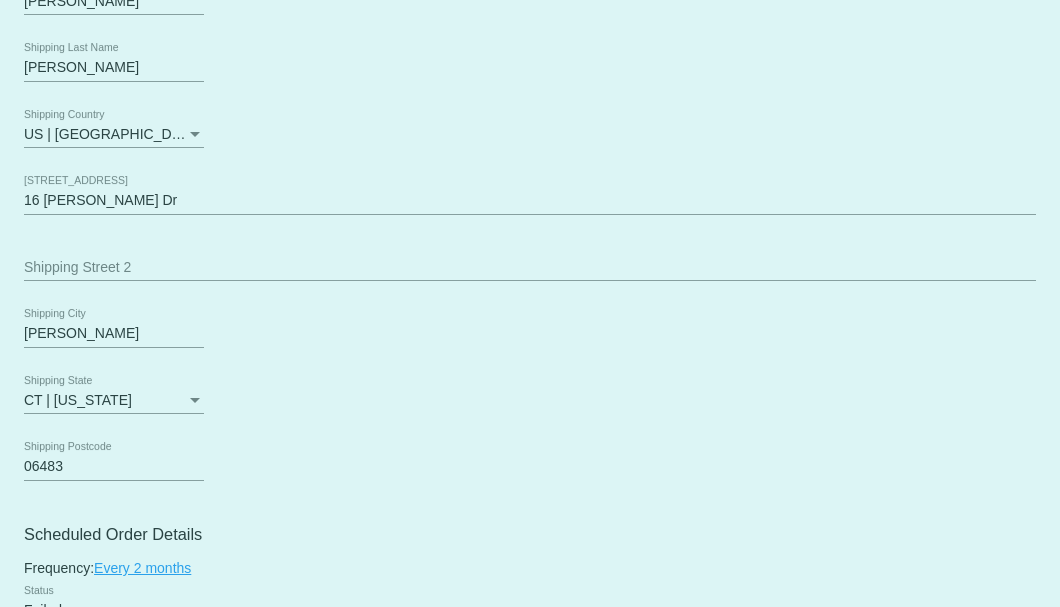 scroll, scrollTop: 1000, scrollLeft: 0, axis: vertical 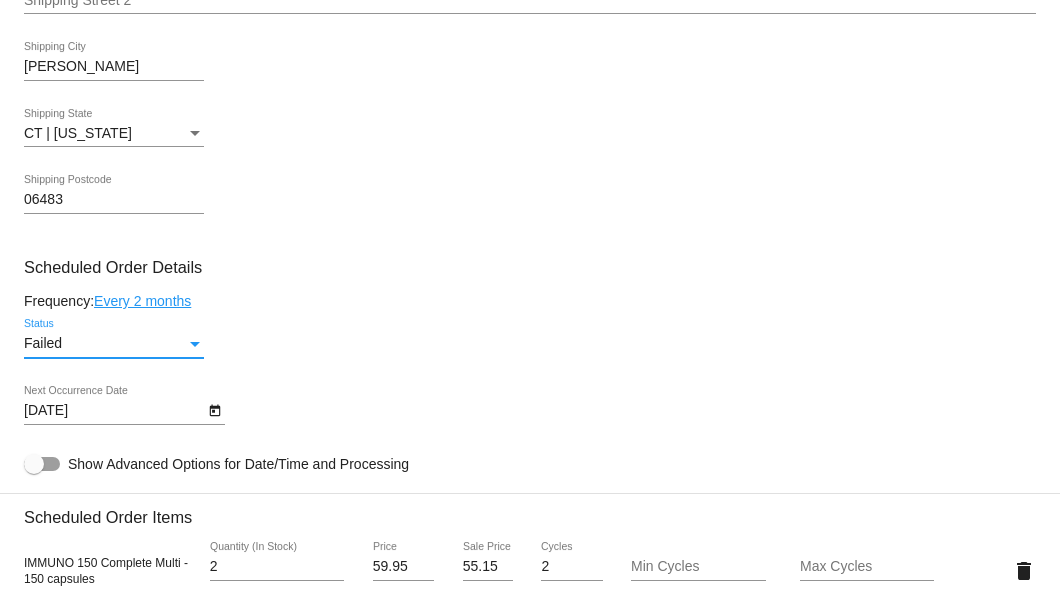 click at bounding box center (195, 344) 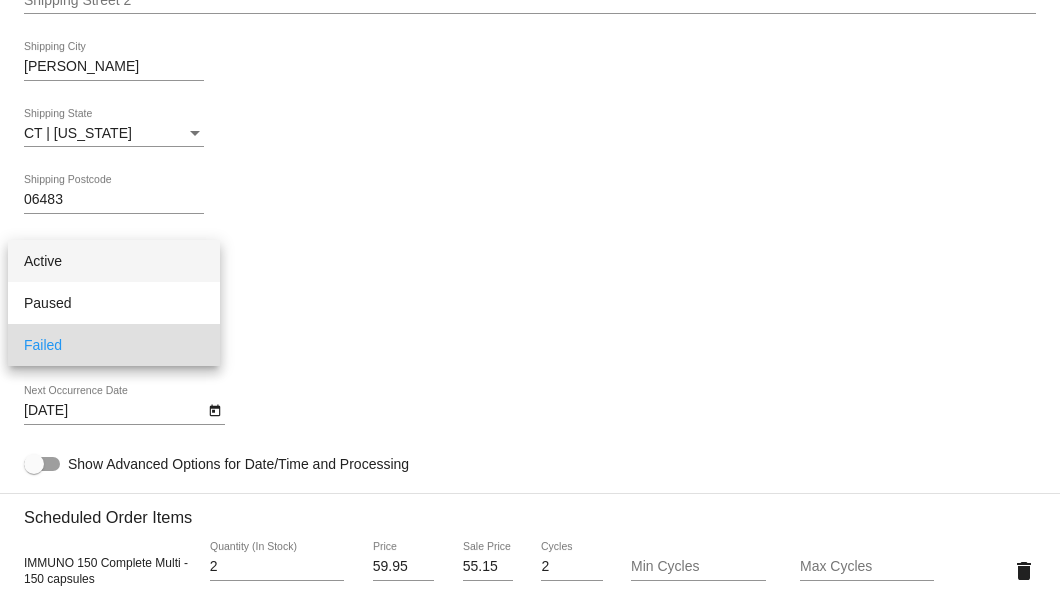 click on "Active" at bounding box center (114, 261) 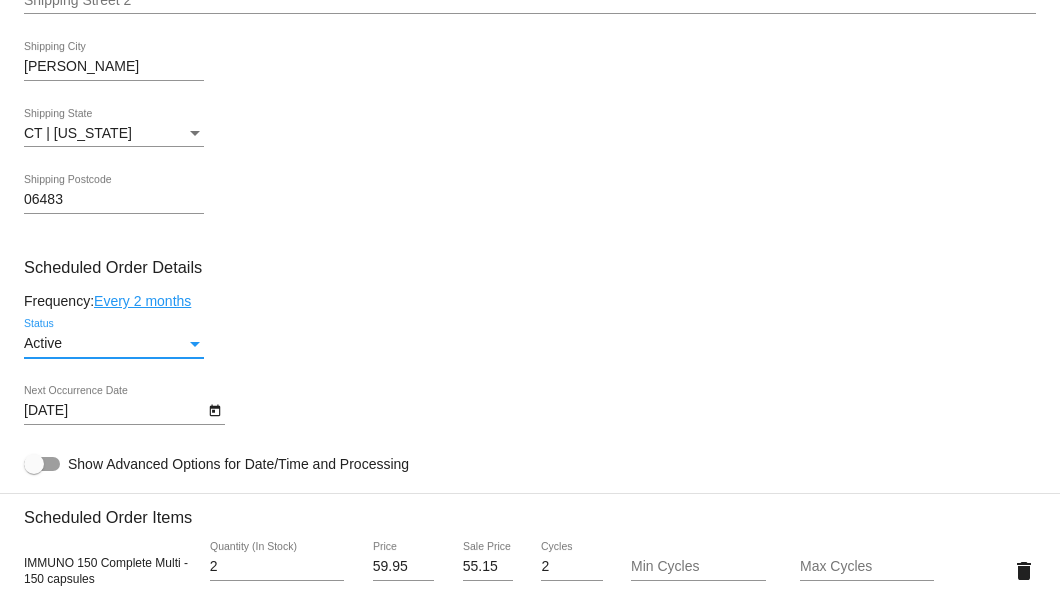 click 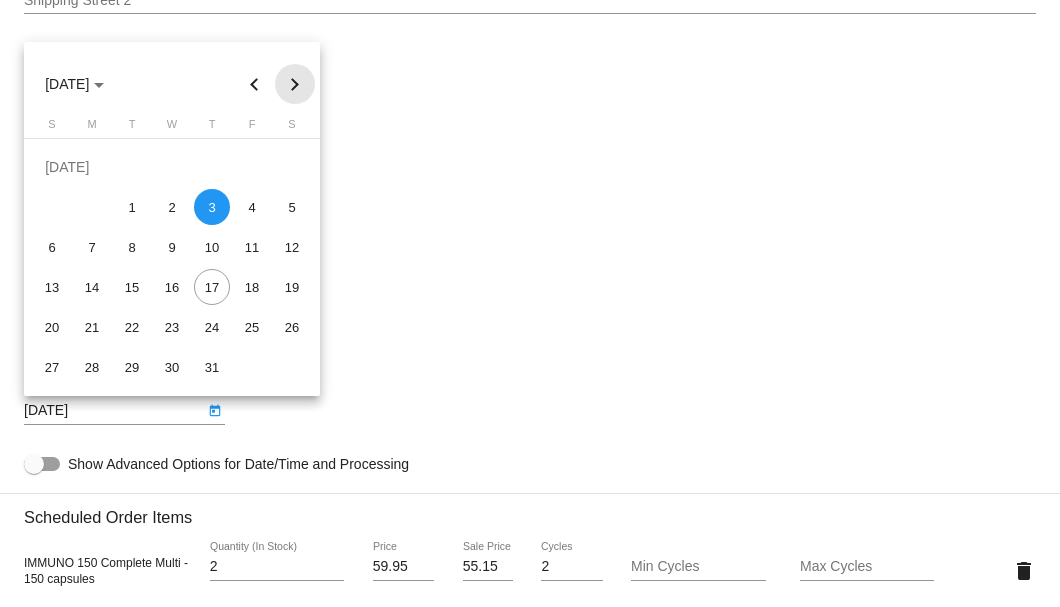 click at bounding box center (295, 84) 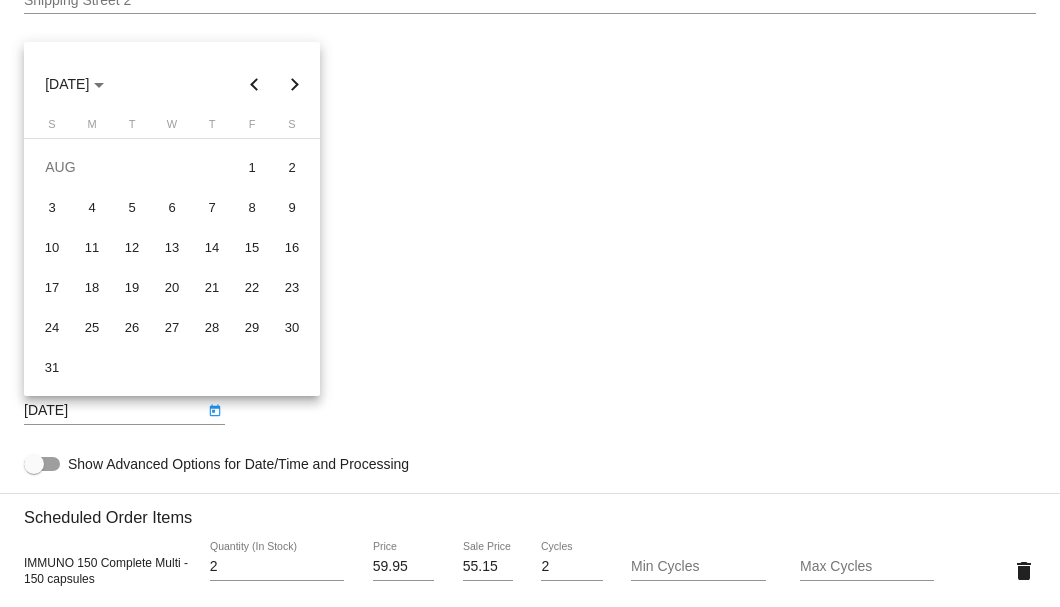 click at bounding box center [255, 84] 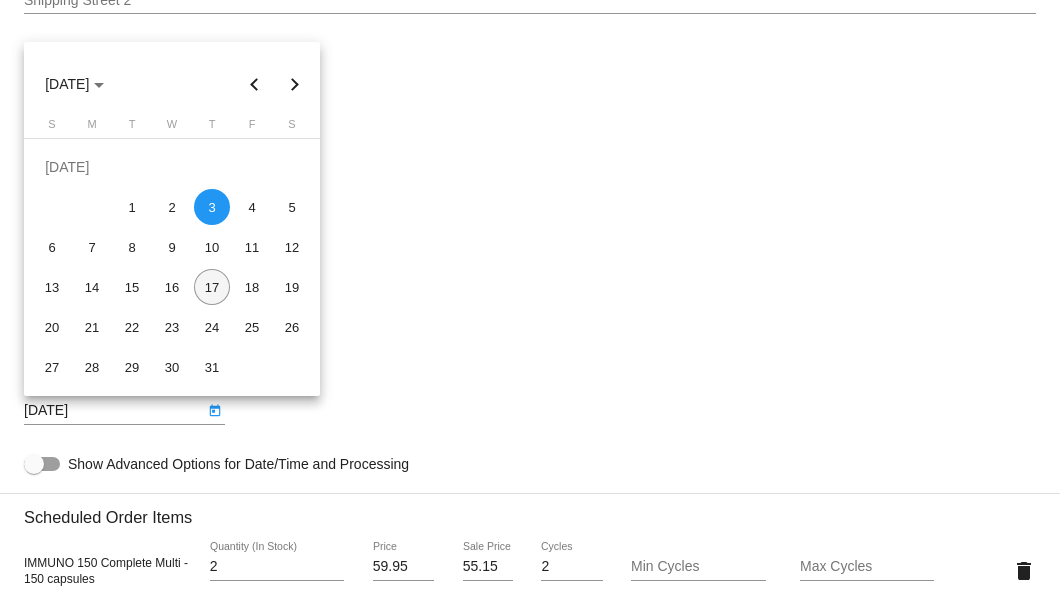 click on "17" at bounding box center [212, 287] 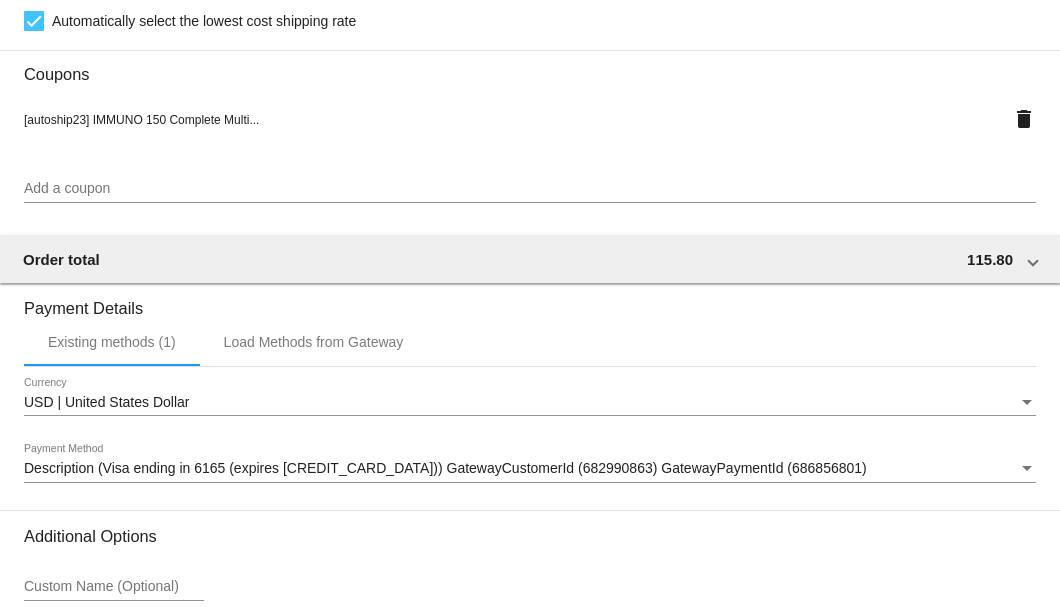 scroll, scrollTop: 1986, scrollLeft: 0, axis: vertical 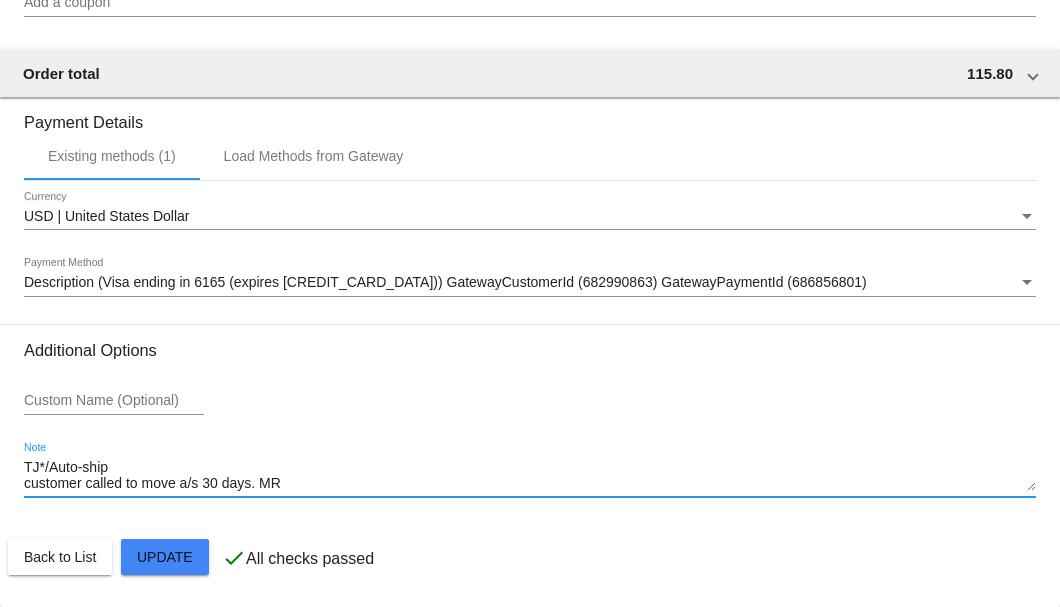 drag, startPoint x: 290, startPoint y: 486, endPoint x: 21, endPoint y: 470, distance: 269.4754 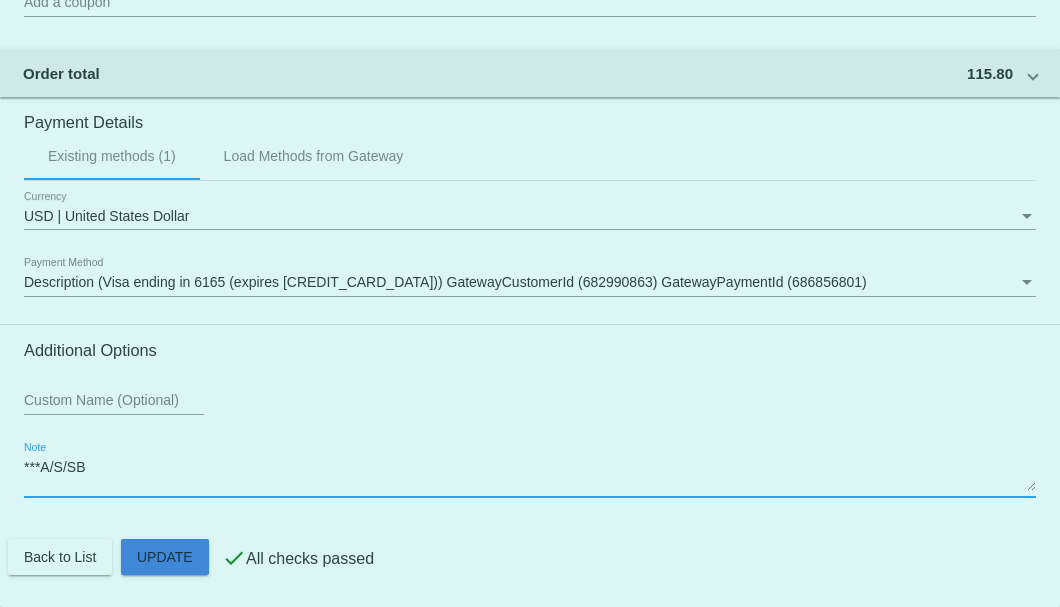 click on "Customer
5002681: Barbara M Valiante
2038887775@exceptionalproducts.org
Customer Shipping
Enter Shipping Address Select A Saved Address (0)
Barbara M
Shipping First Name
Valiante
Shipping Last Name
US | USA
Shipping Country
16 Elaine Dr
Shipping Street 1
Shipping Street 2
Seymour
Shipping City
CT | Connecticut
Shipping State
06483
Shipping Postcode
Scheduled Order Details
Frequency:
Every 2 months
Active
Status" 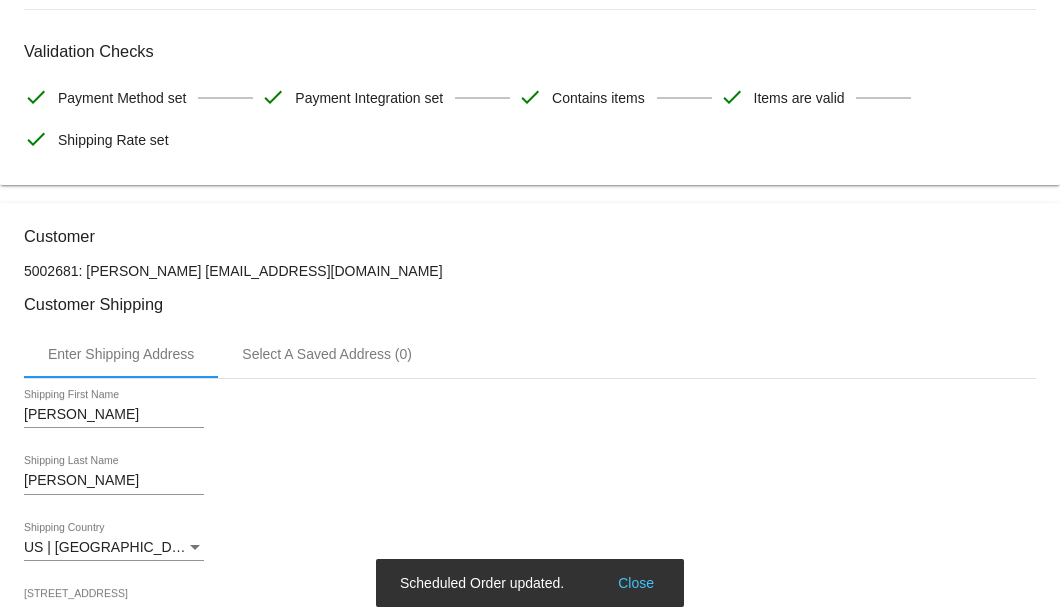 scroll, scrollTop: 0, scrollLeft: 0, axis: both 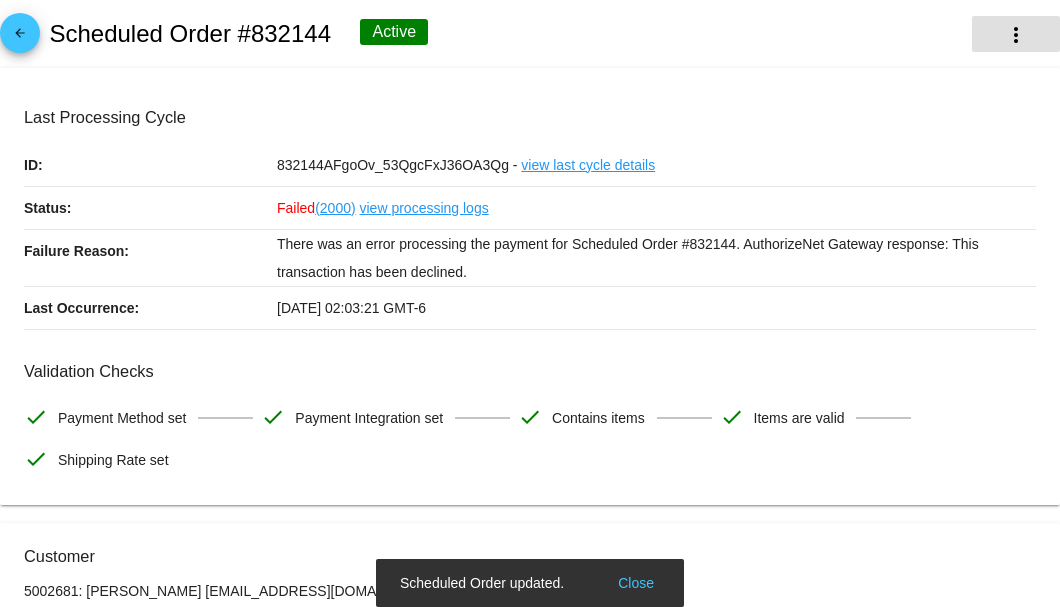 type on "***A/S/SB" 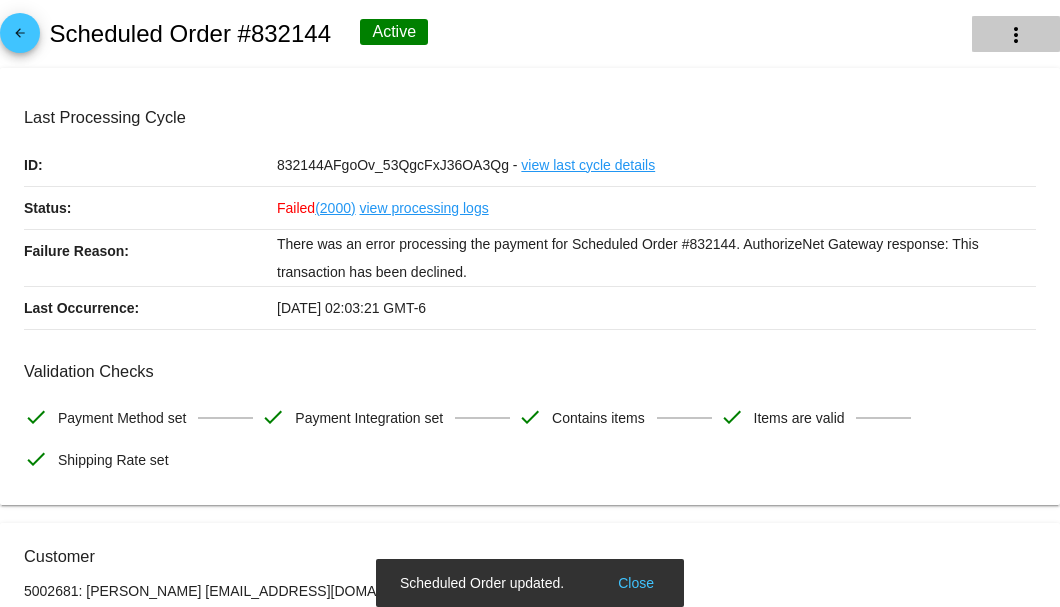 click on "more_vert" 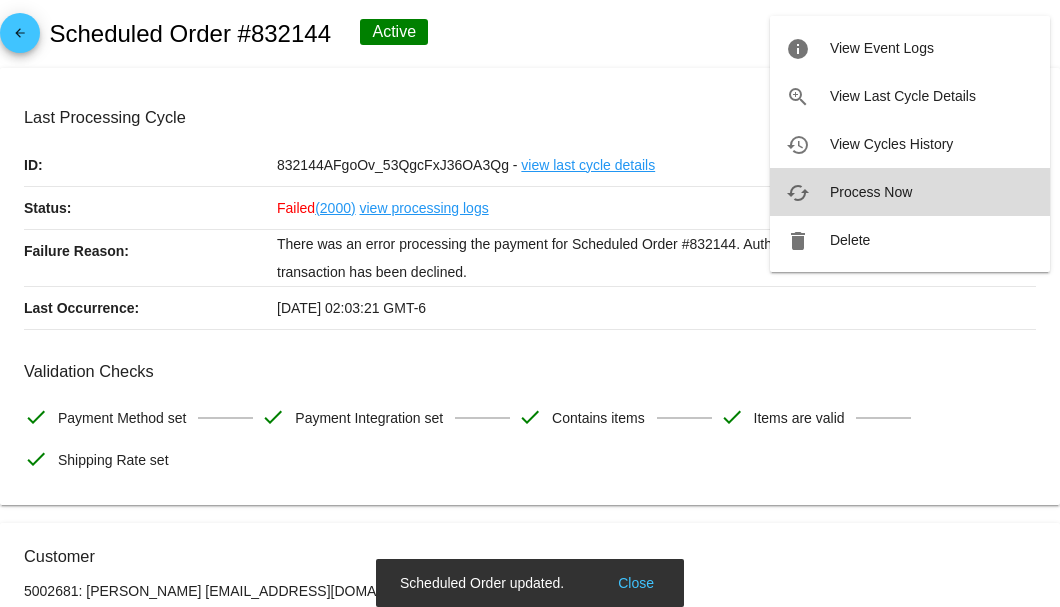 click on "cached
Process Now" at bounding box center (910, 192) 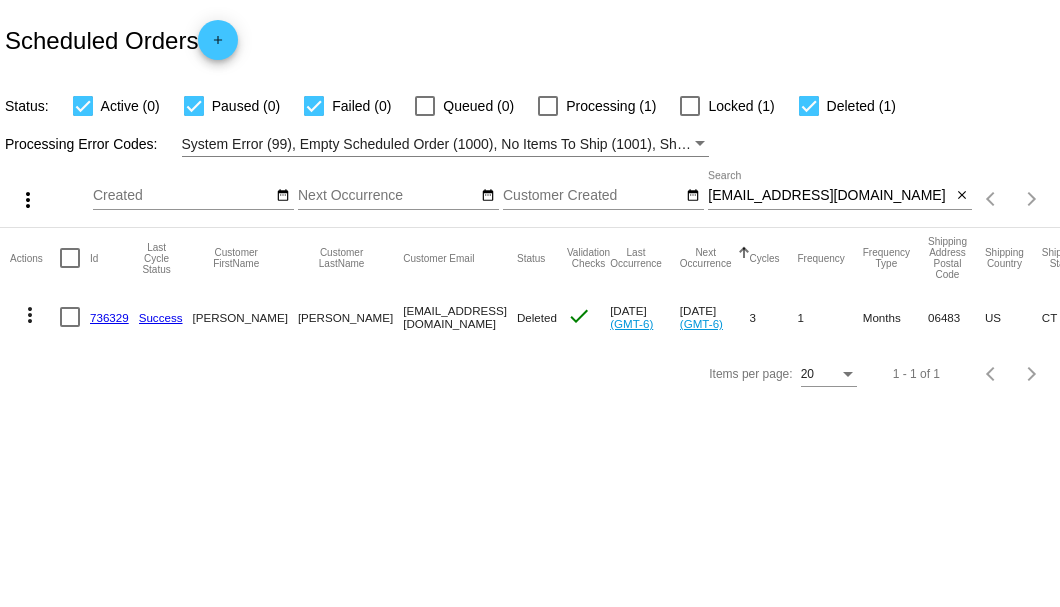 scroll, scrollTop: 0, scrollLeft: 0, axis: both 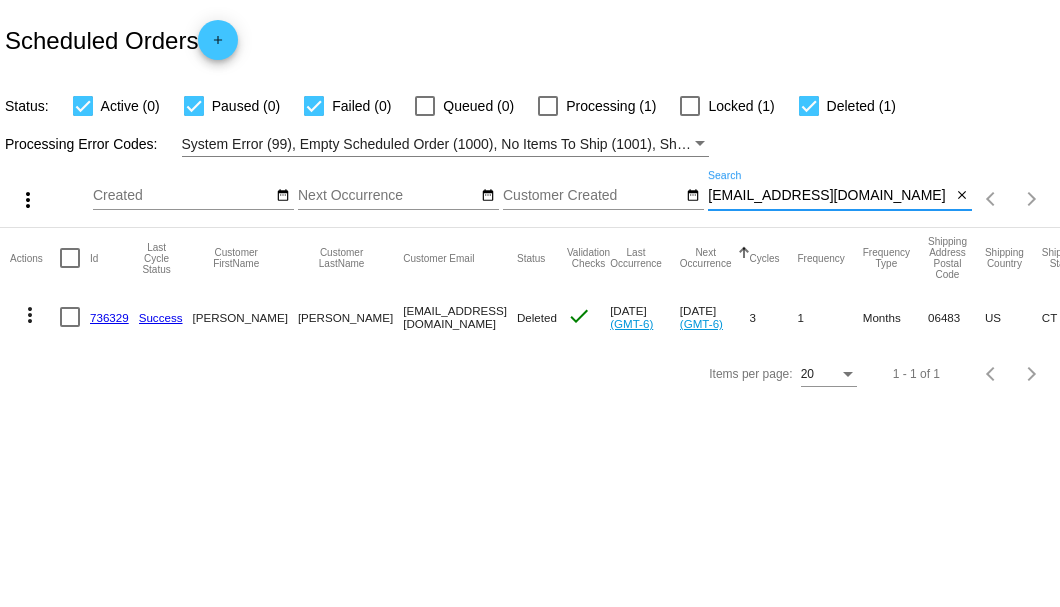 click on "[EMAIL_ADDRESS][DOMAIN_NAME]" at bounding box center [829, 196] 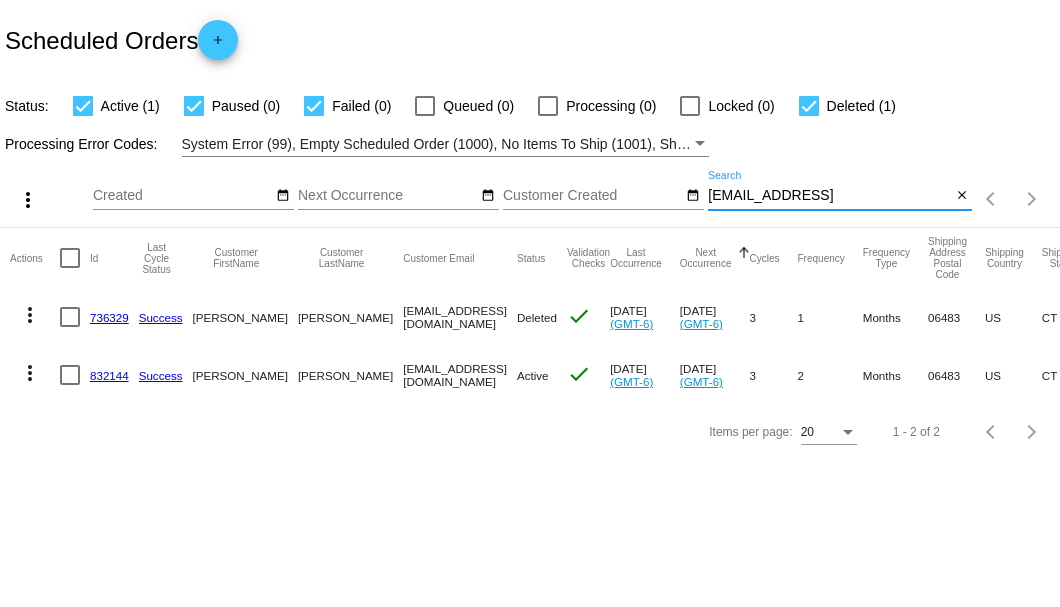 type on "[EMAIL_ADDRESS][DOMAIN_NAME]" 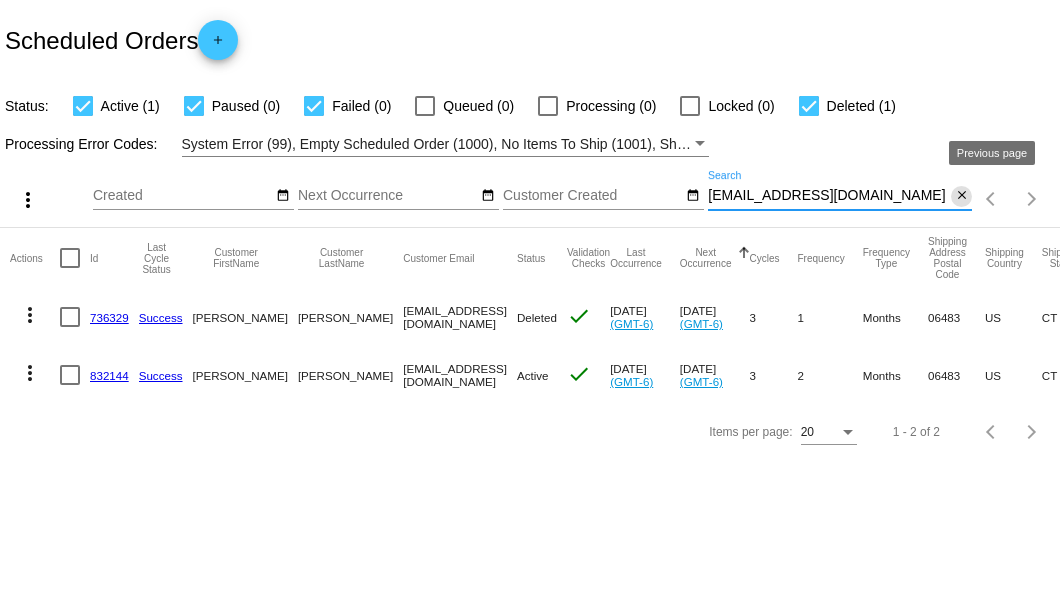 click on "close" 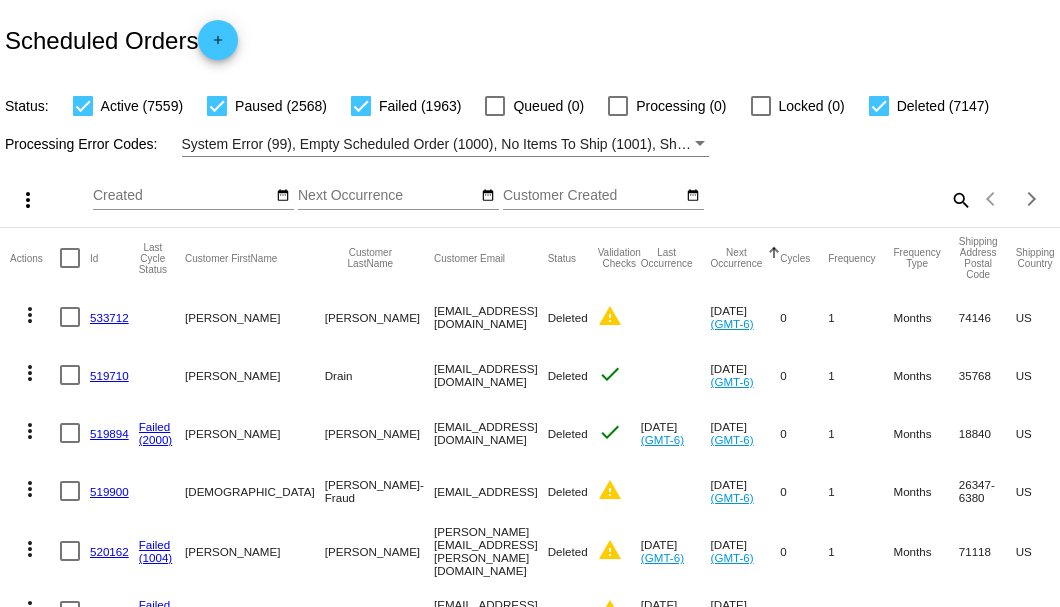 click at bounding box center [879, 106] 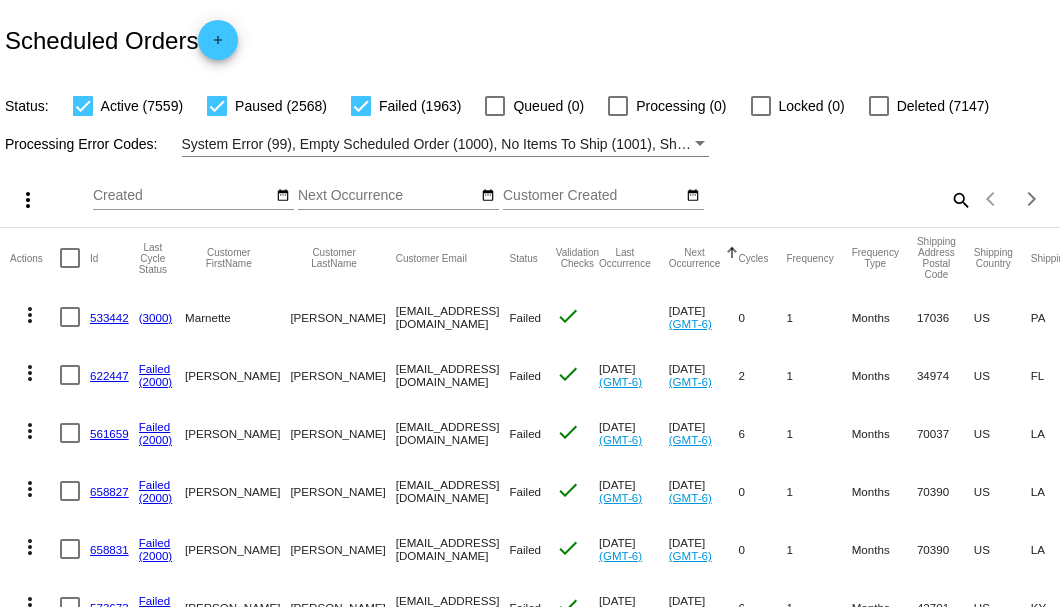 click on "Scheduled Orders
add" 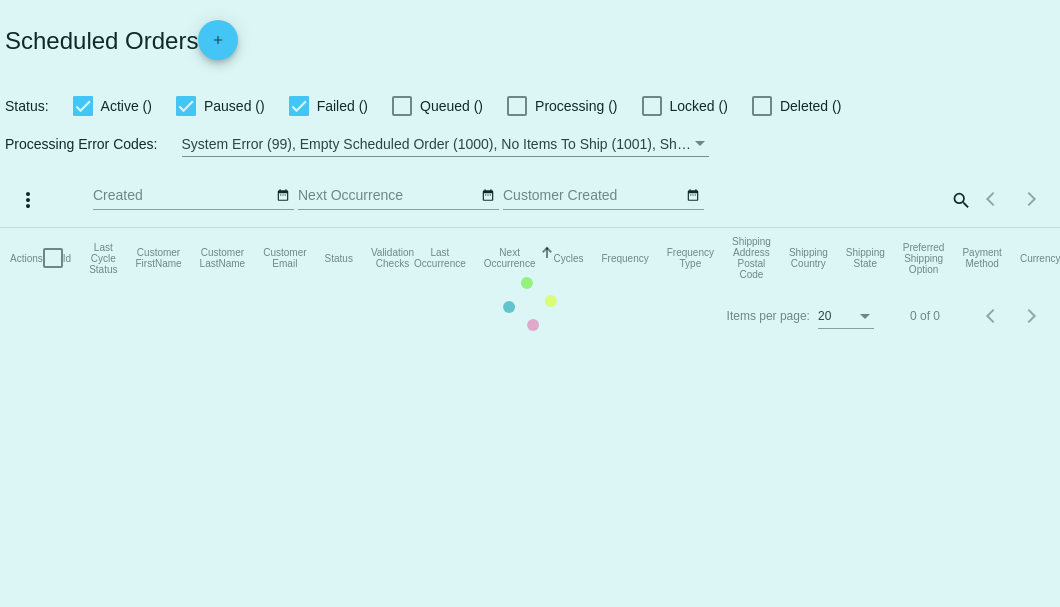 scroll, scrollTop: 0, scrollLeft: 0, axis: both 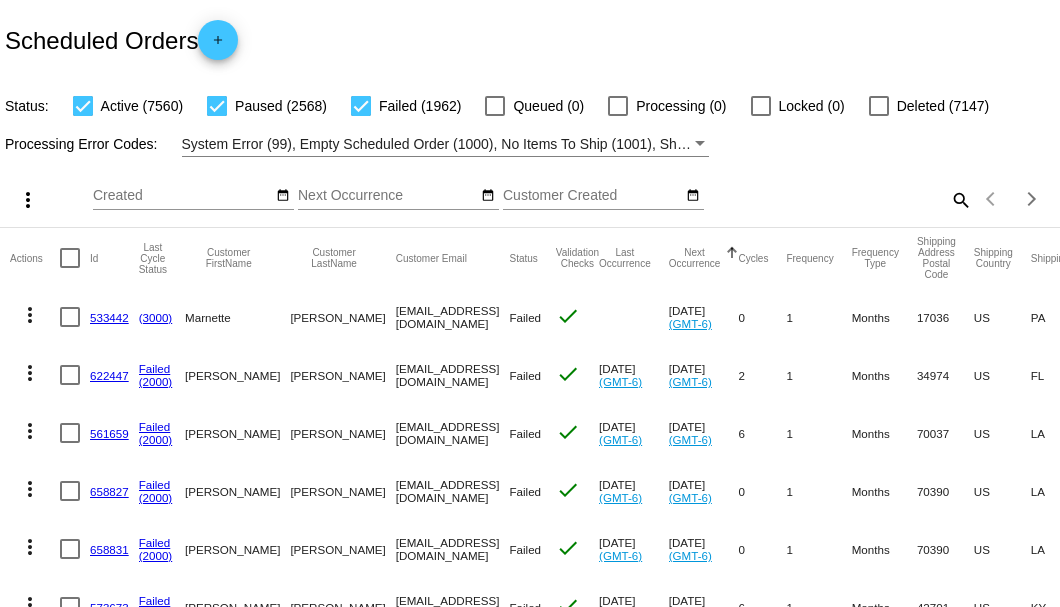 click on "Scheduled Orders
add" 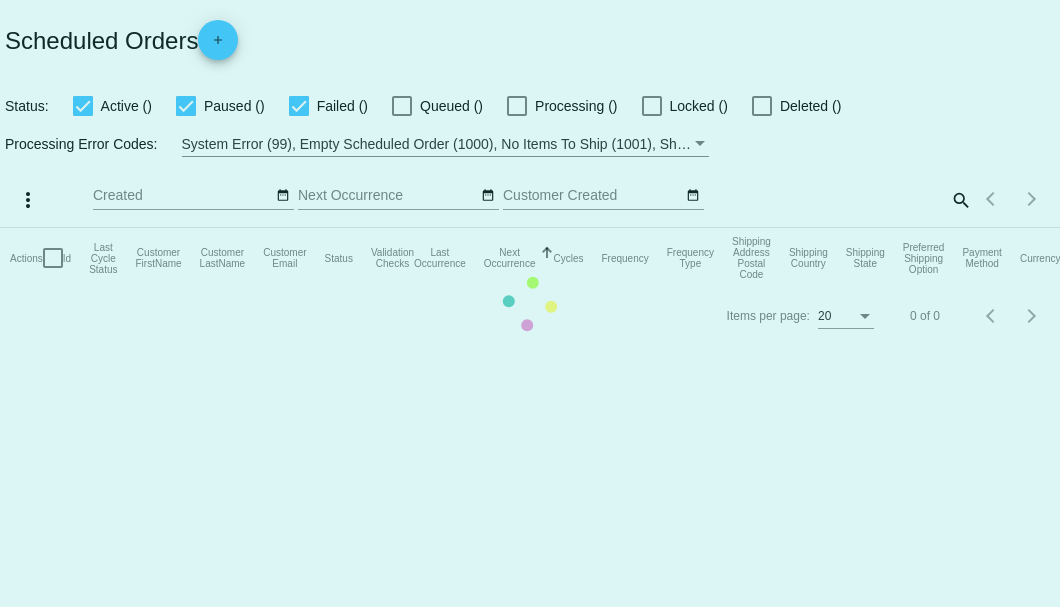 scroll, scrollTop: 0, scrollLeft: 0, axis: both 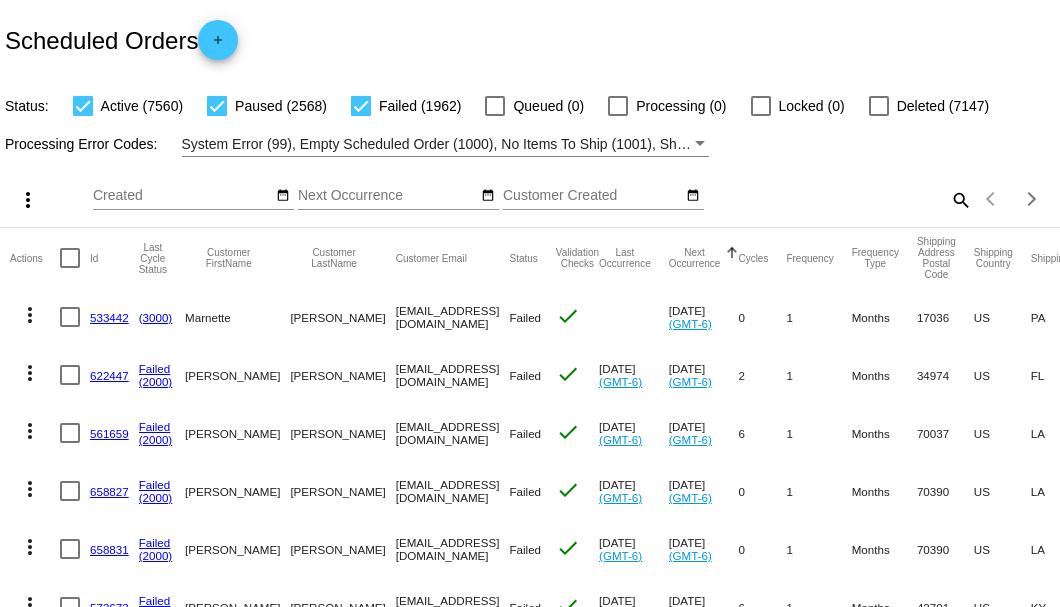 click on "search" 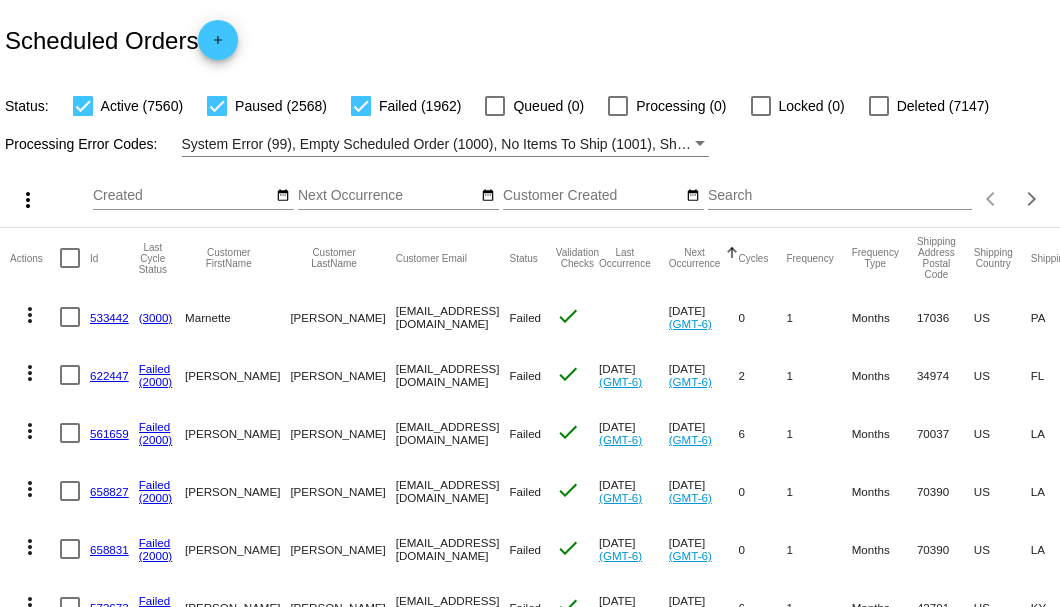 click on "Search" at bounding box center (840, 196) 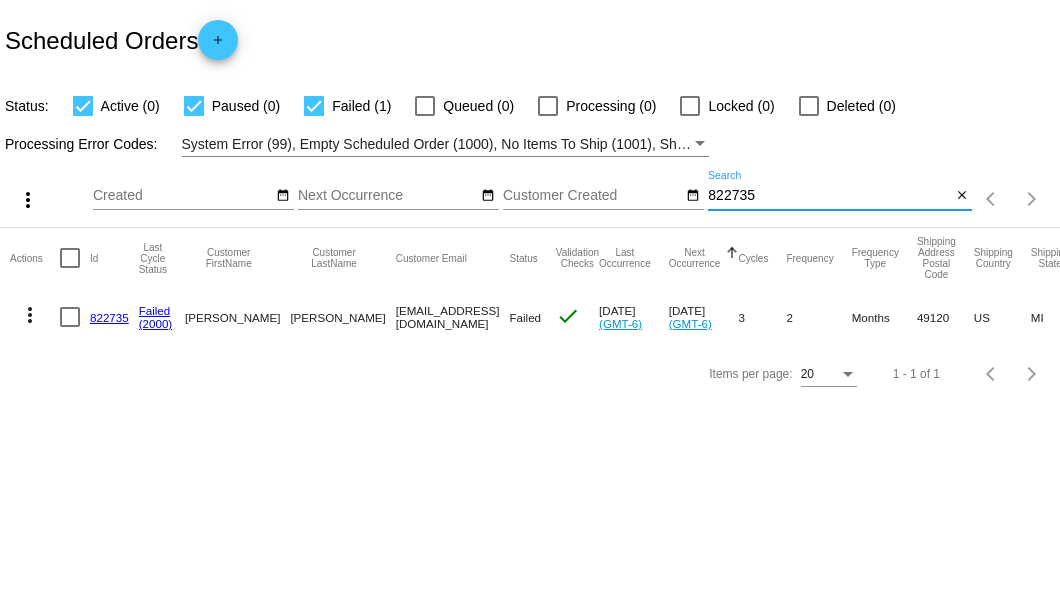 type on "822735" 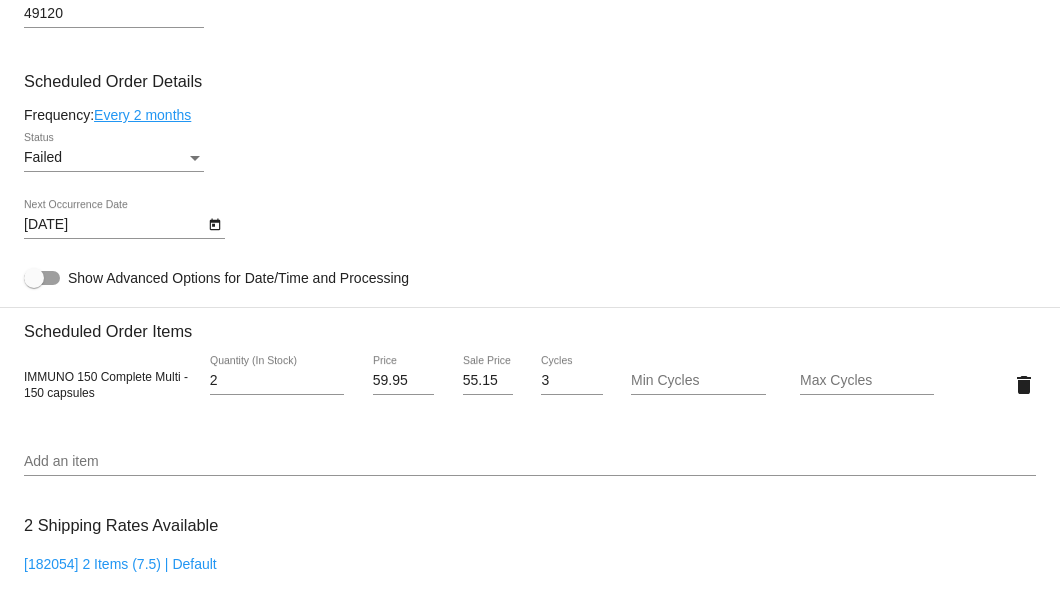 scroll, scrollTop: 1053, scrollLeft: 0, axis: vertical 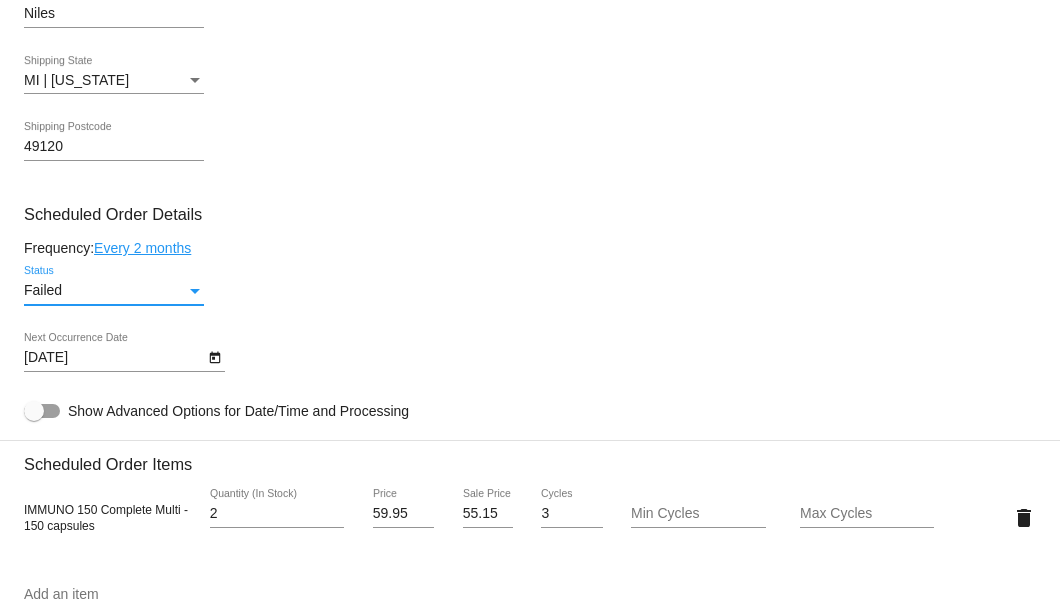 click at bounding box center (195, 291) 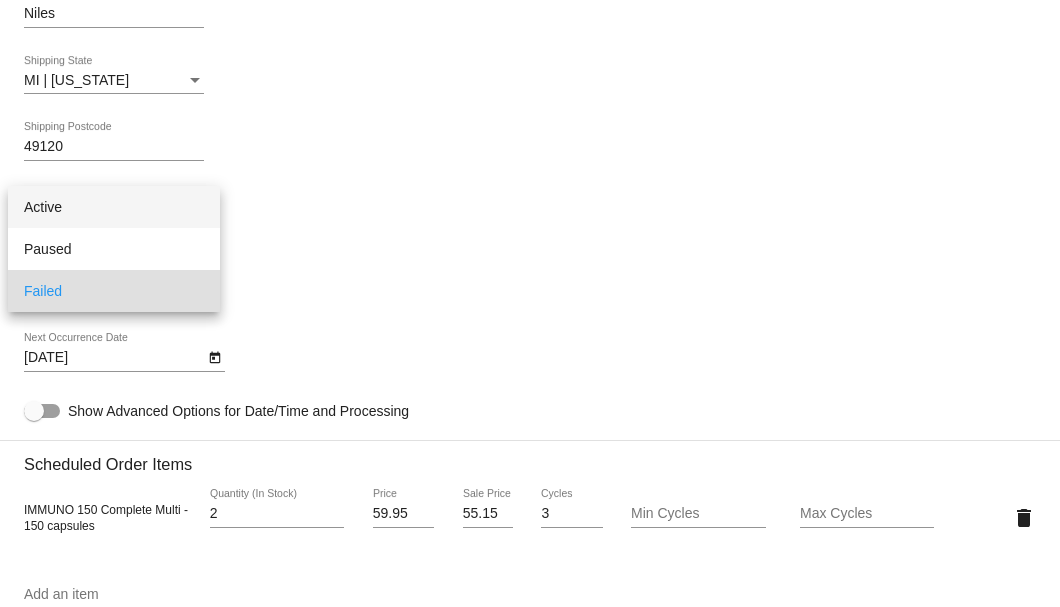 click on "Active" at bounding box center (114, 207) 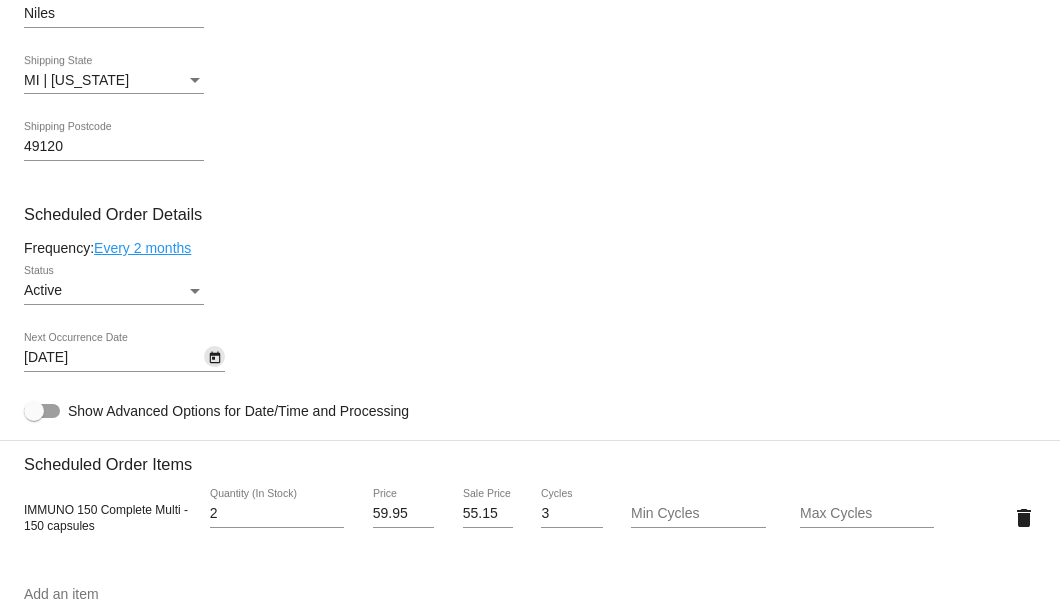 click 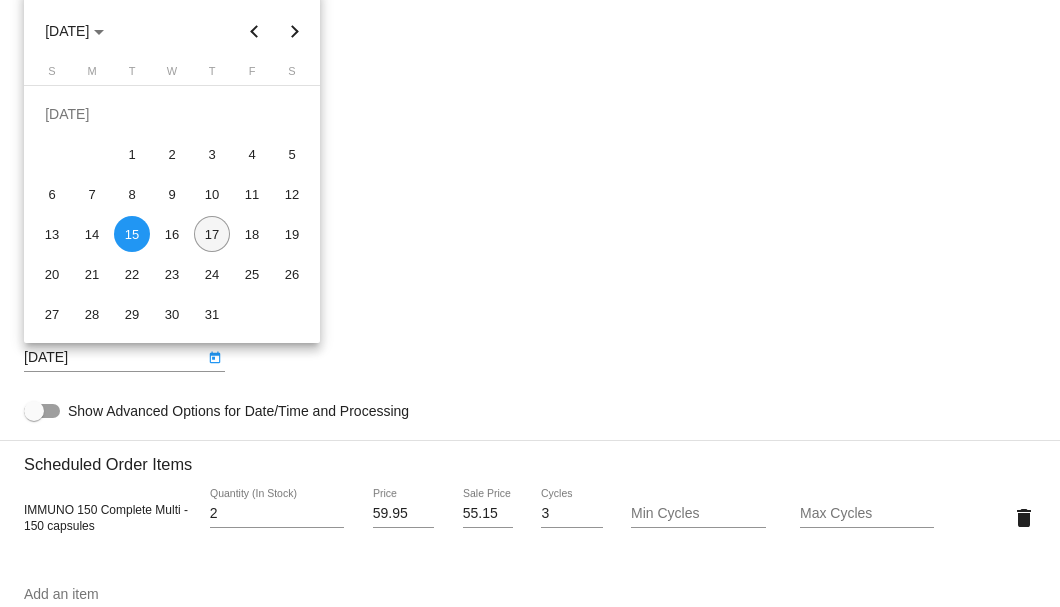click on "17" at bounding box center (212, 234) 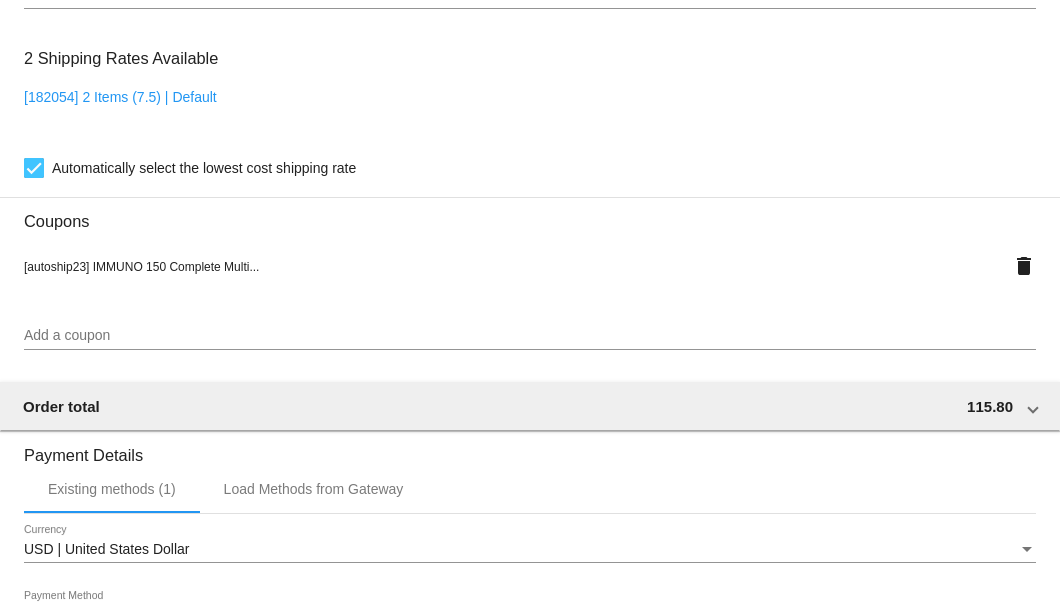 scroll, scrollTop: 1986, scrollLeft: 0, axis: vertical 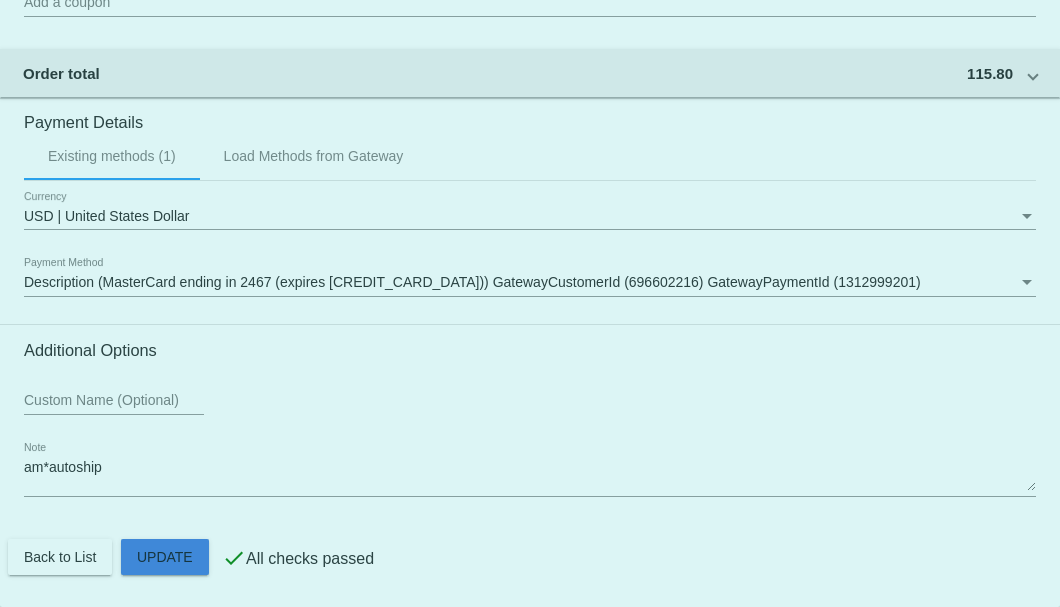 click on "Customer
5382553: Gary Sorensen
5743868292@exceptionalproducts.org
Customer Shipping
Enter Shipping Address Select A Saved Address (0)
Gary
Shipping First Name
Sorensen
Shipping Last Name
US | USA
Shipping Country
1940 South 15th Street
Shipping Street 1
Shipping Street 2
Niles
Shipping City
MI | Michigan
Shipping State
49120
Shipping Postcode
Scheduled Order Details
Frequency:
Every 2 months
Active
2 3" 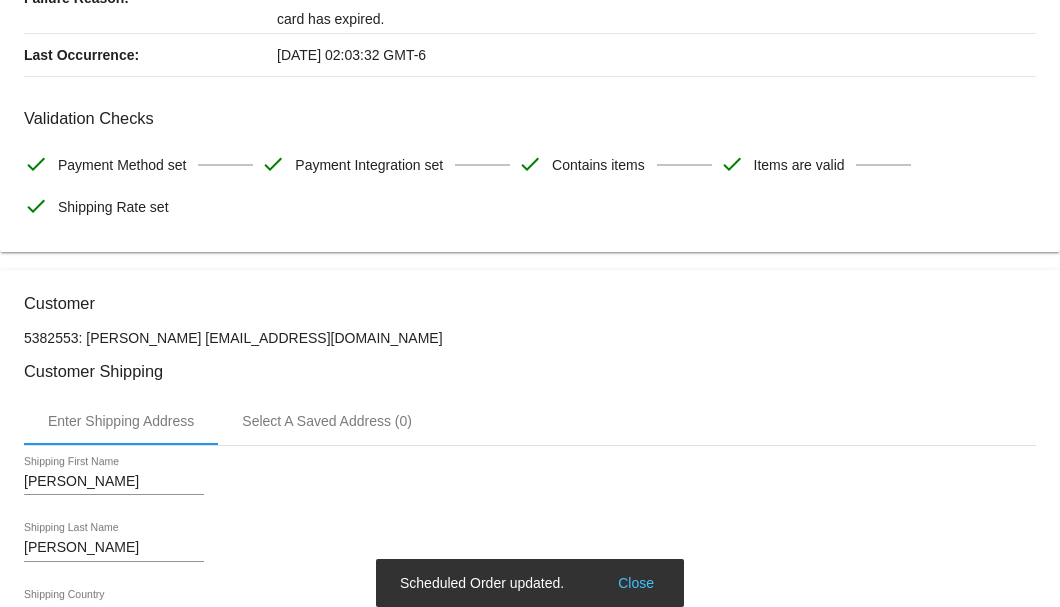 scroll, scrollTop: 0, scrollLeft: 0, axis: both 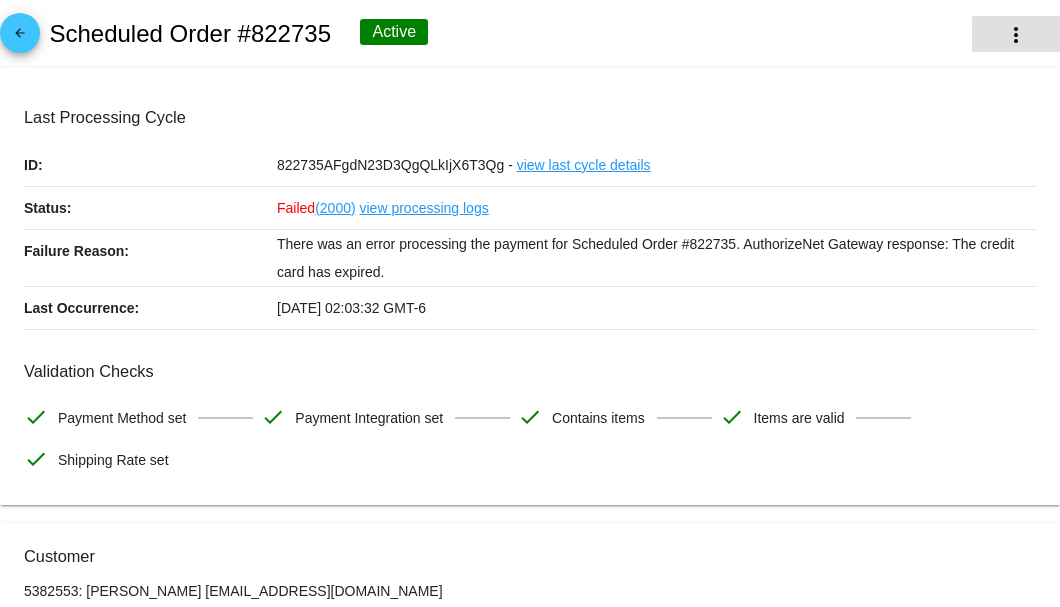 click on "more_vert" 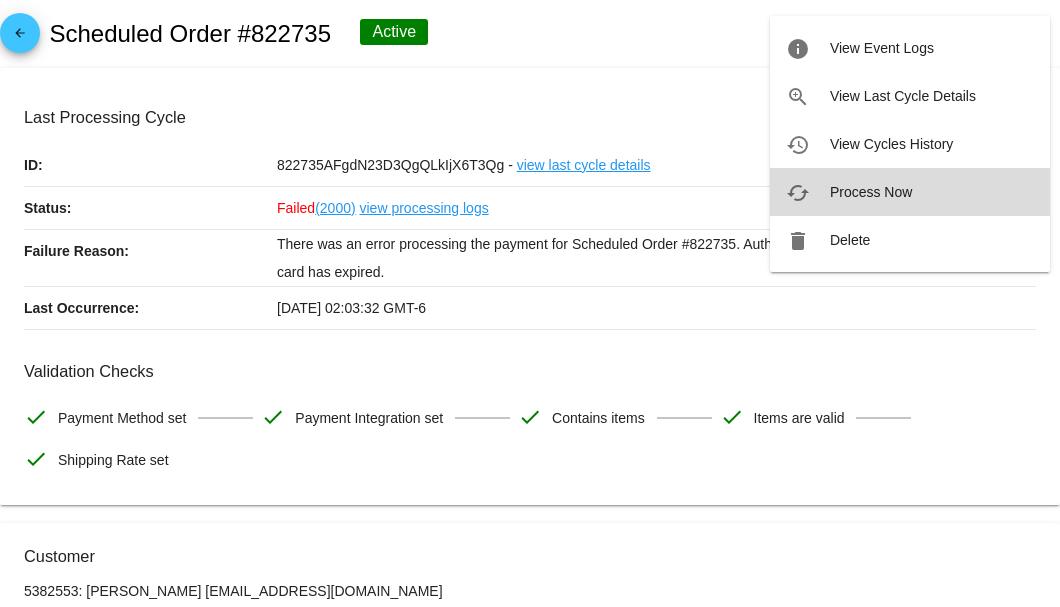 click on "Process Now" at bounding box center [871, 192] 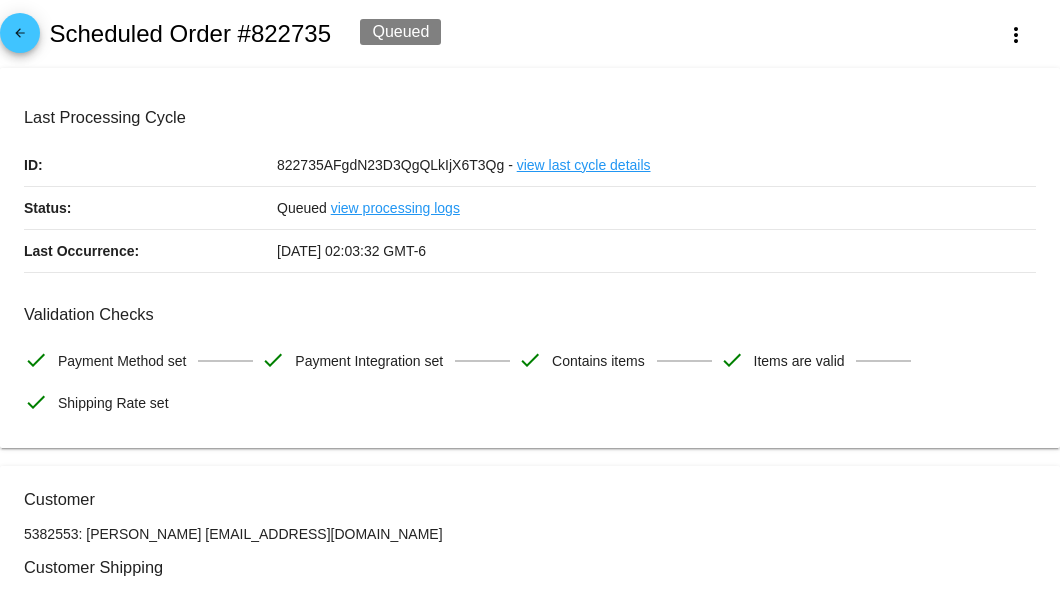 scroll, scrollTop: 200, scrollLeft: 0, axis: vertical 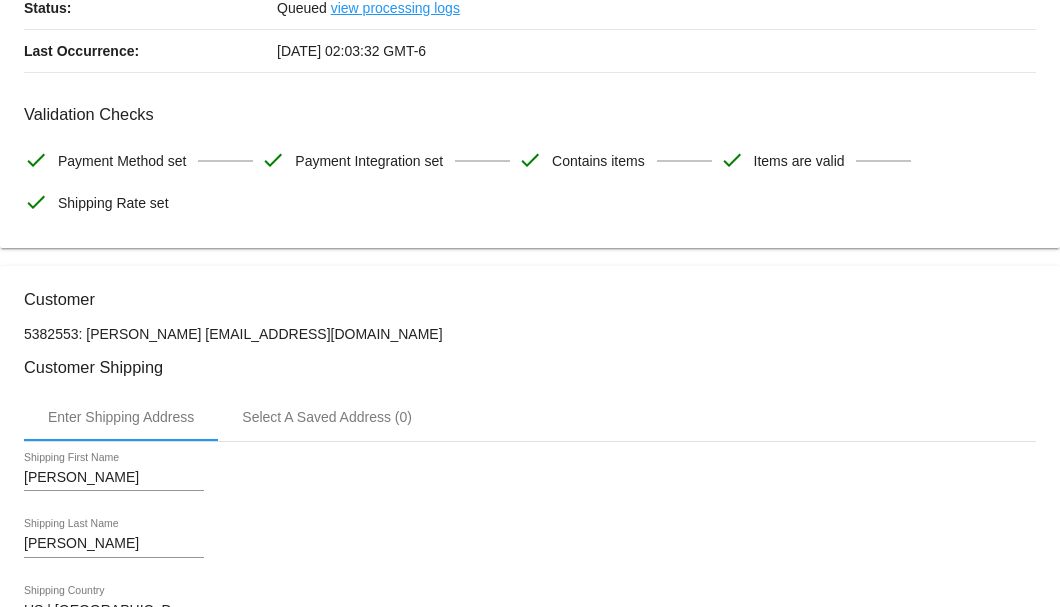 drag, startPoint x: 432, startPoint y: 335, endPoint x: 186, endPoint y: 334, distance: 246.00203 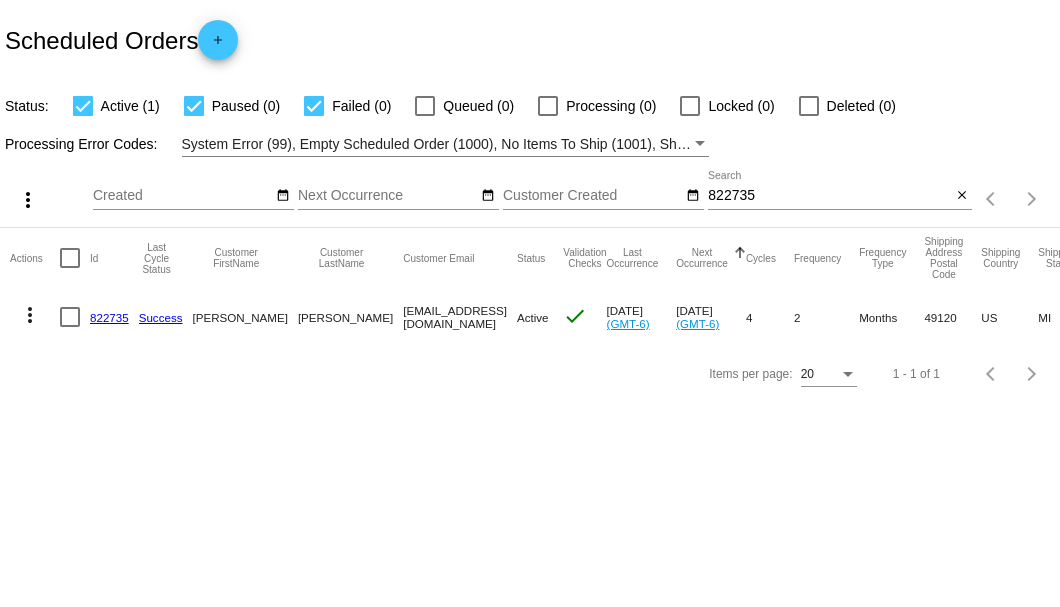 scroll, scrollTop: 0, scrollLeft: 0, axis: both 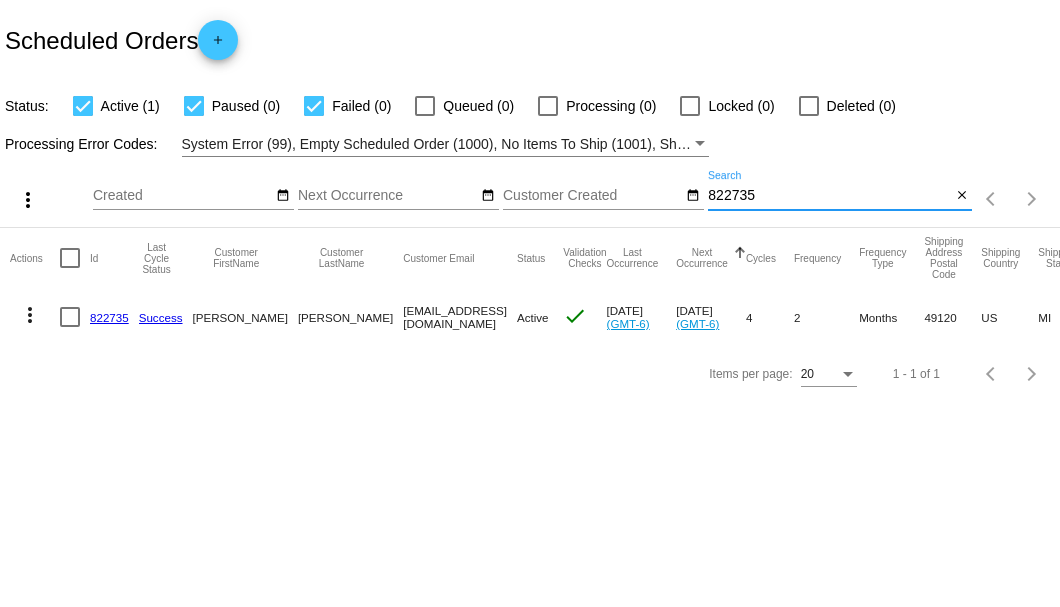 click on "822735" at bounding box center (829, 196) 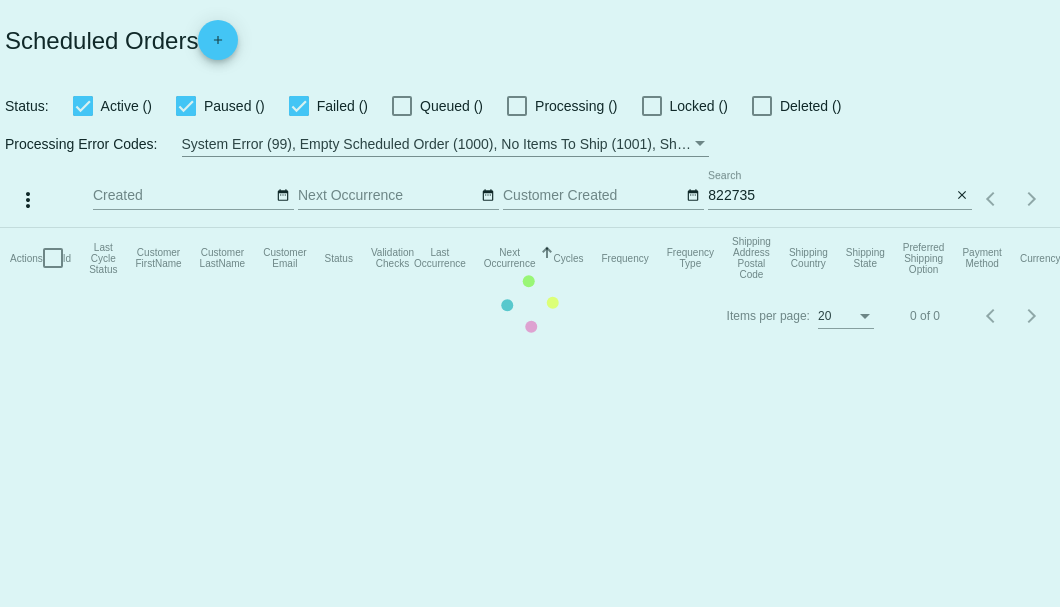 scroll, scrollTop: 0, scrollLeft: 0, axis: both 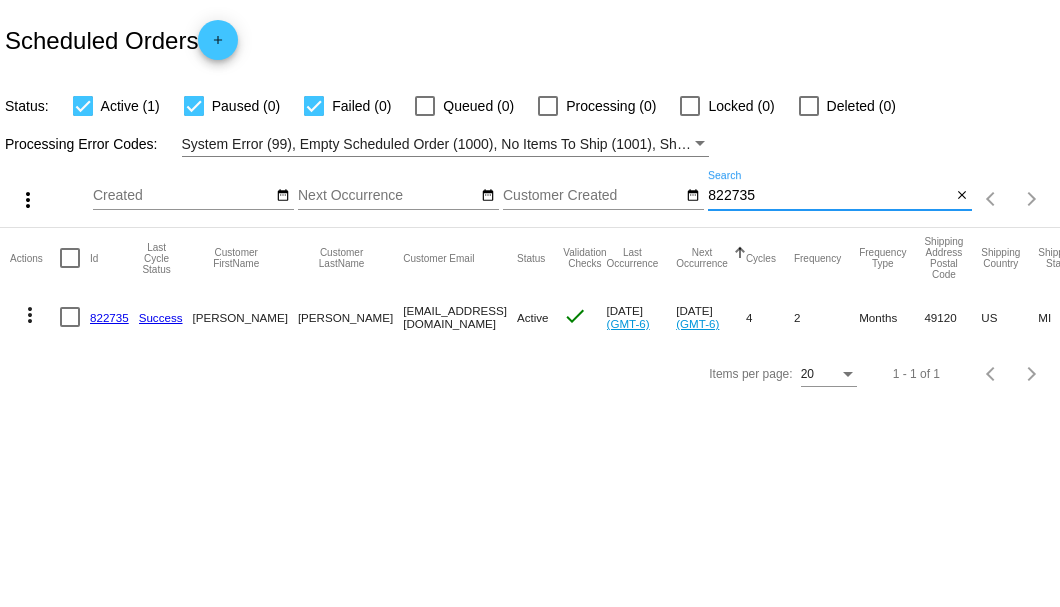 click on "822735" at bounding box center [829, 196] 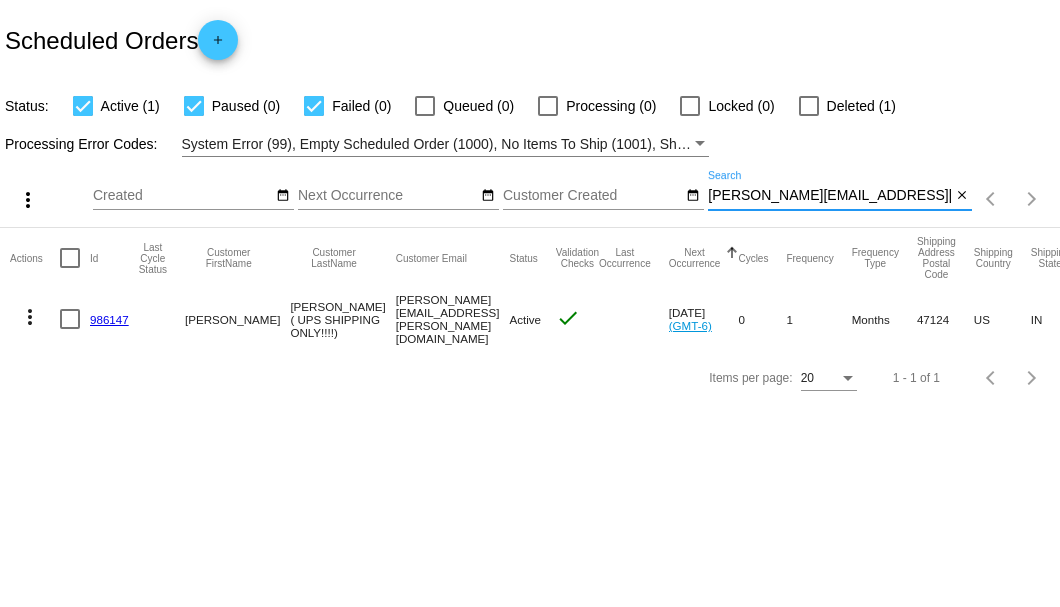 type on "alan.neubauer@sbcglobal.net" 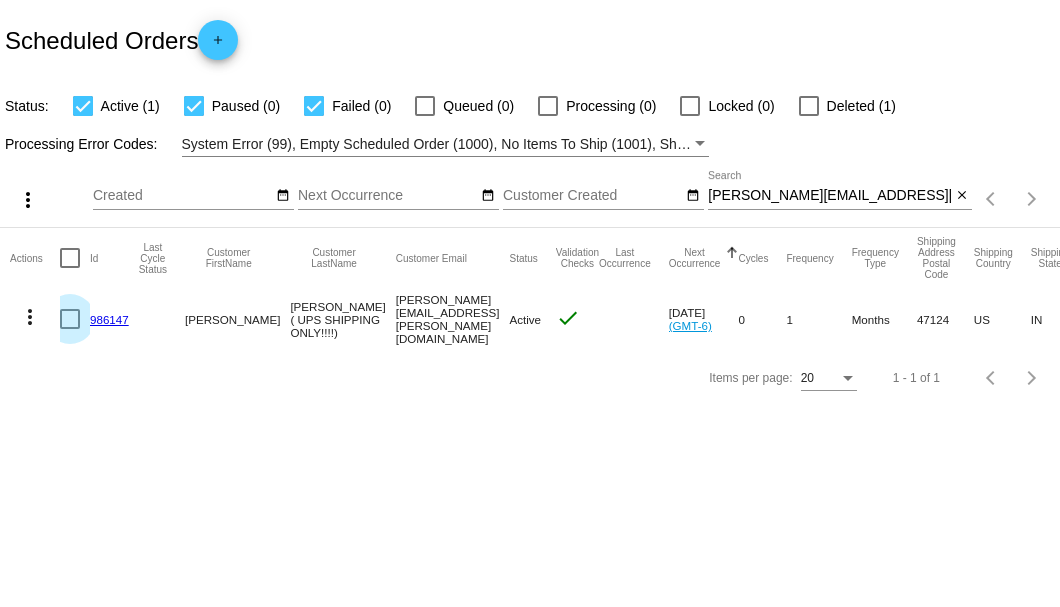 click at bounding box center (70, 319) 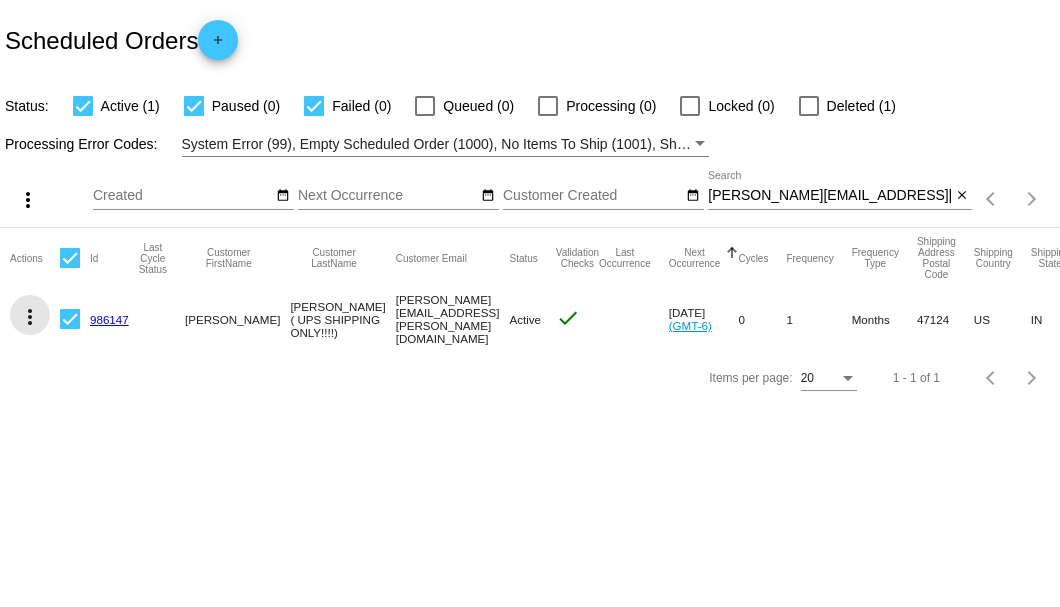click on "more_vert" 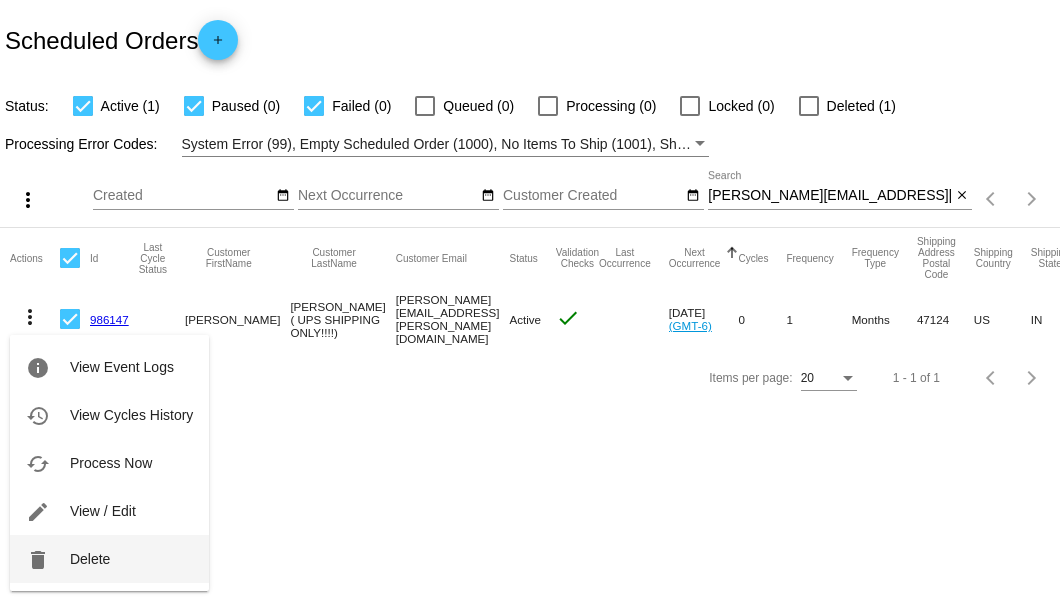 click on "Delete" at bounding box center [90, 559] 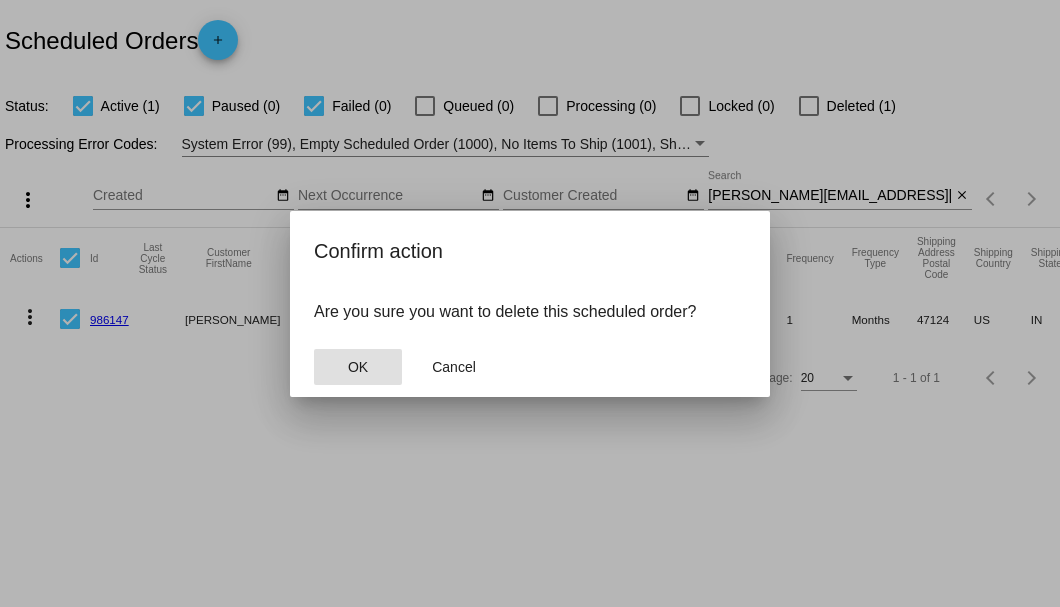 click on "OK" 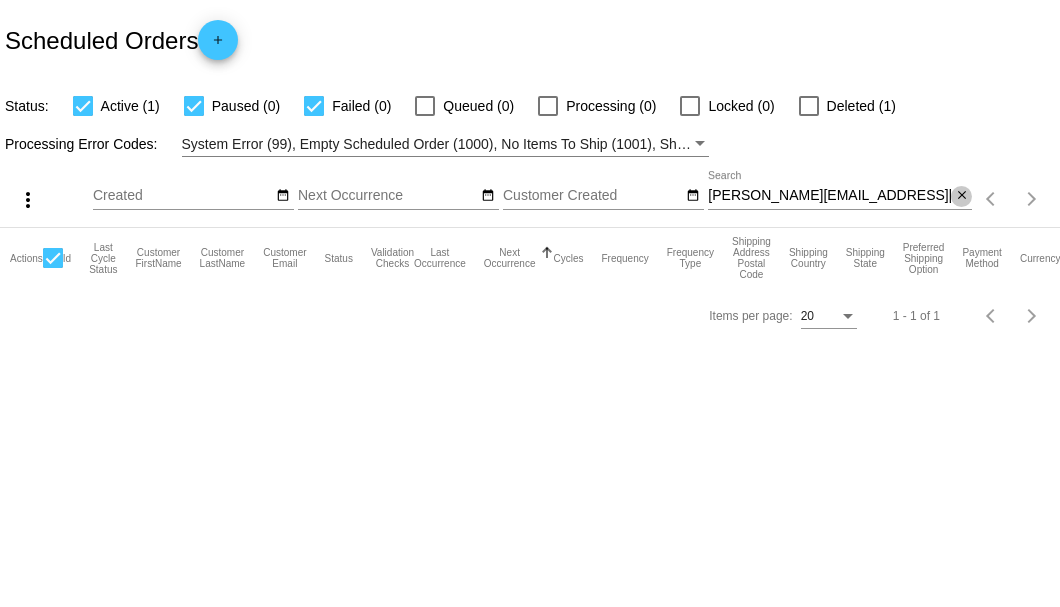 click on "close" 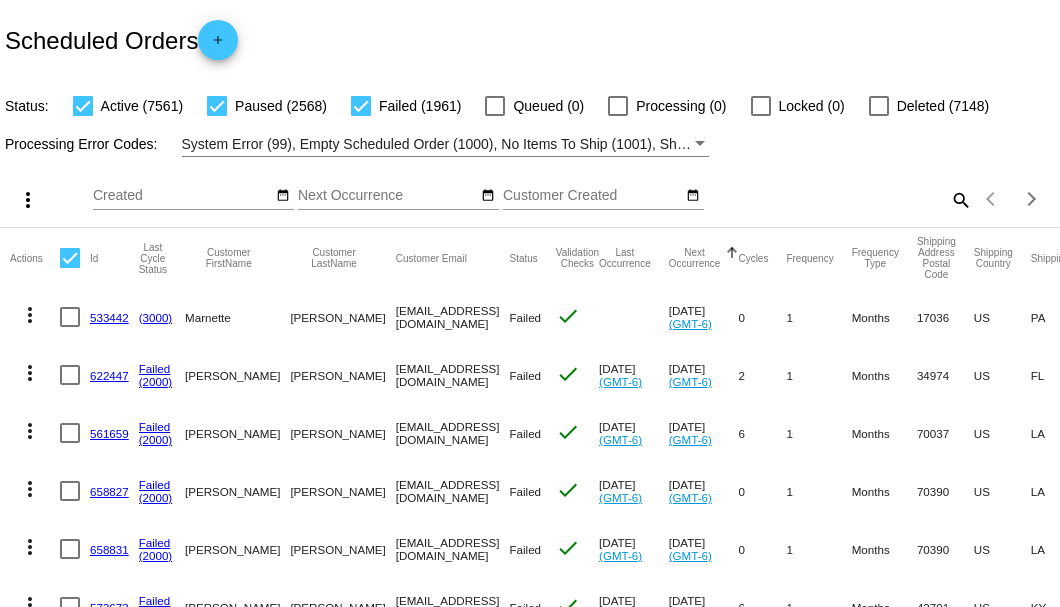 click on "search" 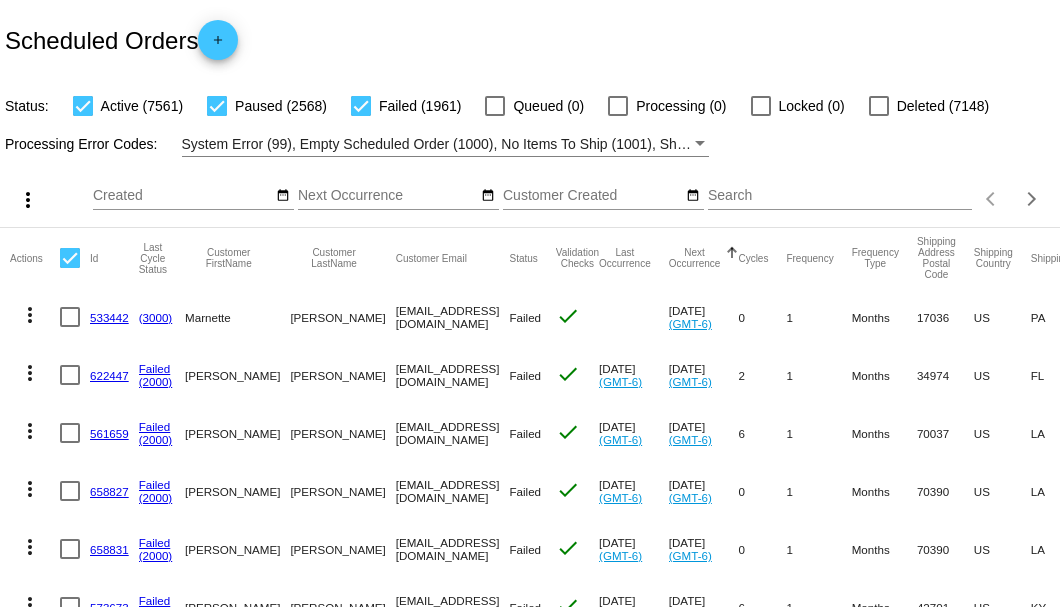 click on "Search" at bounding box center [840, 196] 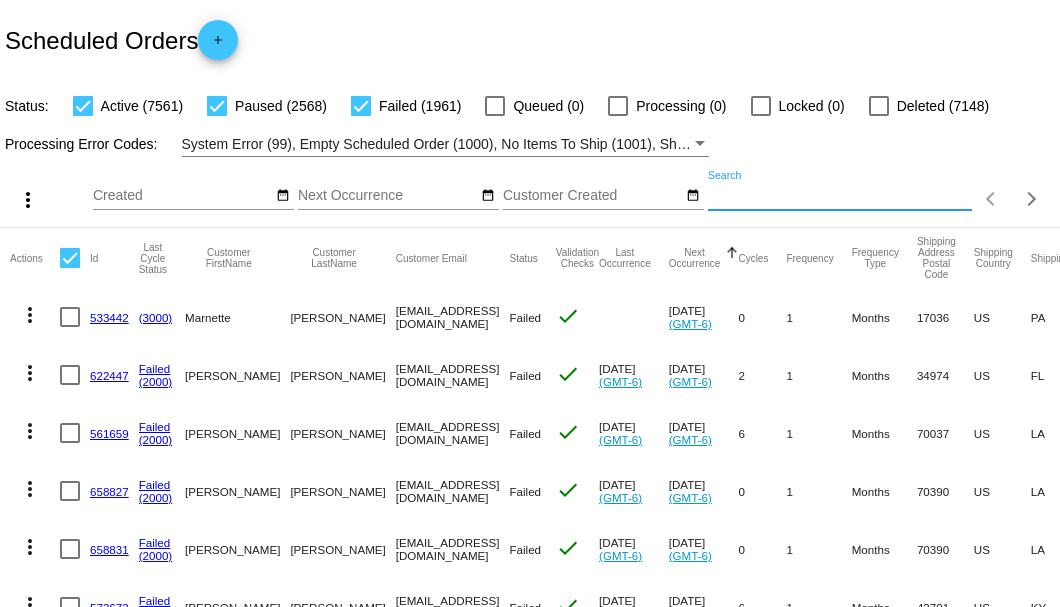 paste on "732750" 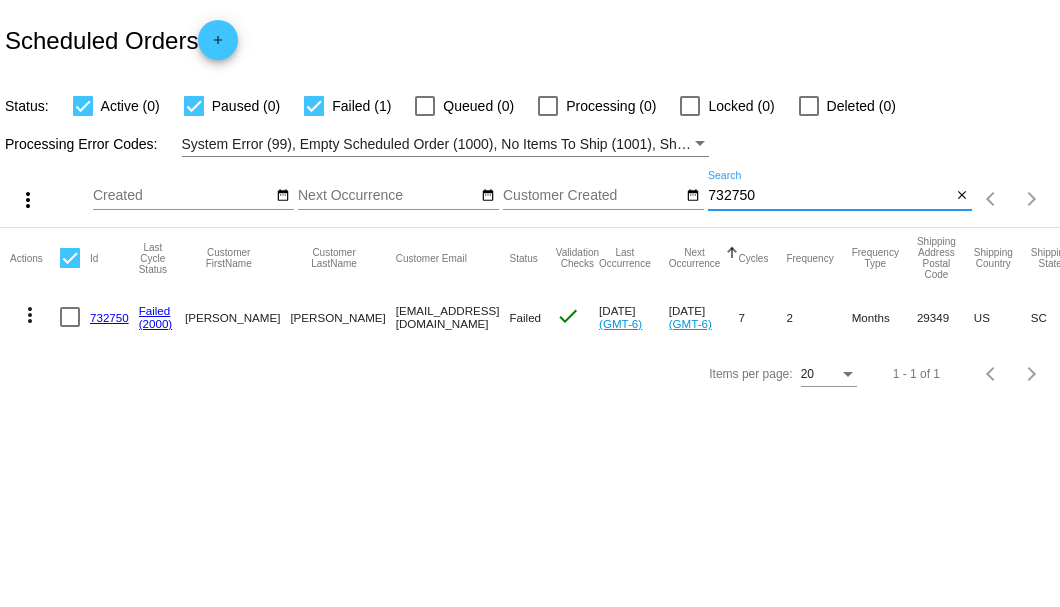 type on "732750" 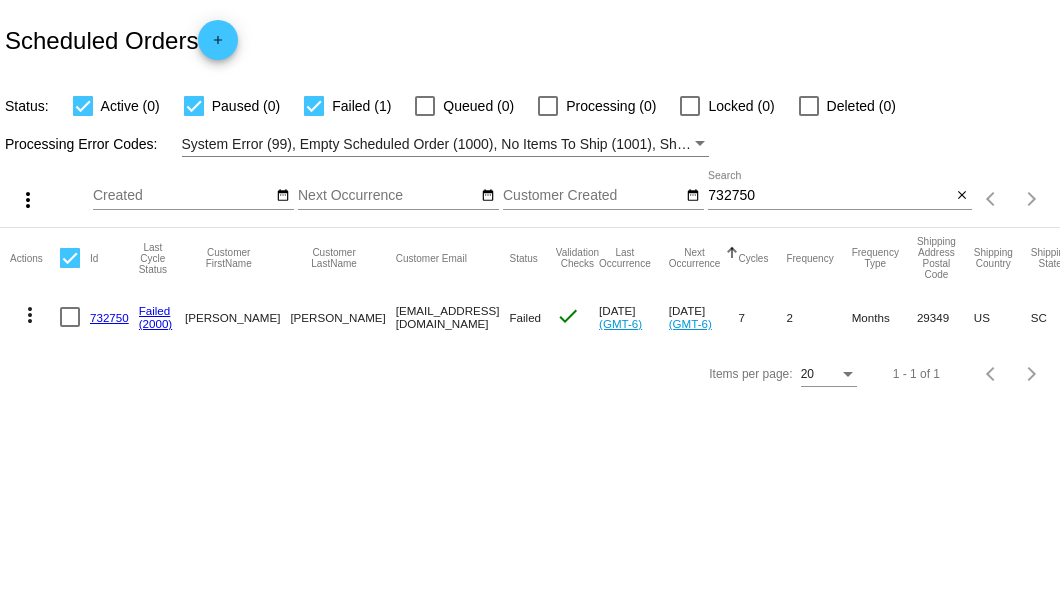 click on "732750" 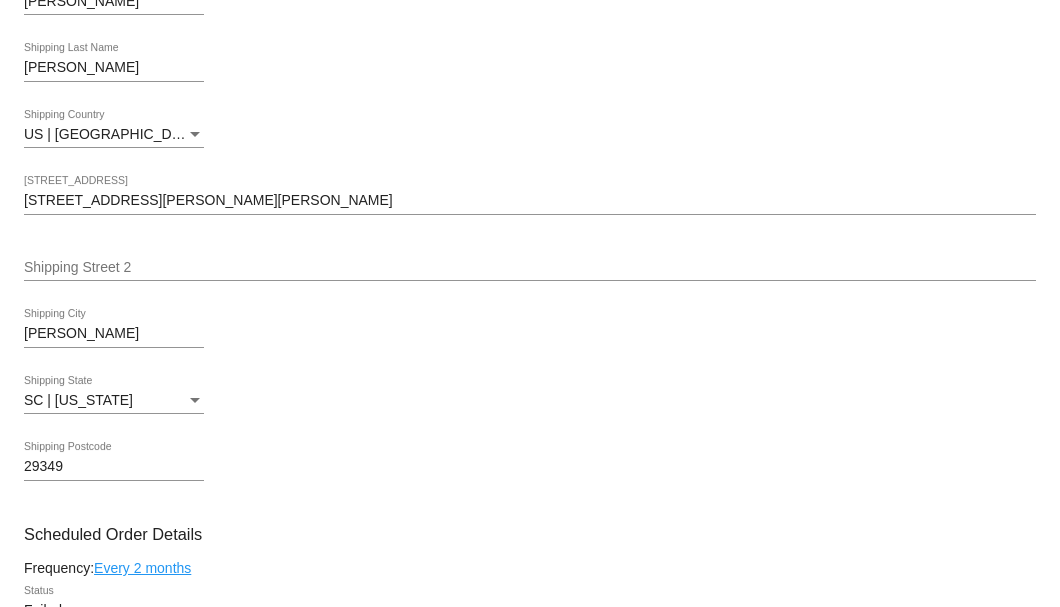 scroll, scrollTop: 933, scrollLeft: 0, axis: vertical 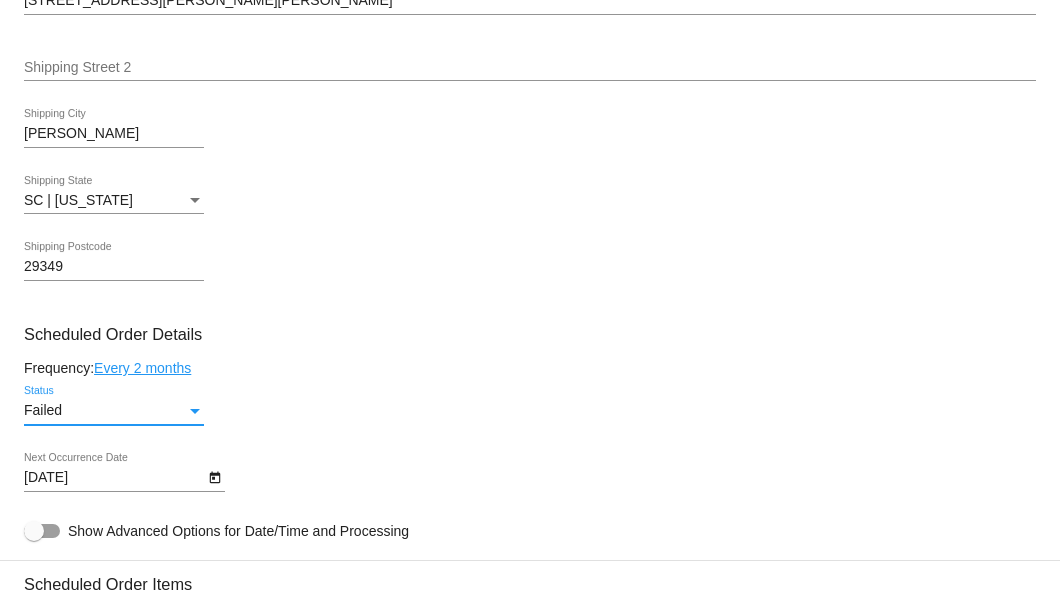 click on "Failed" at bounding box center [105, 411] 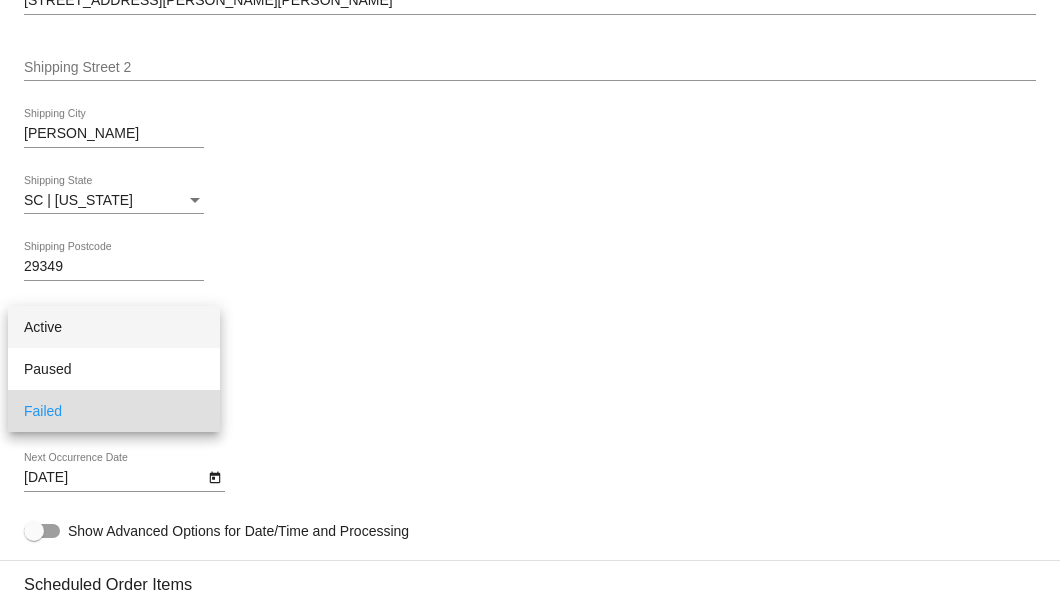 click on "Active" at bounding box center (114, 327) 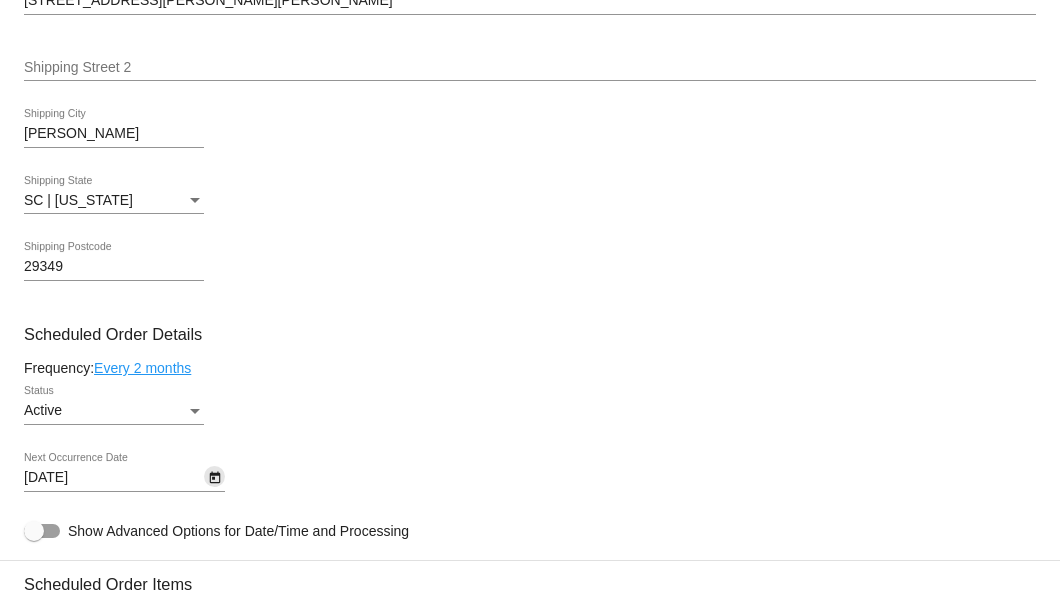 click 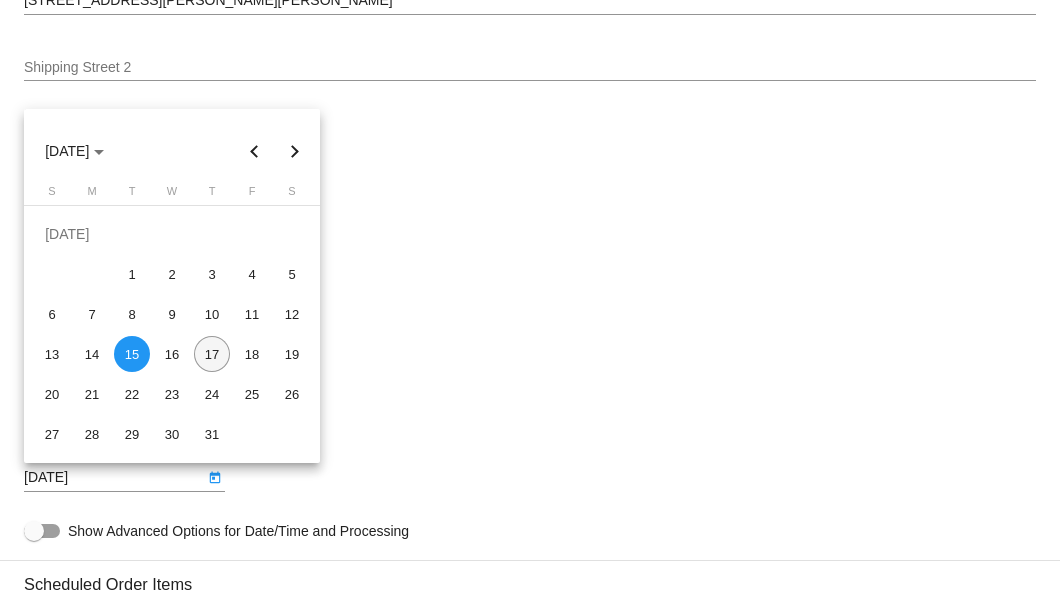 click on "17" at bounding box center (212, 354) 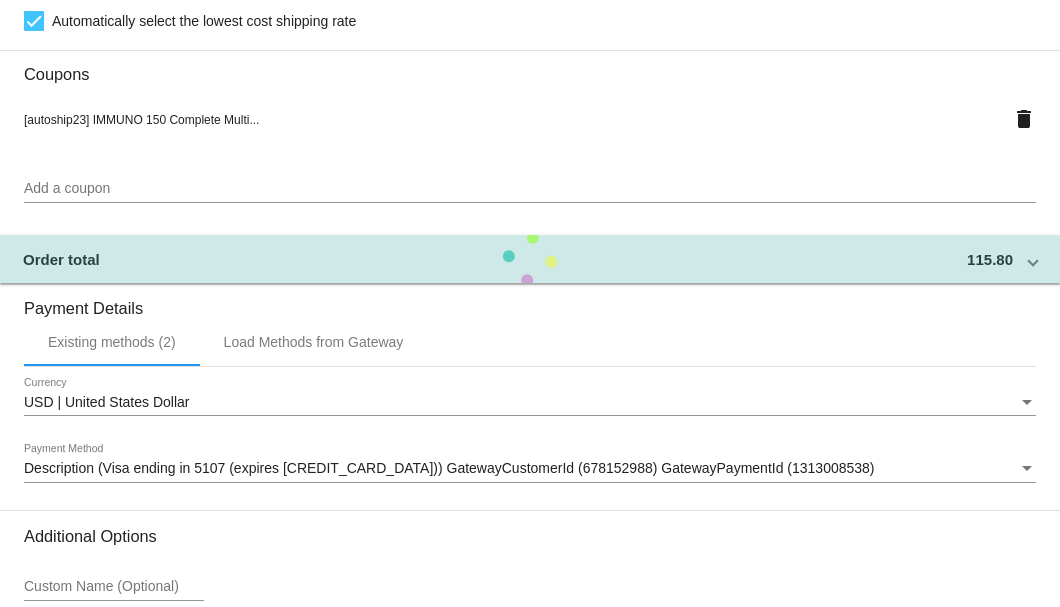 scroll, scrollTop: 1986, scrollLeft: 0, axis: vertical 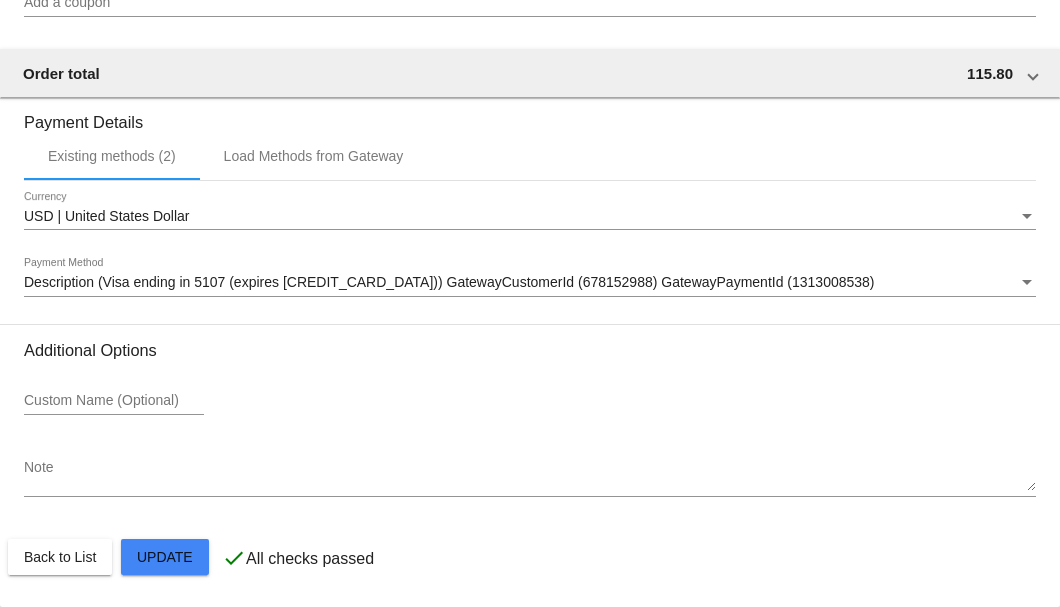 click on "Customer
4600962: Doris E Lunsford
grannydoris424@gmail.com
Customer Shipping
Enter Shipping Address Select A Saved Address (0)
Doris E
Shipping First Name
Lunsford
Shipping Last Name
US | USA
Shipping Country
424 Miller Hodge Rd
Shipping Street 1
Shipping Street 2
Inman
Shipping City
SC | South Carolina
Shipping State
29349
Shipping Postcode
Scheduled Order Details
Frequency:
Every 2 months
Active
2 7" 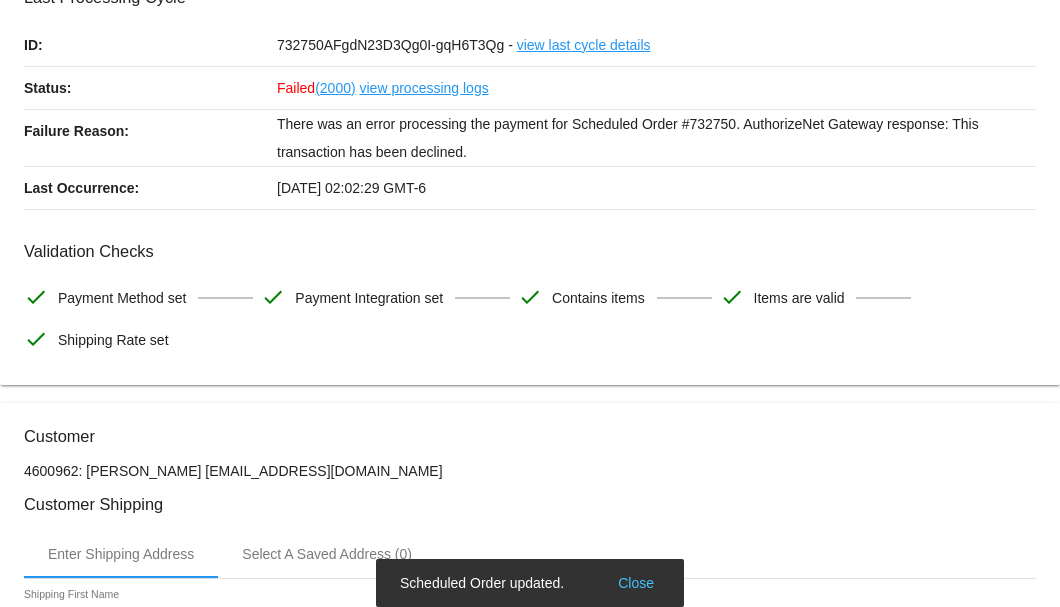 scroll, scrollTop: 0, scrollLeft: 0, axis: both 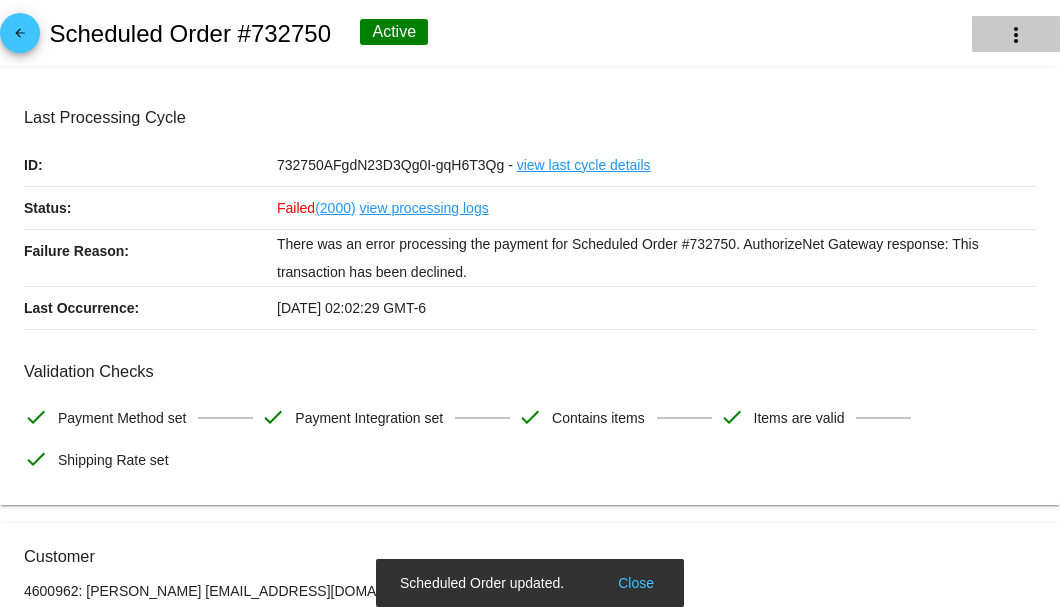 click on "more_vert" 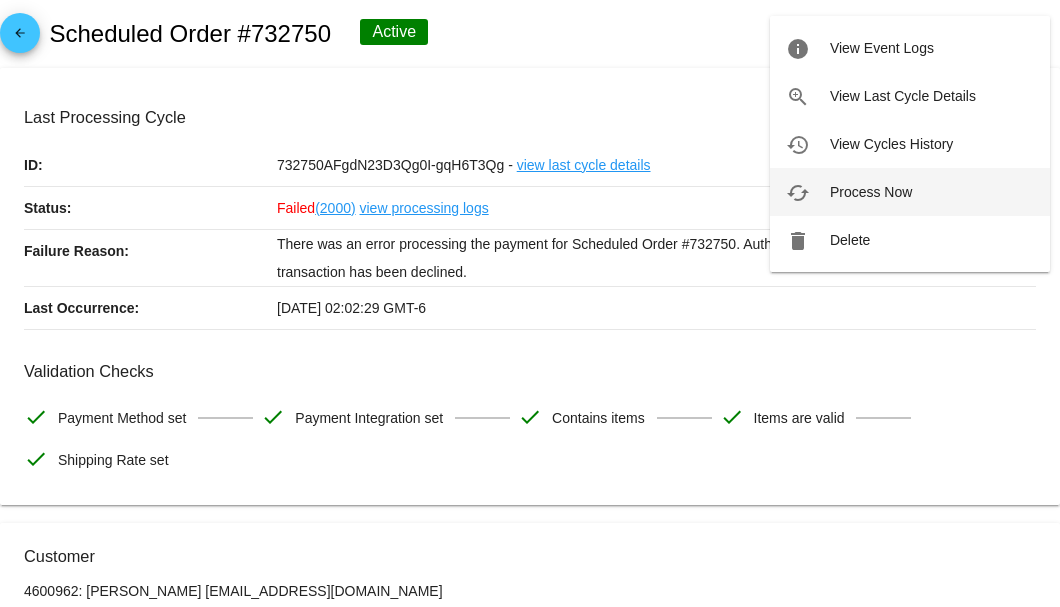 click on "Process Now" at bounding box center (871, 192) 